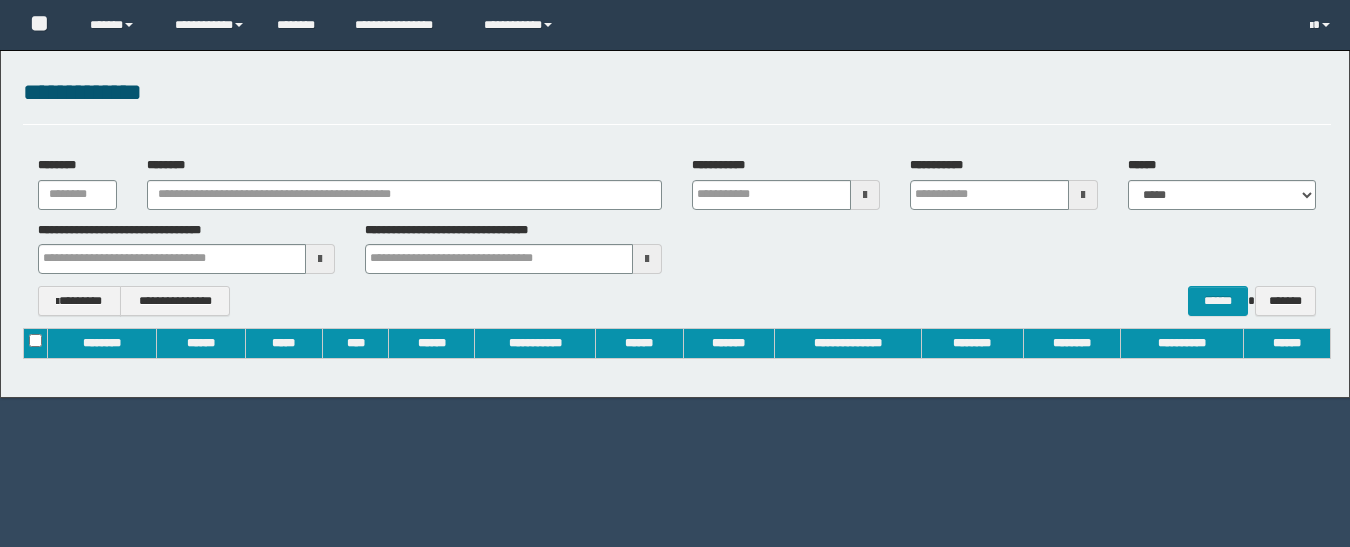 scroll, scrollTop: 0, scrollLeft: 0, axis: both 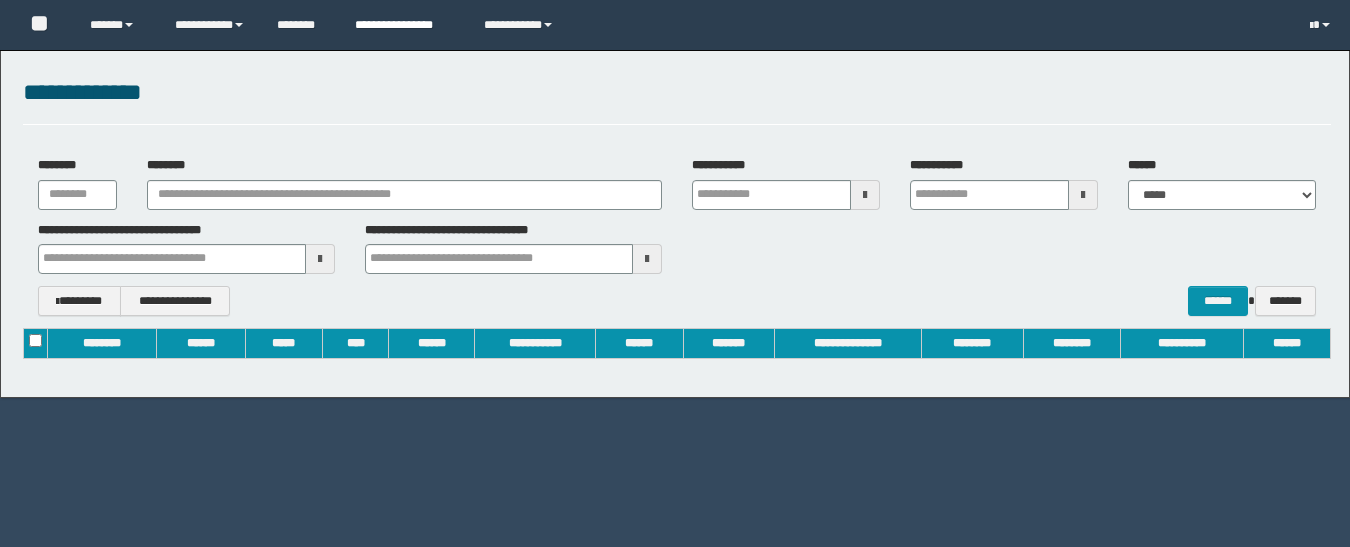 type on "**********" 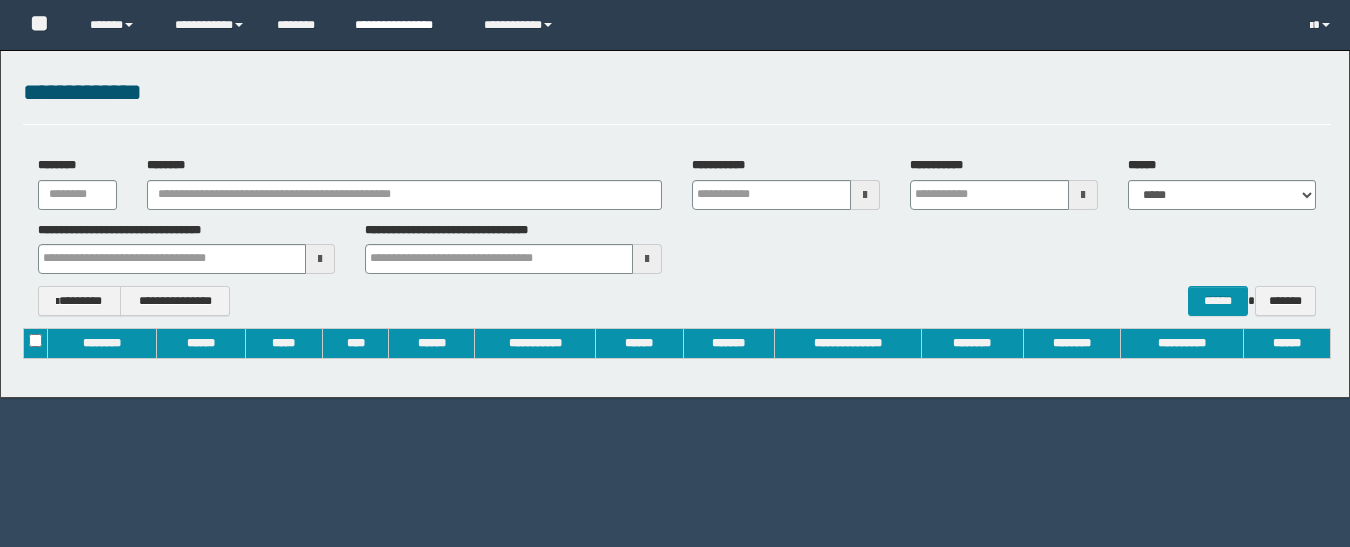 type on "**********" 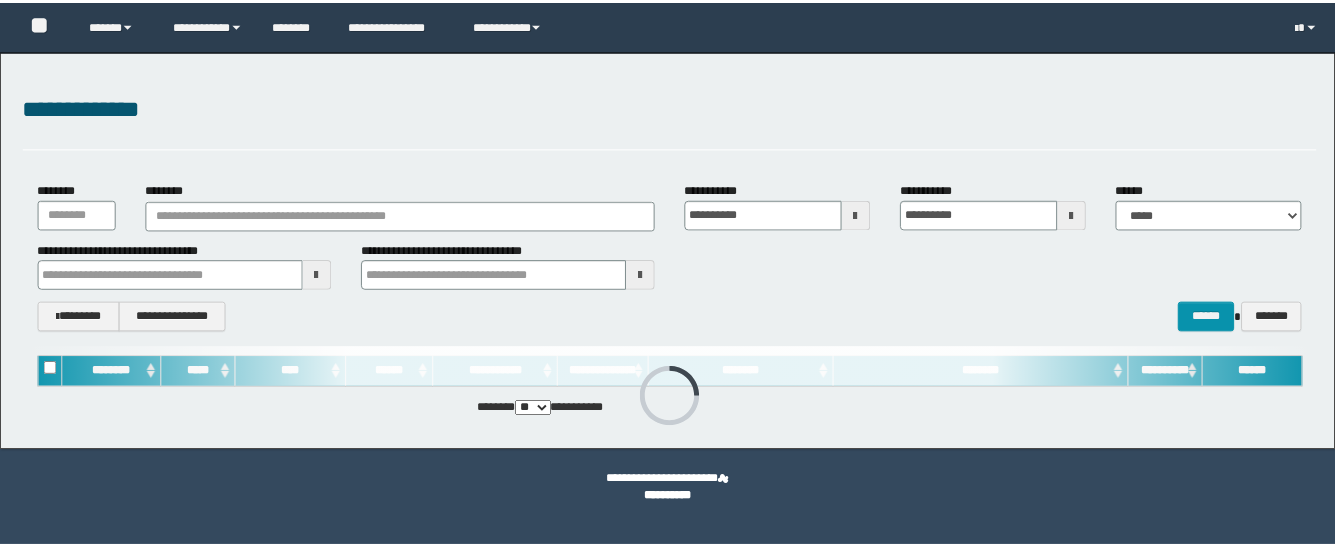 scroll, scrollTop: 0, scrollLeft: 0, axis: both 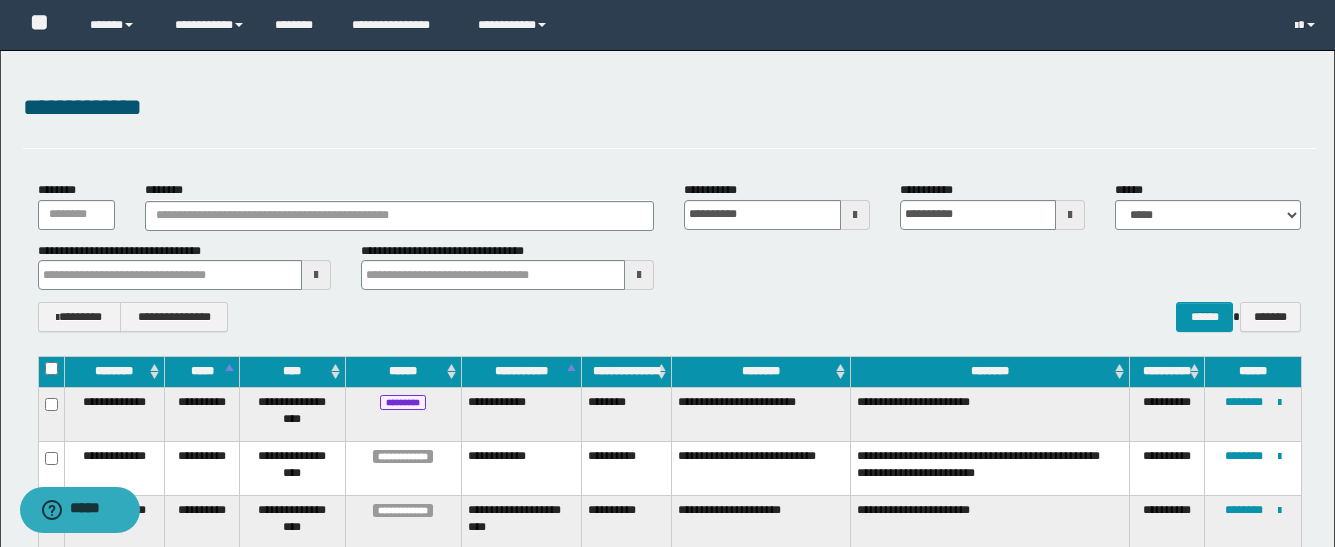 type 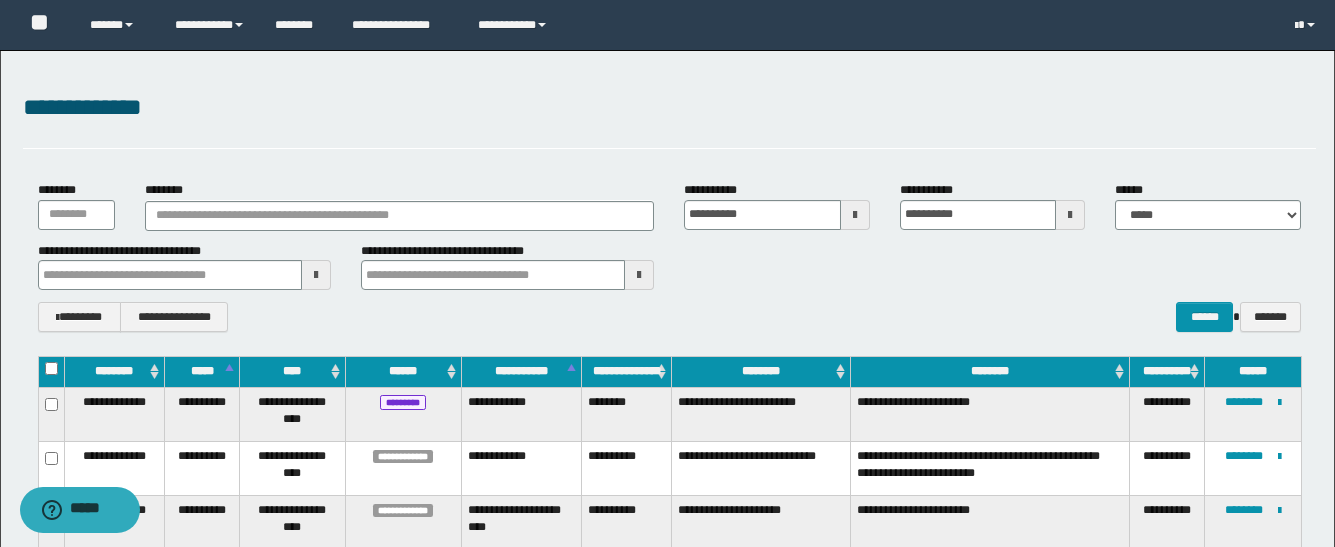 type 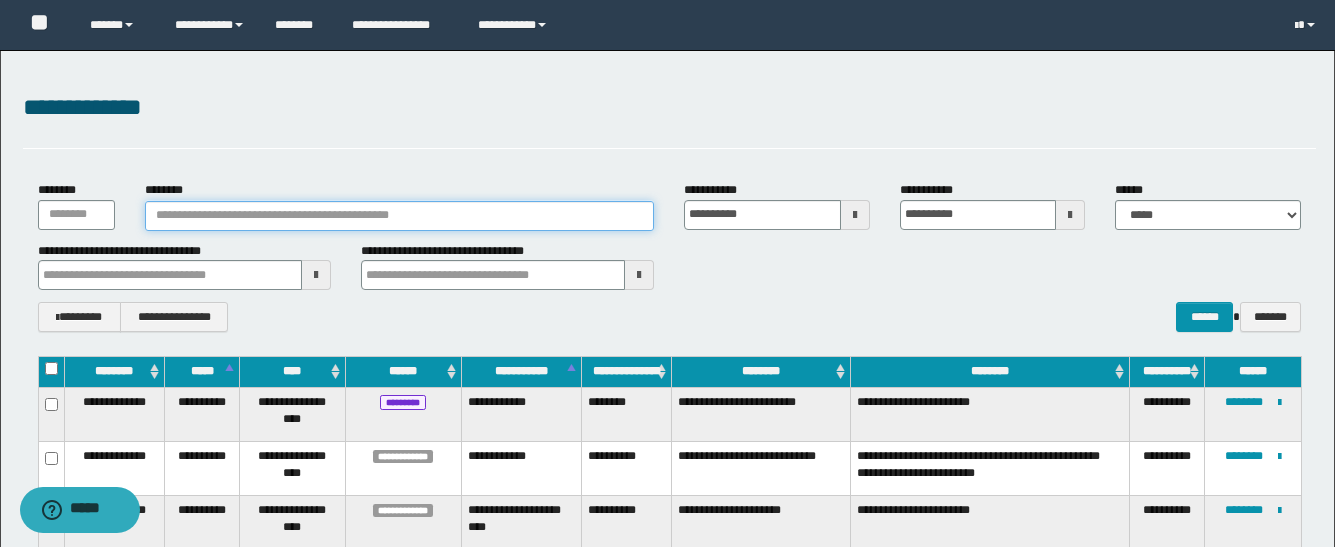click on "********" at bounding box center (399, 216) 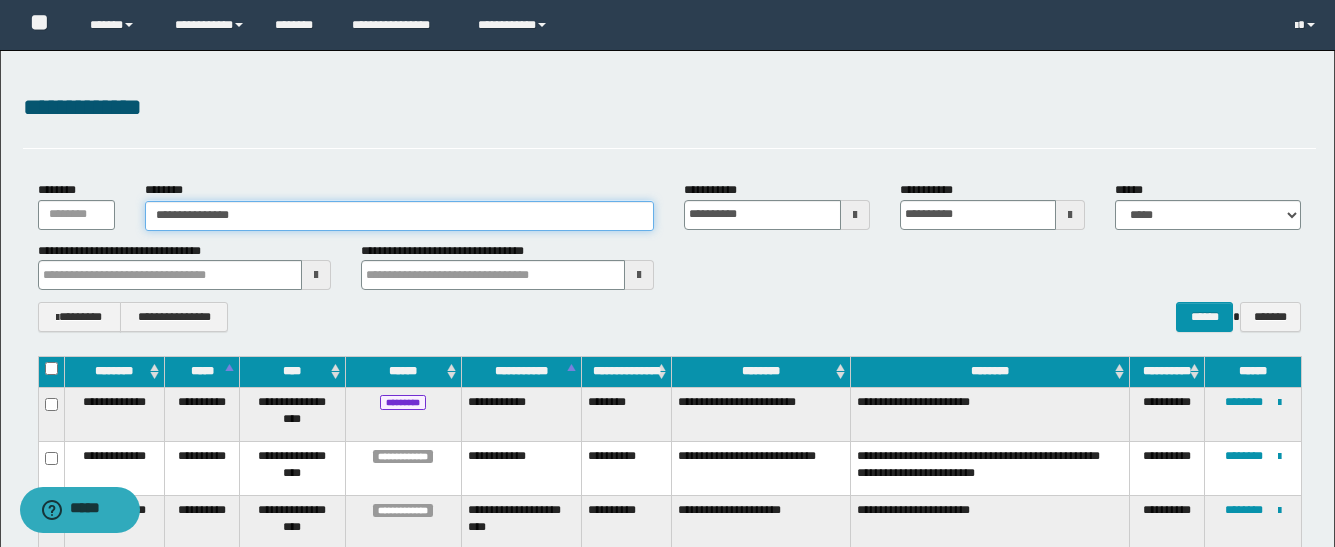 type on "**********" 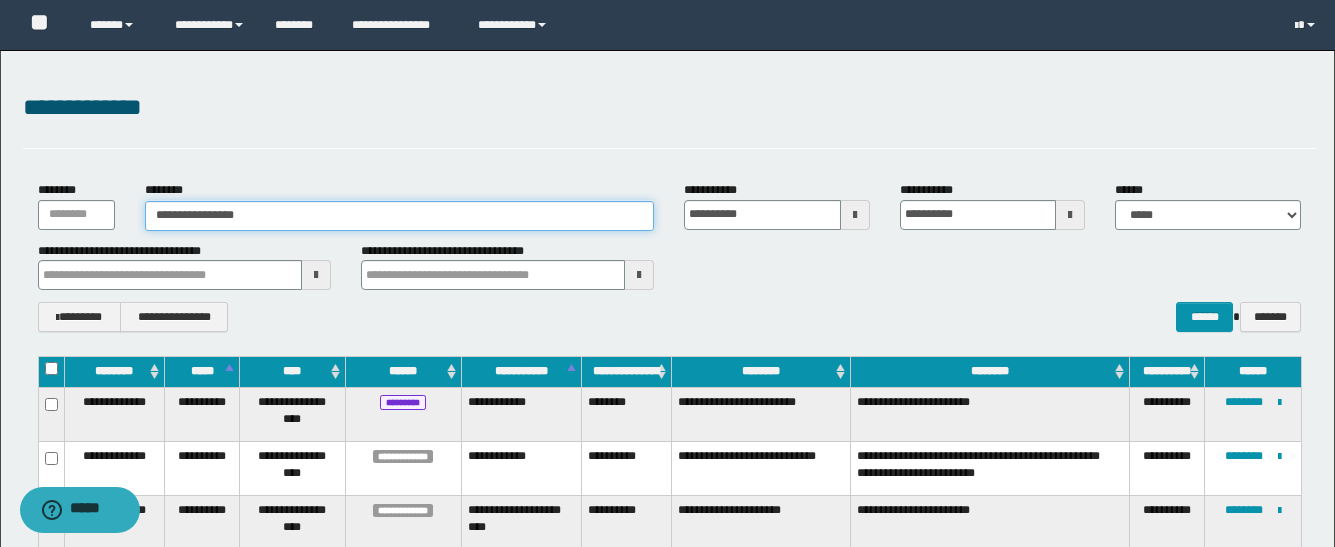 type on "**********" 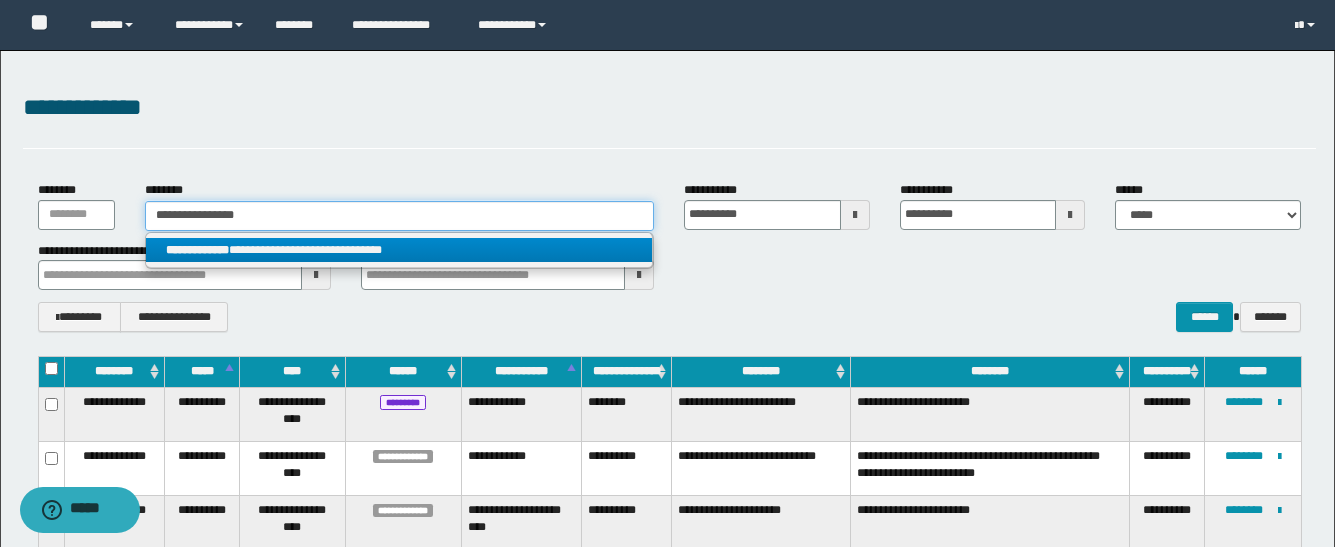 type on "**********" 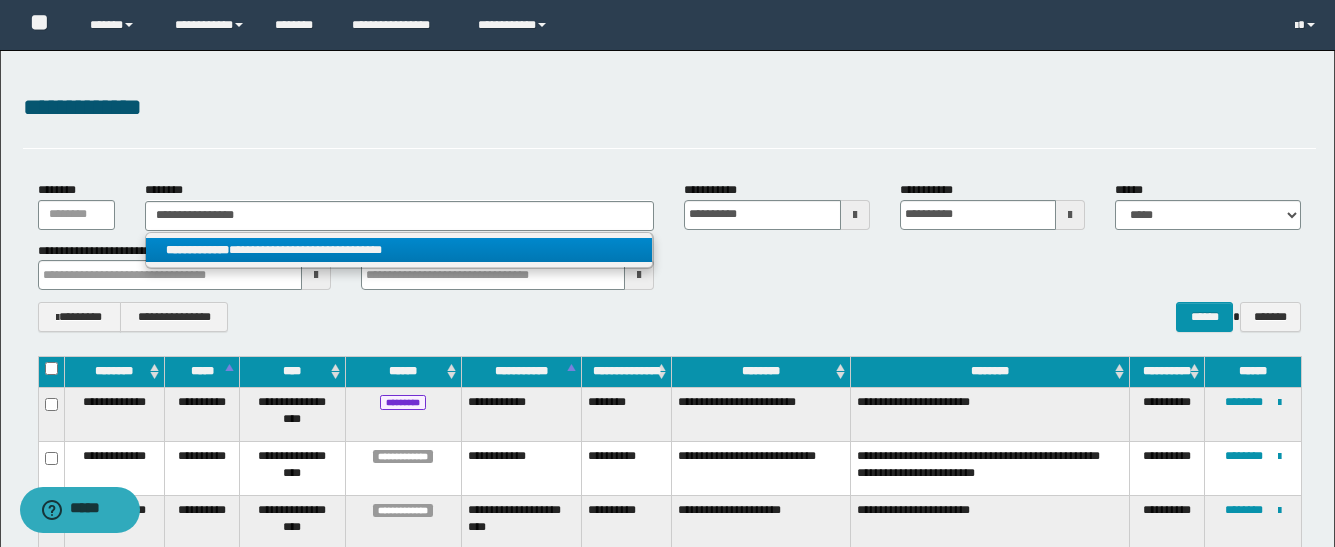 click on "**********" at bounding box center (399, 250) 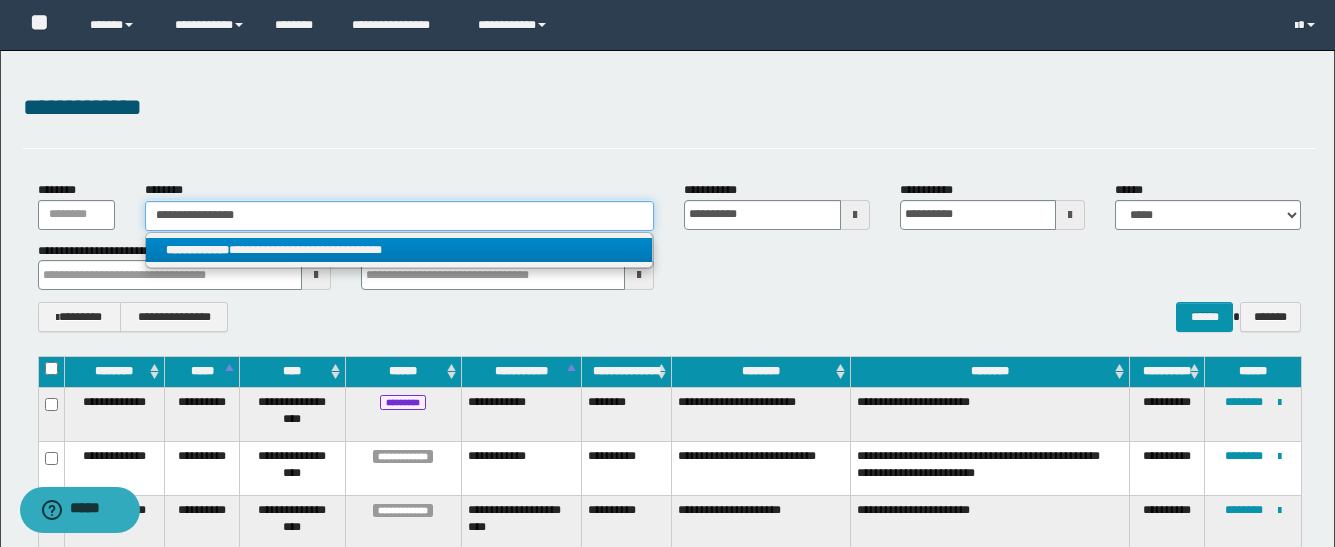 type 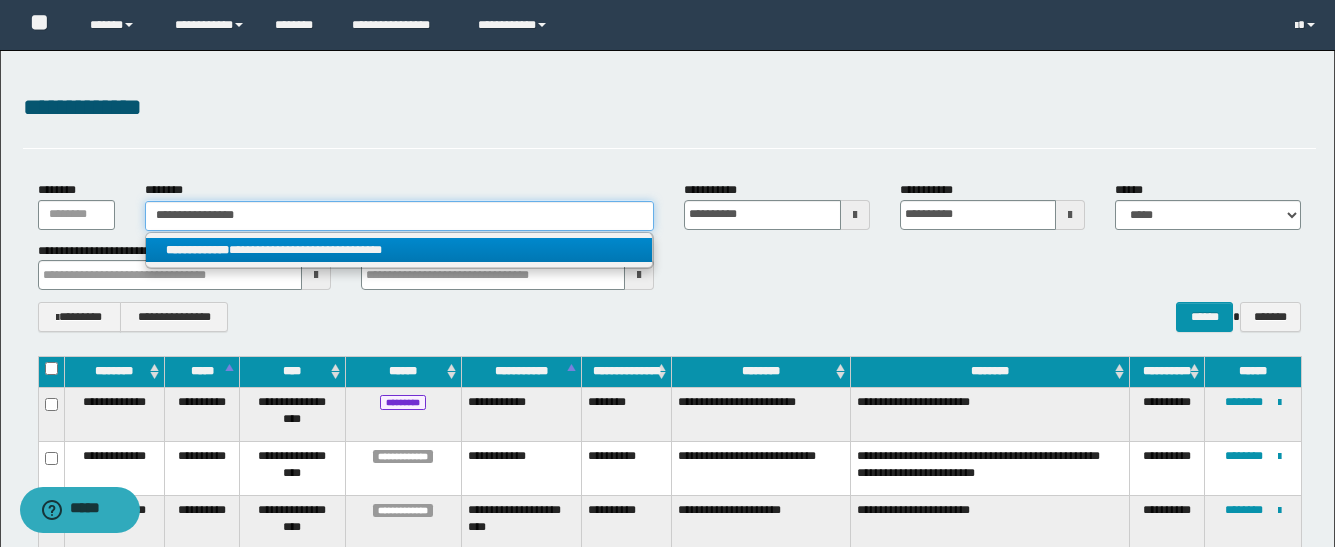 type 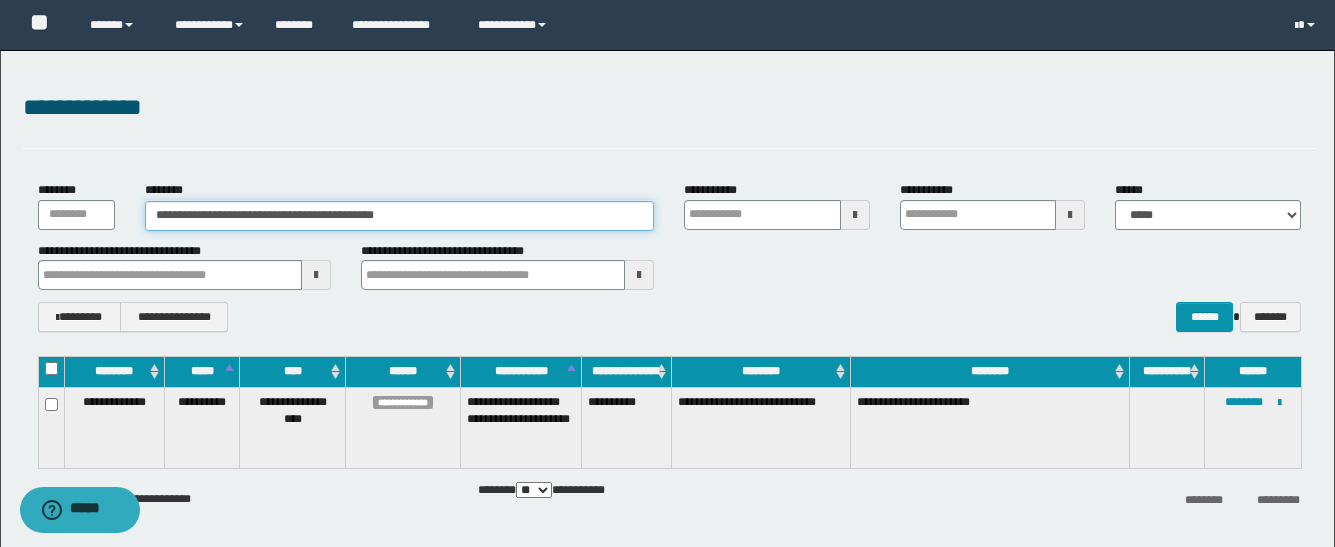type 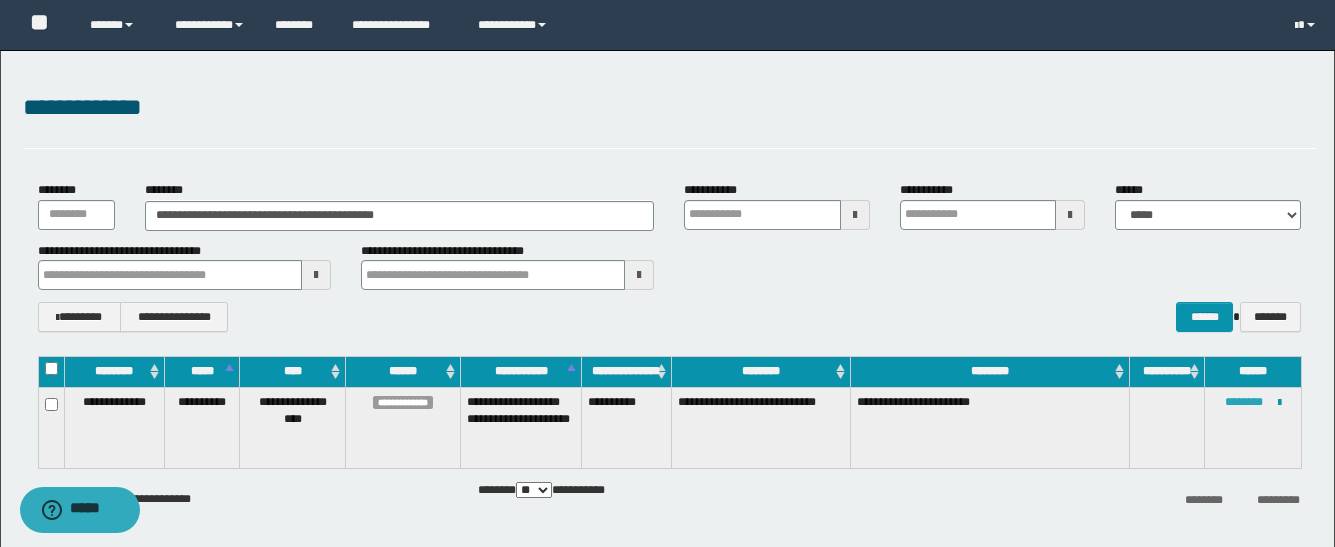 click on "********" at bounding box center [1244, 402] 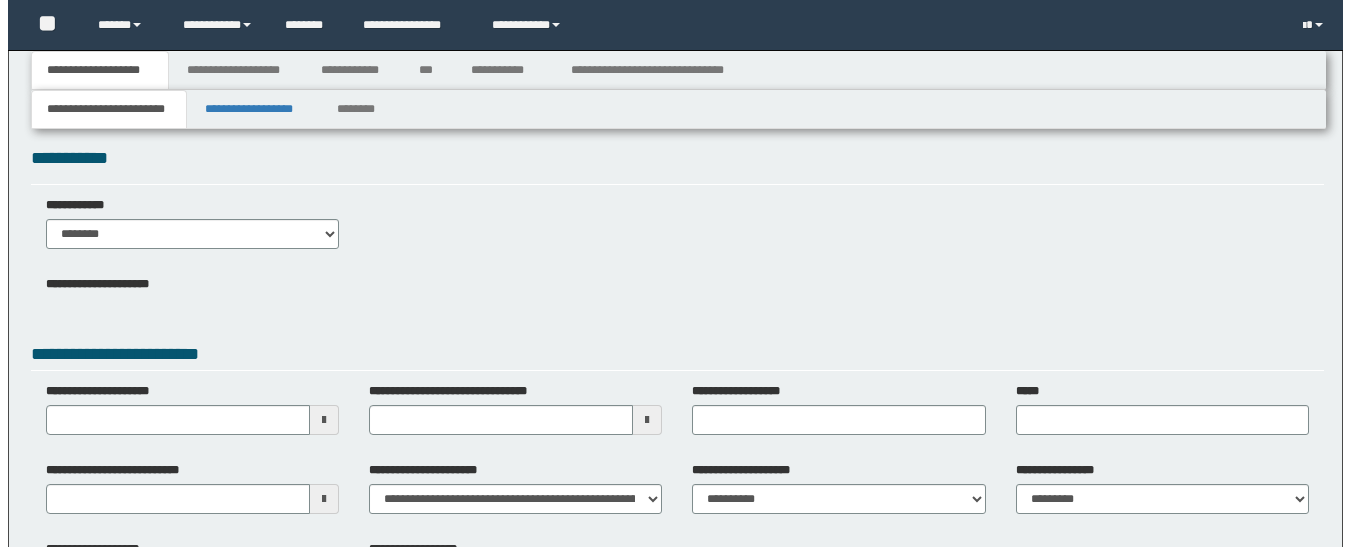 scroll, scrollTop: 0, scrollLeft: 0, axis: both 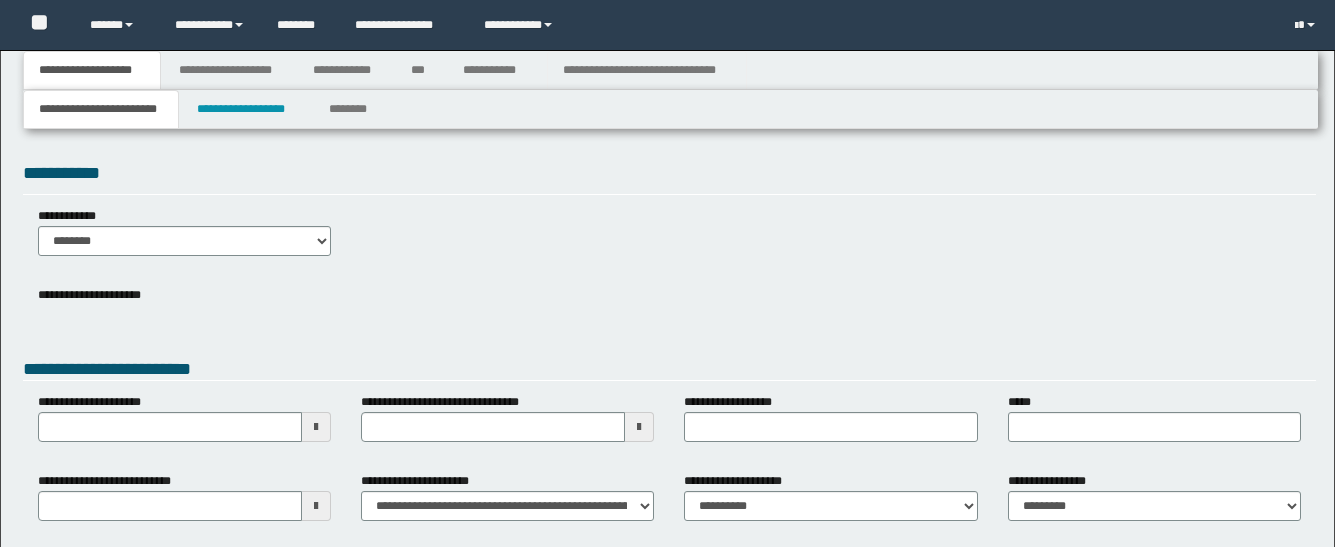 type 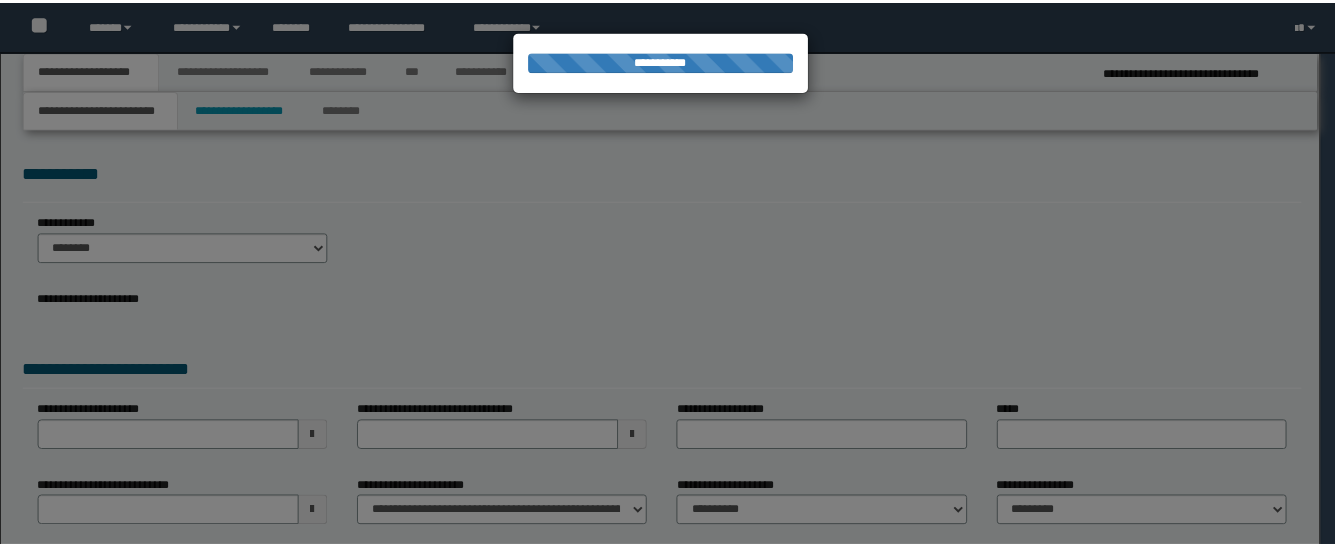 scroll, scrollTop: 0, scrollLeft: 0, axis: both 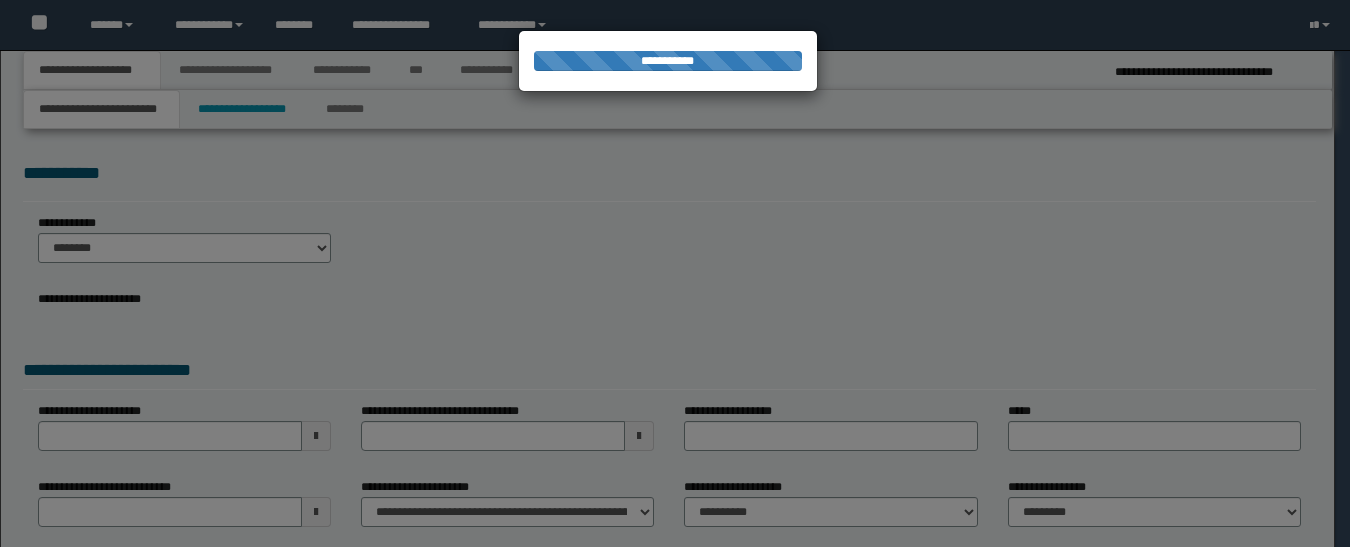 type on "**********" 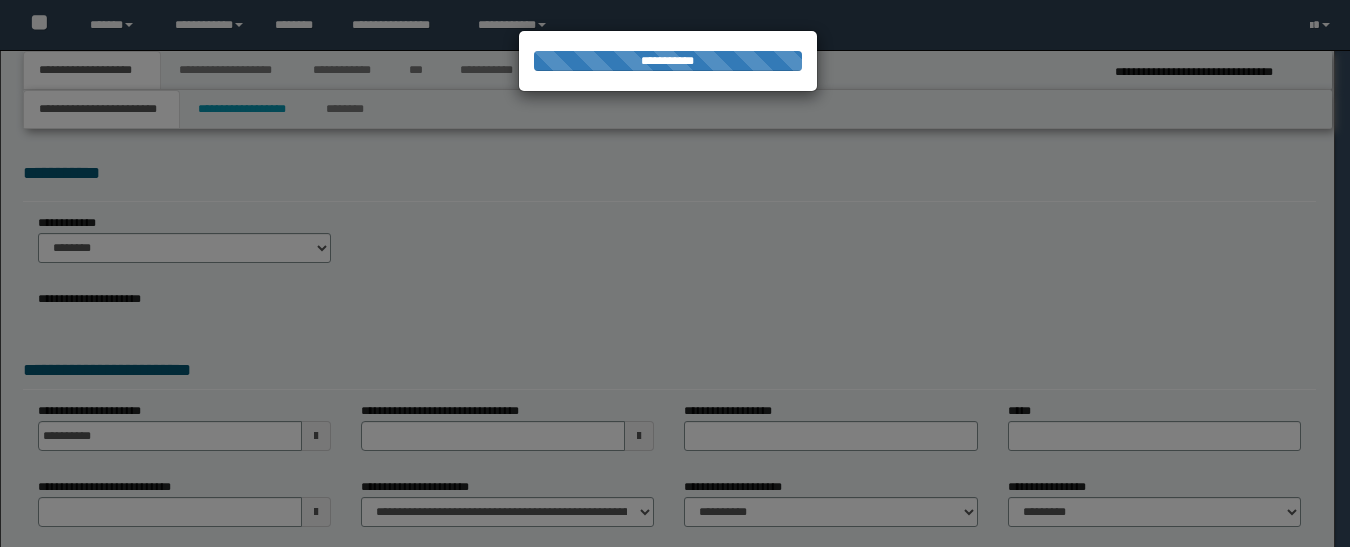 select on "*" 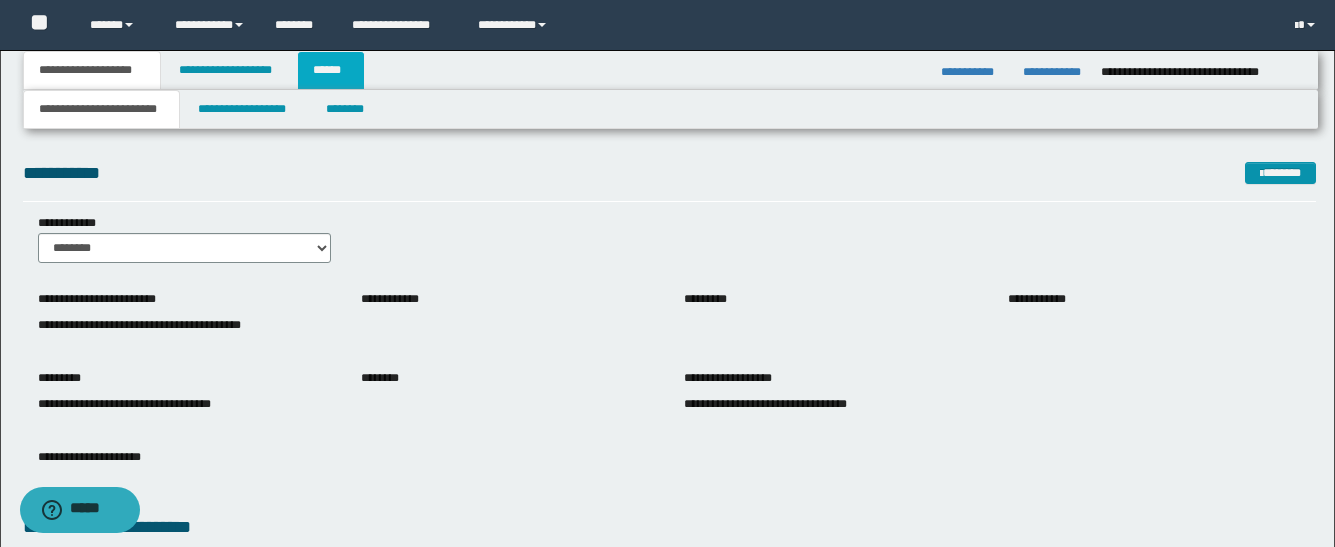 click on "******" at bounding box center (331, 70) 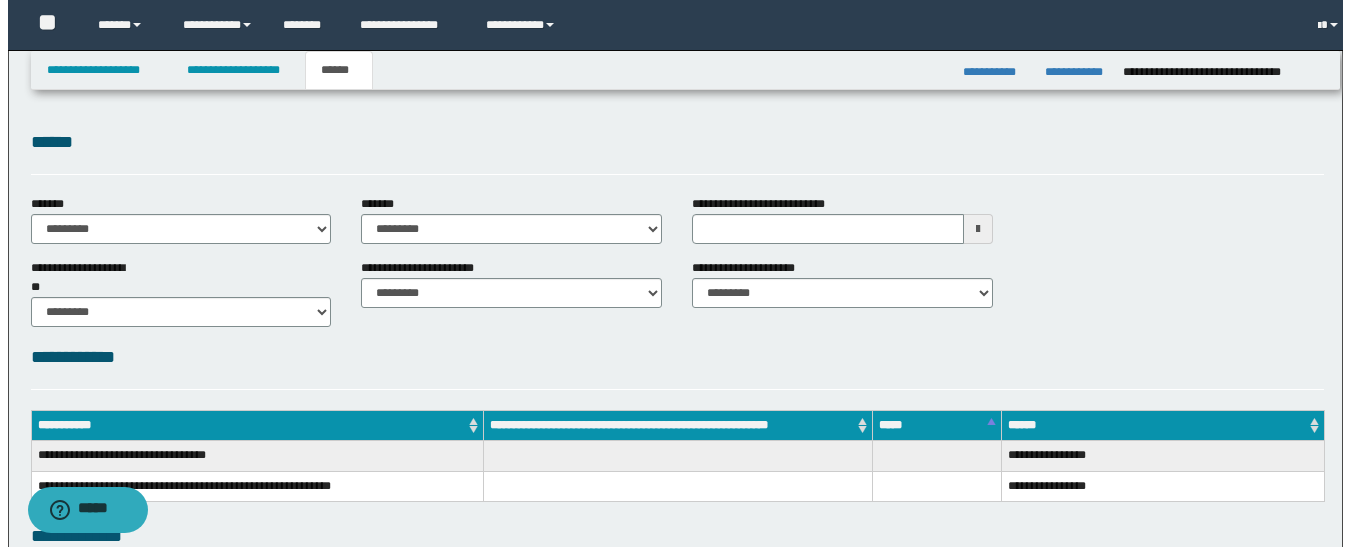 scroll, scrollTop: 0, scrollLeft: 0, axis: both 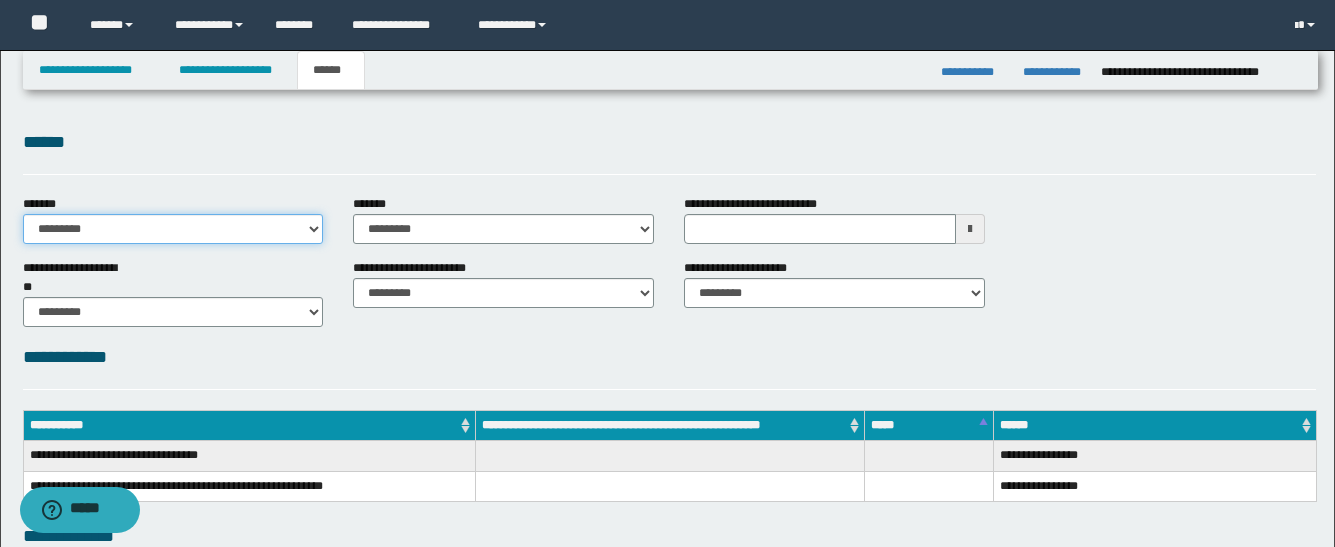 click on "**********" at bounding box center (173, 229) 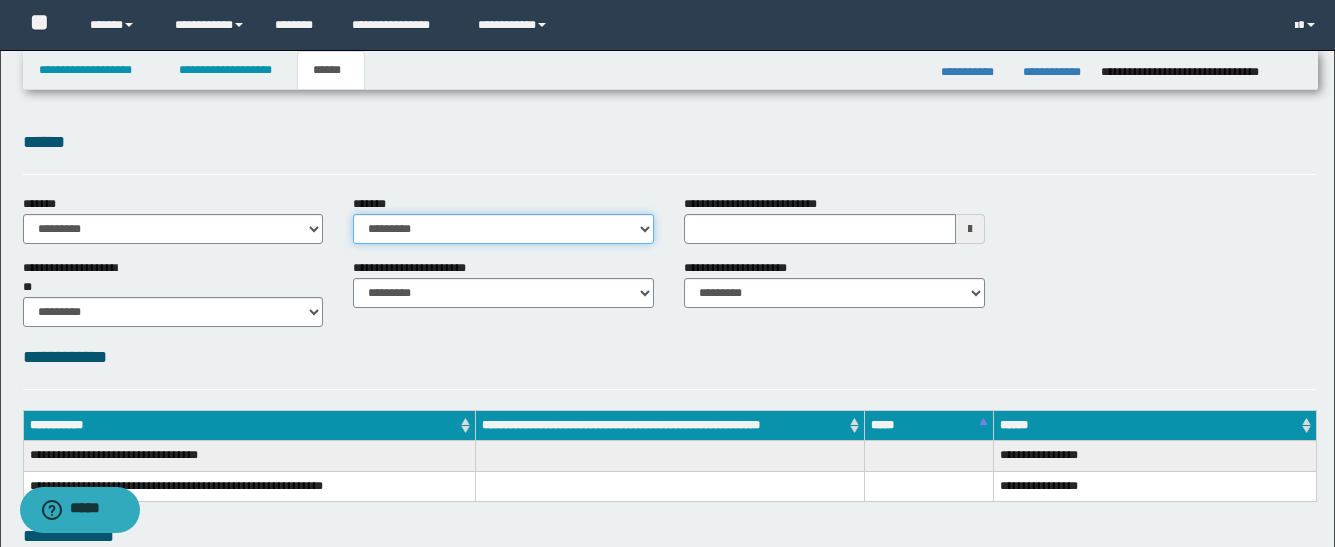 click on "**********" at bounding box center (503, 229) 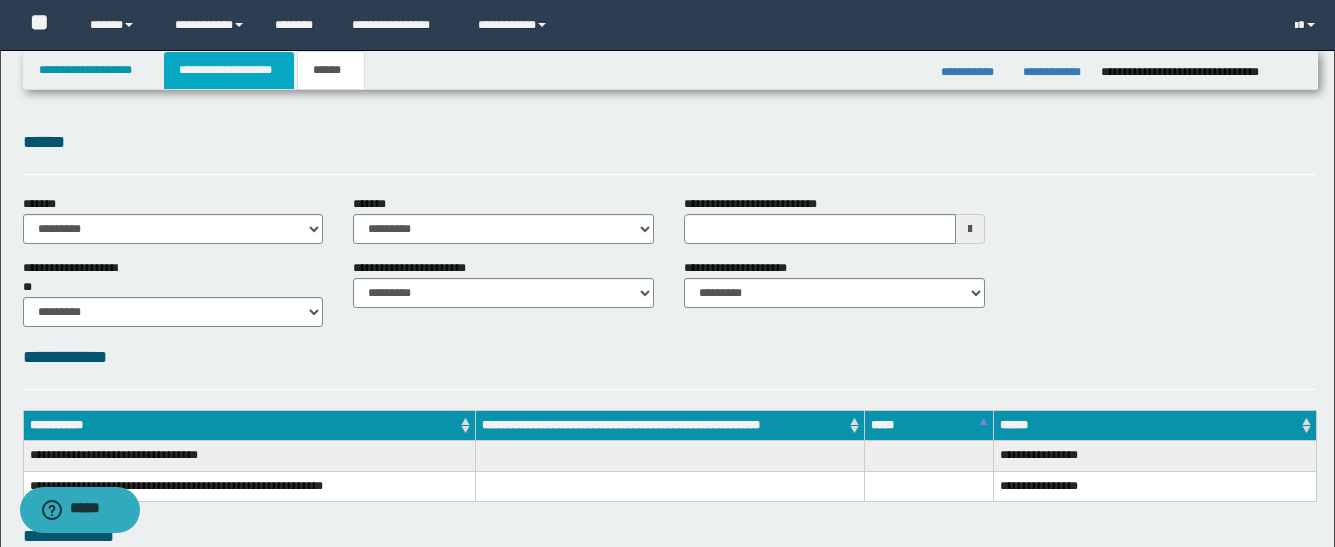 click on "**********" at bounding box center (229, 70) 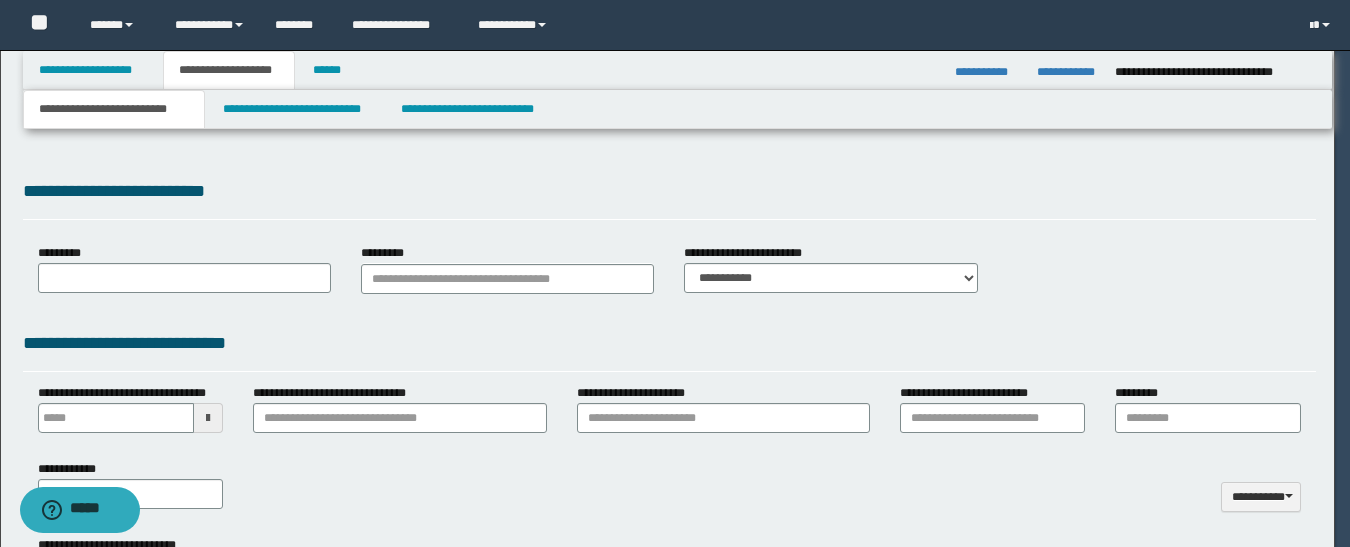 scroll, scrollTop: 0, scrollLeft: 0, axis: both 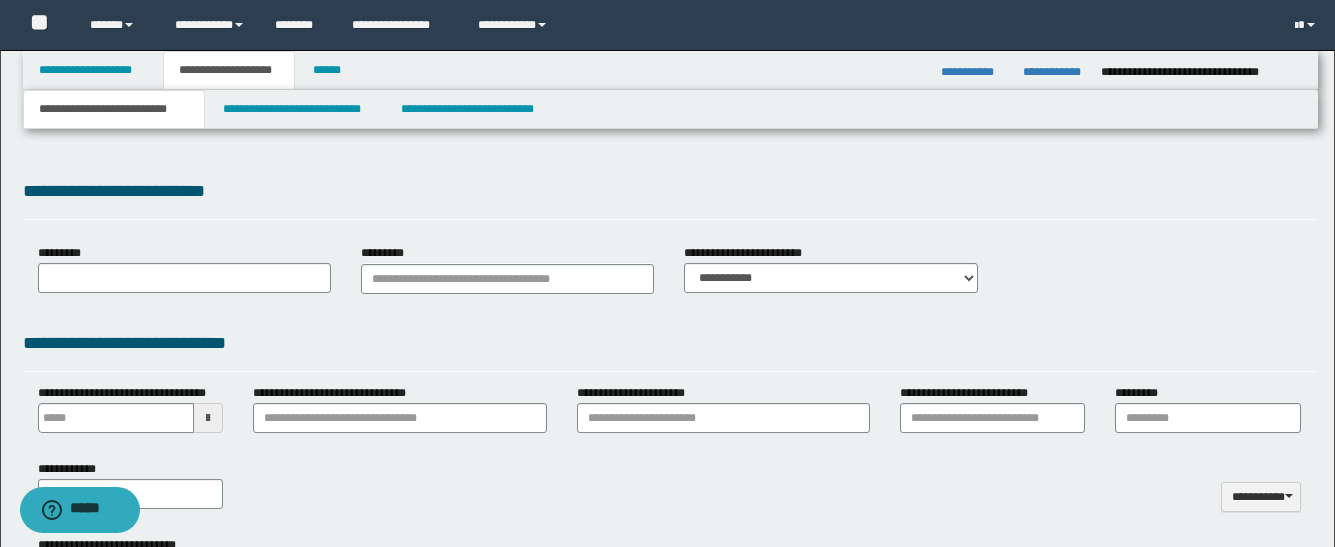 select on "*" 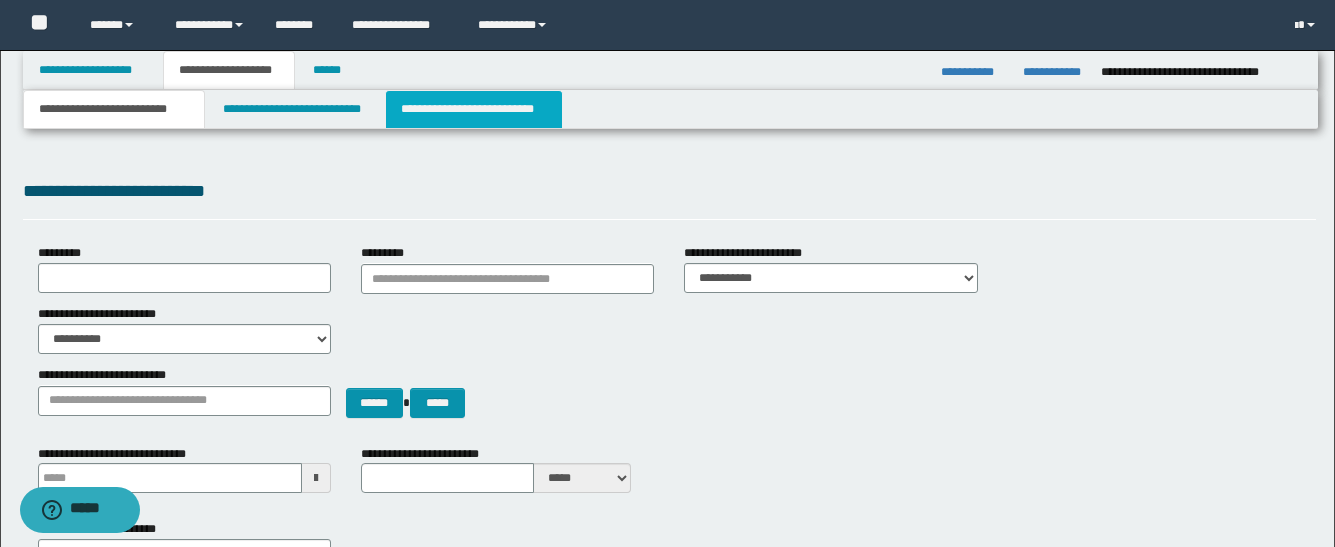 click on "**********" at bounding box center [474, 109] 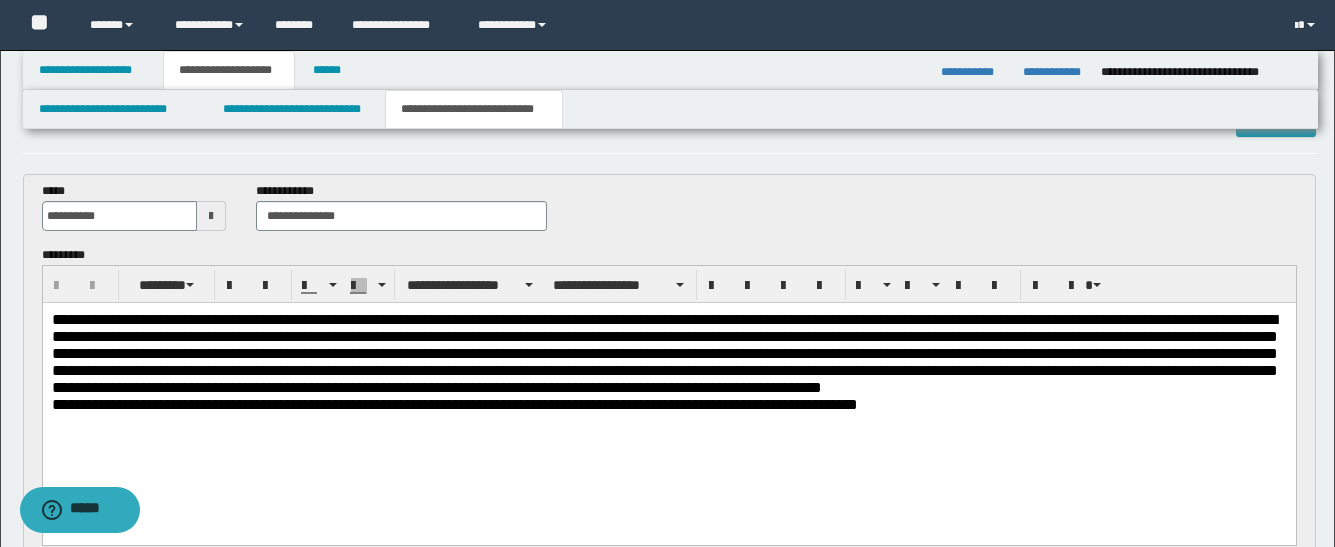 scroll, scrollTop: 100, scrollLeft: 0, axis: vertical 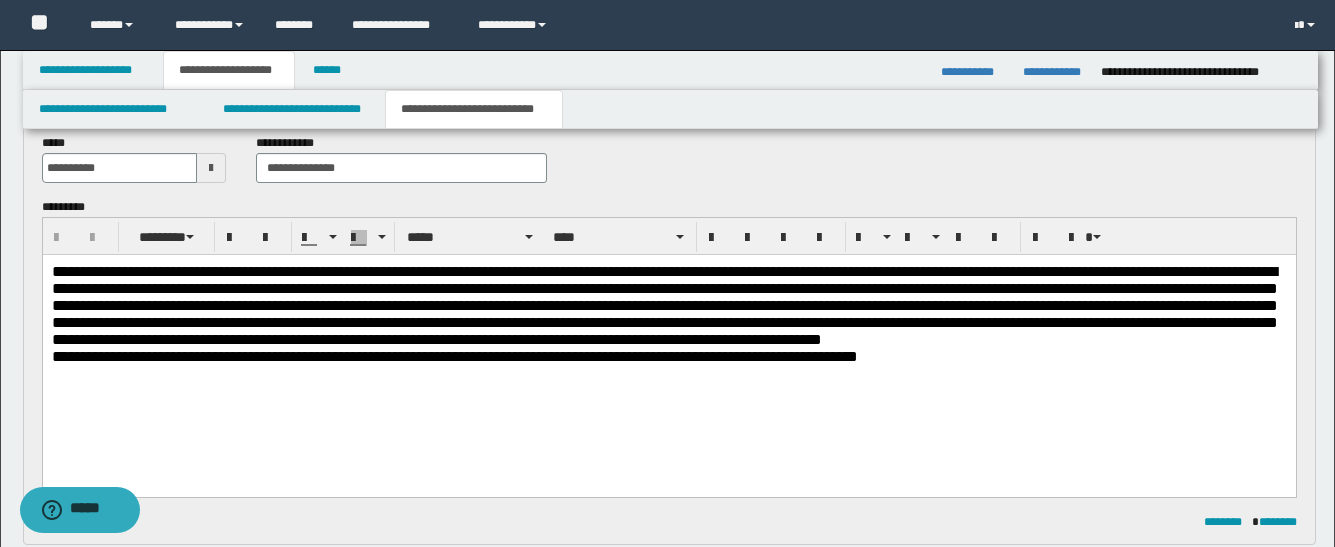 click on "**********" at bounding box center (664, 297) 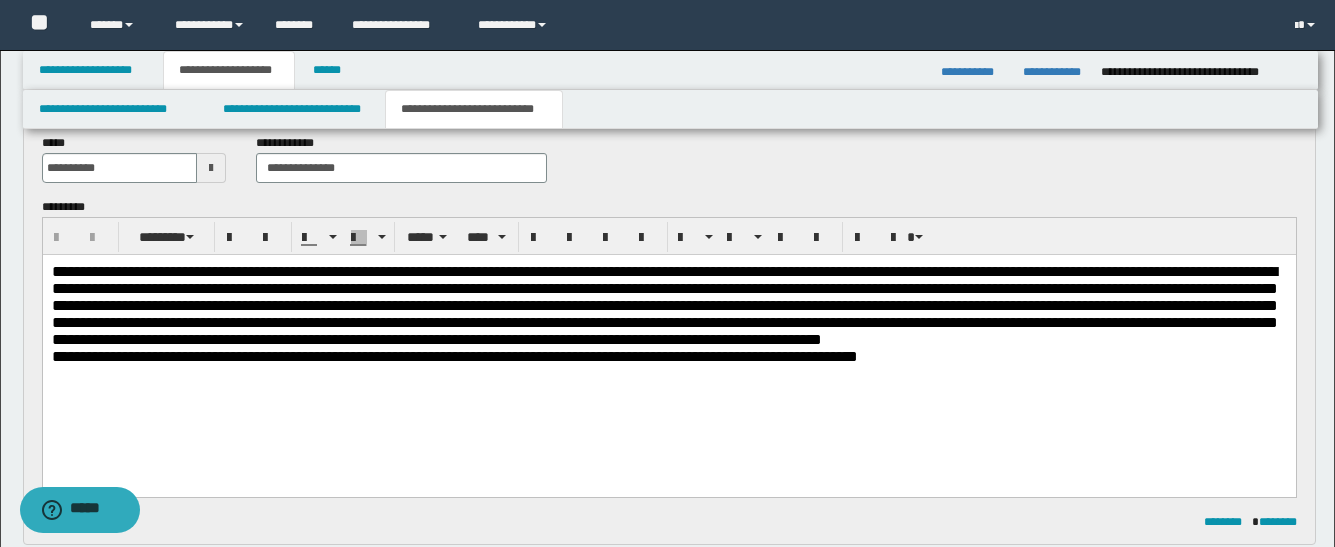 type 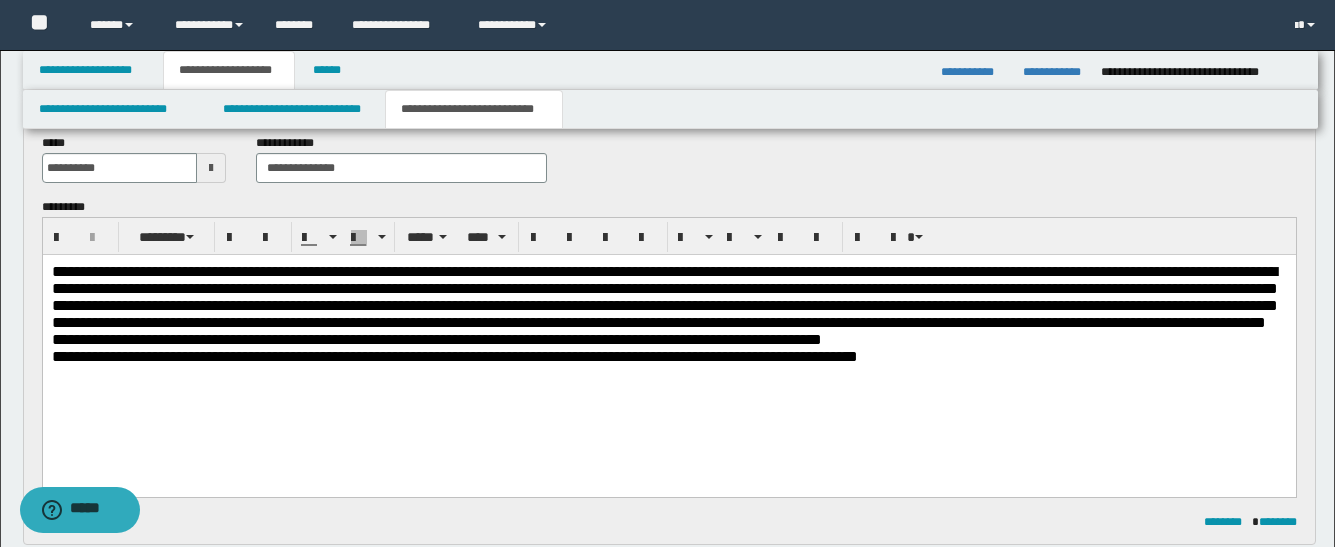 click on "**********" at bounding box center [664, 297] 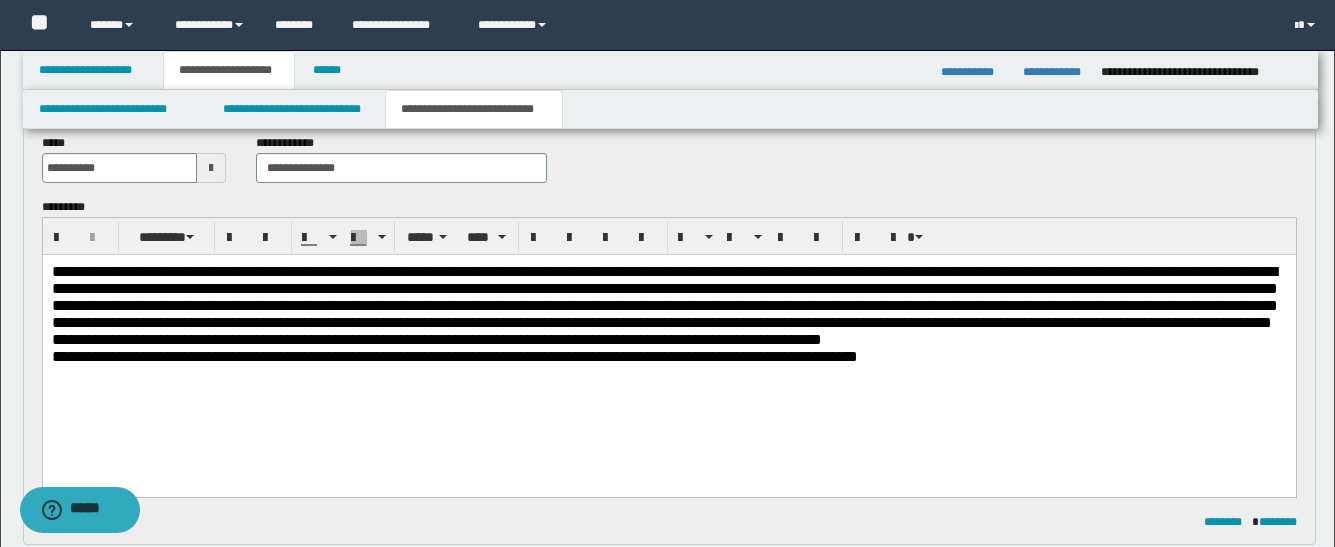 click on "**********" at bounding box center [664, 297] 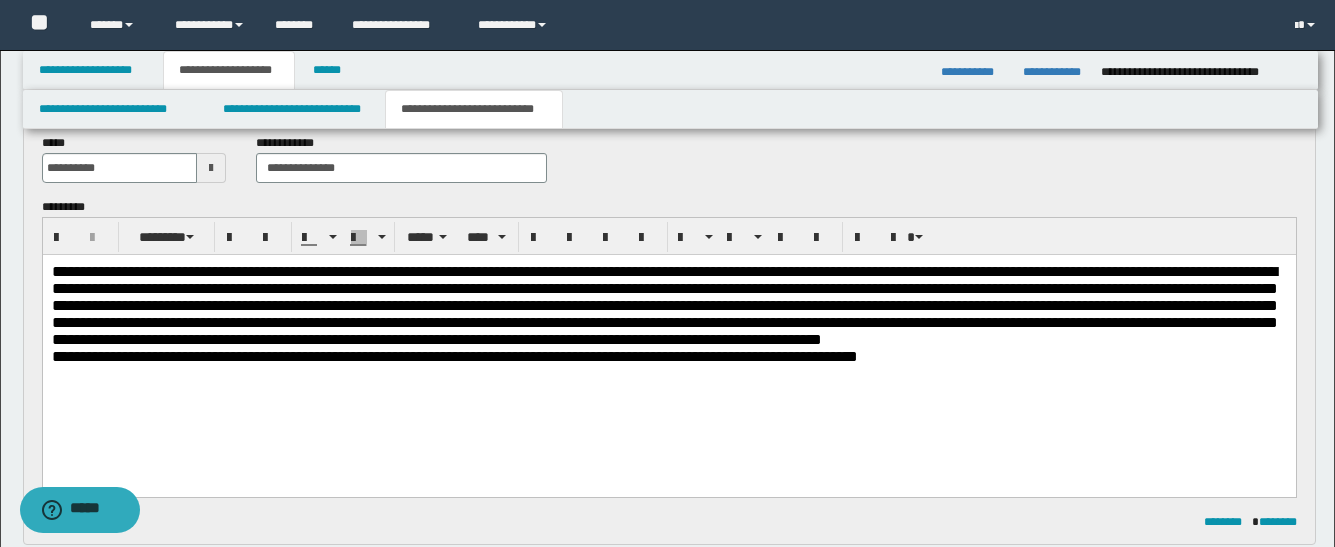 click on "**********" at bounding box center [664, 297] 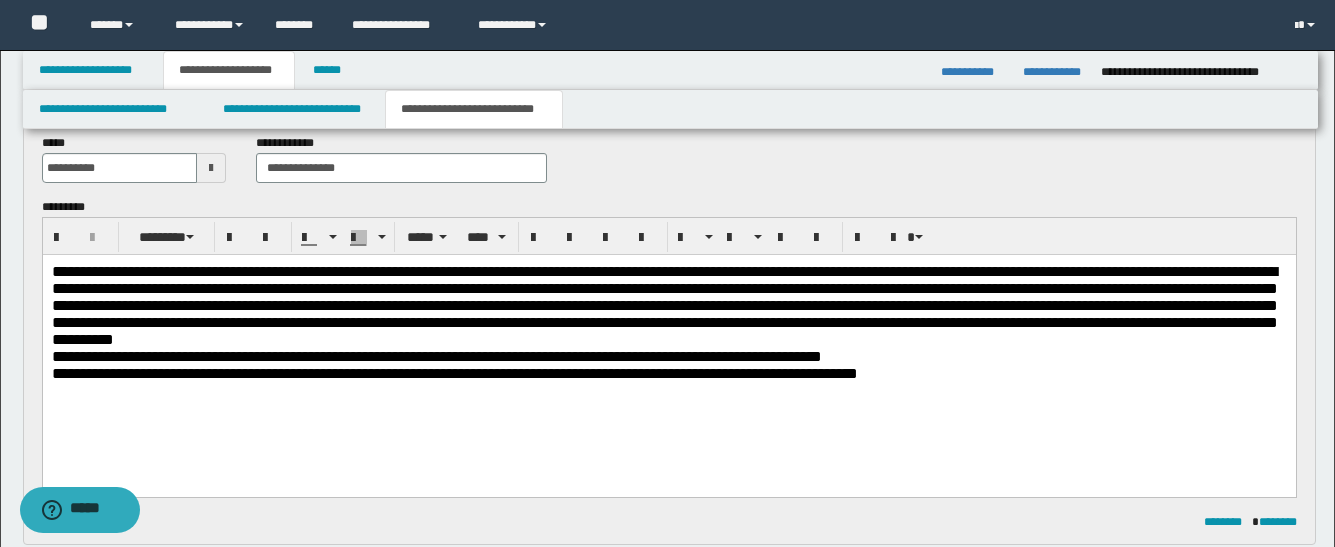 click on "**********" at bounding box center (664, 305) 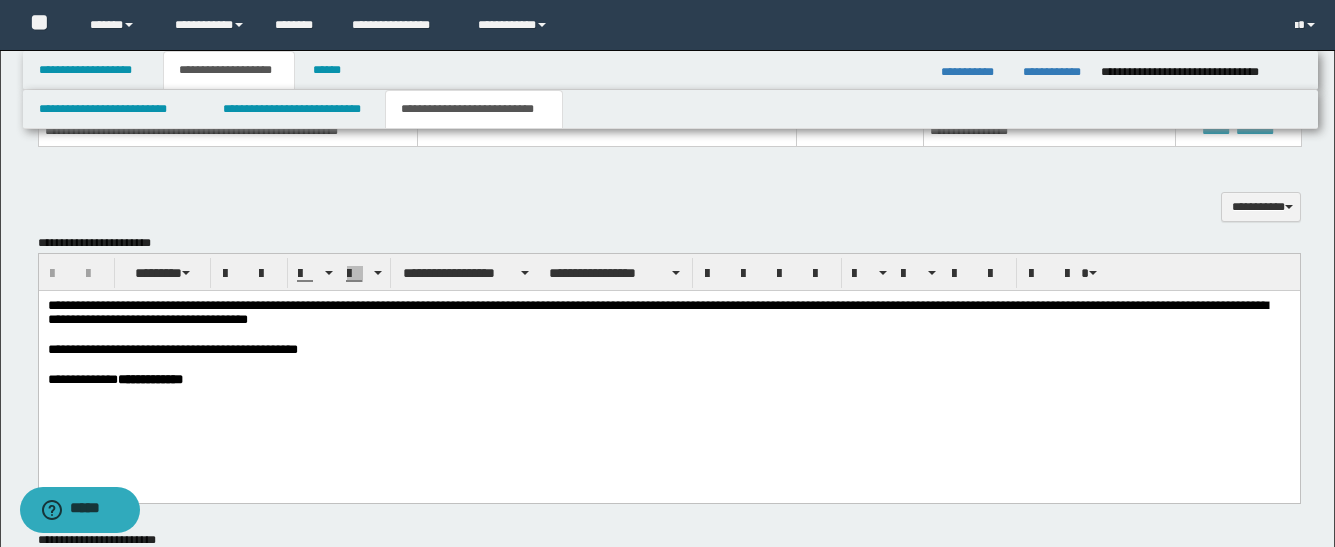 scroll, scrollTop: 700, scrollLeft: 0, axis: vertical 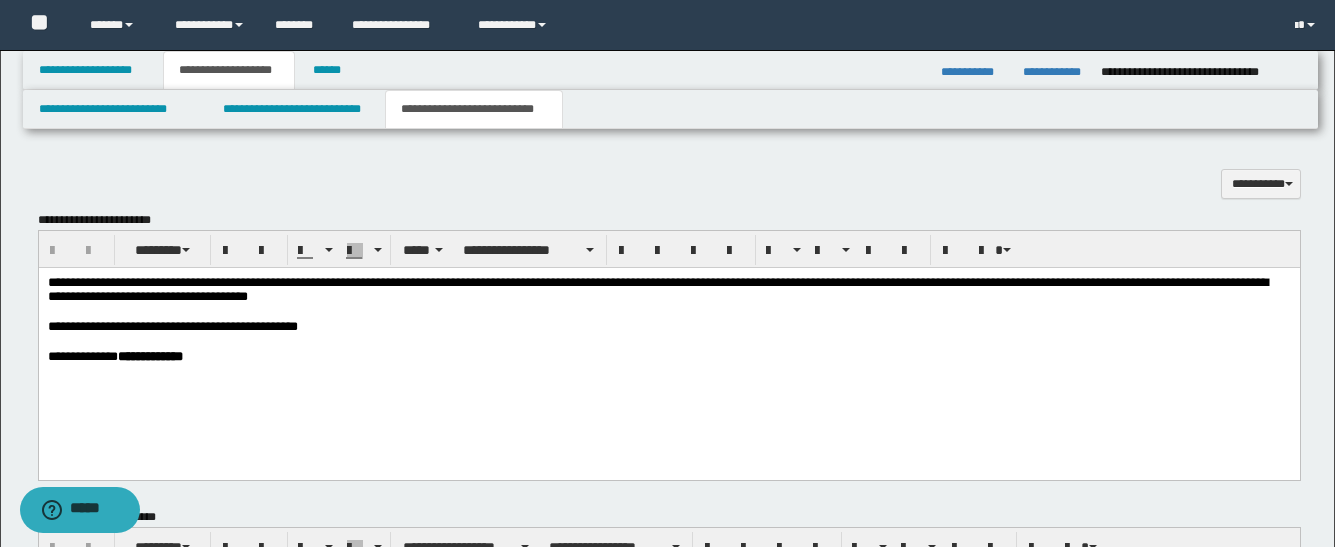 click on "**********" at bounding box center (657, 289) 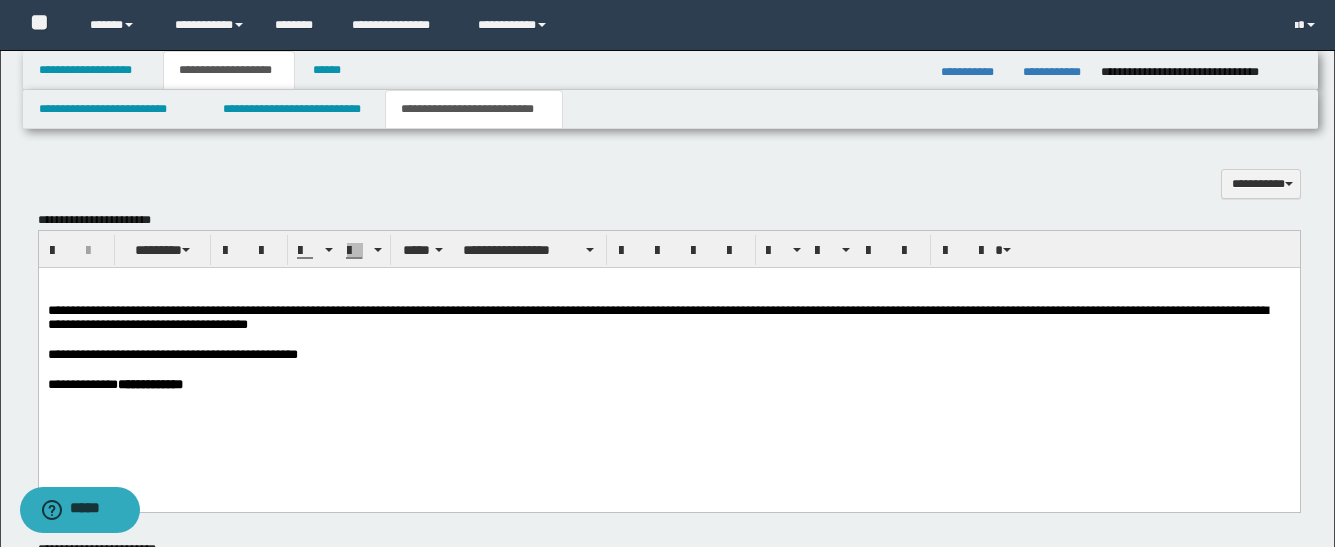 click on "**********" at bounding box center (668, 359) 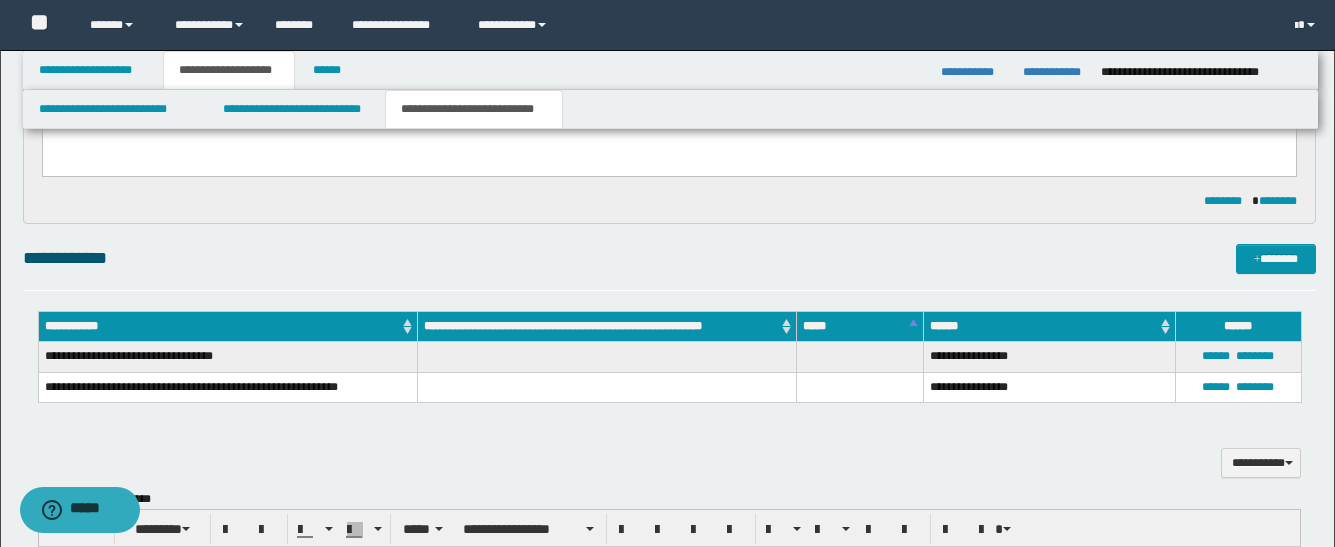 scroll, scrollTop: 400, scrollLeft: 0, axis: vertical 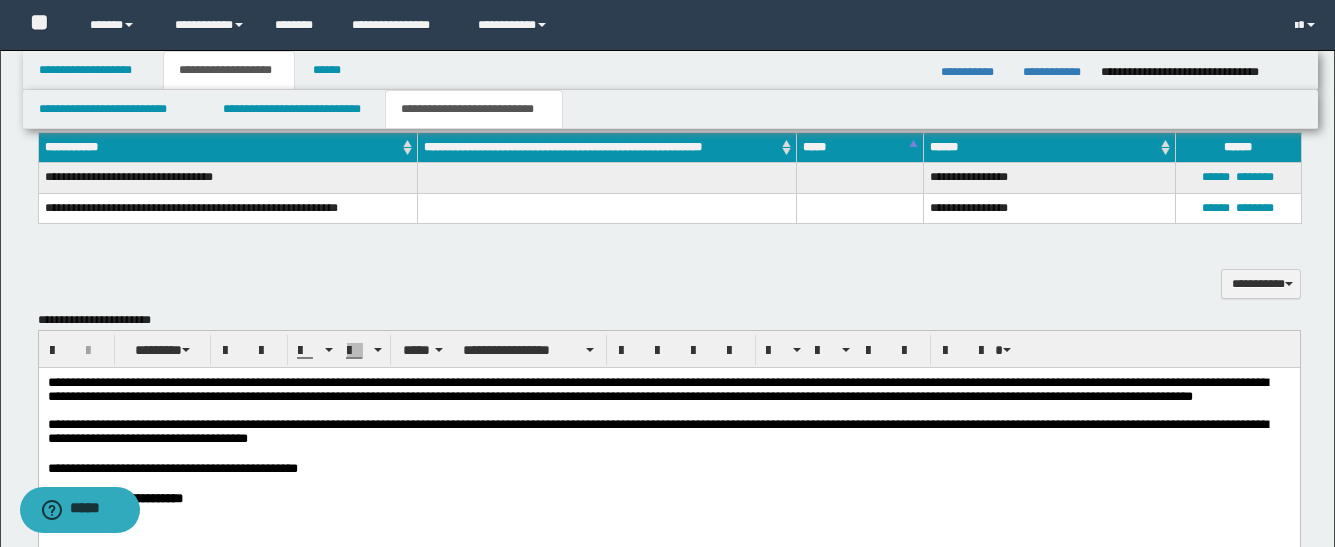 click on "**********" at bounding box center [657, 389] 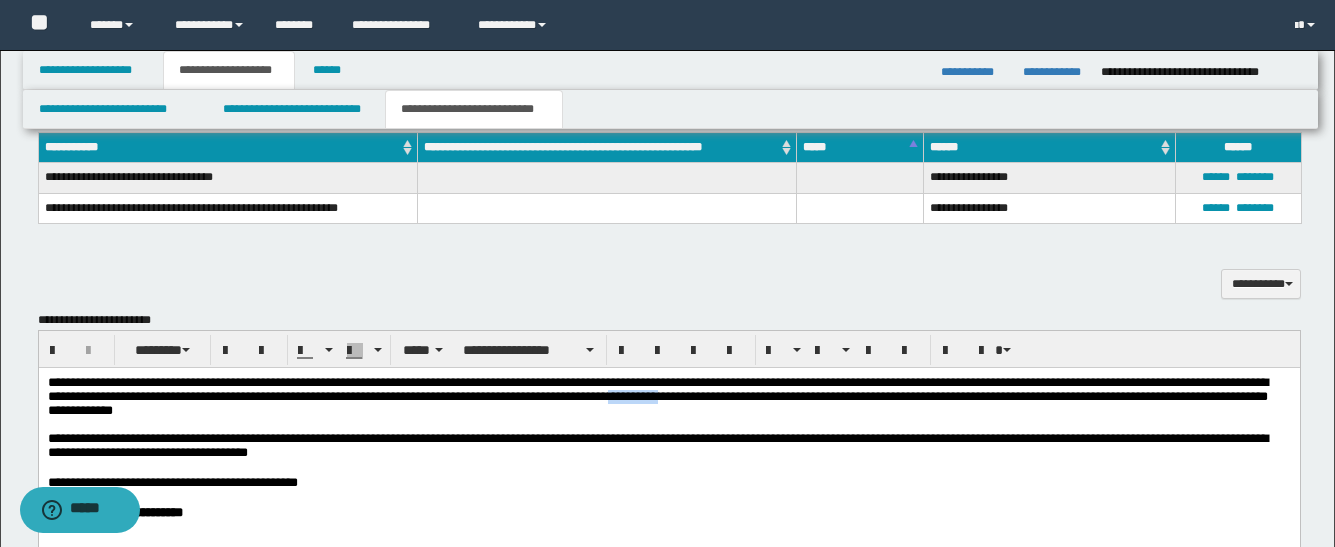 drag, startPoint x: 1005, startPoint y: 399, endPoint x: 1067, endPoint y: 397, distance: 62.03225 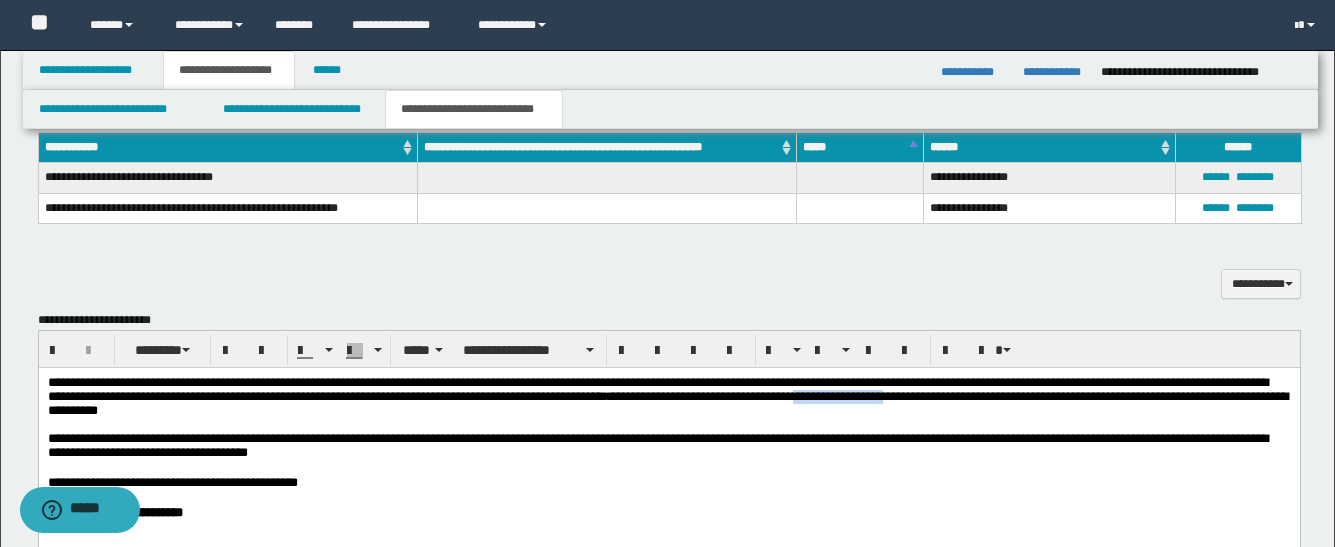 drag, startPoint x: 1219, startPoint y: 398, endPoint x: 127, endPoint y: 418, distance: 1092.1831 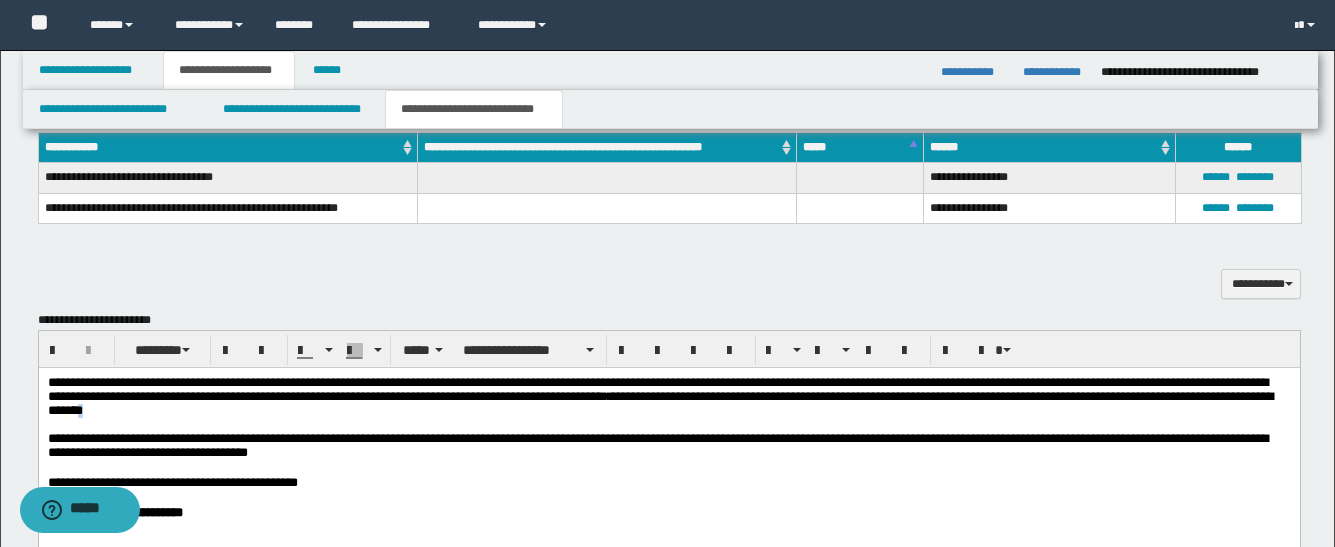 drag, startPoint x: 699, startPoint y: 414, endPoint x: 171, endPoint y: 428, distance: 528.18555 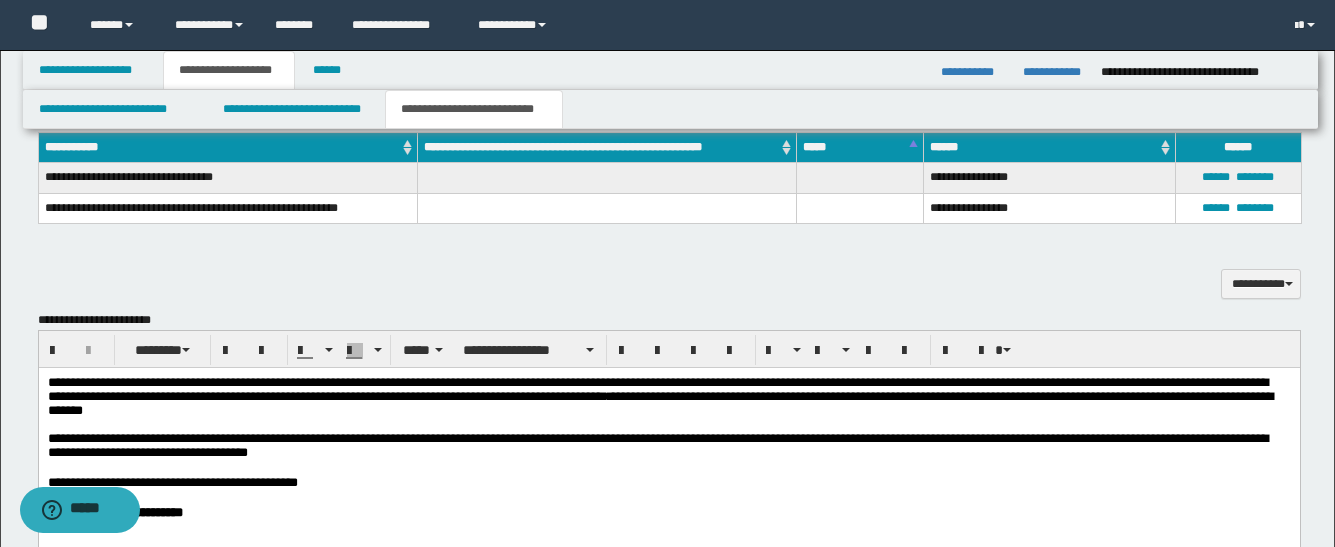 click on "**********" at bounding box center [659, 396] 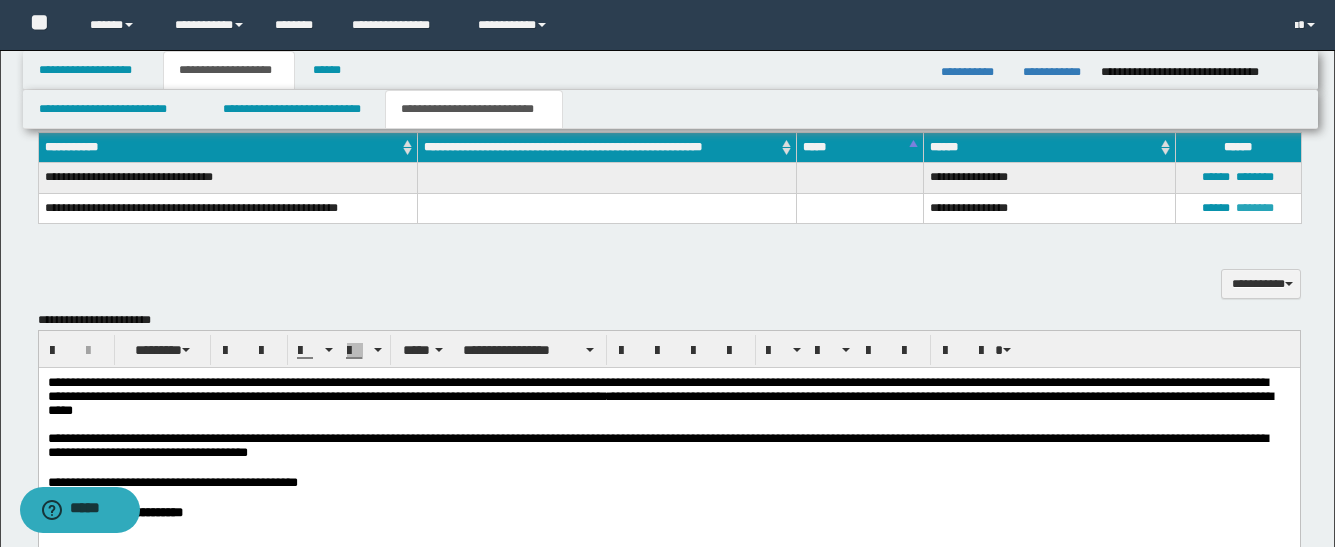 click on "********" at bounding box center [1255, 208] 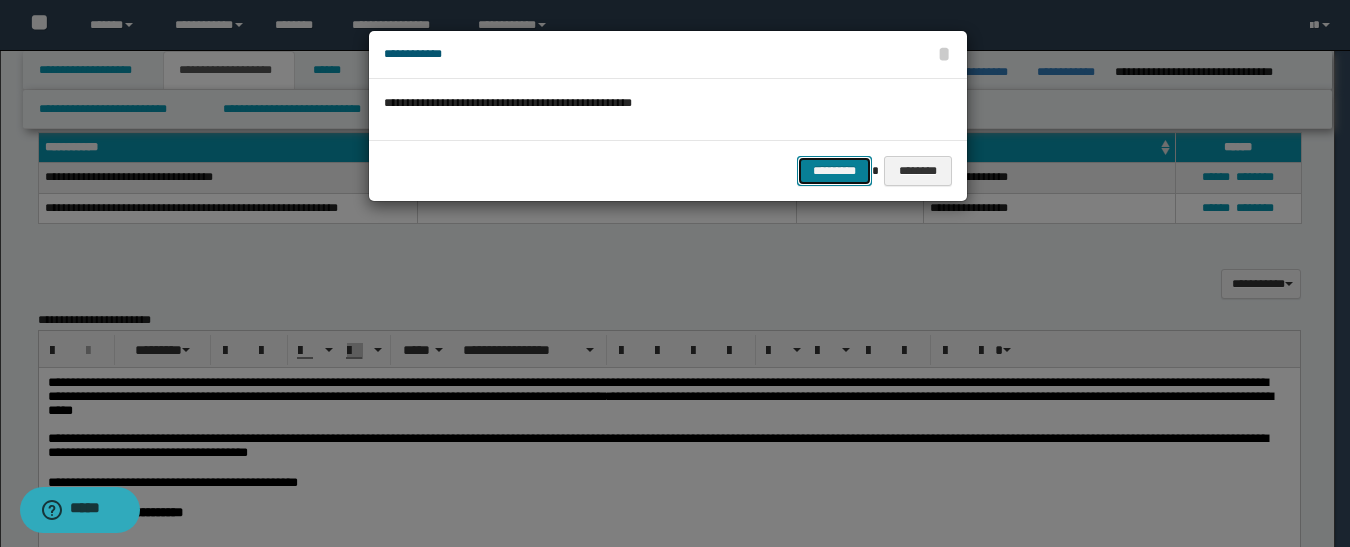 click on "*********" at bounding box center [834, 171] 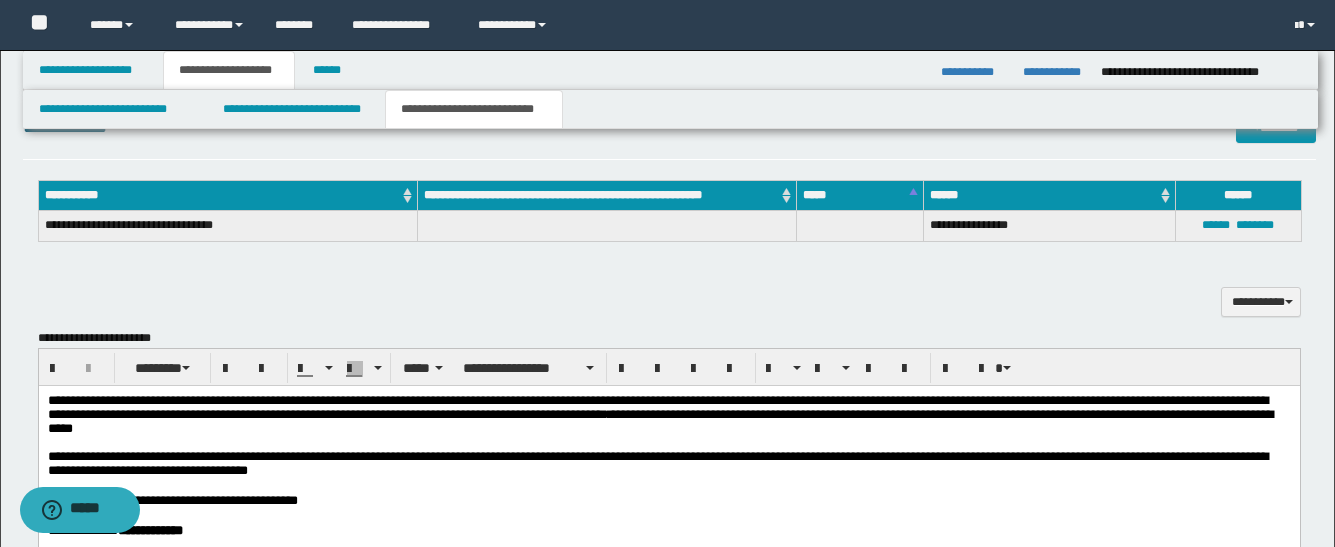 scroll, scrollTop: 600, scrollLeft: 0, axis: vertical 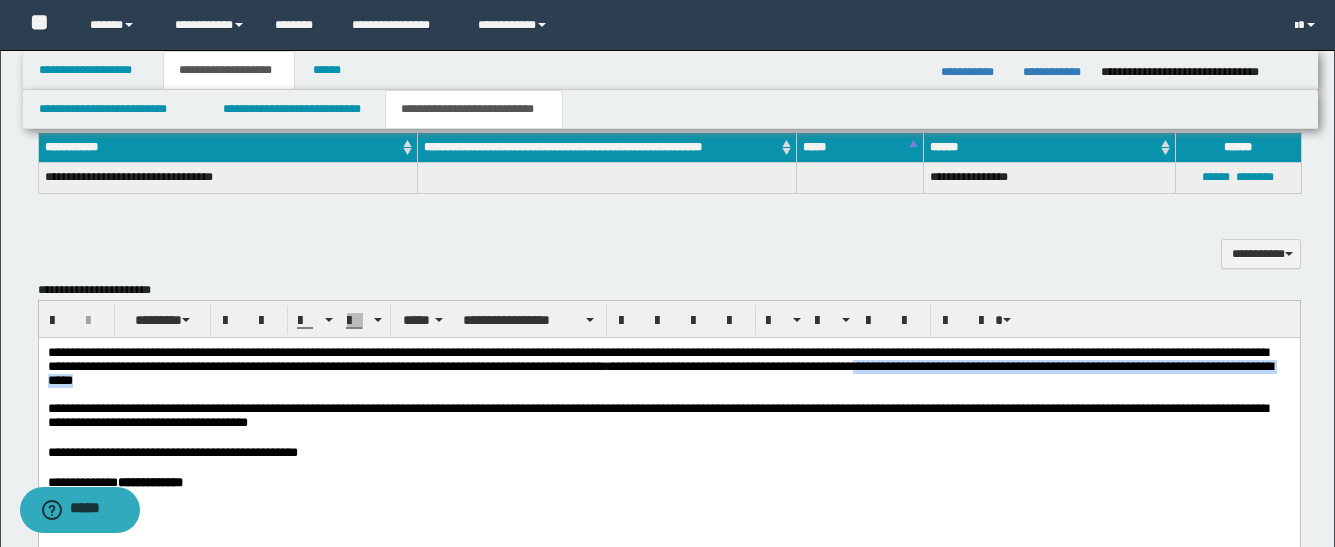drag, startPoint x: 704, startPoint y: 387, endPoint x: 128, endPoint y: 384, distance: 576.0078 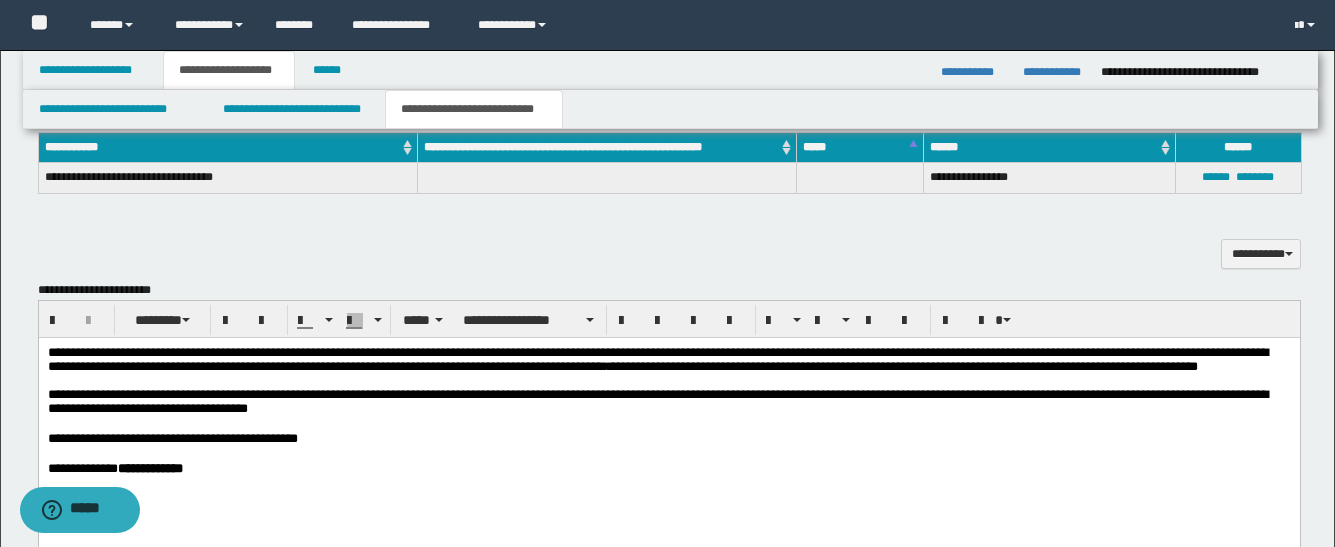click on "**********" at bounding box center (668, 360) 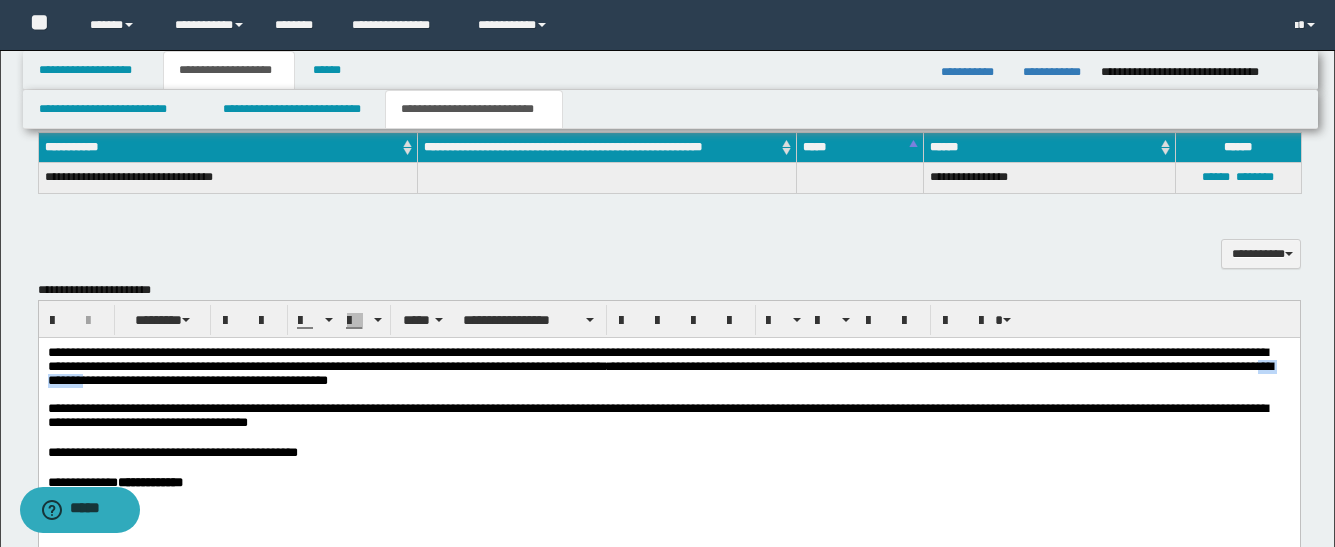 drag, startPoint x: 662, startPoint y: 387, endPoint x: 636, endPoint y: 382, distance: 26.476404 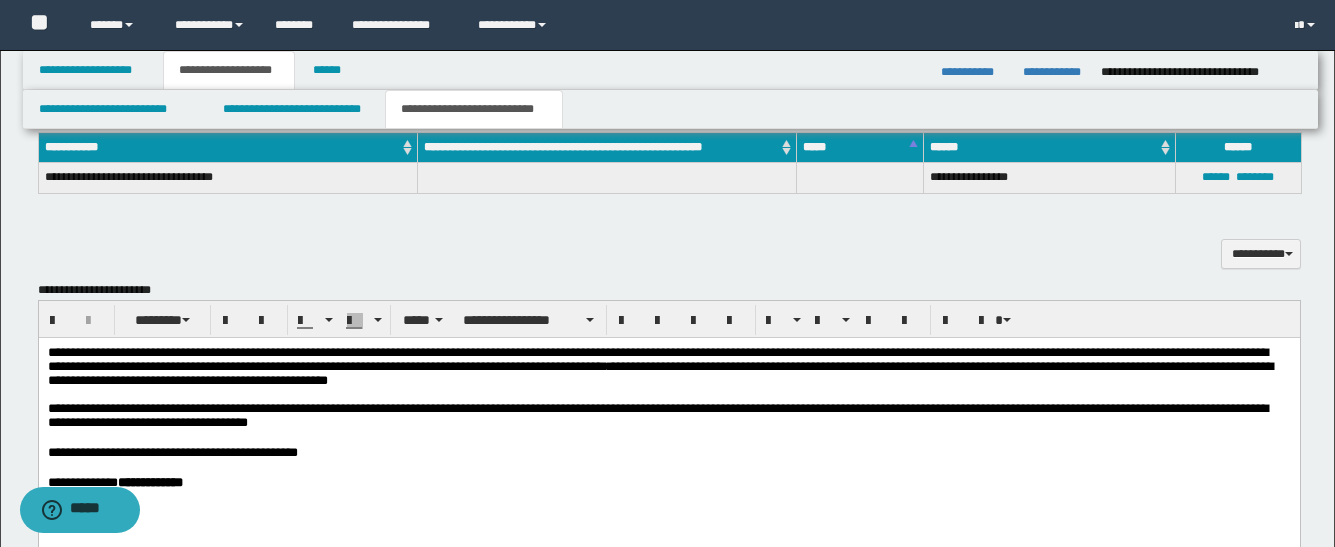 click on "**********" at bounding box center (659, 366) 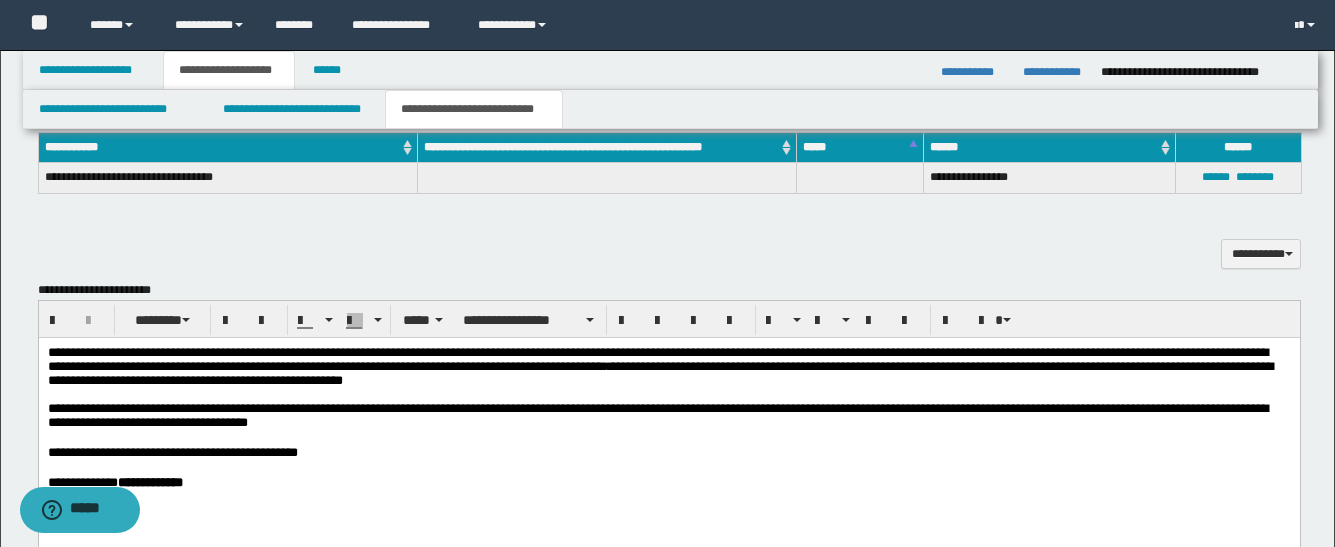 click on "**********" at bounding box center (659, 366) 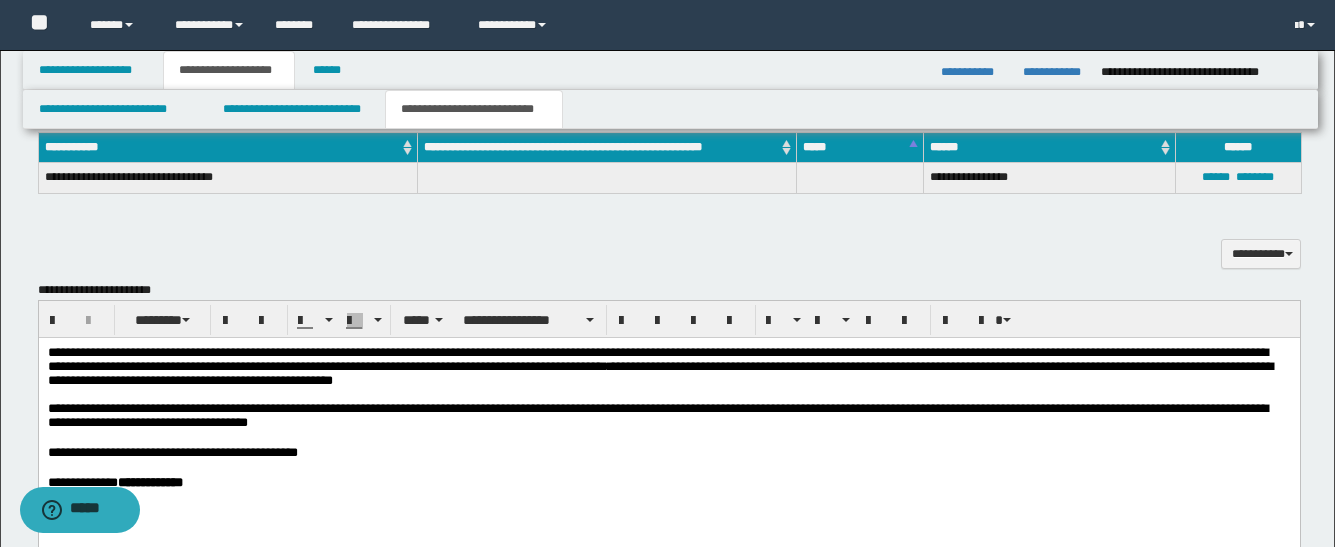 click on "**********" at bounding box center [668, 367] 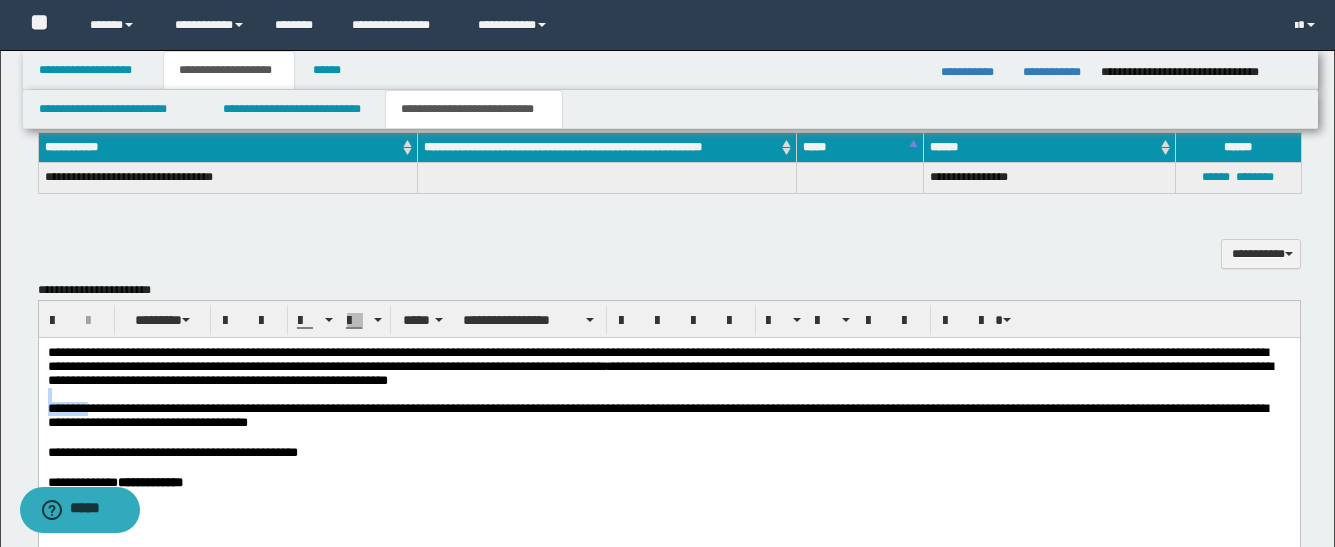 drag, startPoint x: 98, startPoint y: 414, endPoint x: 50, endPoint y: 406, distance: 48.6621 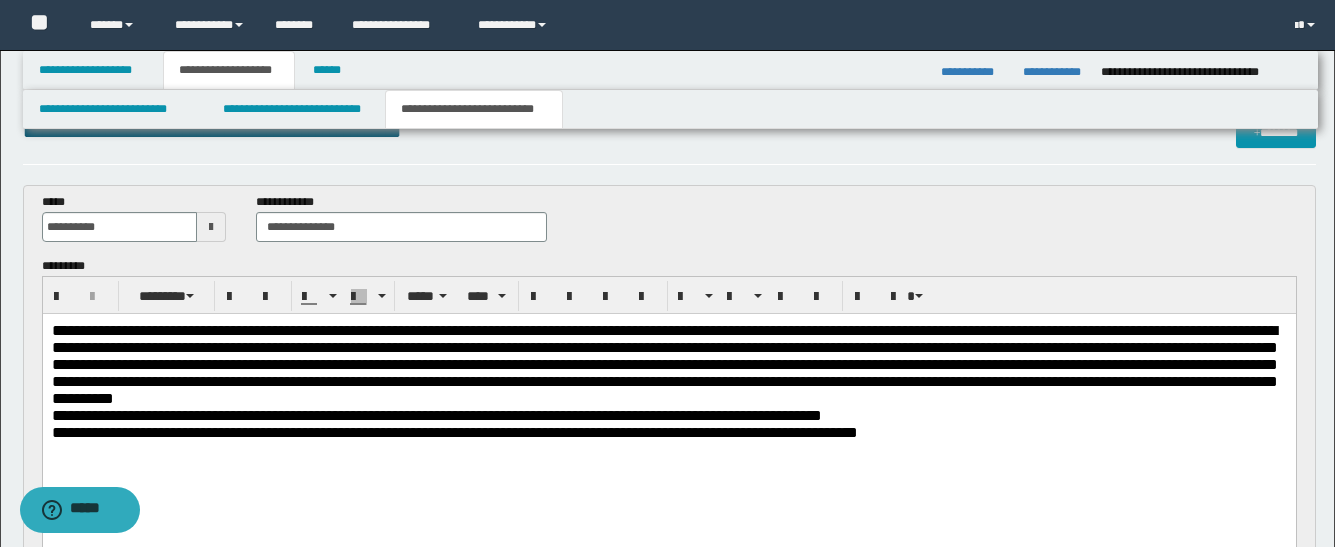 scroll, scrollTop: 0, scrollLeft: 0, axis: both 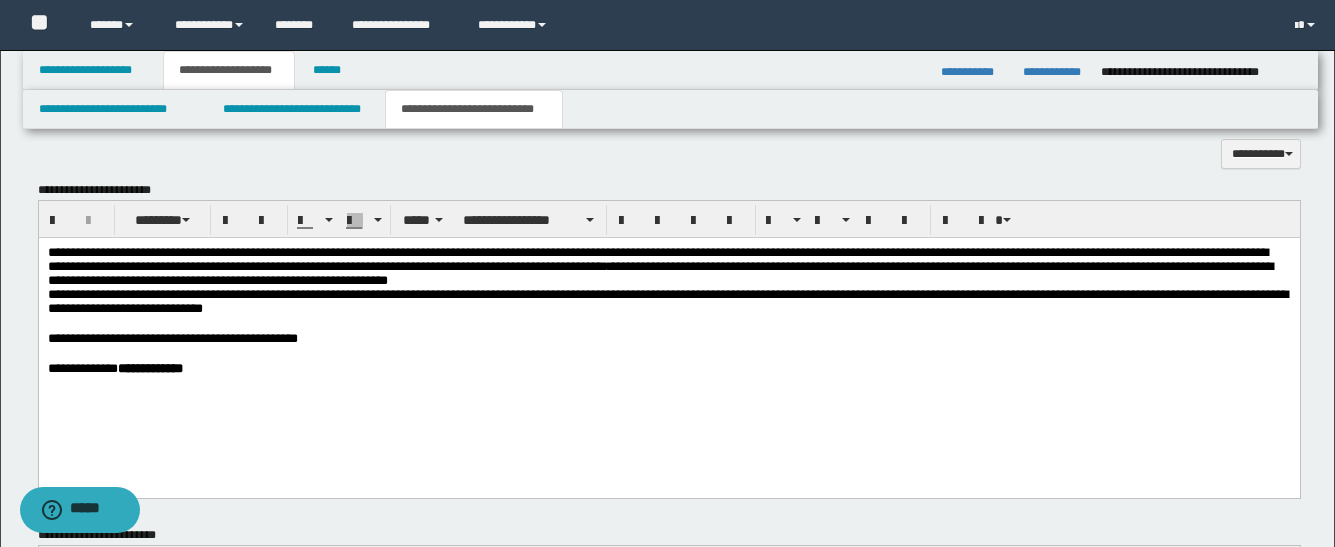 click on "**********" at bounding box center [659, 266] 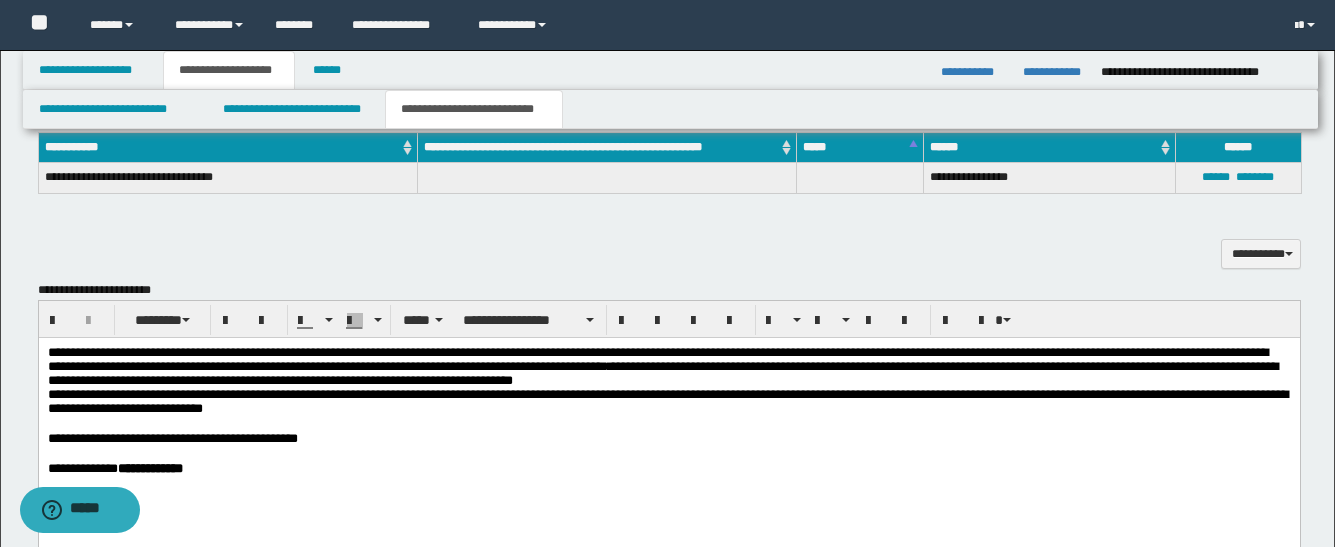 scroll, scrollTop: 100, scrollLeft: 0, axis: vertical 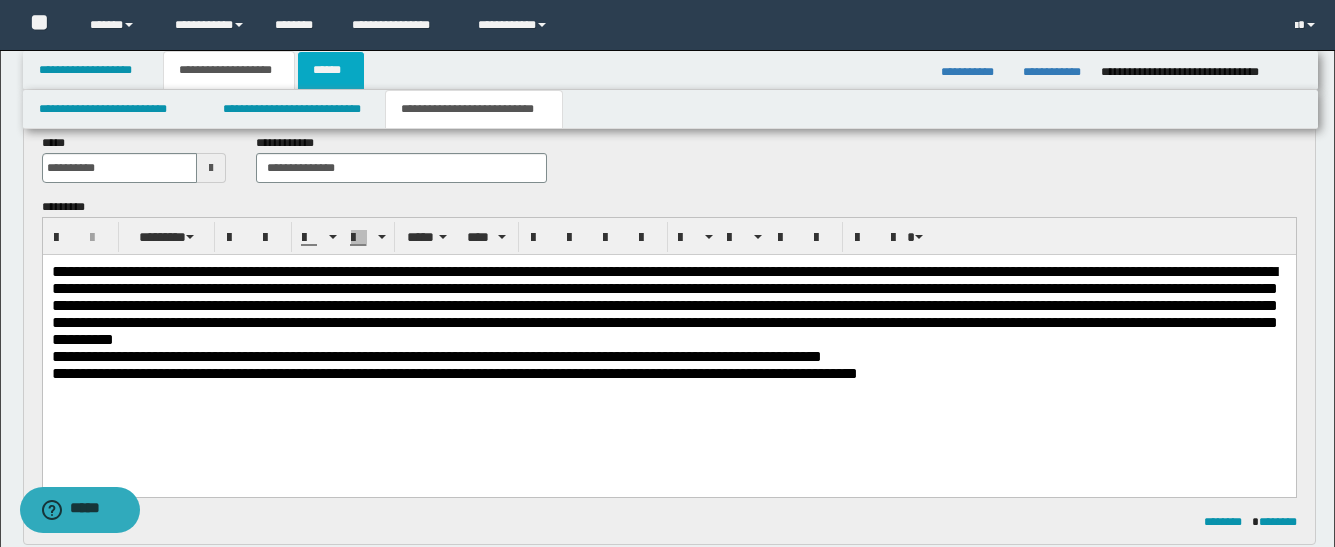 click on "******" at bounding box center [331, 70] 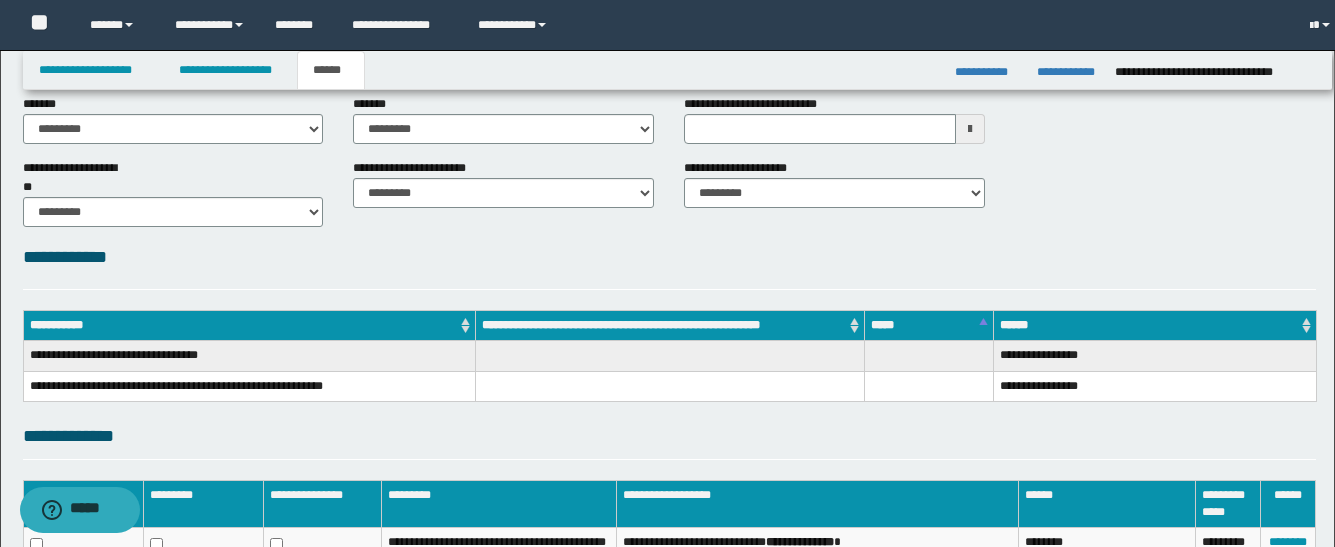 scroll, scrollTop: 69, scrollLeft: 0, axis: vertical 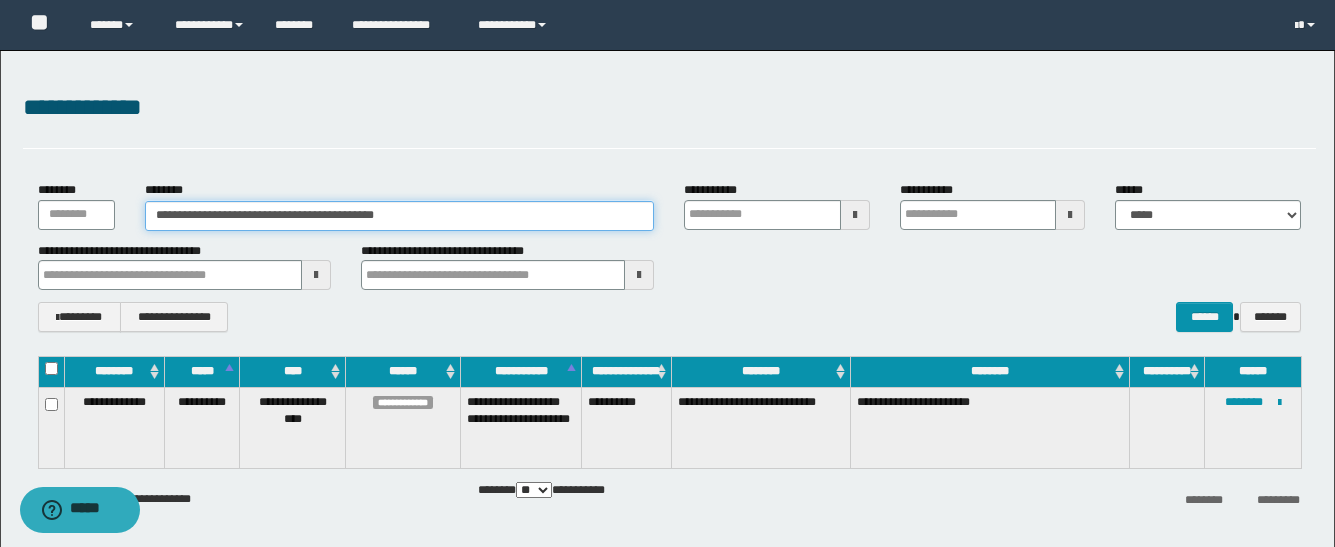drag, startPoint x: 465, startPoint y: 213, endPoint x: -8, endPoint y: 150, distance: 477.17712 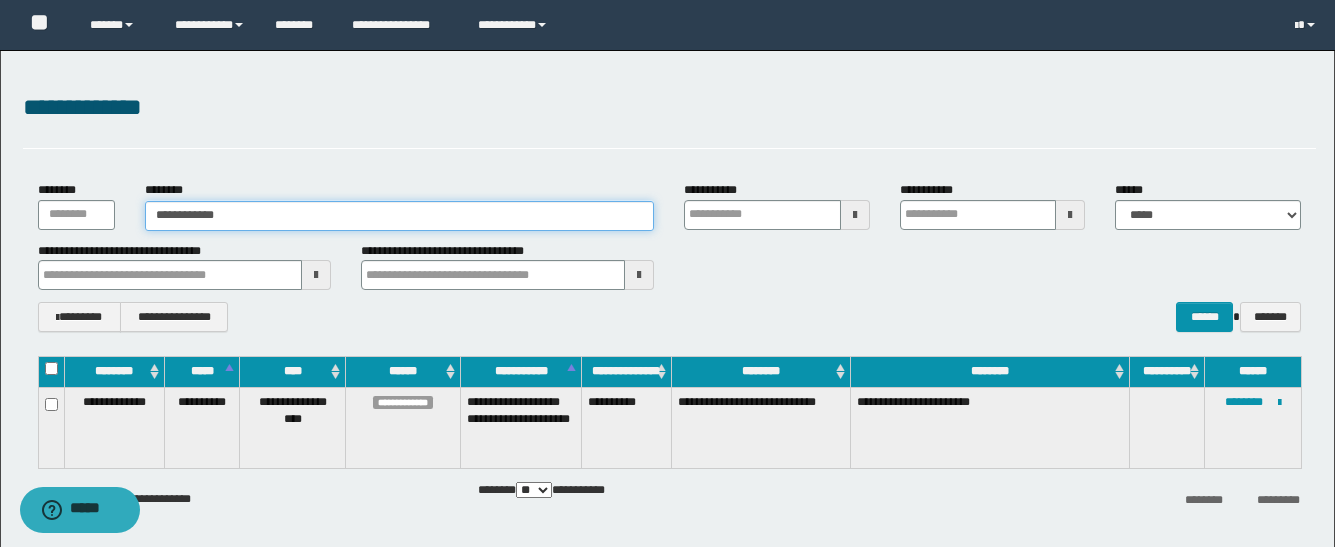 type on "**********" 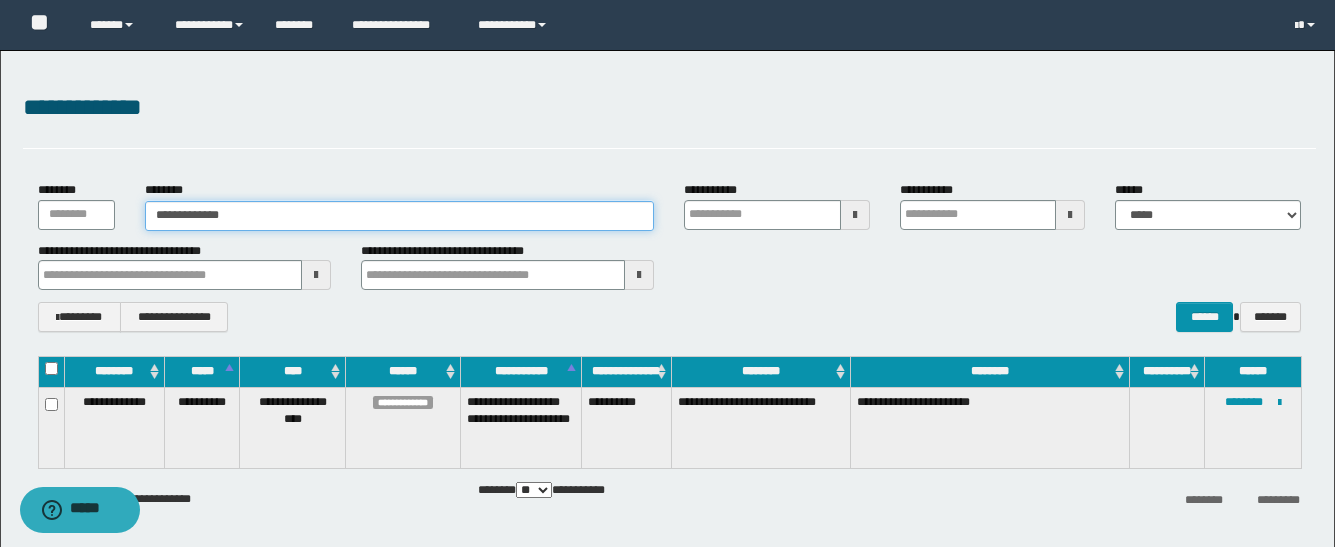 type on "**********" 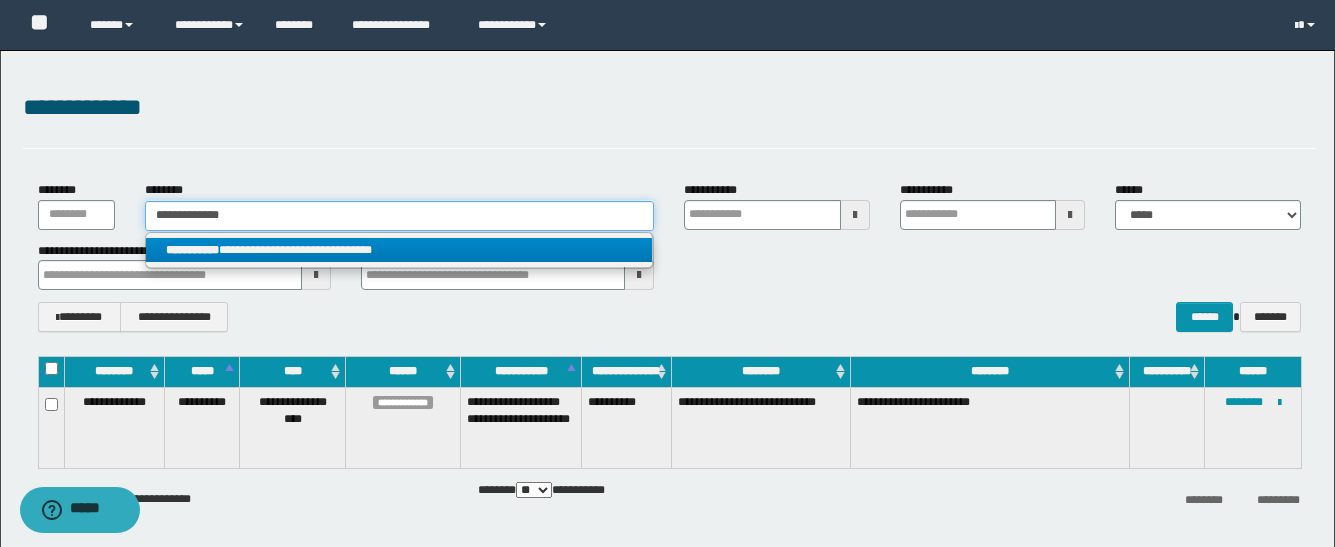 type on "**********" 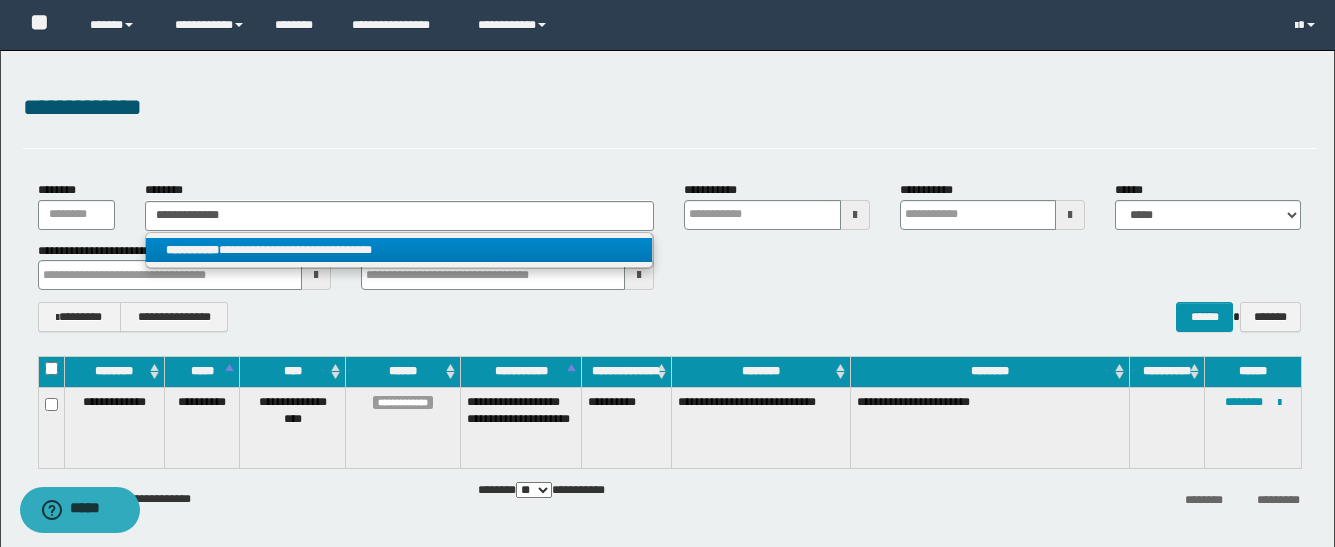 click on "**********" at bounding box center (399, 250) 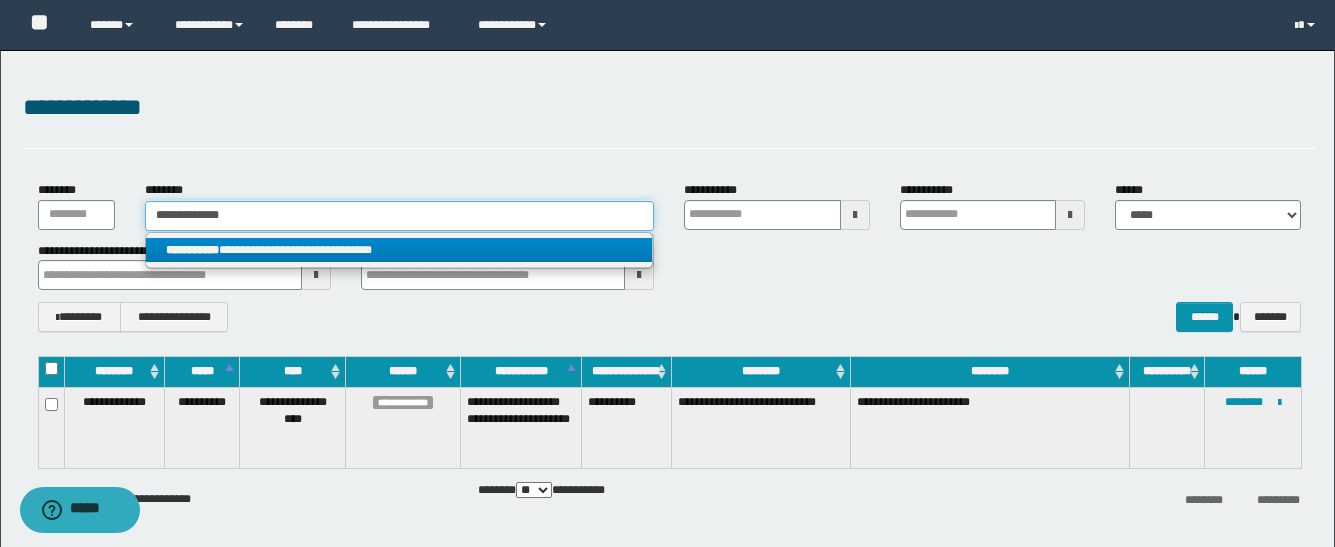 type 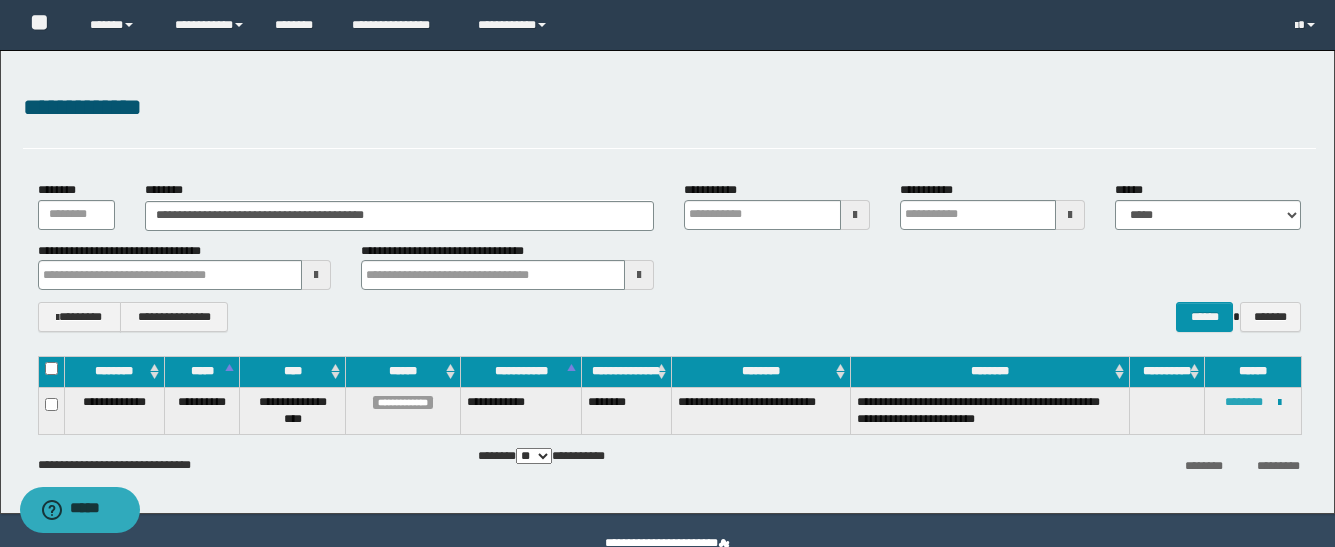 click on "********" at bounding box center (1244, 402) 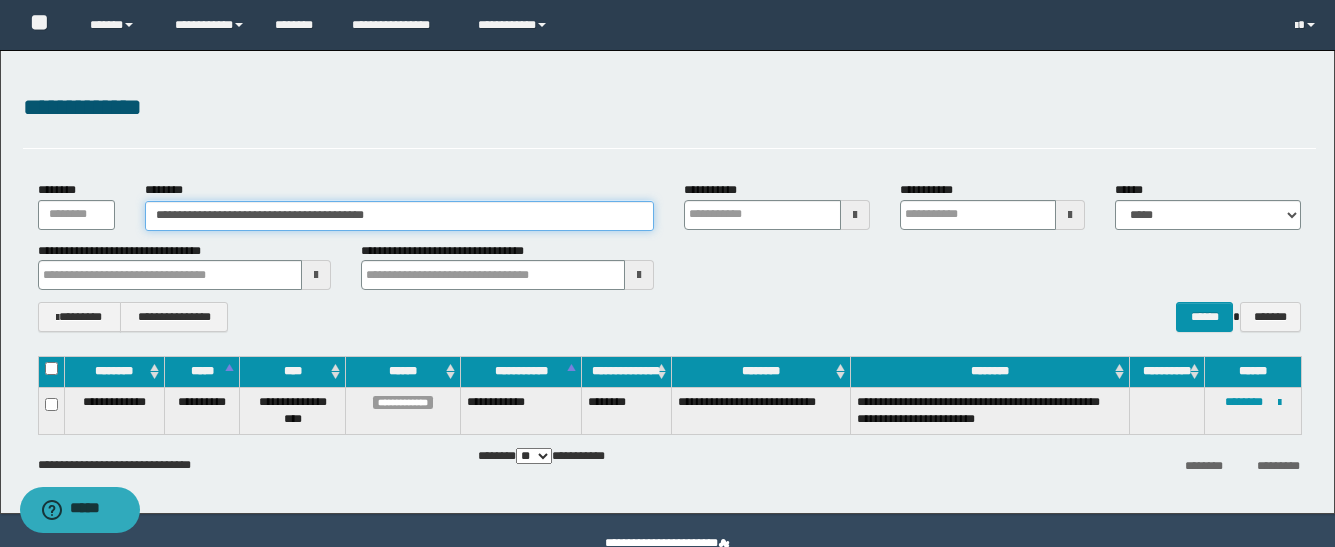 drag, startPoint x: 457, startPoint y: 213, endPoint x: 28, endPoint y: 208, distance: 429.02914 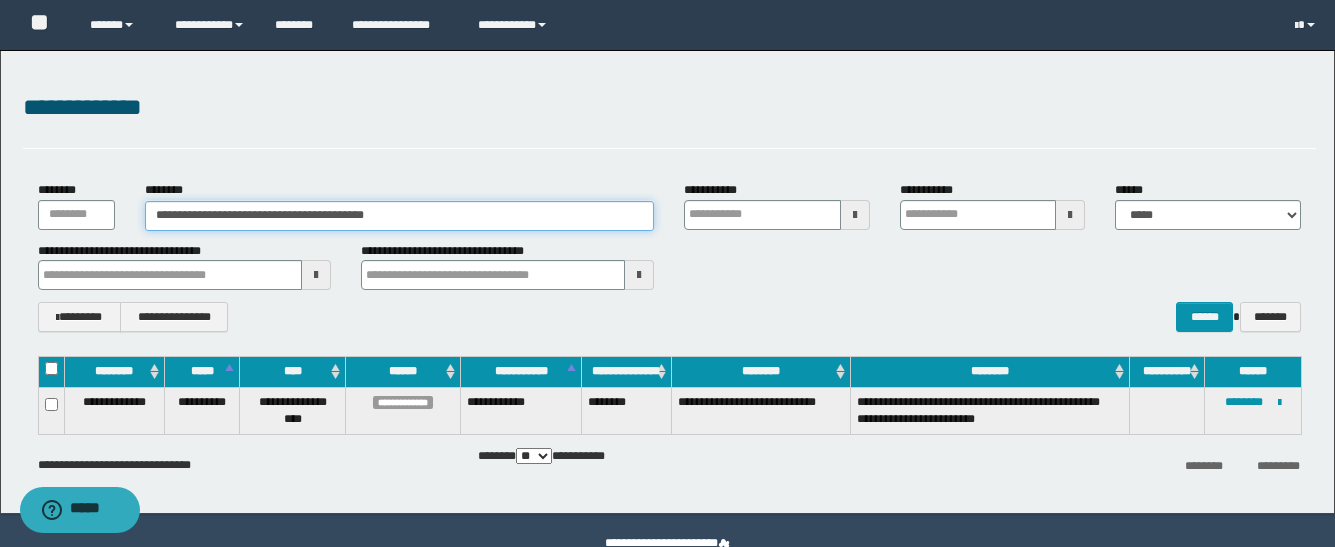 click on "**********" at bounding box center [399, 216] 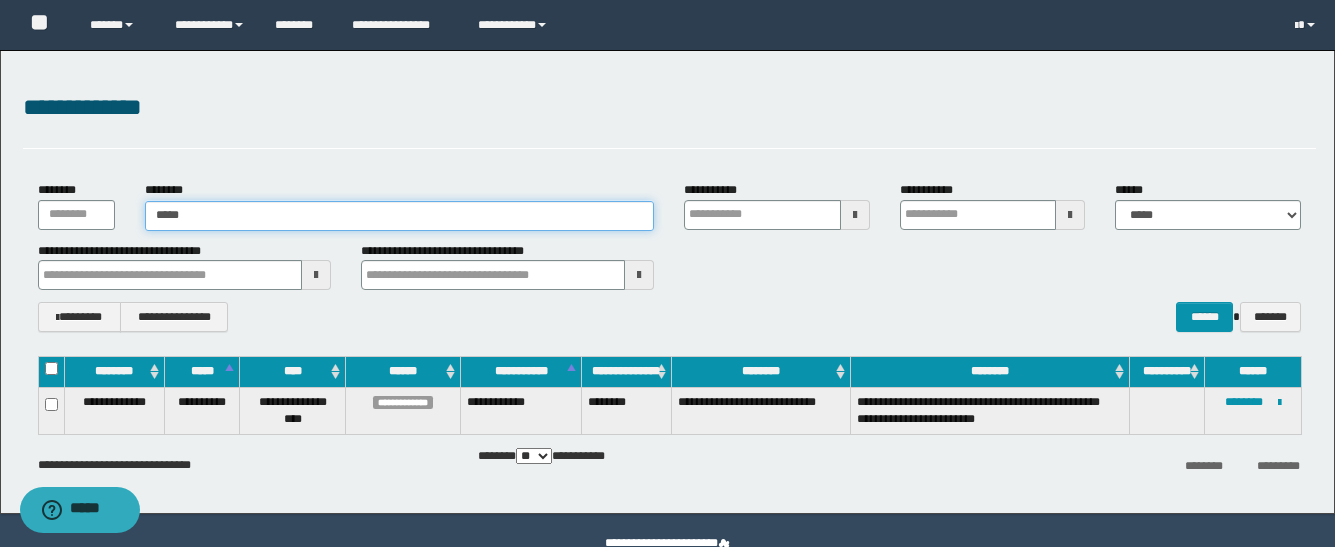 type on "*****" 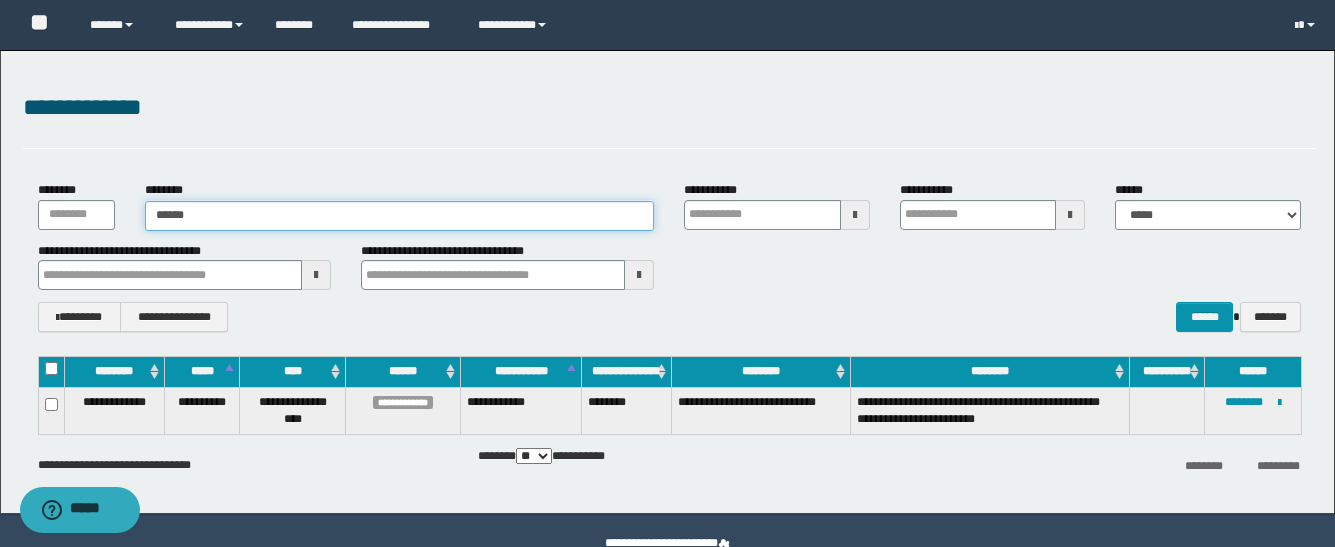 type on "*****" 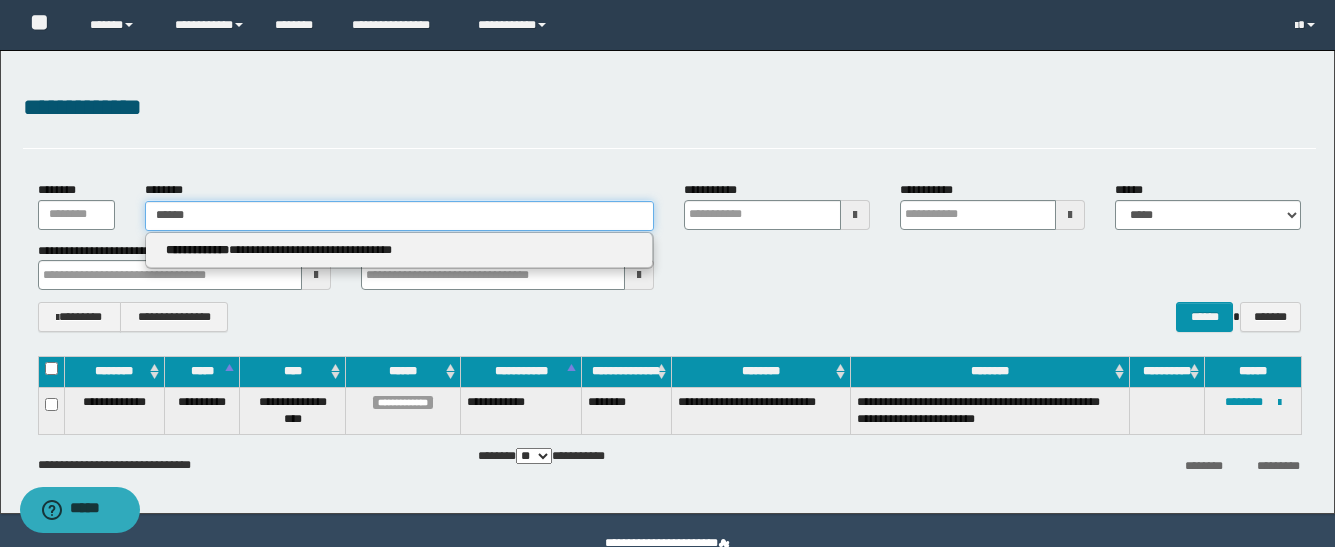 type 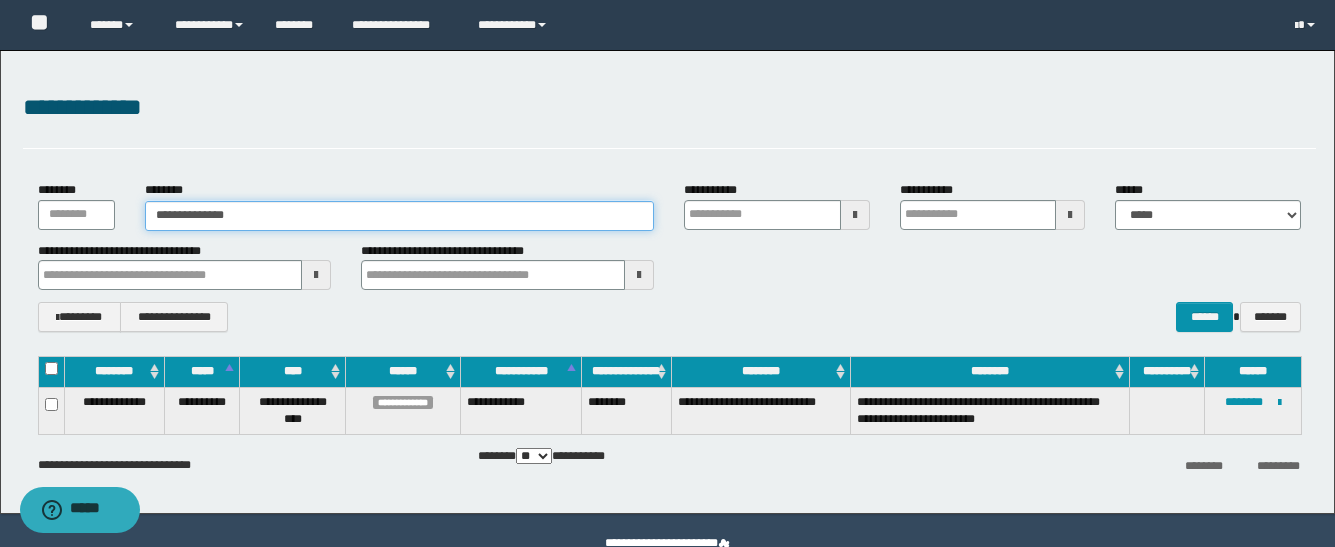 type on "**********" 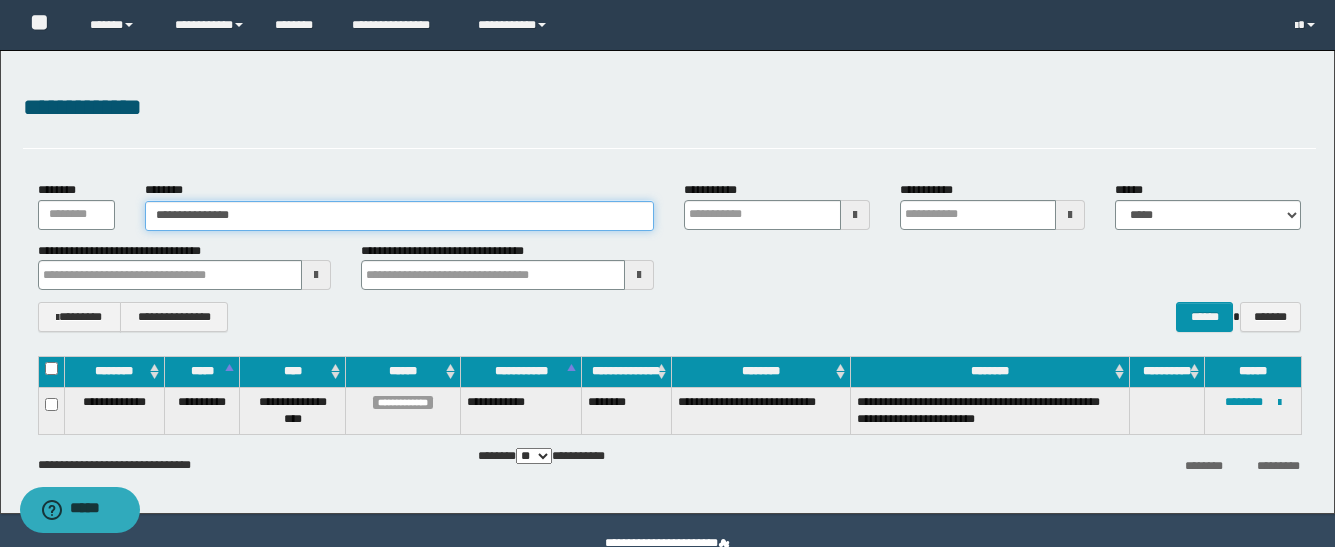 type on "**********" 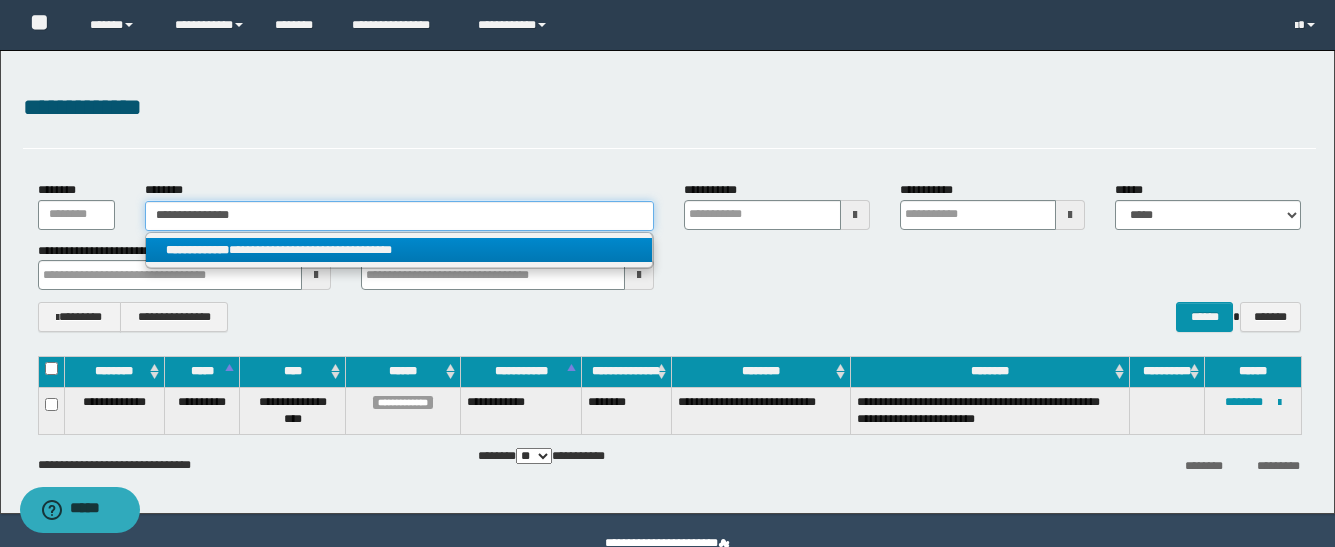 type on "**********" 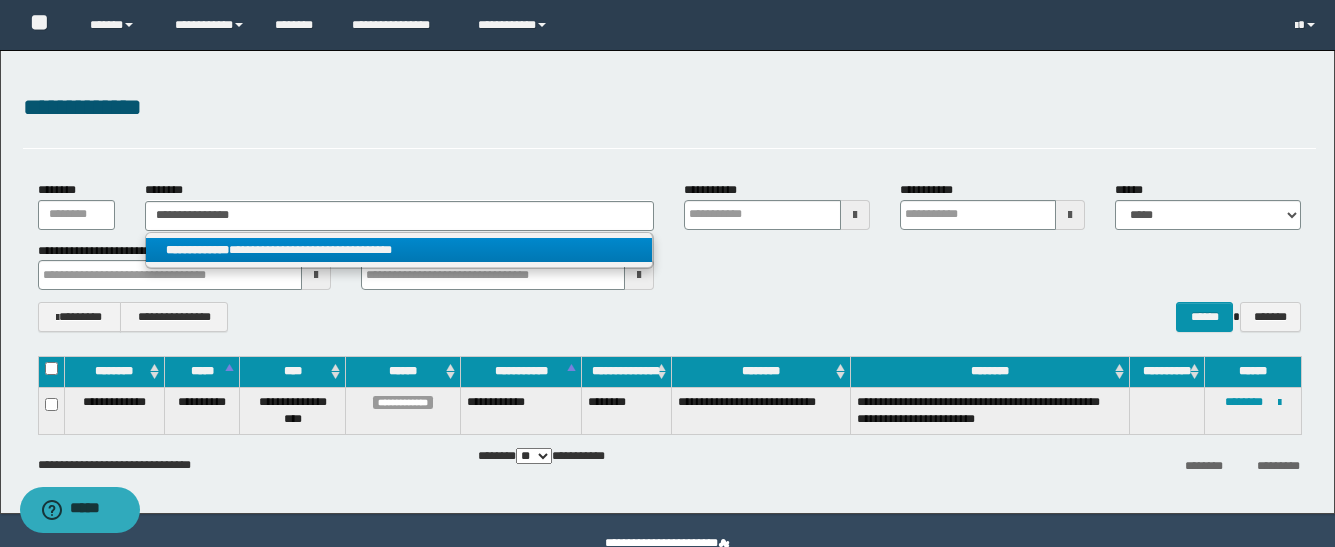 click on "**********" at bounding box center (399, 250) 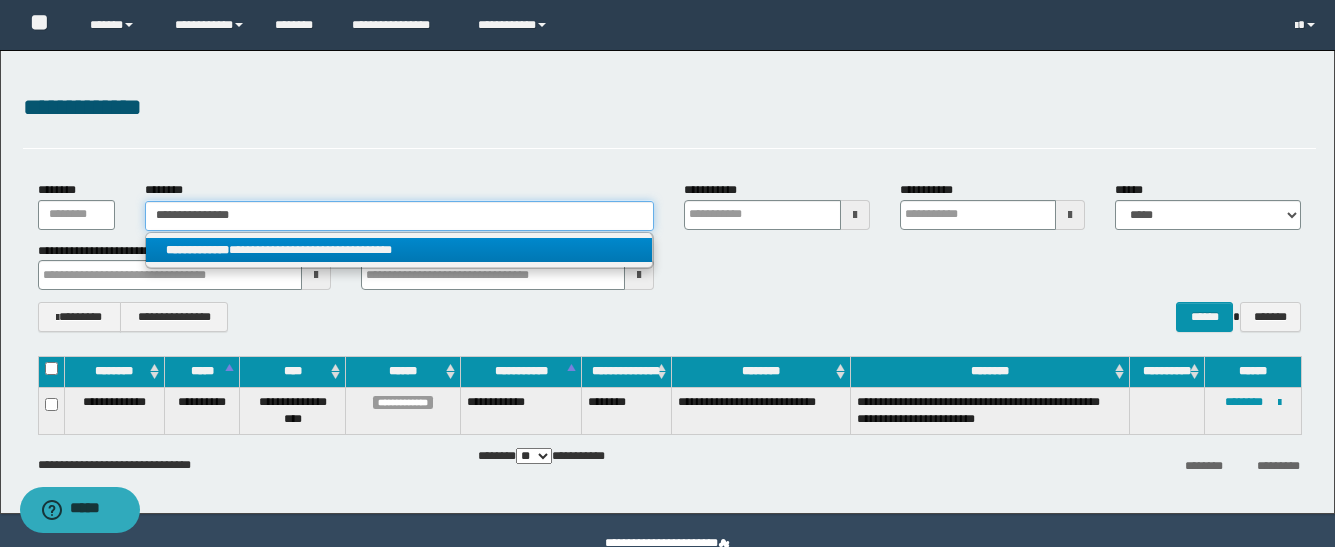 type 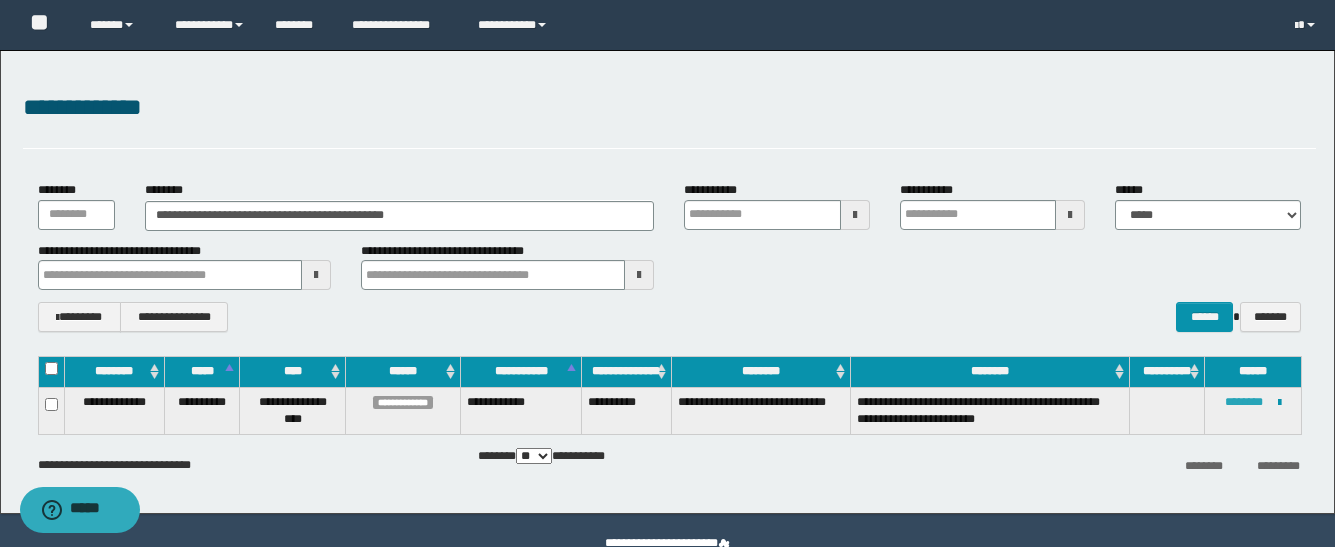 click on "********" at bounding box center [1244, 402] 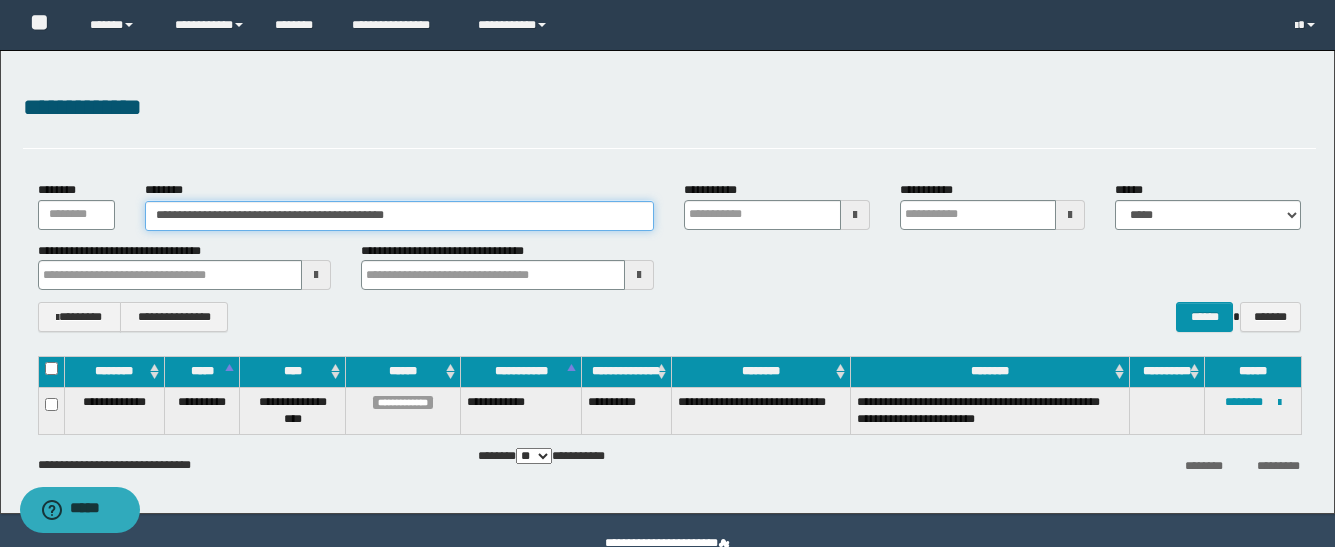 drag, startPoint x: 472, startPoint y: 218, endPoint x: -1, endPoint y: 200, distance: 473.34238 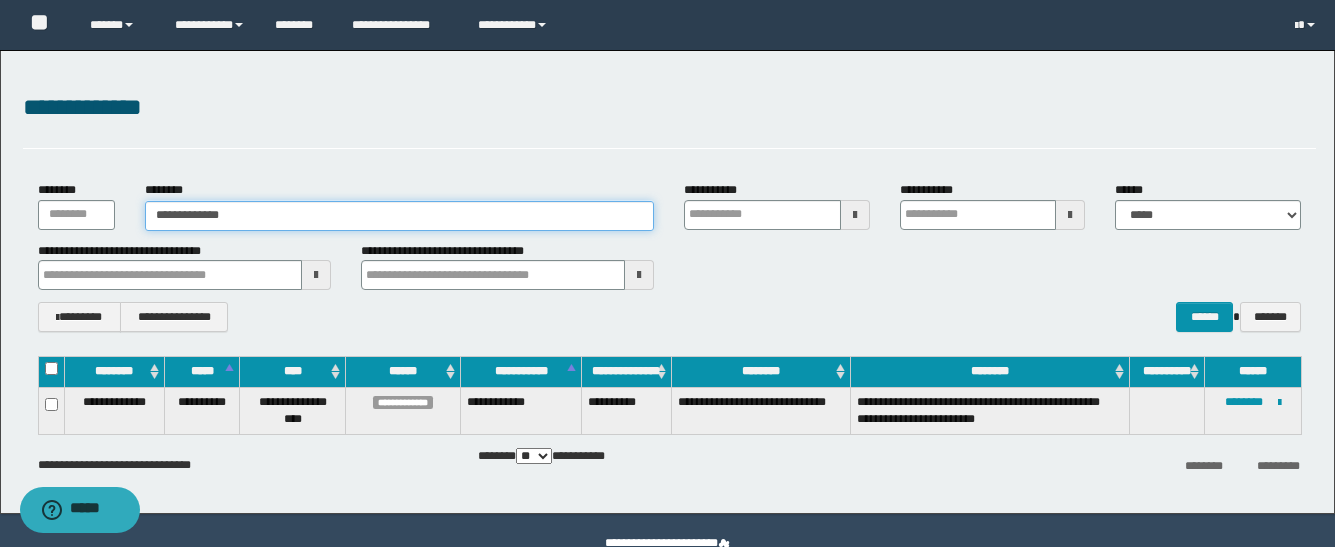 type on "**********" 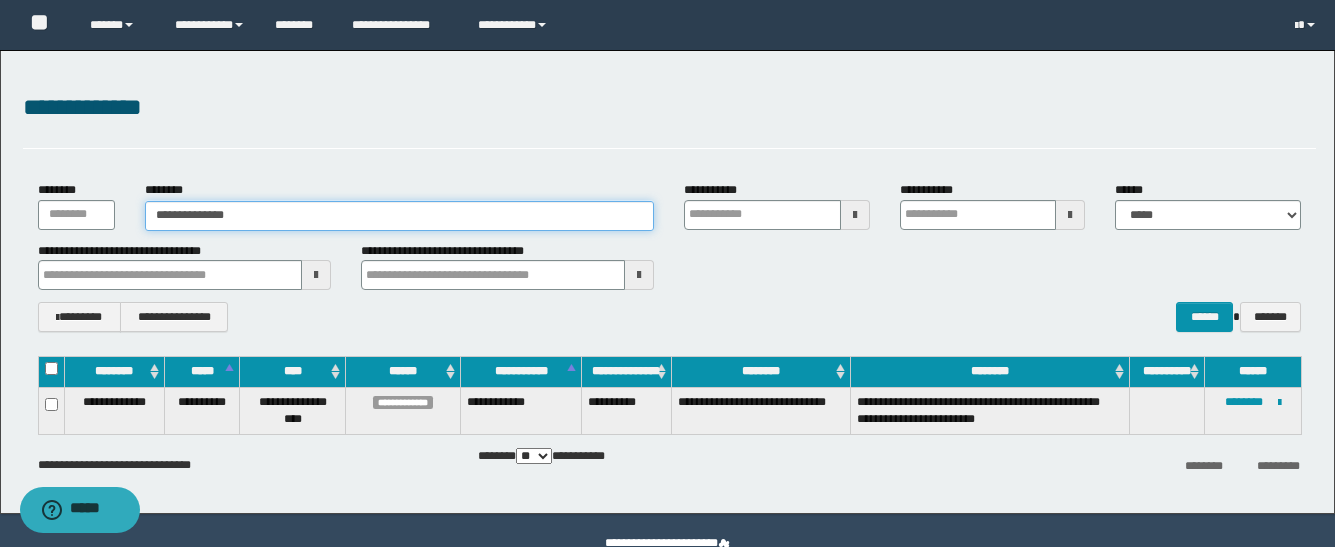 type on "**********" 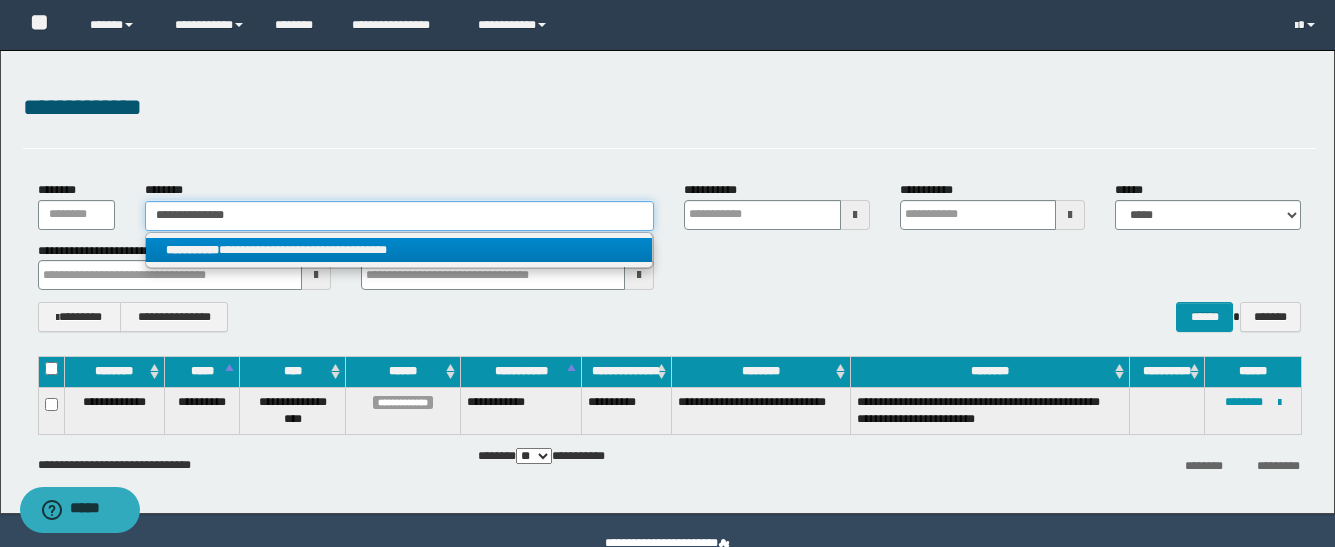 type on "**********" 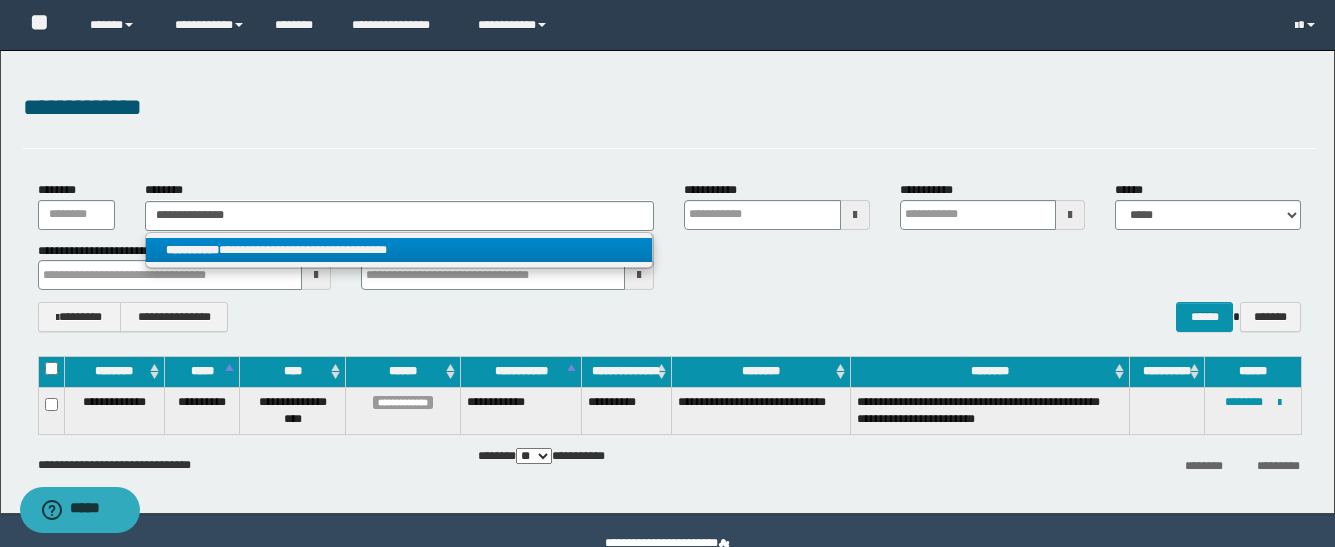 click on "**********" at bounding box center [399, 250] 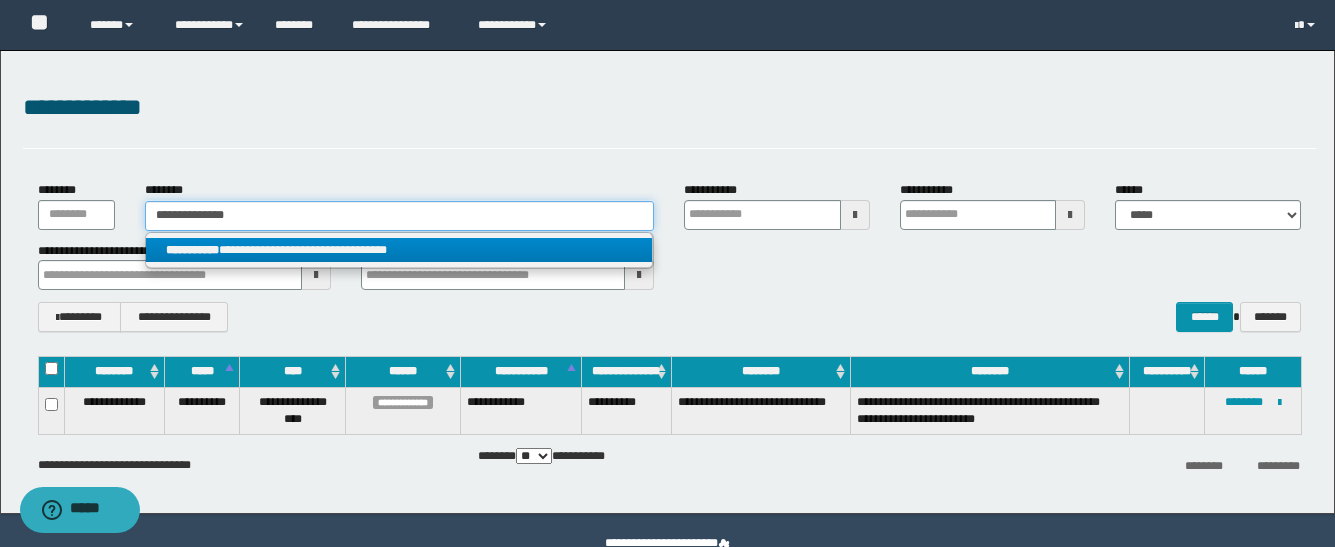 type 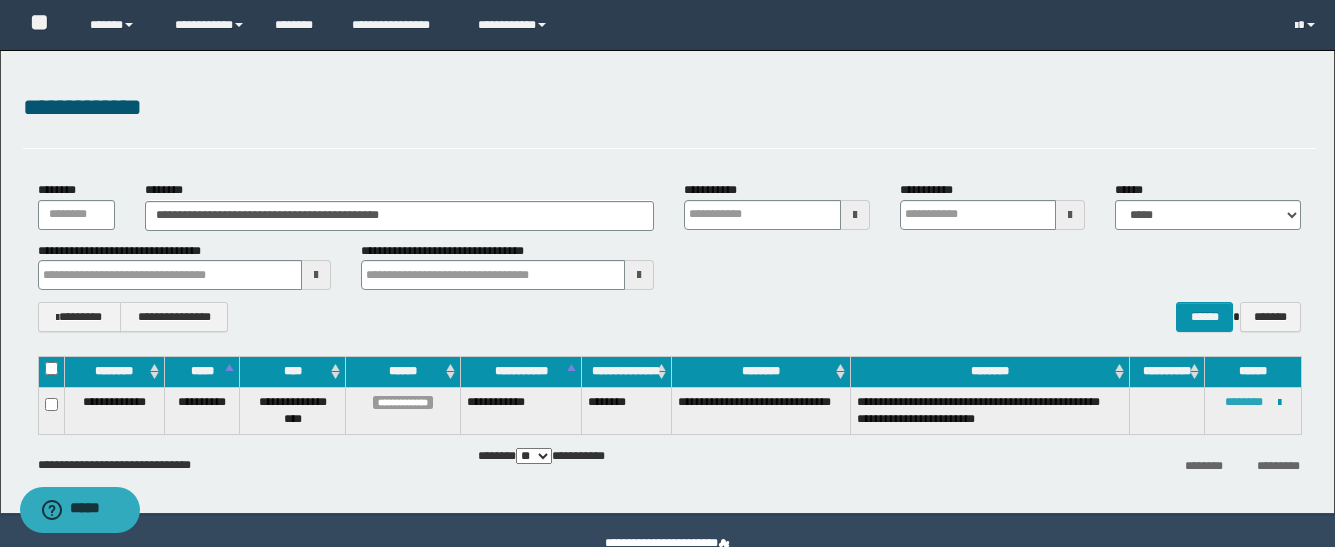 click on "********" at bounding box center [1244, 402] 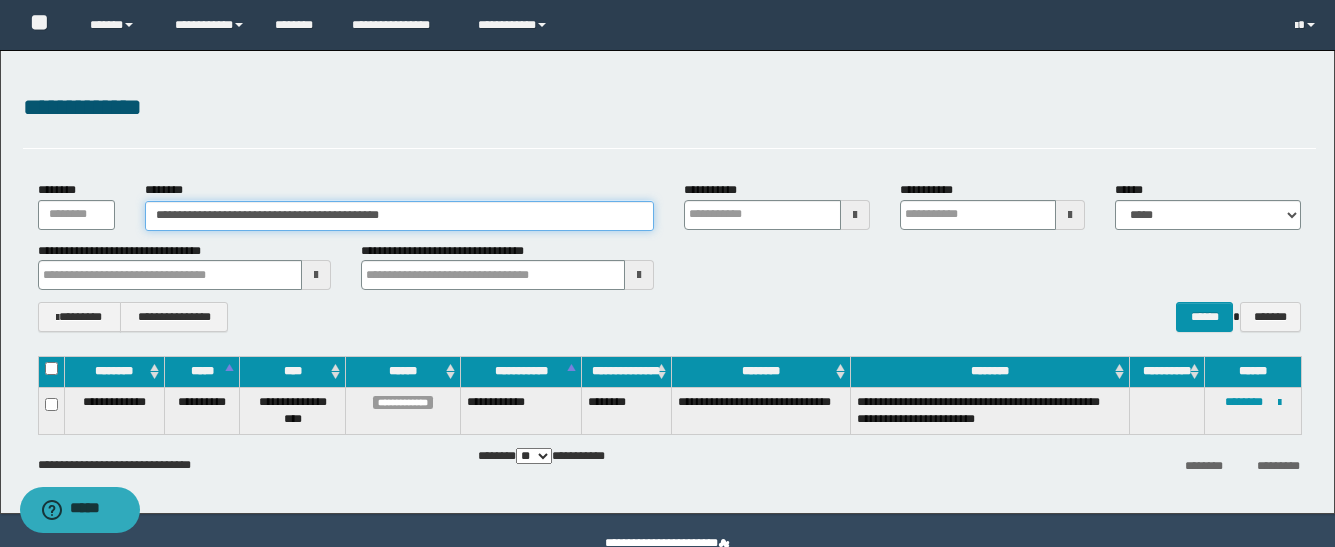 drag, startPoint x: 465, startPoint y: 212, endPoint x: 75, endPoint y: 181, distance: 391.2301 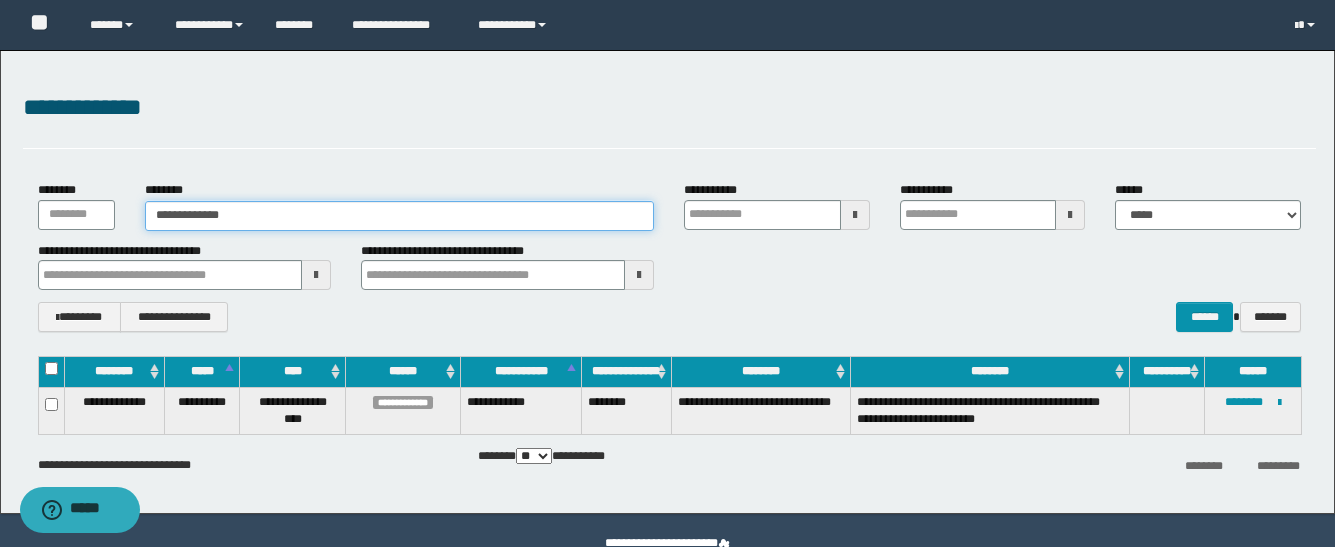 type on "**********" 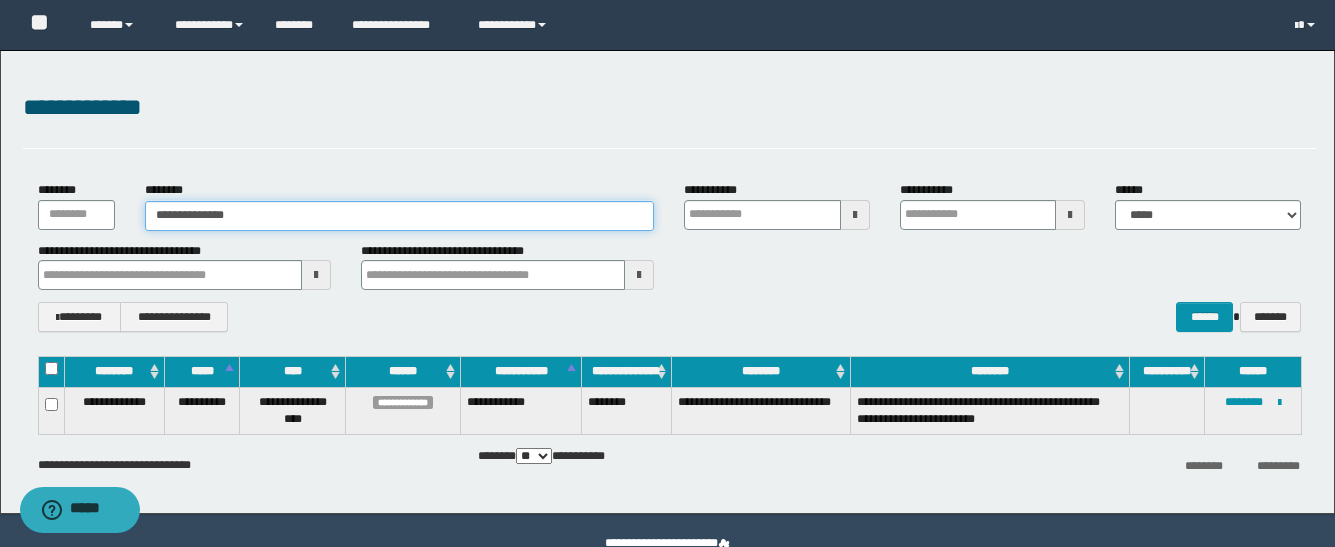 type on "**********" 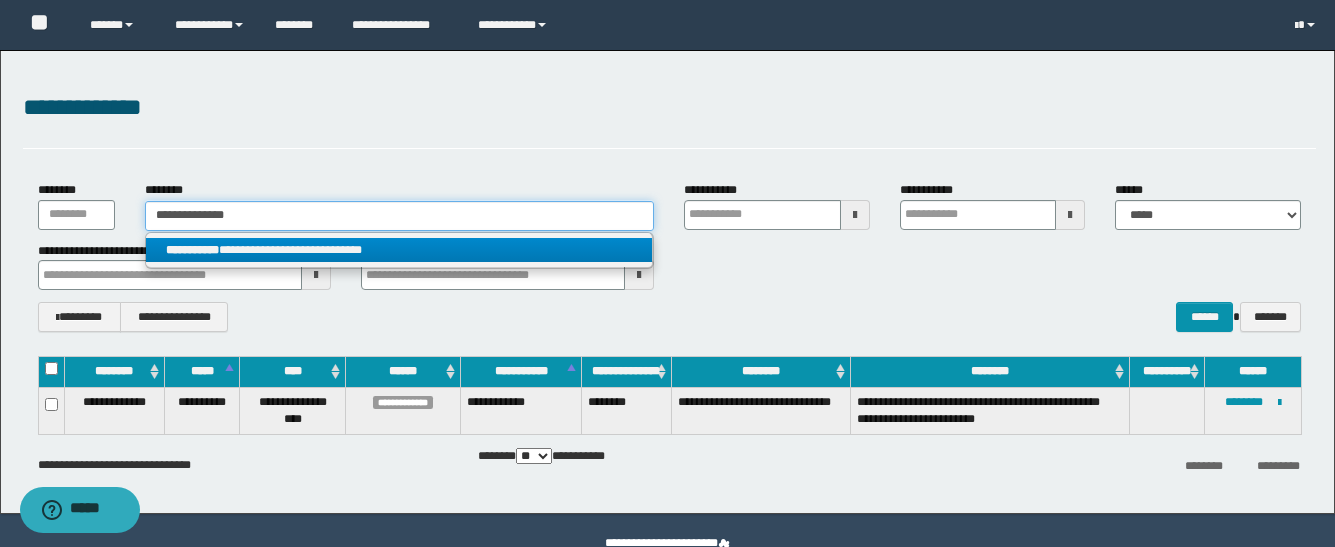 type on "**********" 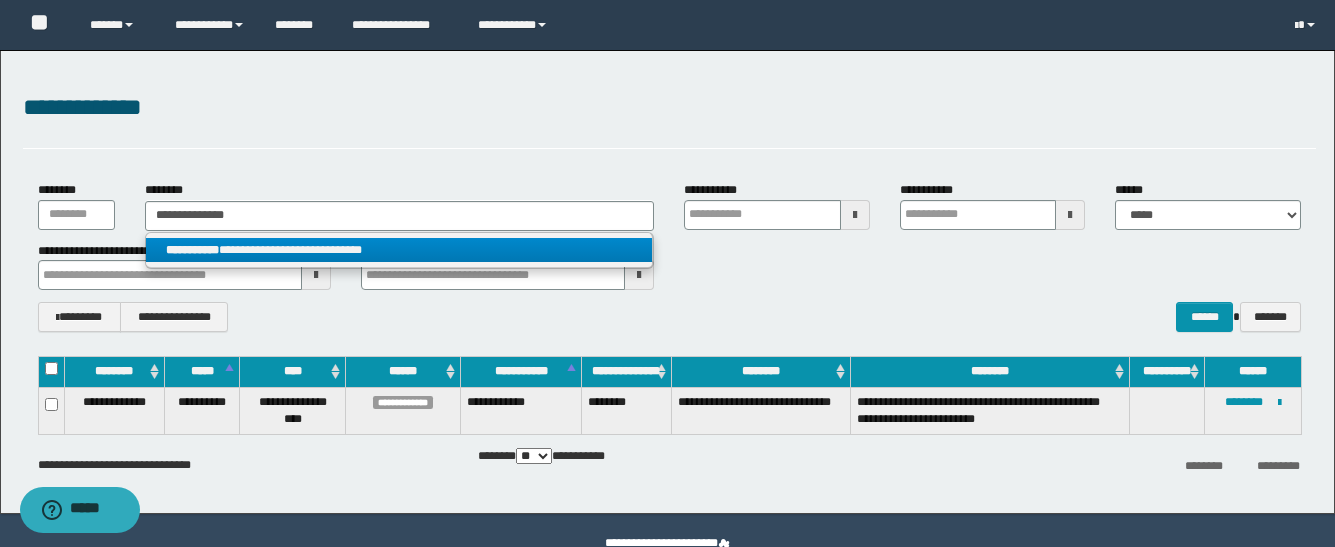 click on "**********" at bounding box center [399, 250] 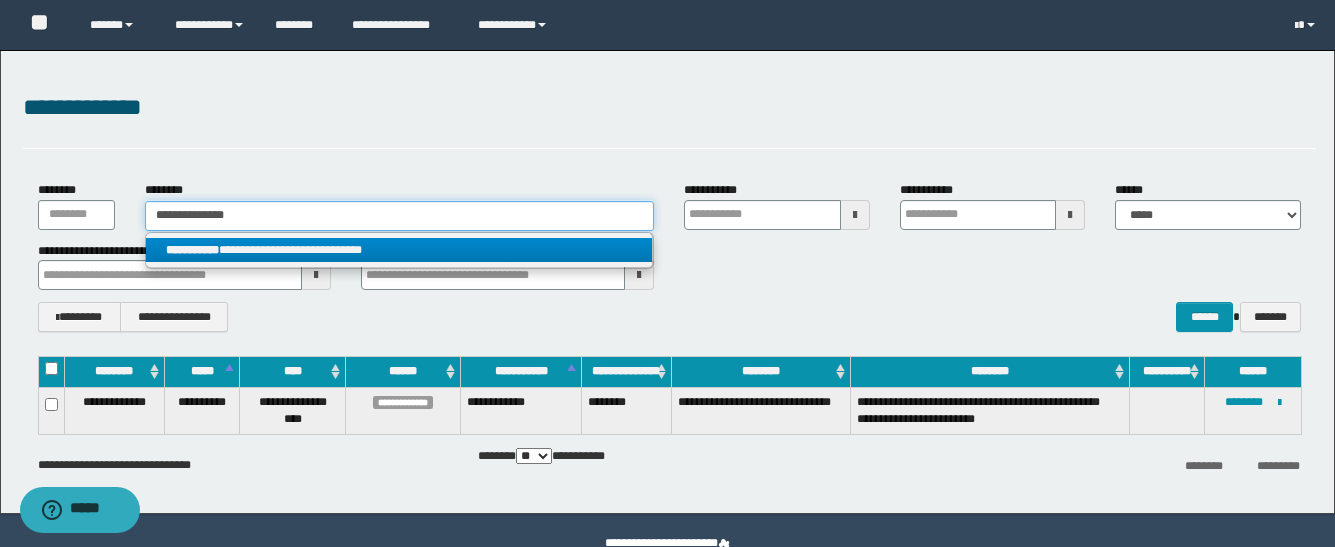 type 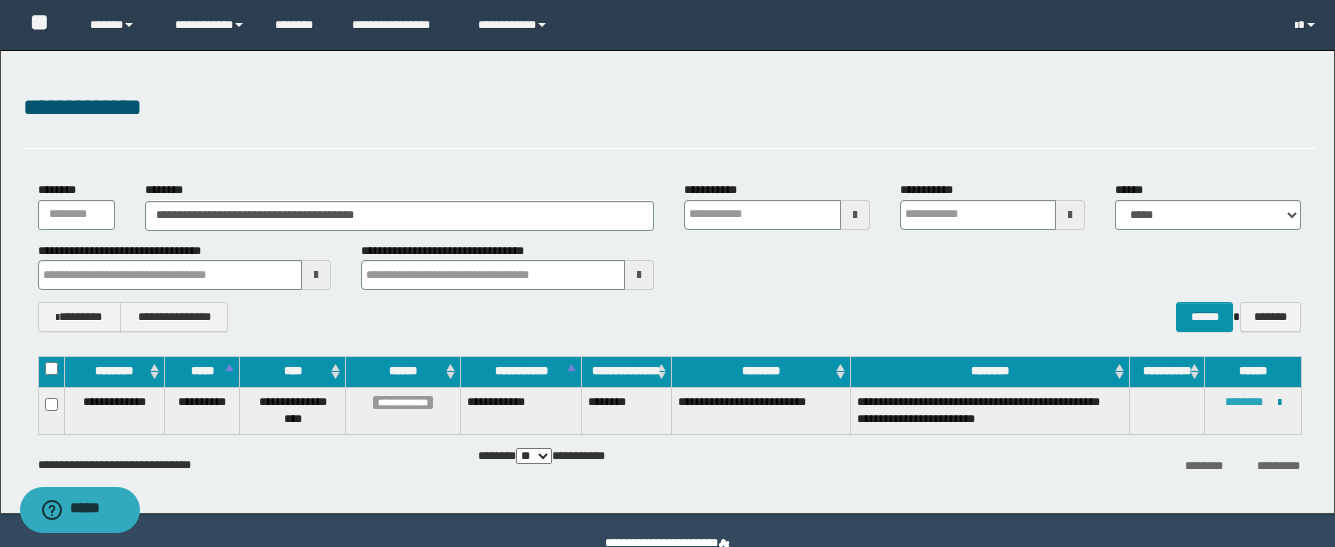 click on "********" at bounding box center (1244, 402) 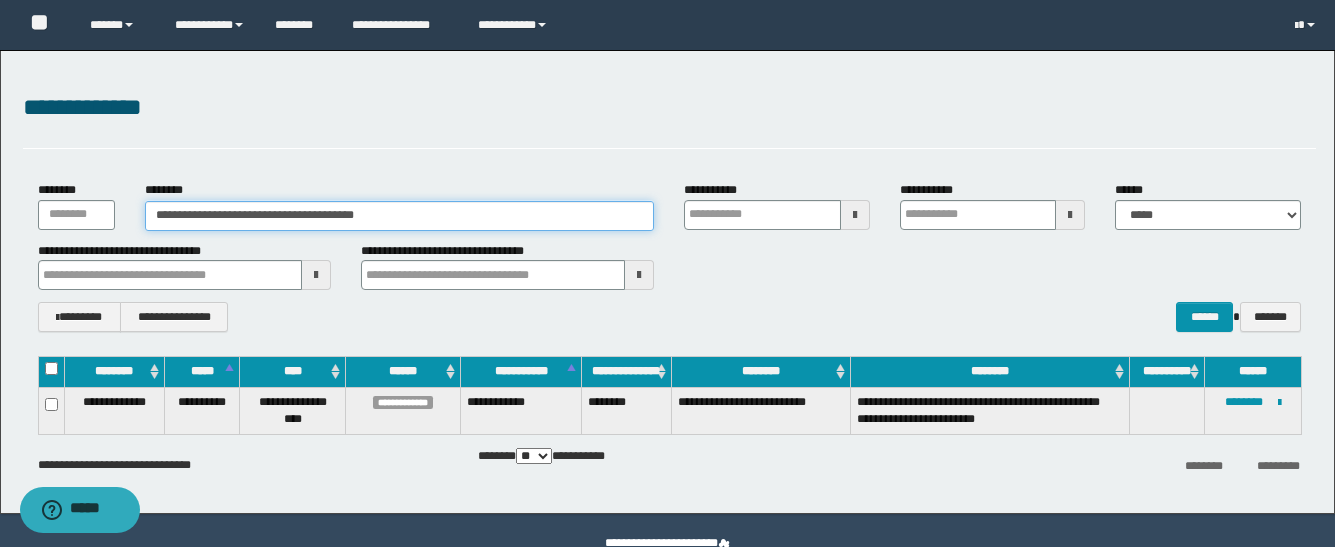 drag, startPoint x: 443, startPoint y: 217, endPoint x: 19, endPoint y: 176, distance: 425.9777 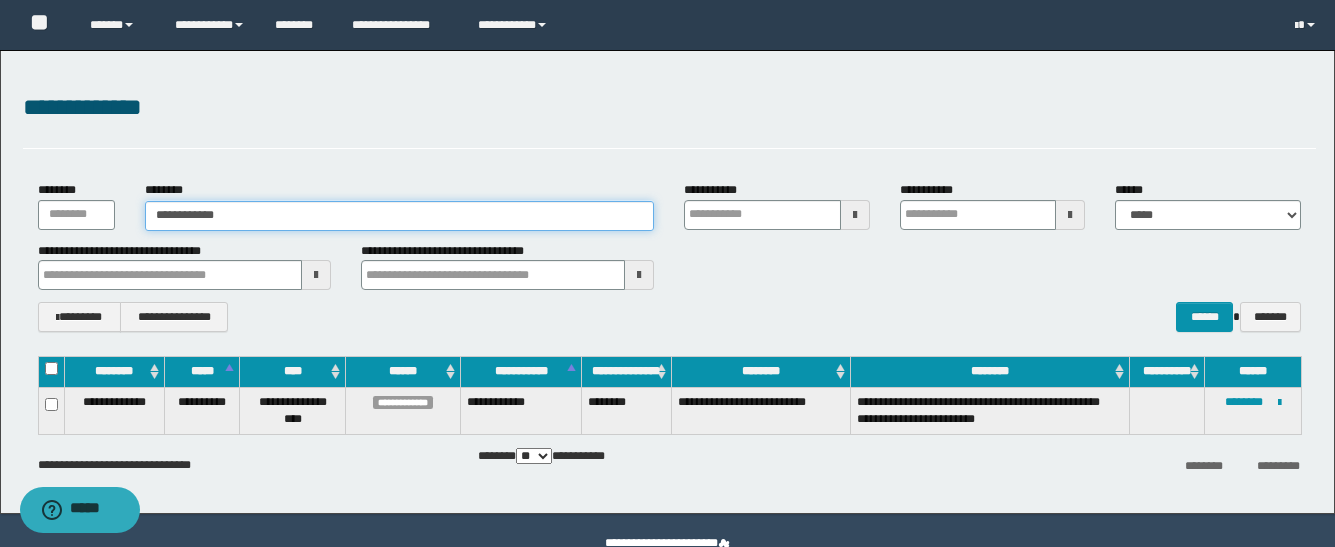 type on "**********" 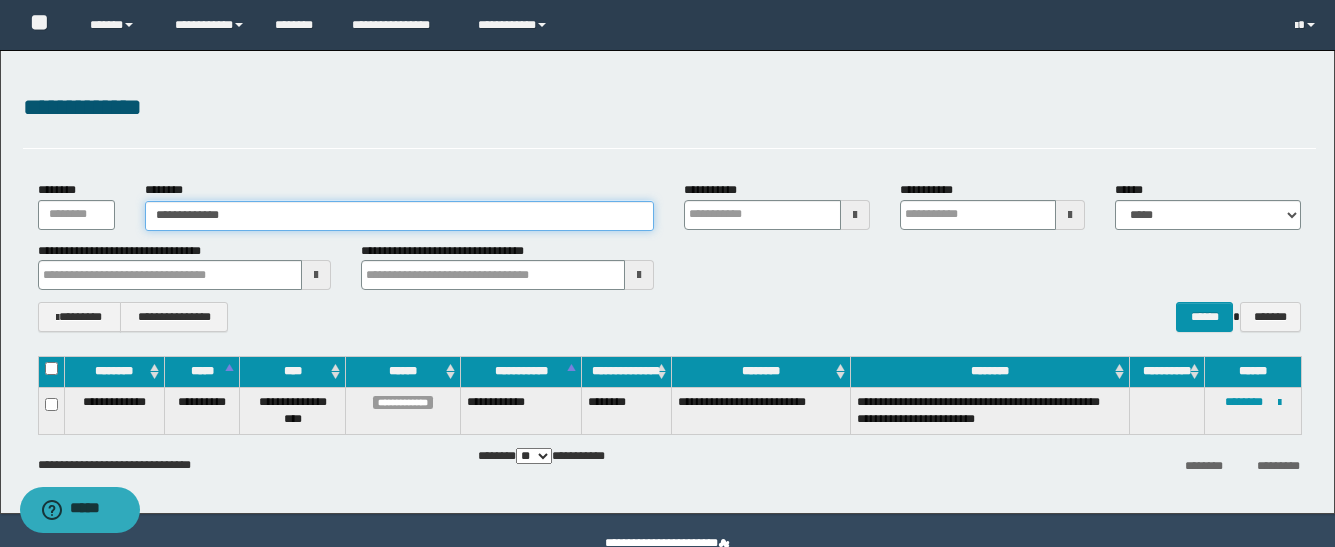 type on "**********" 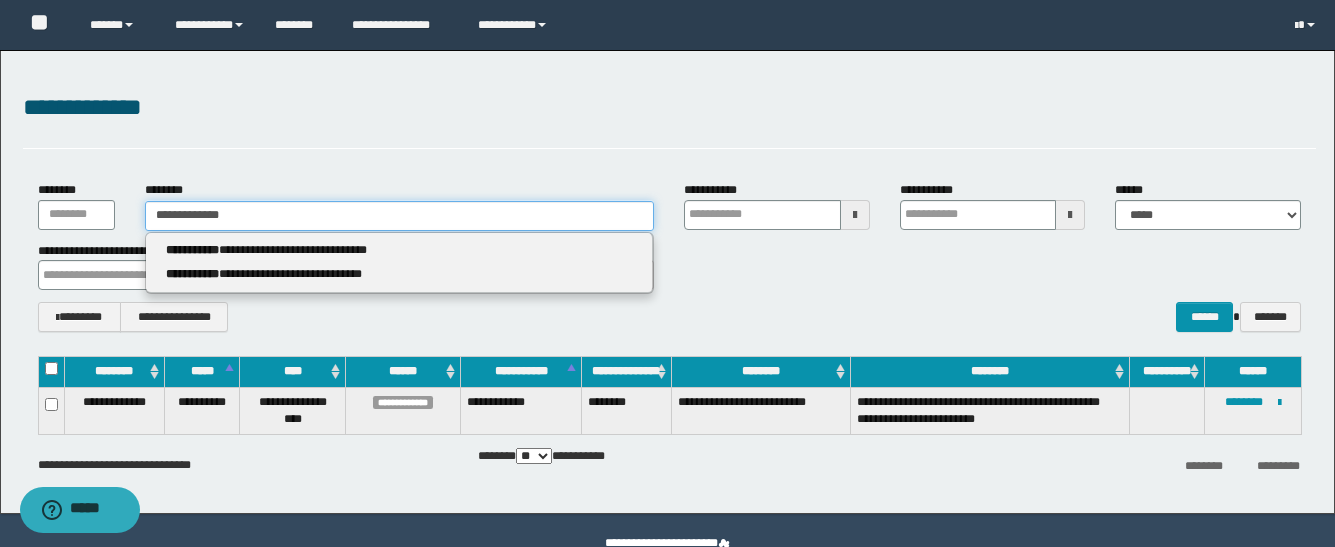 type on "**********" 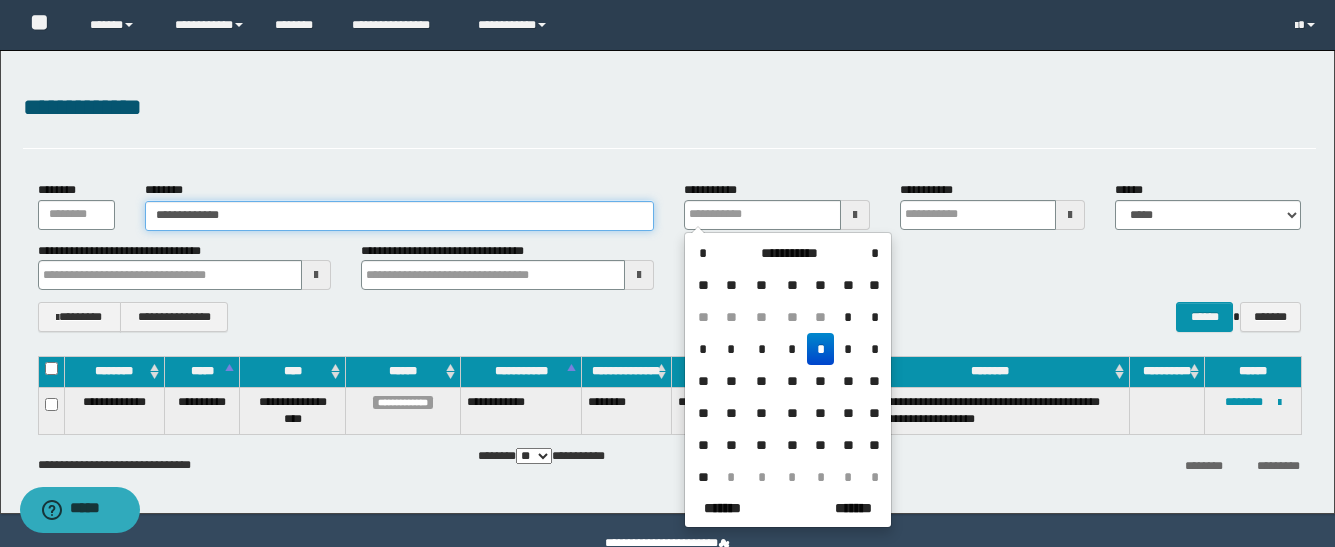 type on "**********" 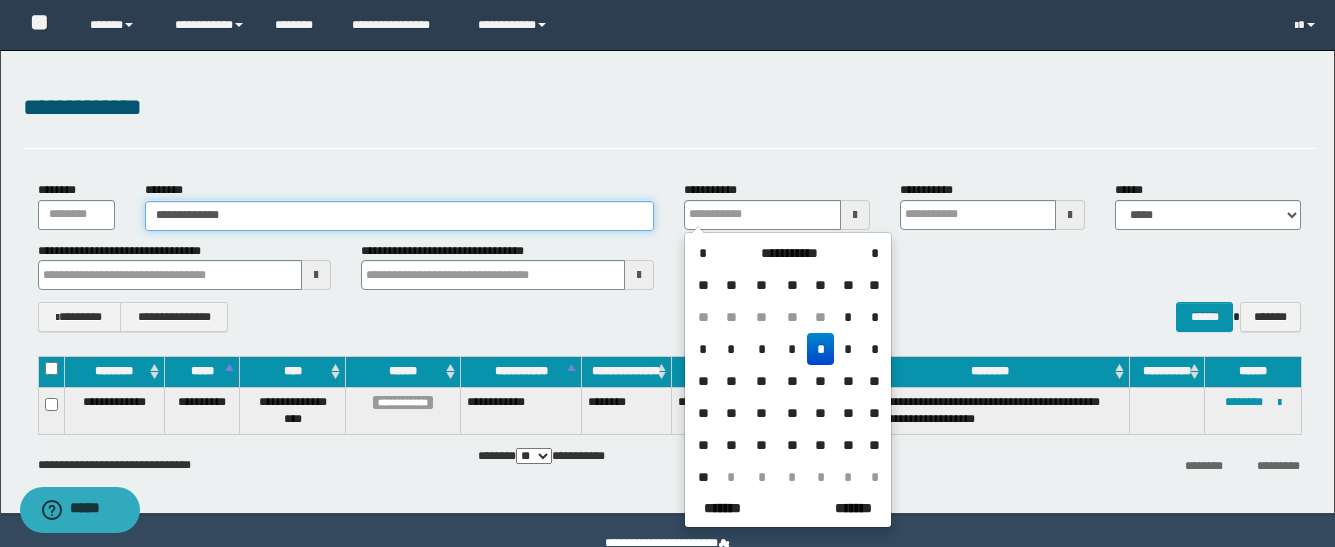 click on "**********" at bounding box center [399, 216] 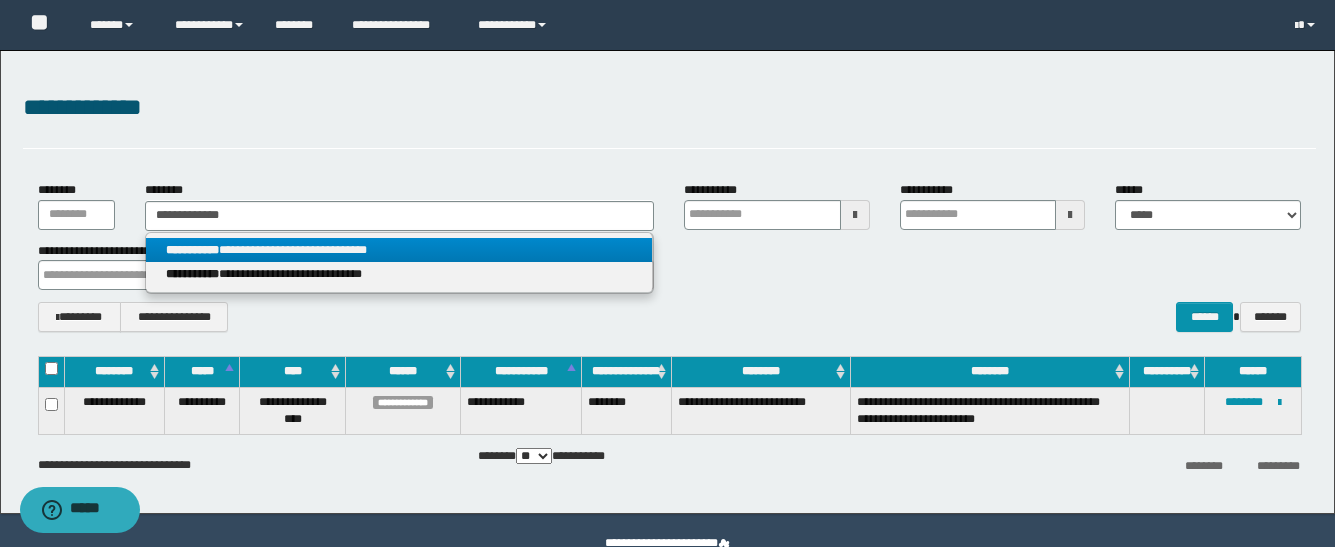 click on "**********" at bounding box center [399, 250] 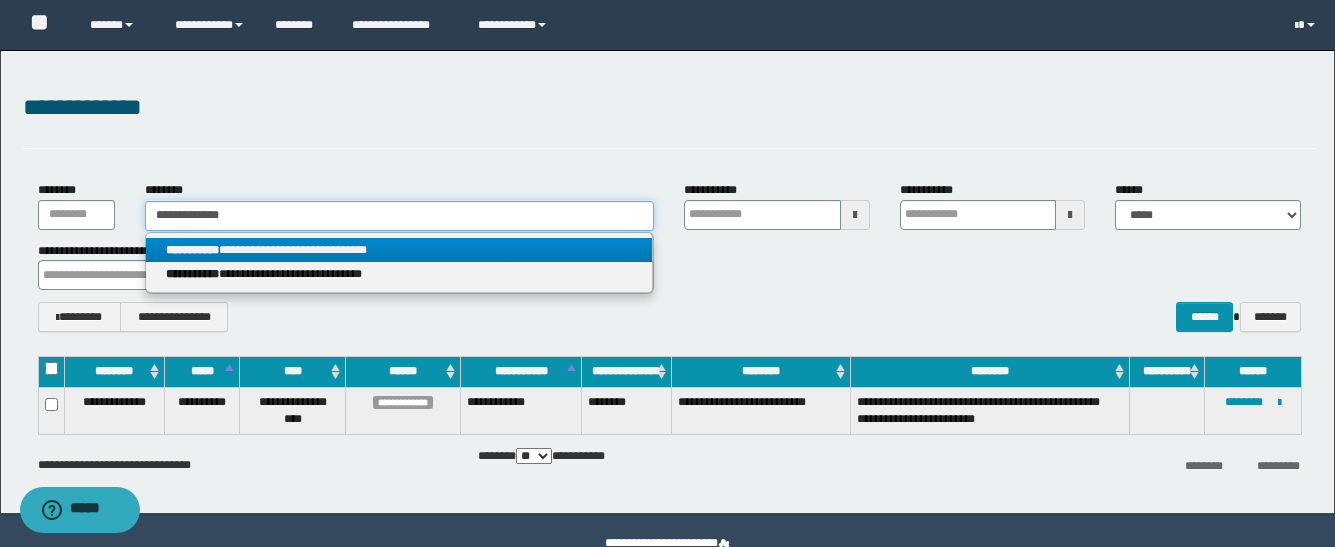 type 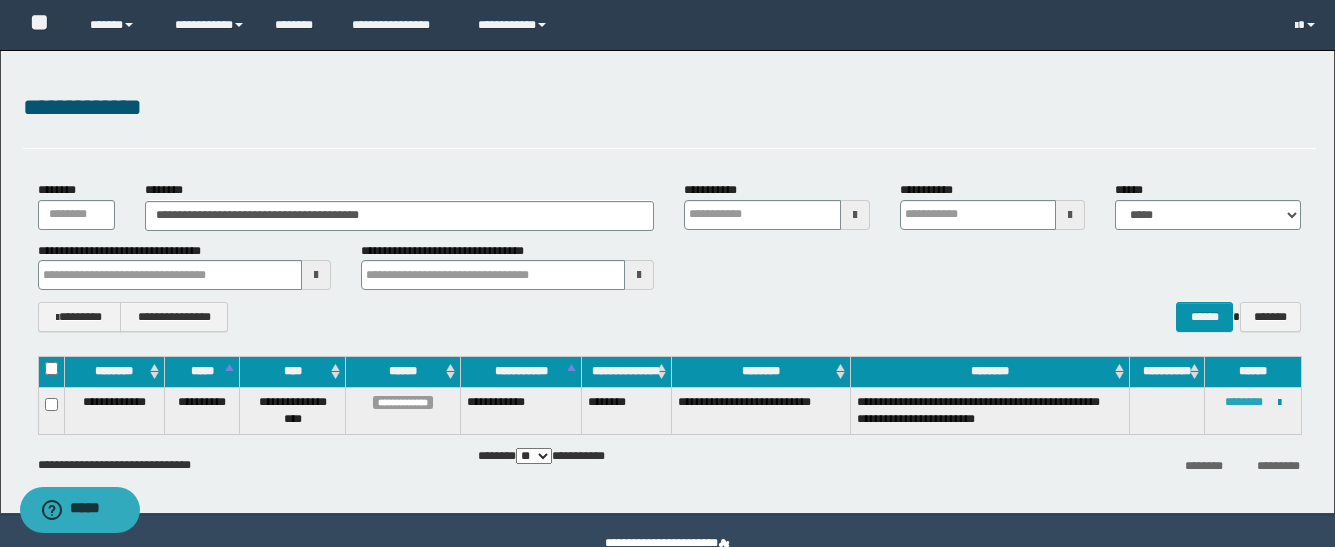 click on "********" at bounding box center [1244, 402] 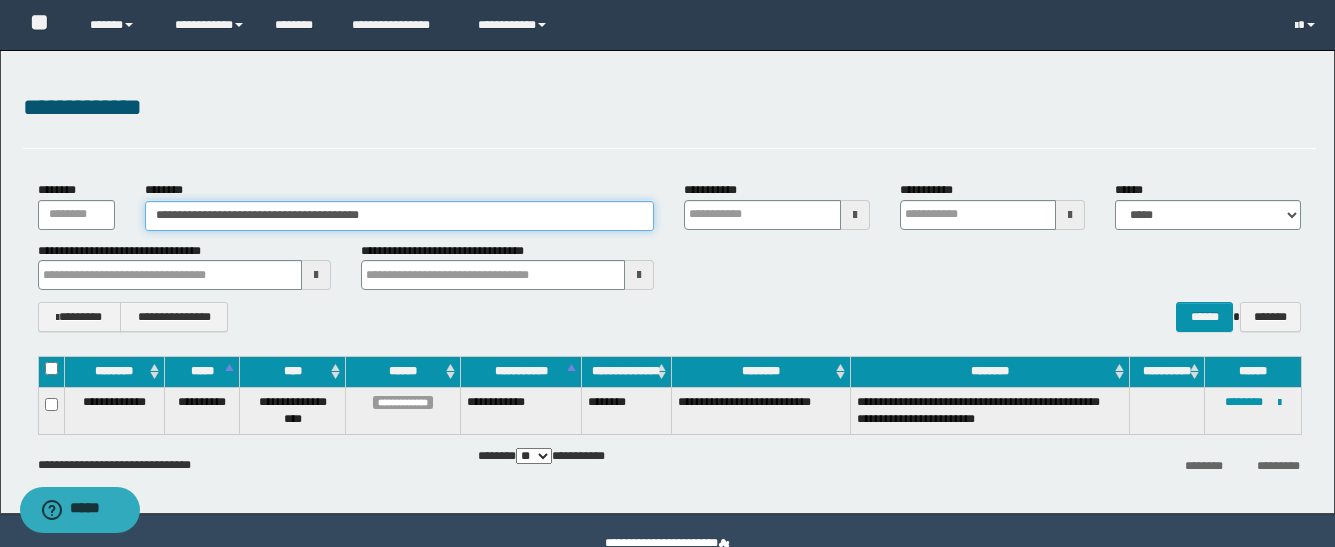 drag, startPoint x: 482, startPoint y: 216, endPoint x: 78, endPoint y: 217, distance: 404.00125 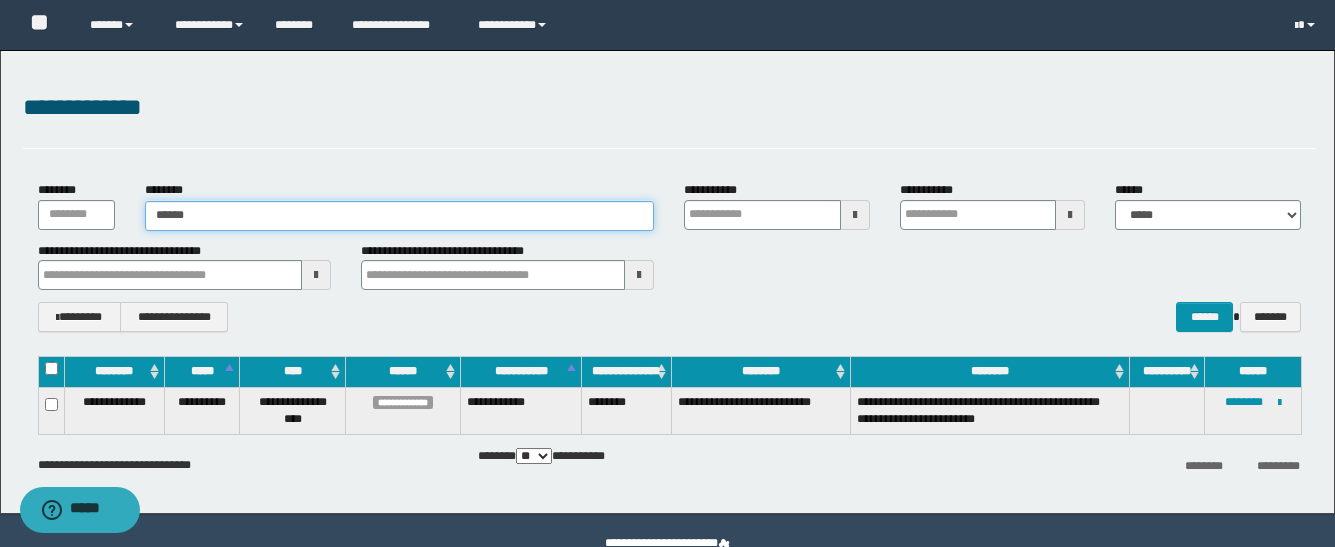 type on "*******" 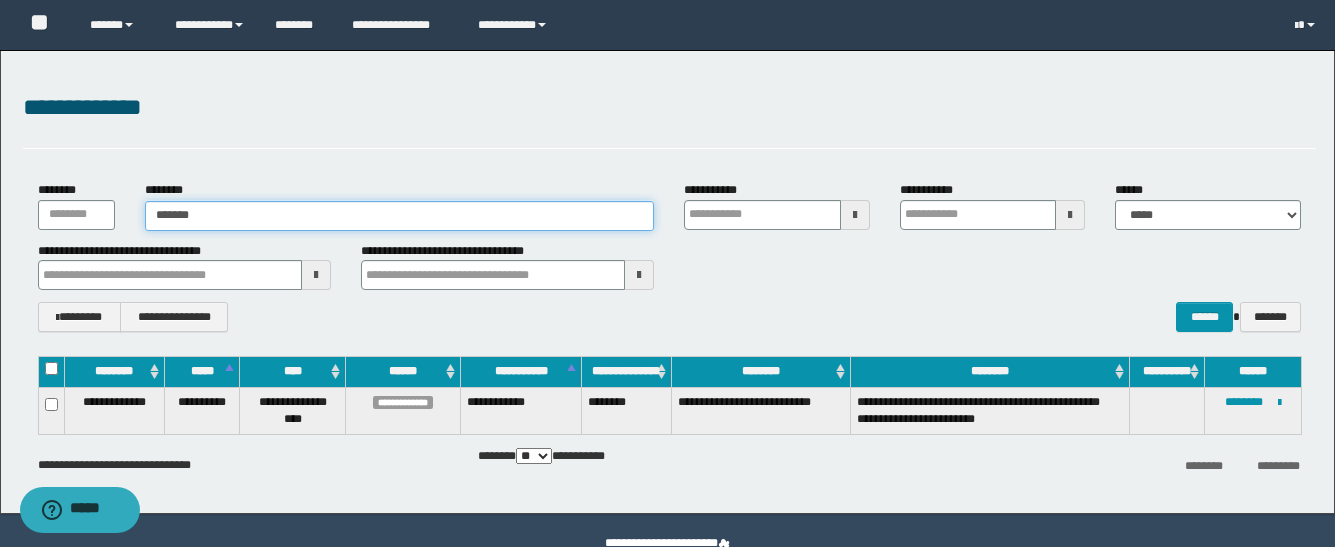 type on "*******" 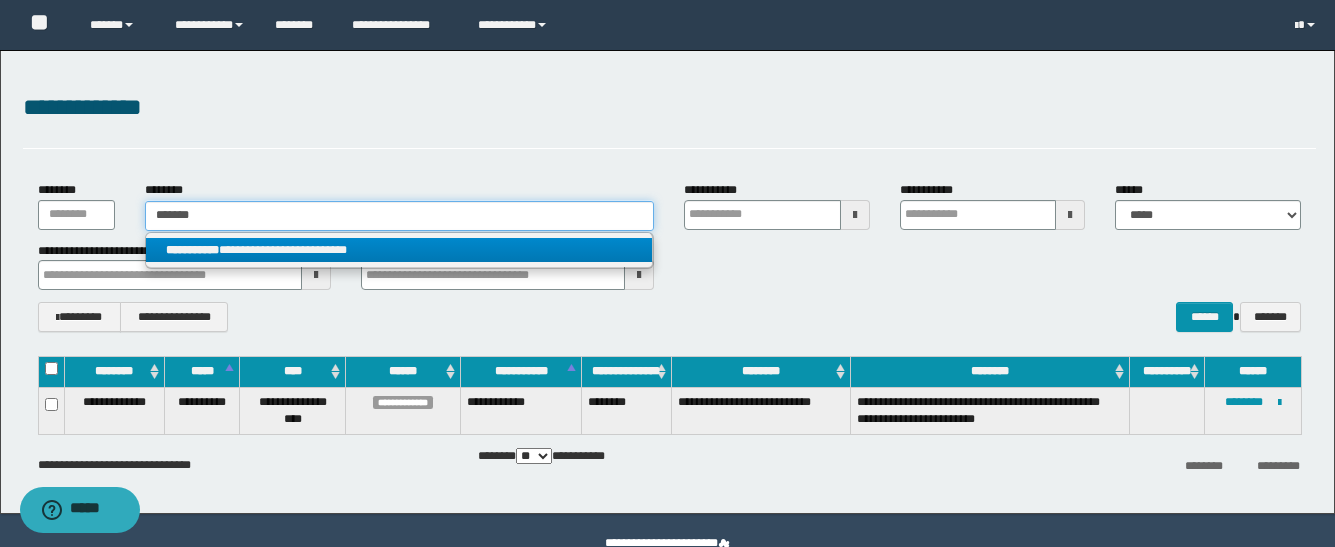 type on "*******" 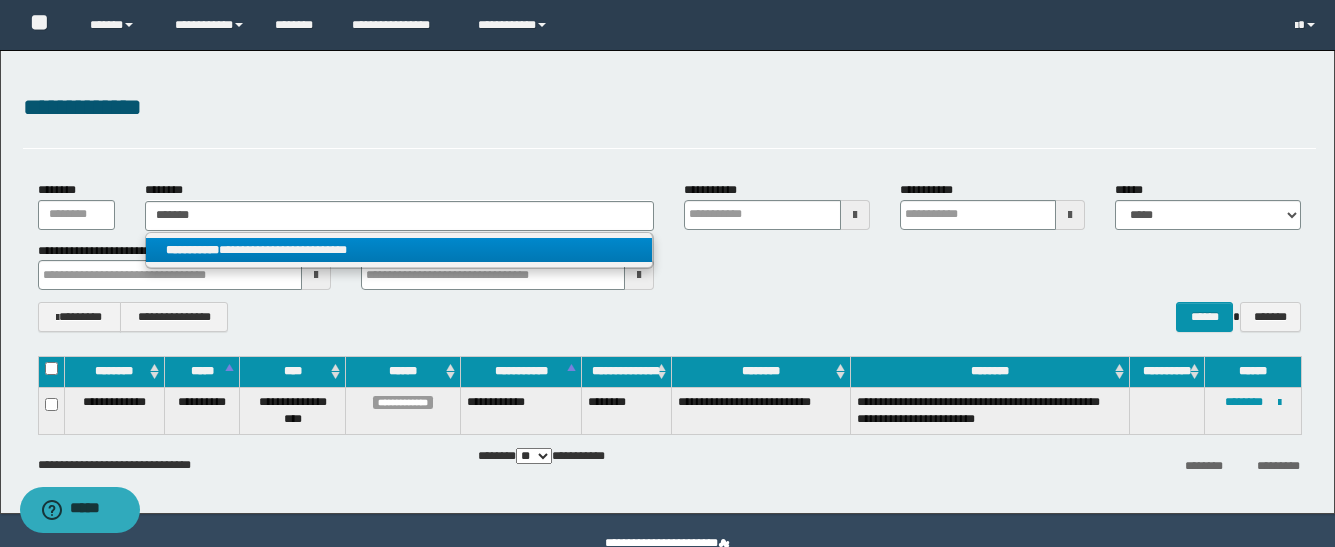 click on "**********" at bounding box center (399, 250) 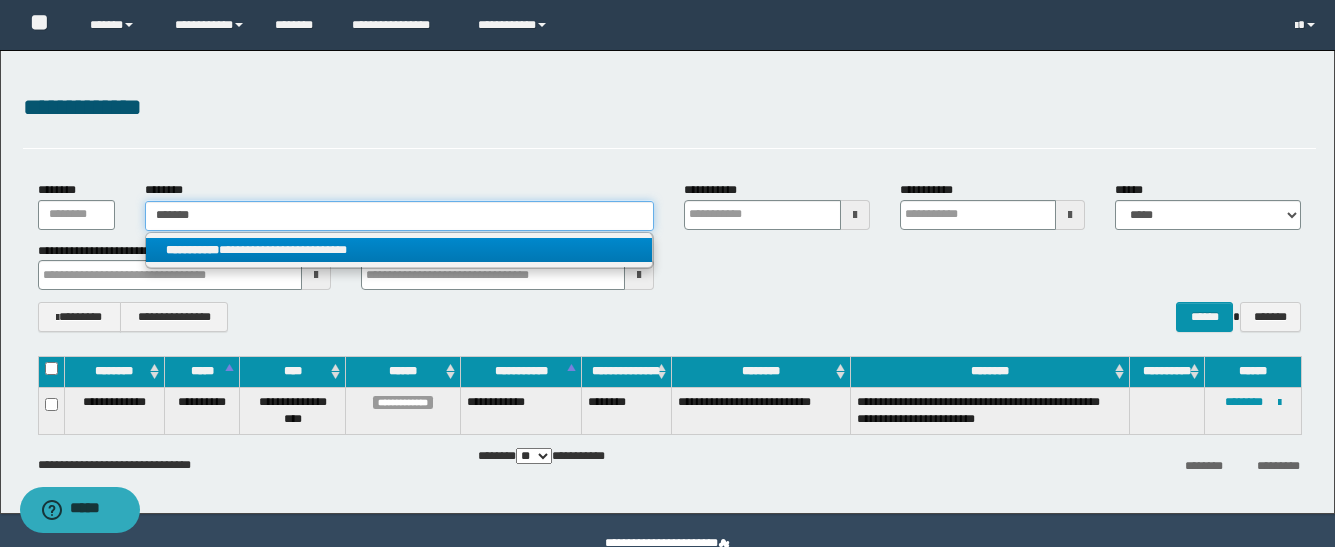 type 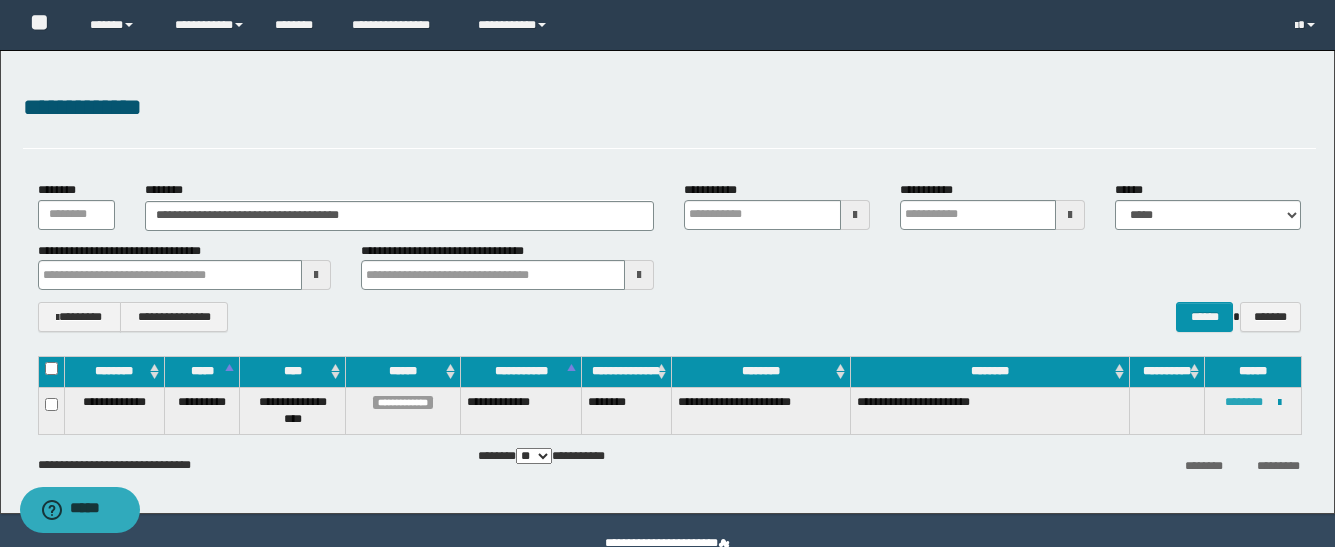 click on "********" at bounding box center (1244, 402) 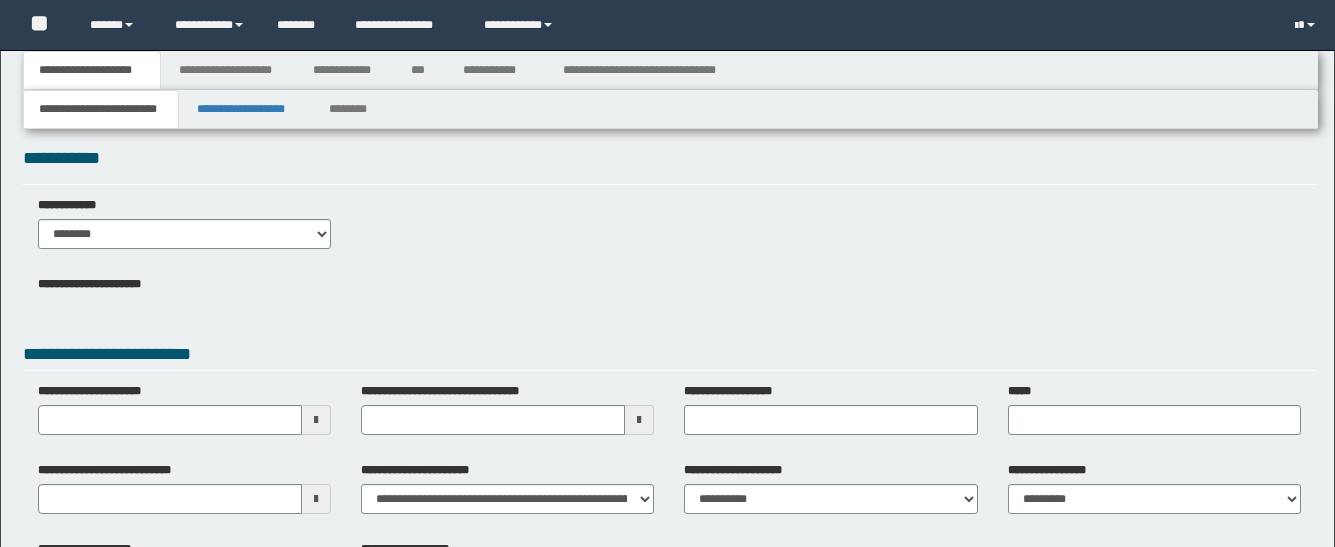 scroll, scrollTop: 0, scrollLeft: 0, axis: both 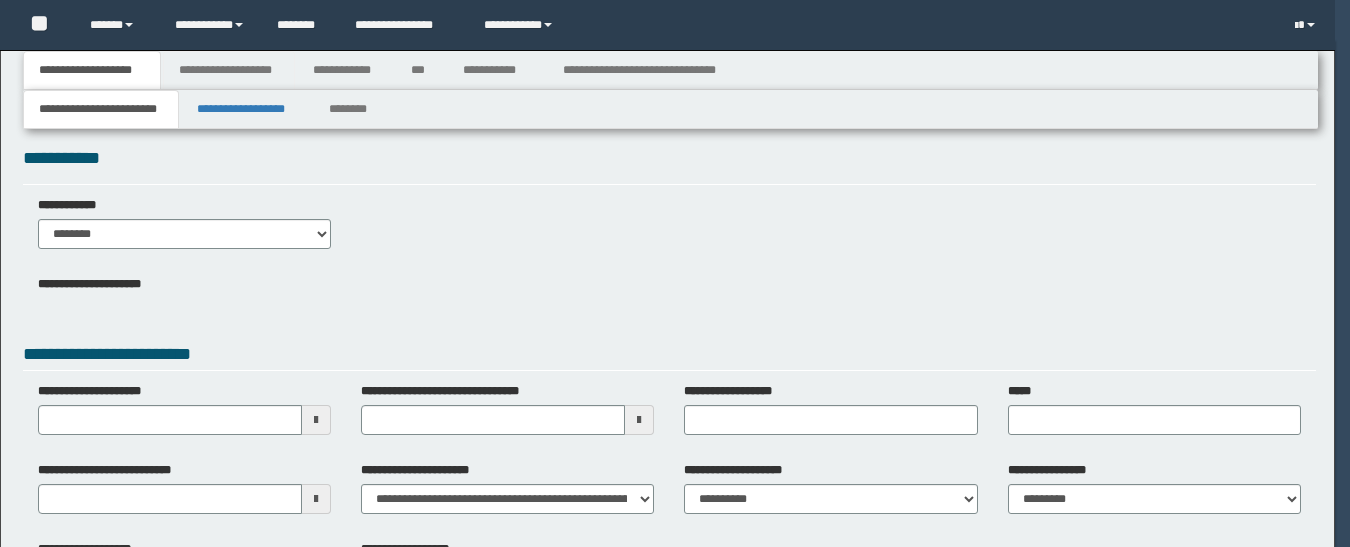 type 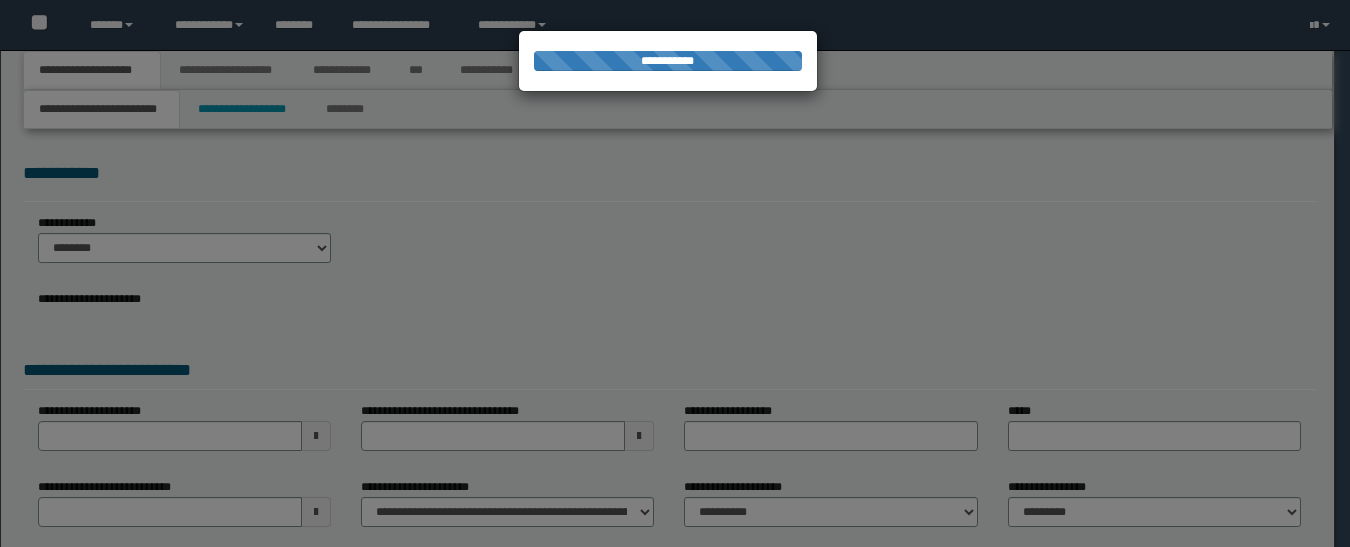 click at bounding box center (675, 273) 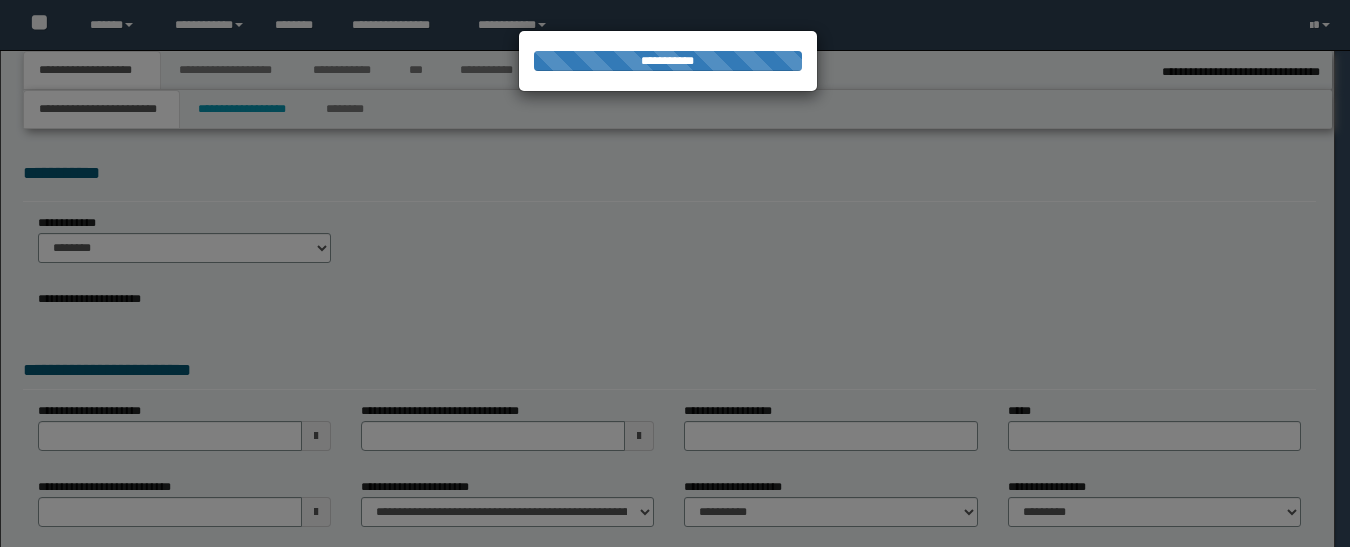 type on "**********" 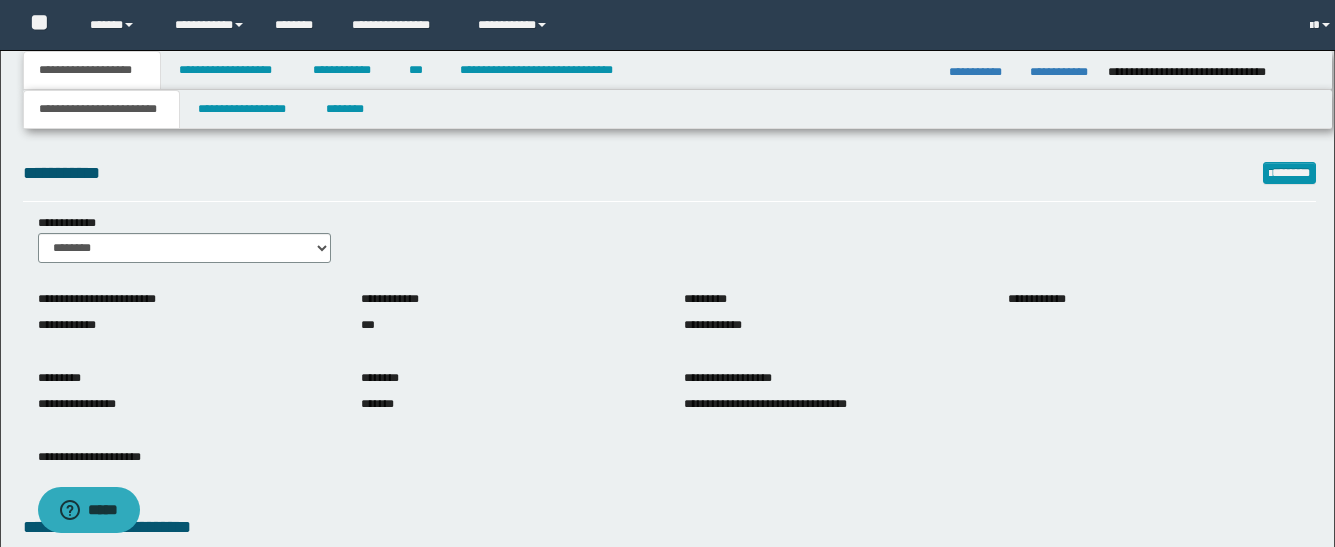 scroll, scrollTop: 0, scrollLeft: 0, axis: both 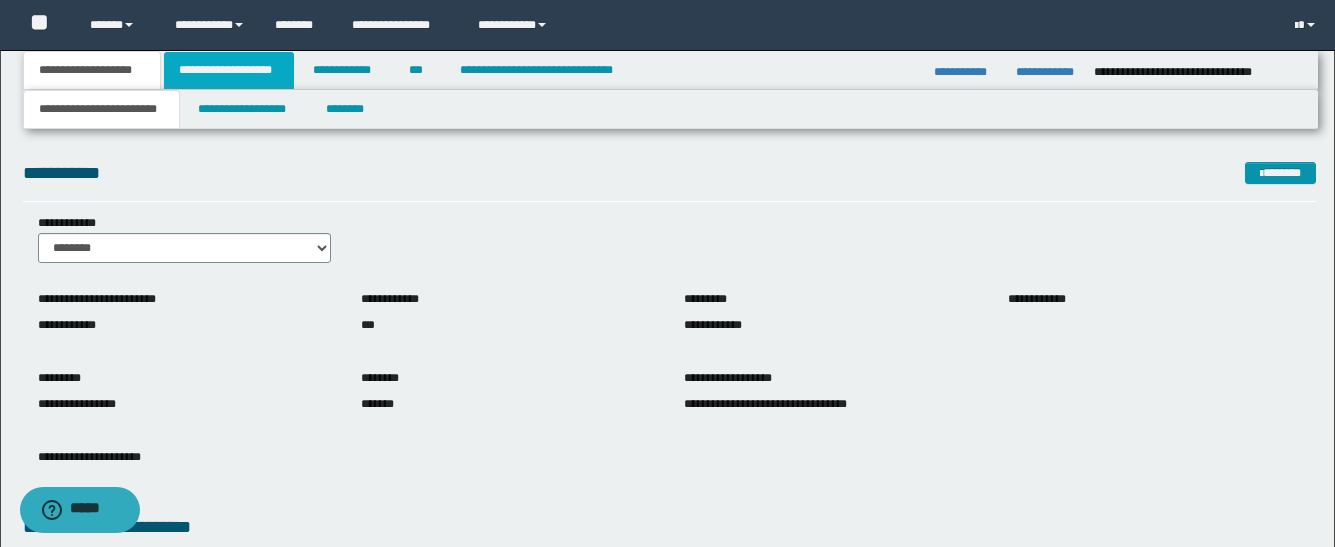 click on "**********" at bounding box center (229, 70) 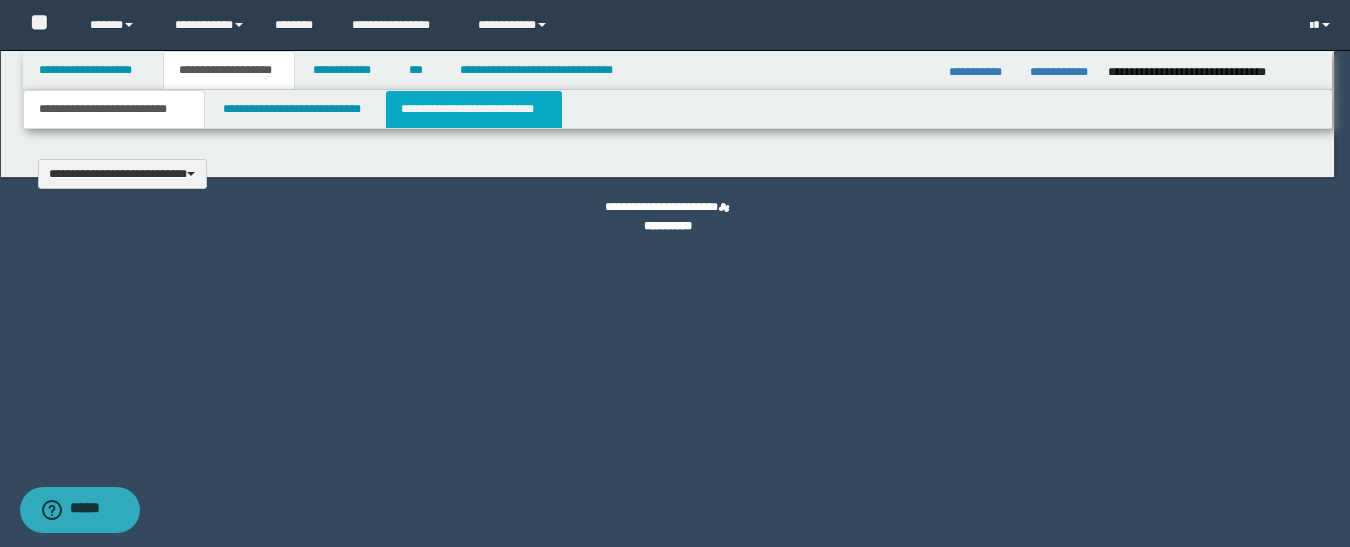 click on "**********" at bounding box center [675, 273] 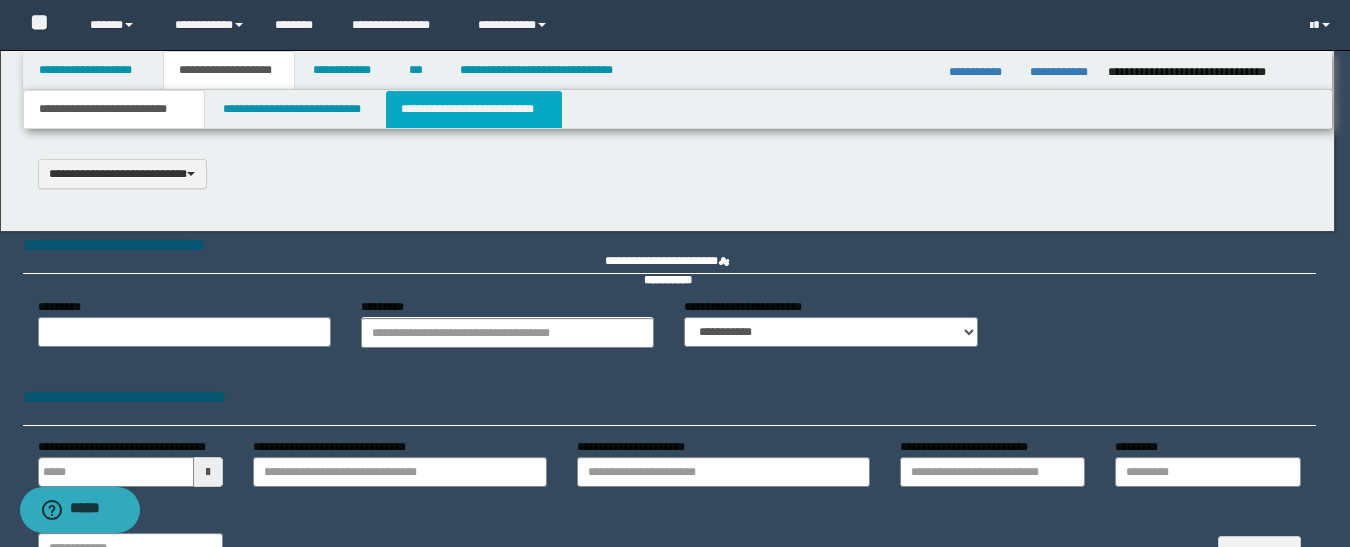 scroll, scrollTop: 0, scrollLeft: 0, axis: both 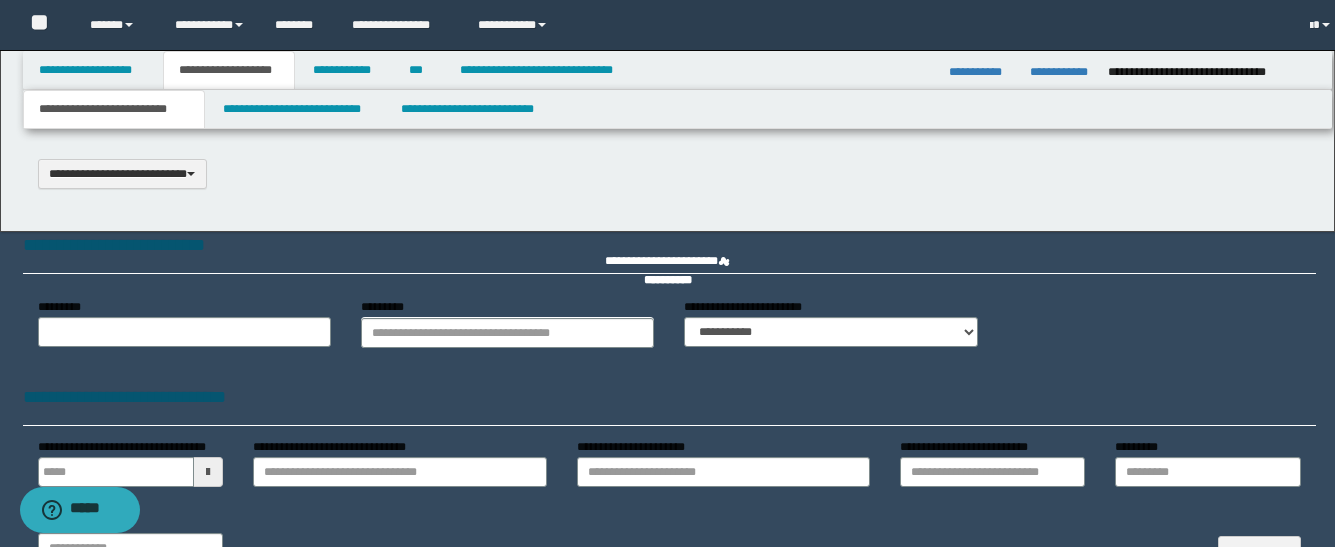 type on "**********" 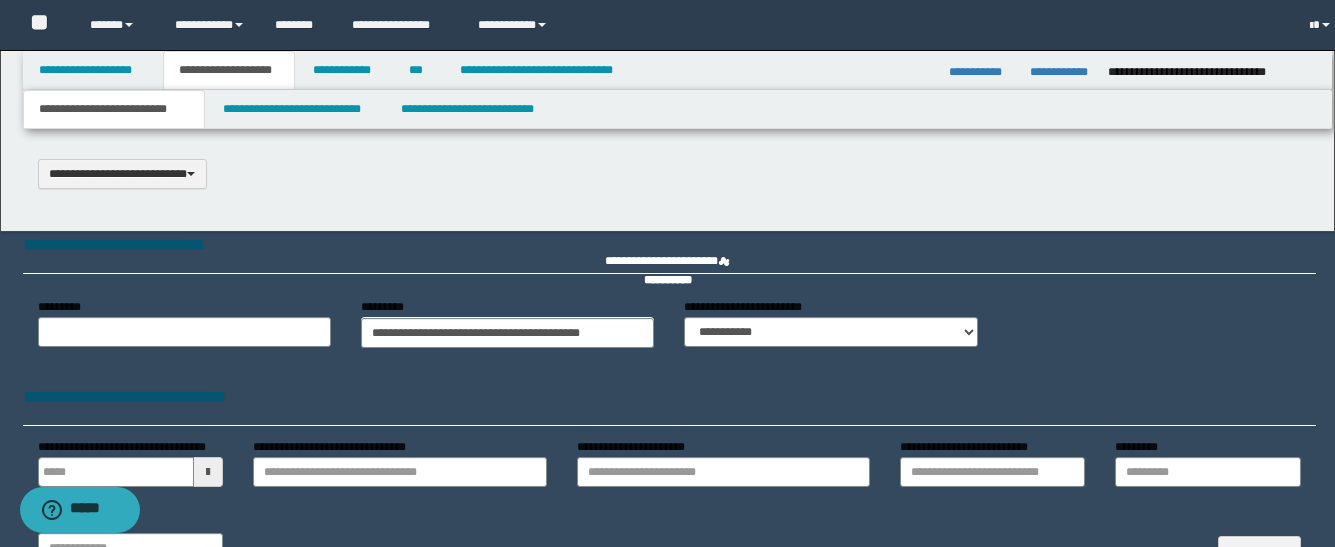 type 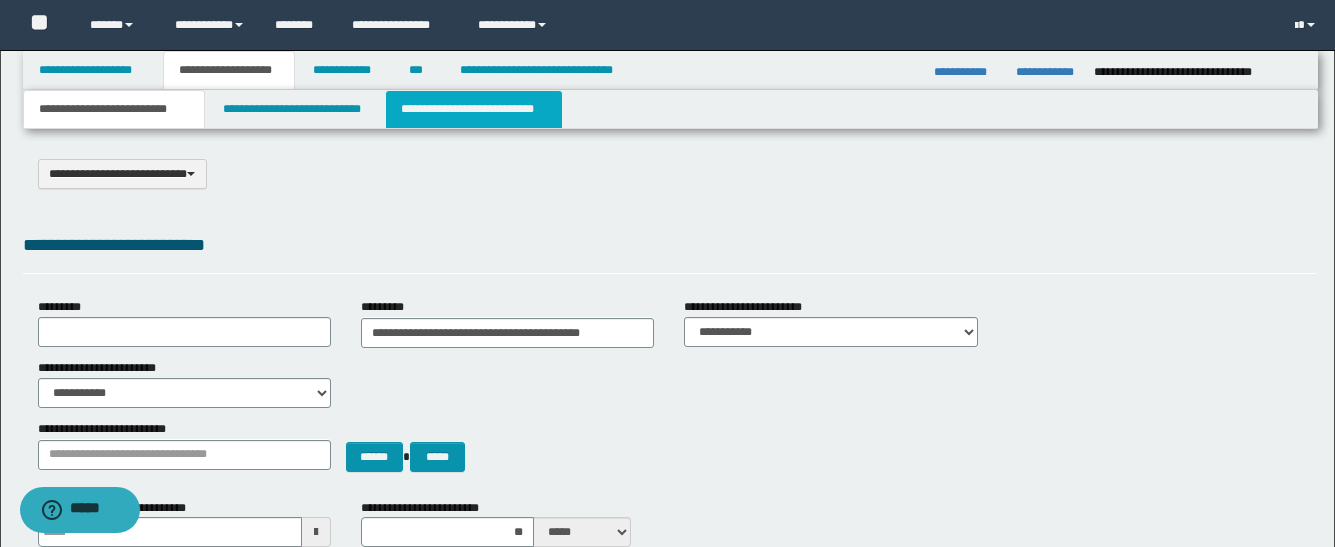 click on "**********" at bounding box center (474, 109) 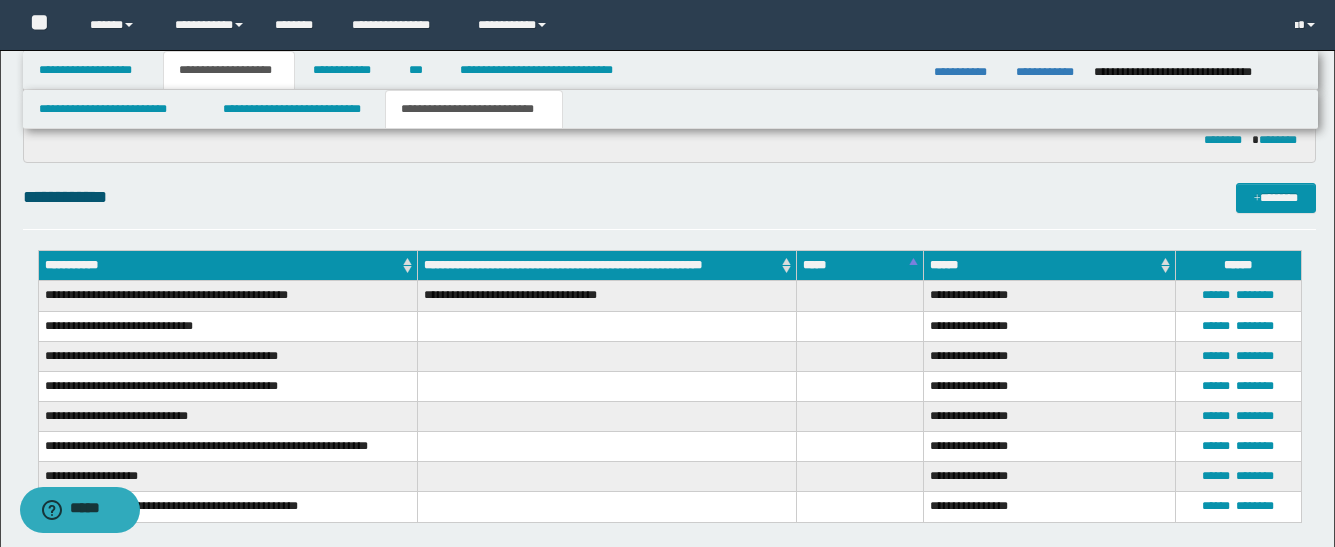 scroll, scrollTop: 600, scrollLeft: 0, axis: vertical 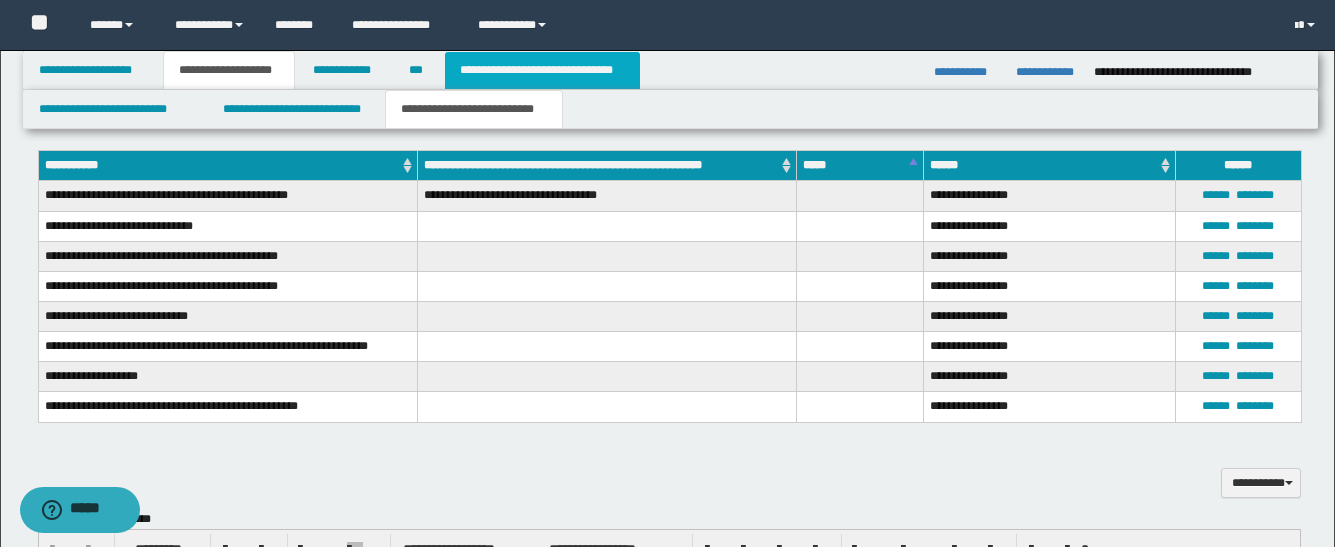 click on "**********" at bounding box center (542, 70) 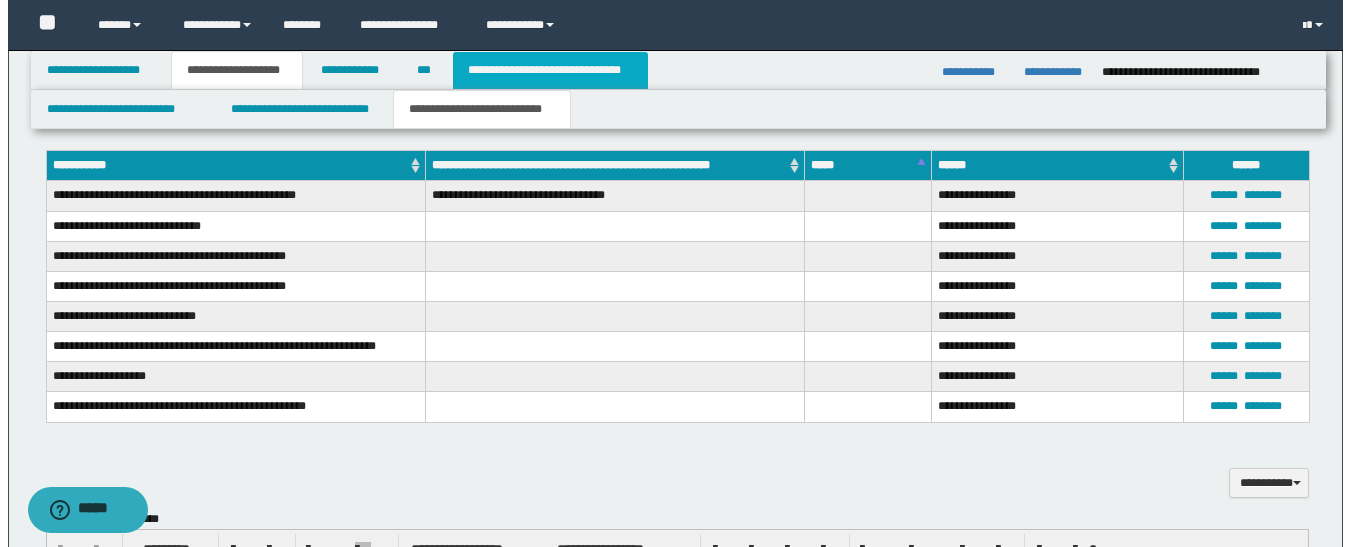 scroll, scrollTop: 0, scrollLeft: 0, axis: both 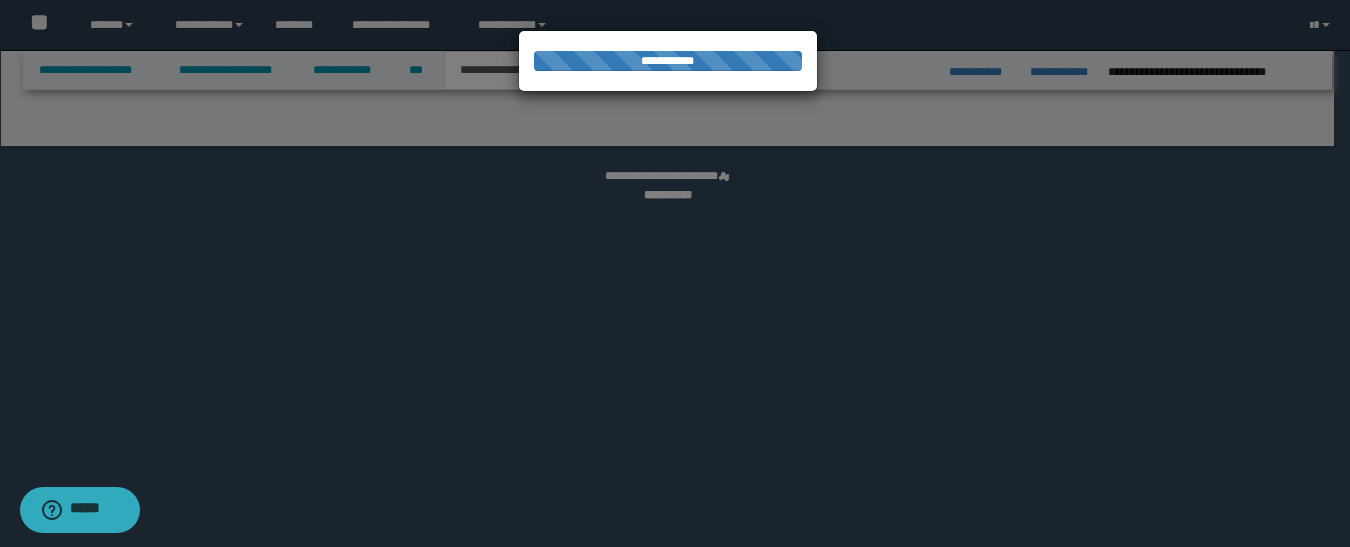 select on "*" 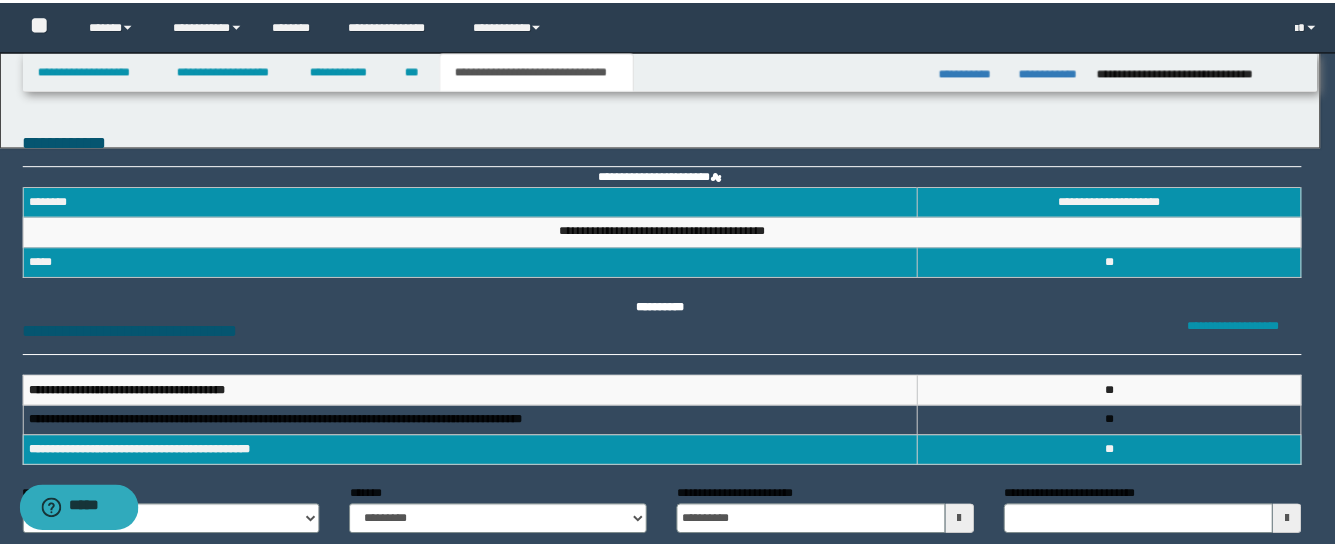 scroll, scrollTop: 0, scrollLeft: 0, axis: both 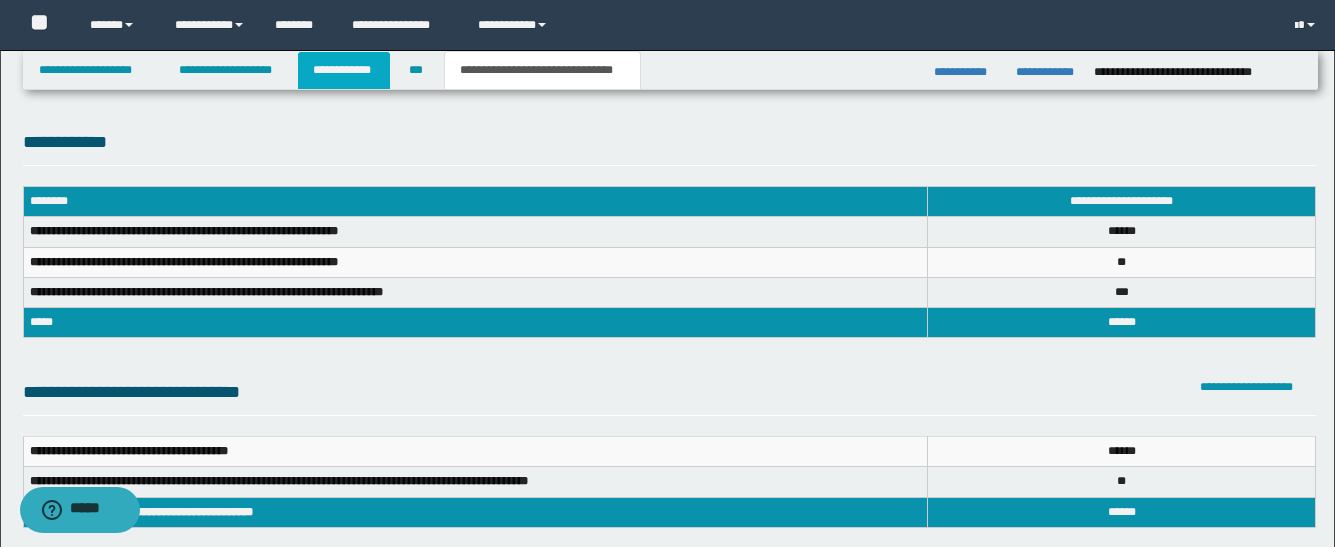 click on "**********" at bounding box center (344, 70) 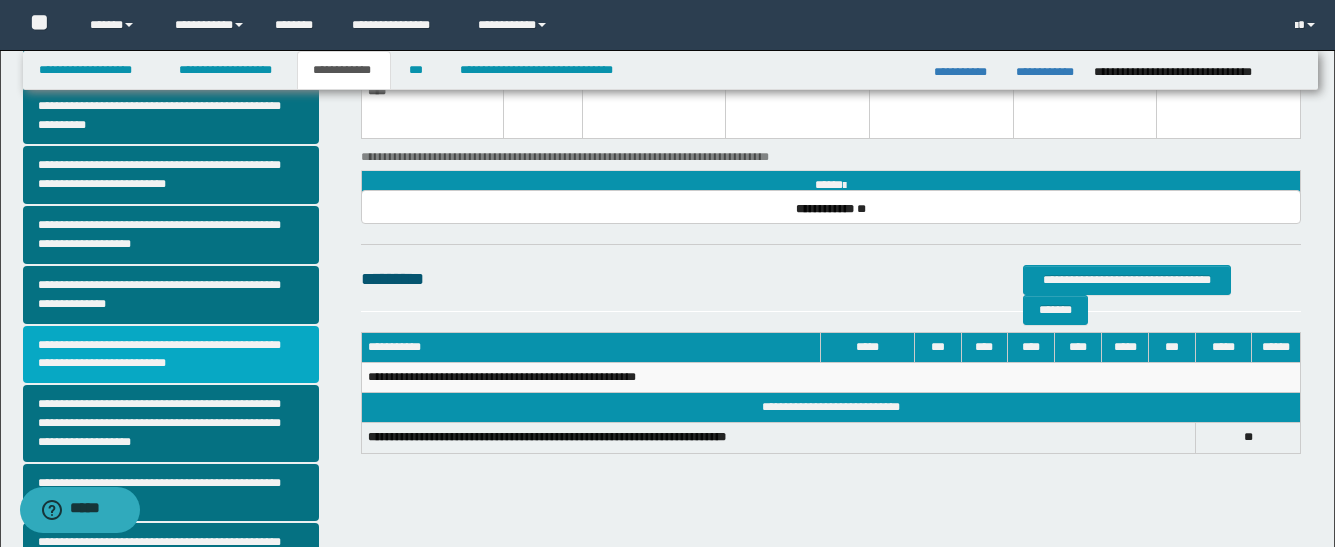 scroll, scrollTop: 400, scrollLeft: 0, axis: vertical 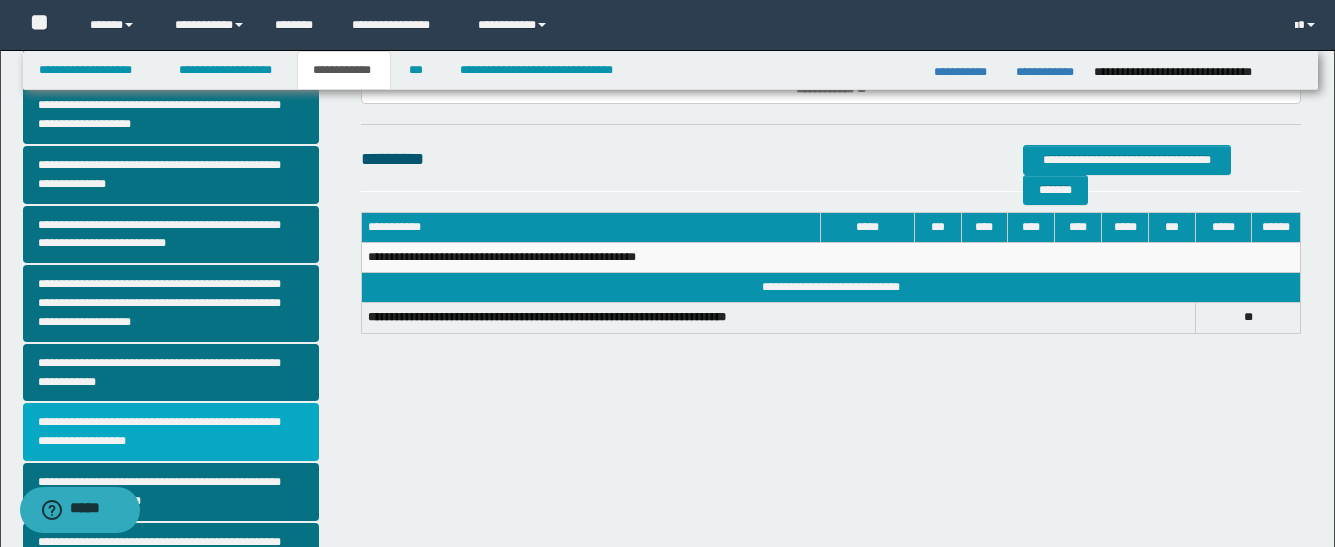 click on "**********" at bounding box center [171, 432] 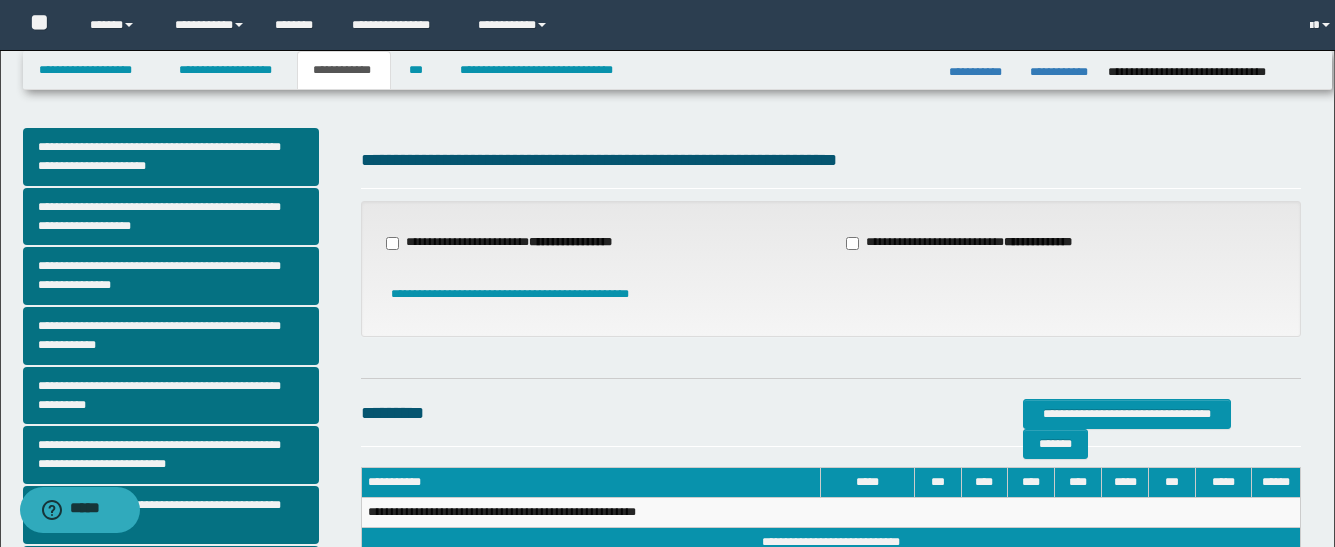 click on "**********" at bounding box center [511, 243] 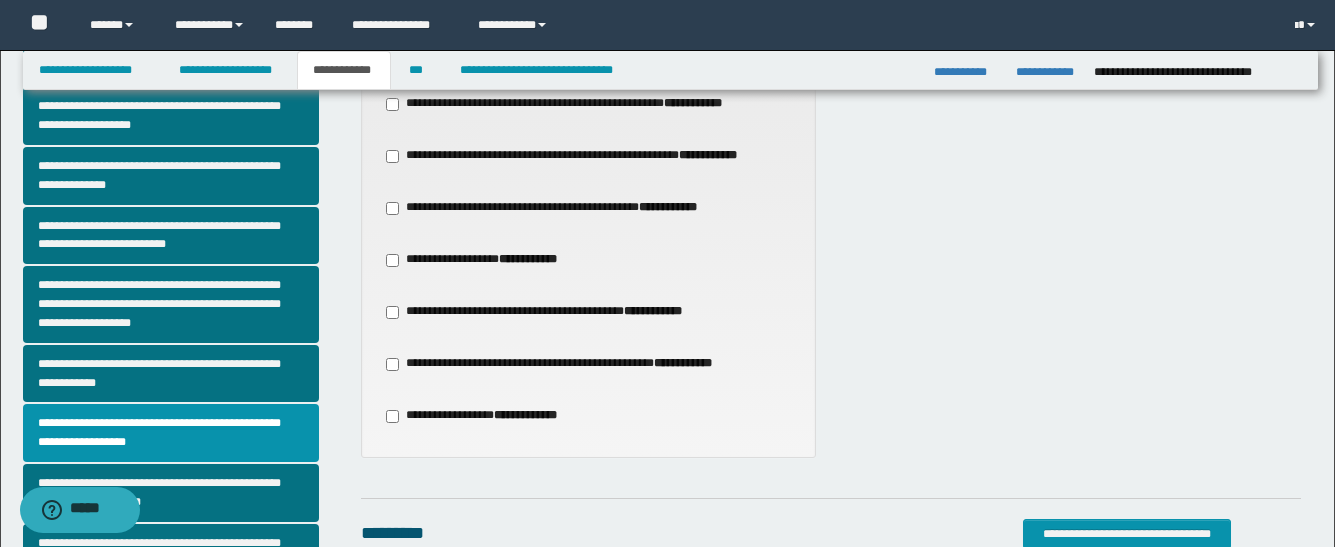 scroll, scrollTop: 400, scrollLeft: 0, axis: vertical 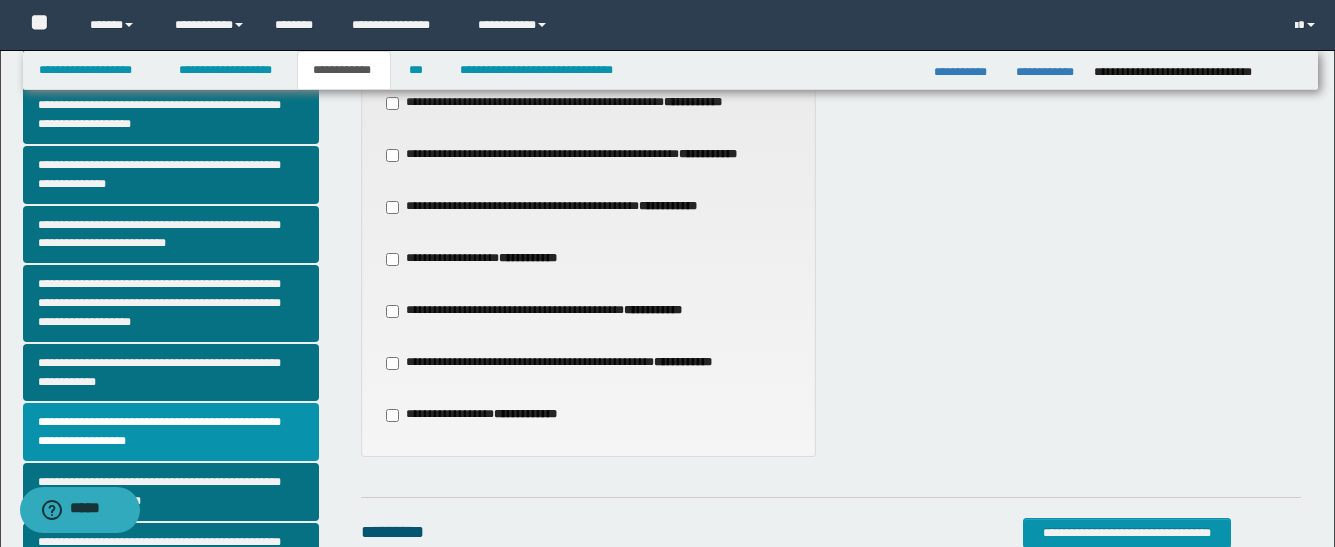 click on "**********" at bounding box center (480, 259) 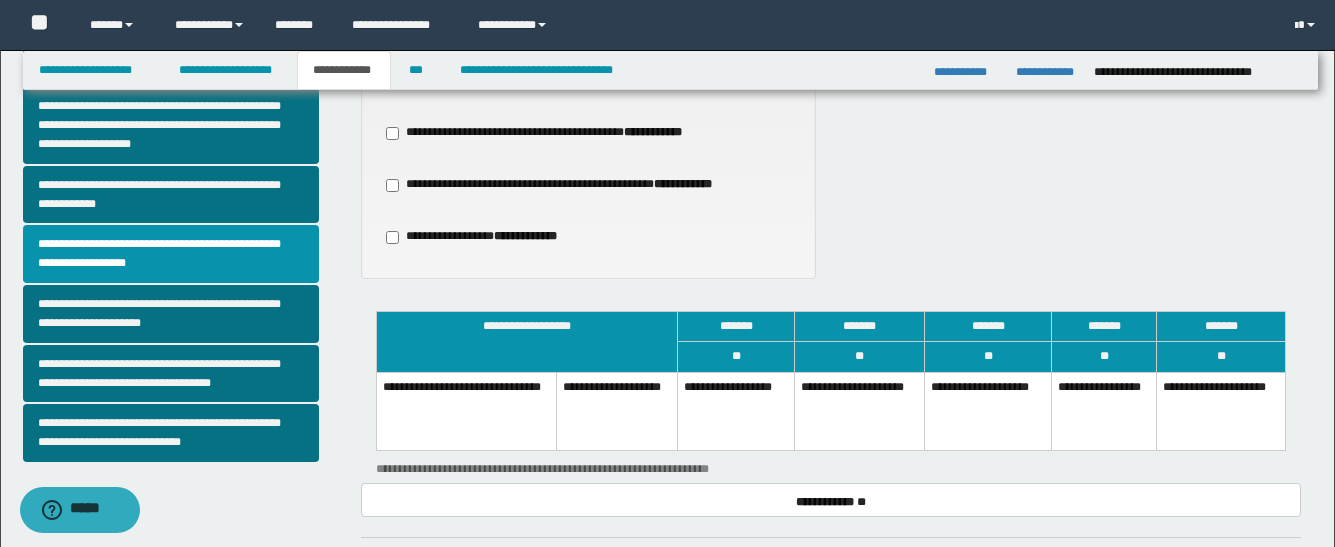 scroll, scrollTop: 700, scrollLeft: 0, axis: vertical 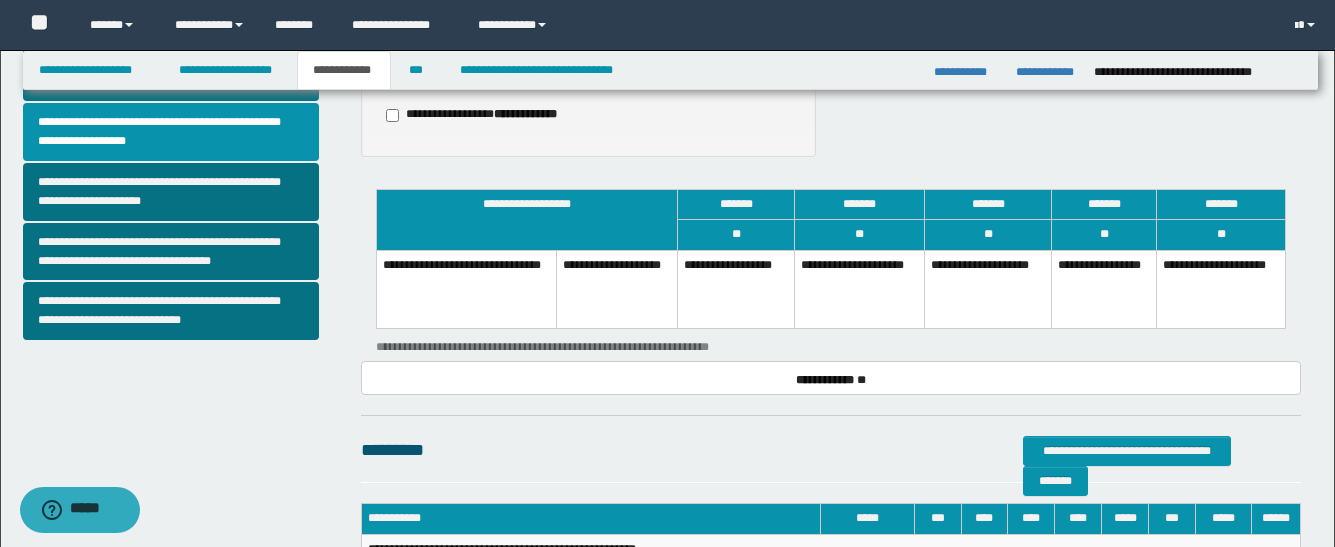click on "**********" at bounding box center [860, 289] 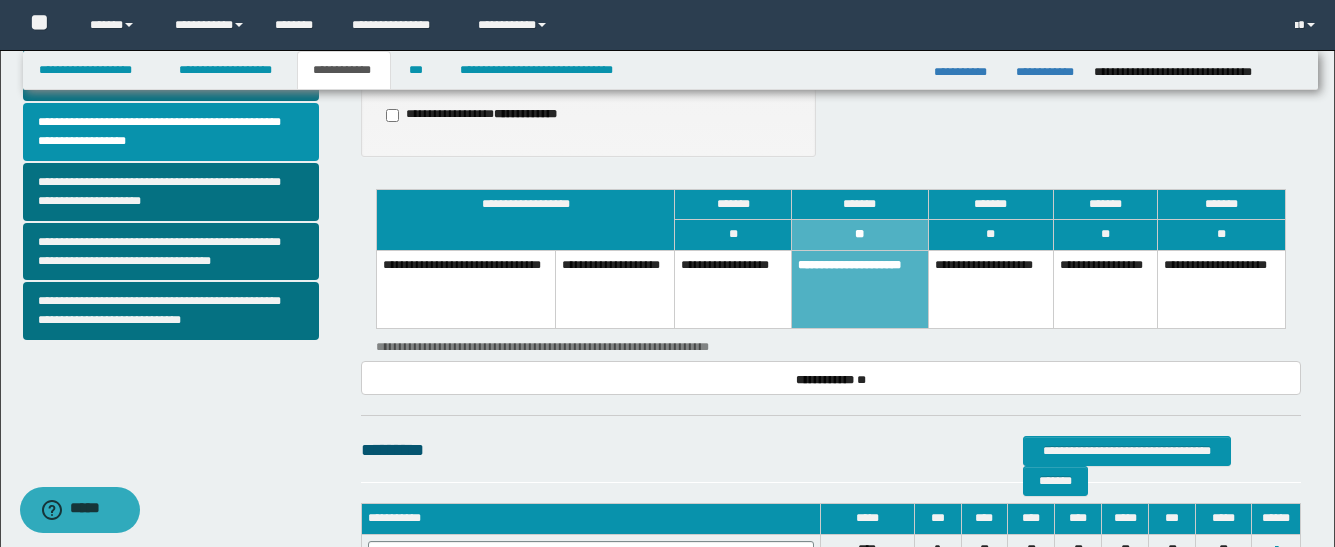 click on "**********" at bounding box center (991, 289) 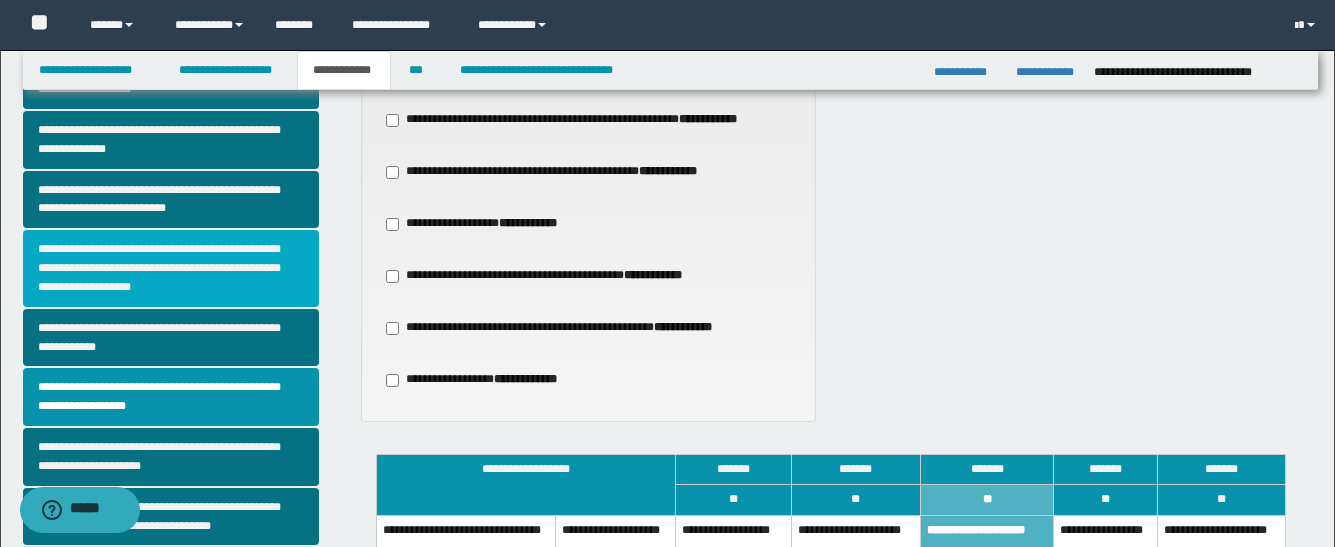 scroll, scrollTop: 400, scrollLeft: 0, axis: vertical 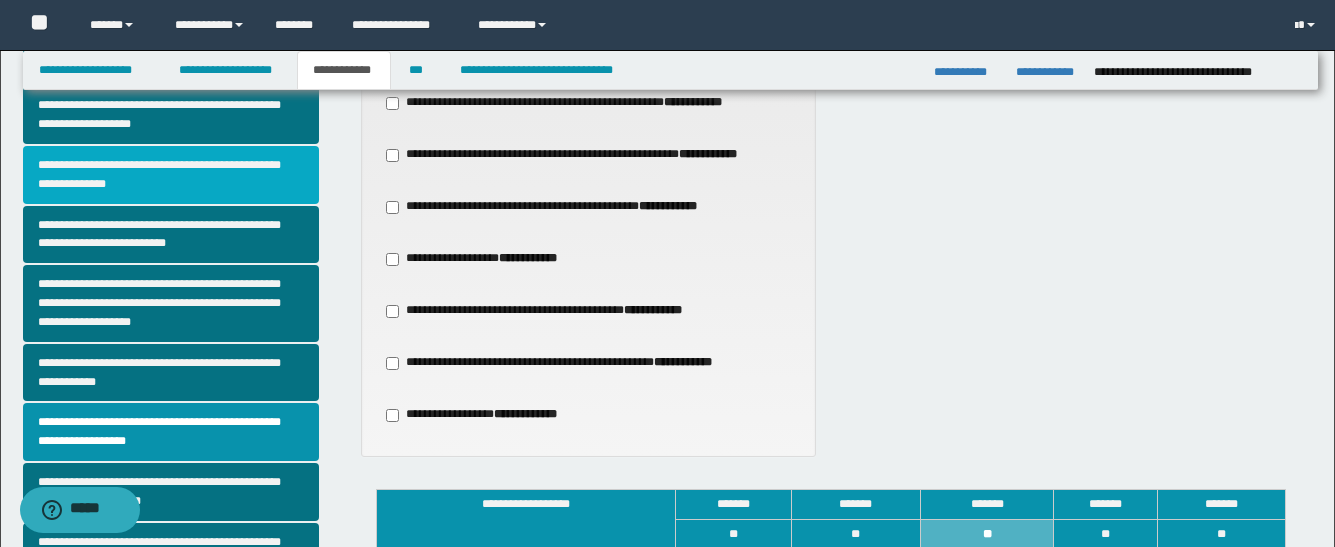 click on "**********" at bounding box center (171, 175) 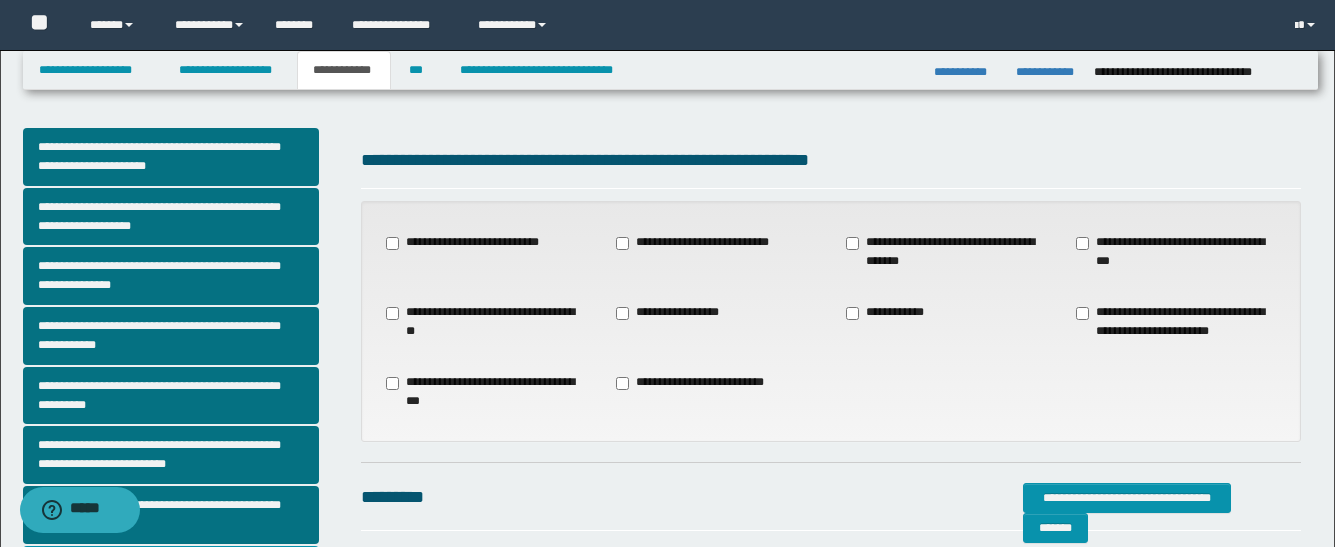 click on "**********" at bounding box center [486, 392] 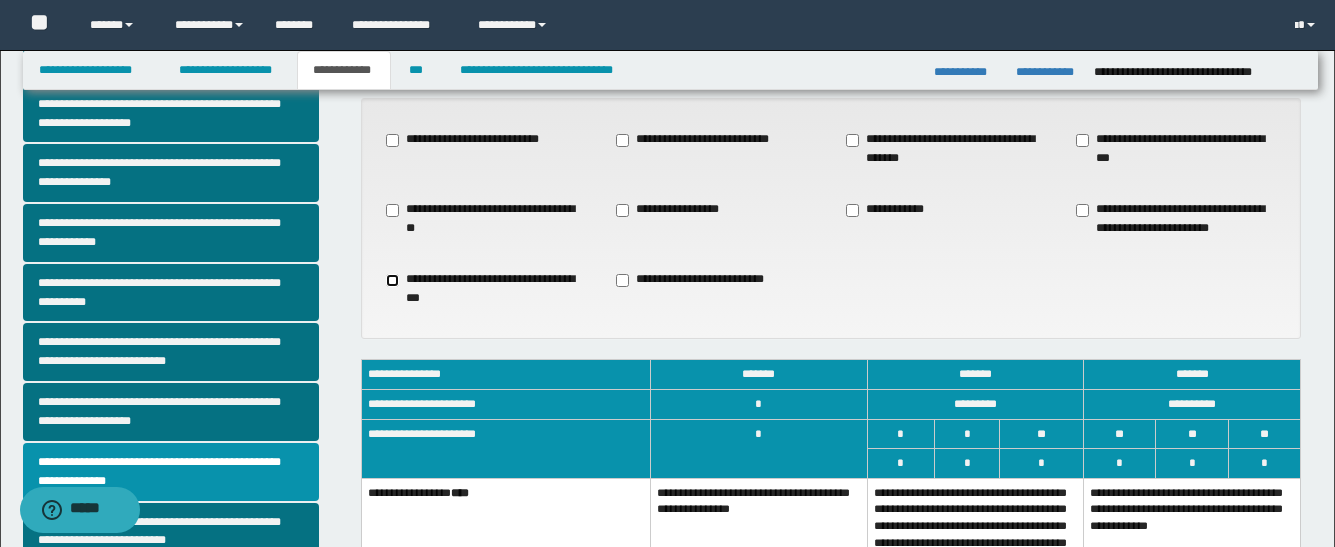 scroll, scrollTop: 200, scrollLeft: 0, axis: vertical 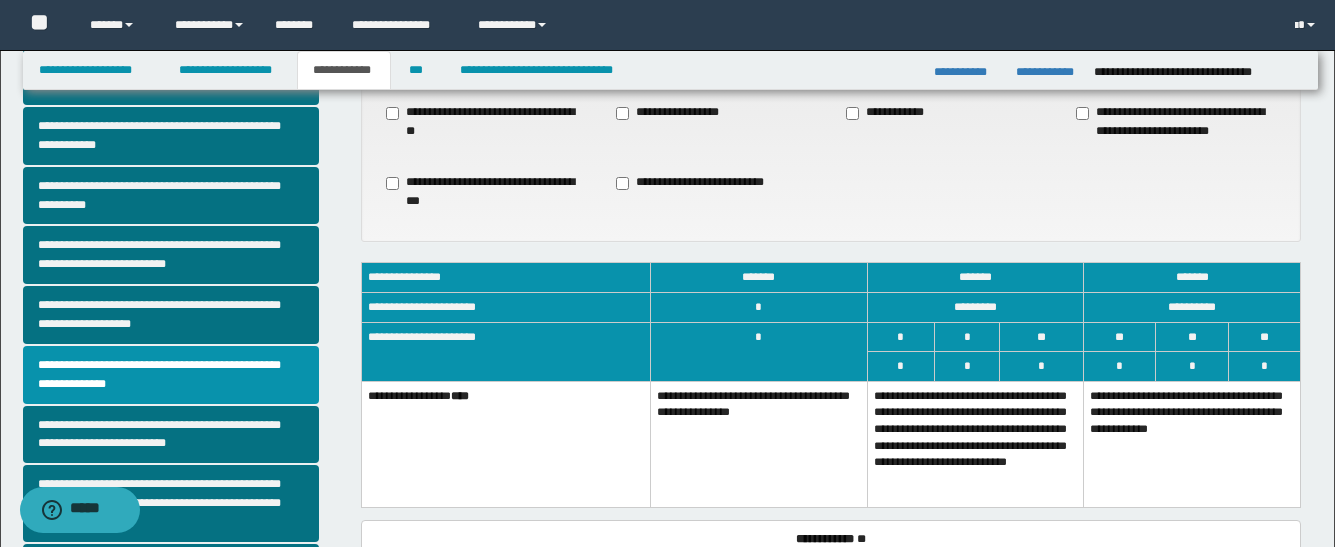 click on "**********" at bounding box center (975, 444) 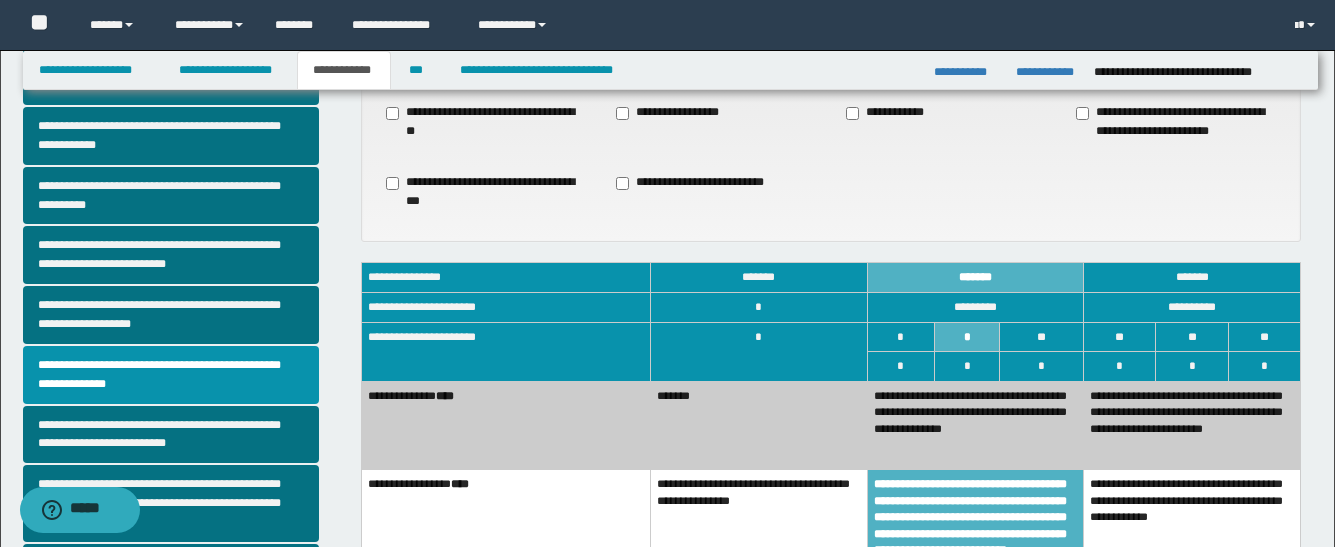click on "**********" at bounding box center [975, 425] 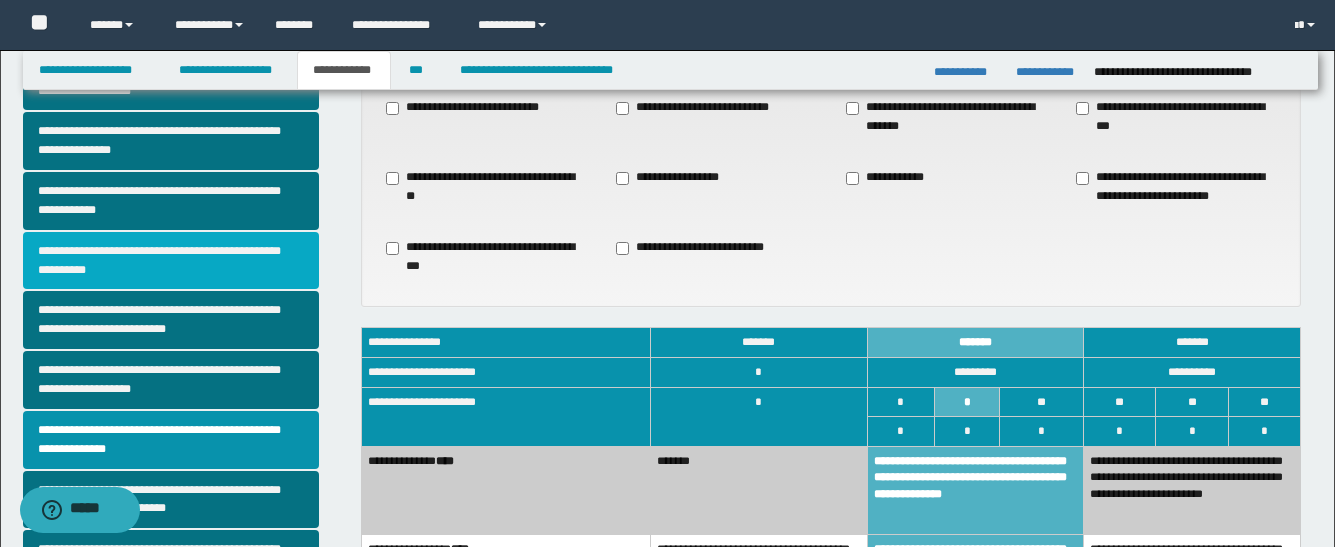 scroll, scrollTop: 100, scrollLeft: 0, axis: vertical 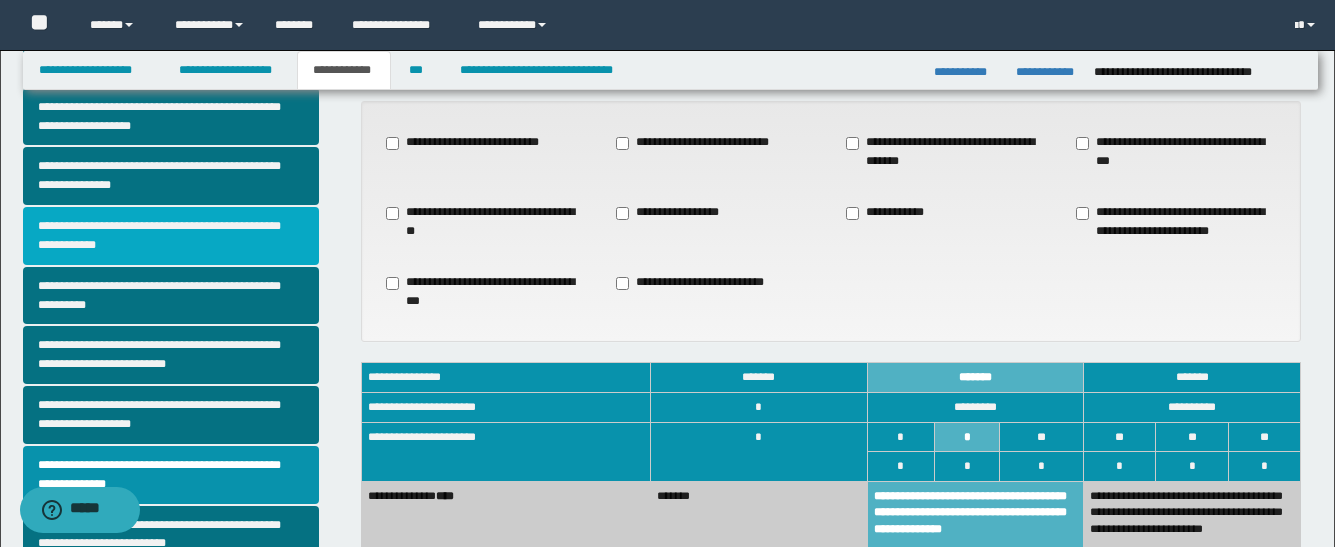 click on "**********" at bounding box center [171, 236] 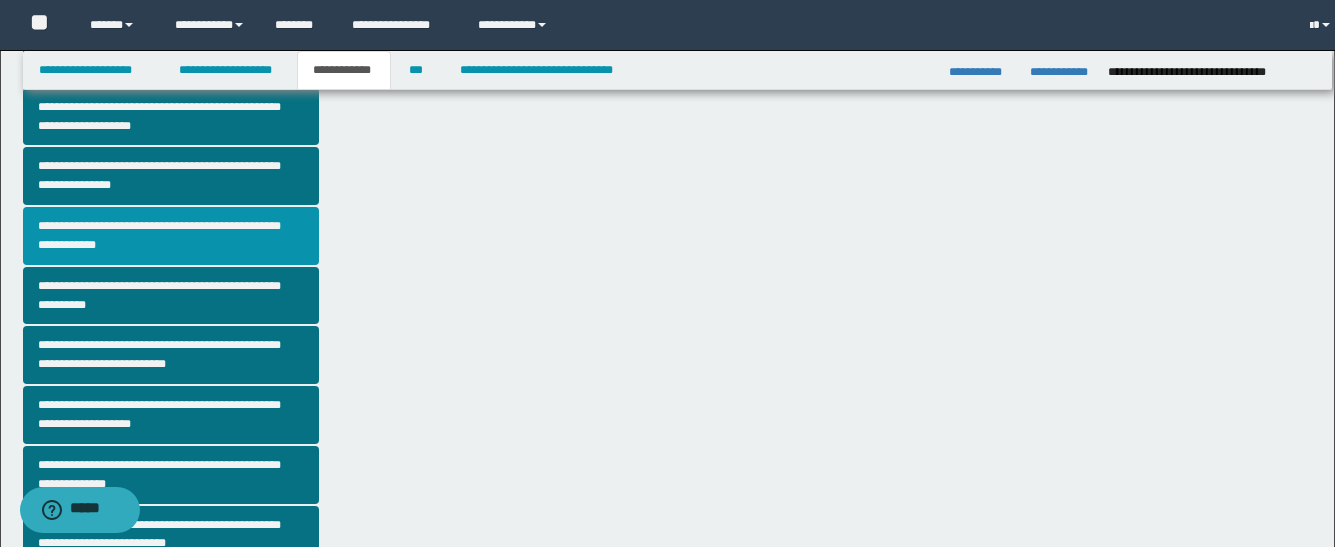 scroll, scrollTop: 0, scrollLeft: 0, axis: both 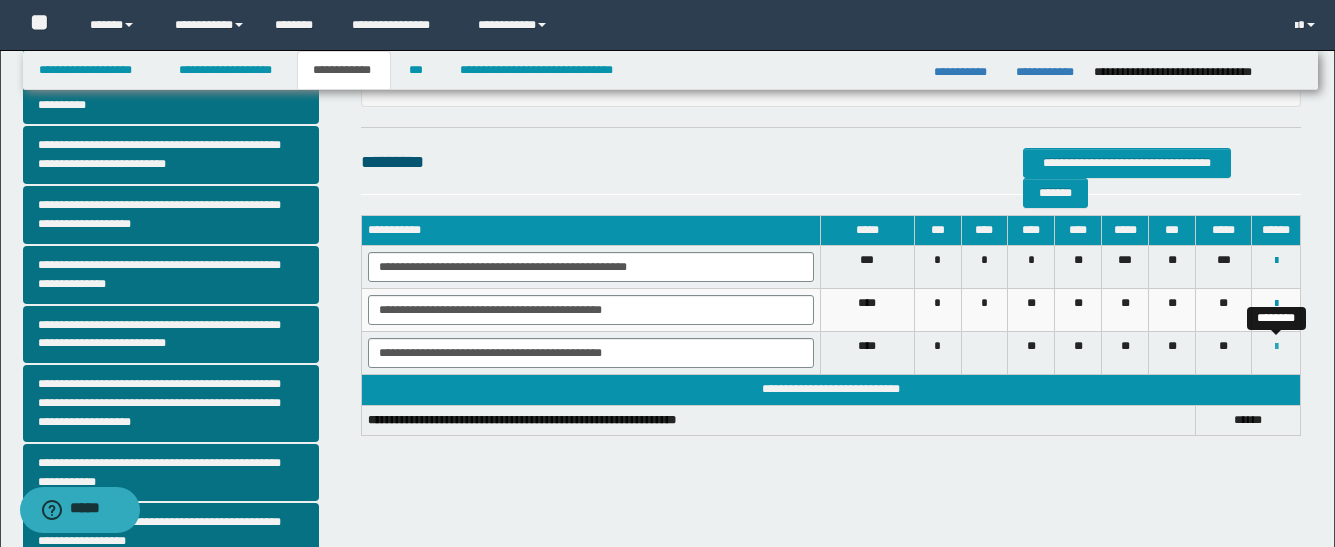 click at bounding box center (1276, 347) 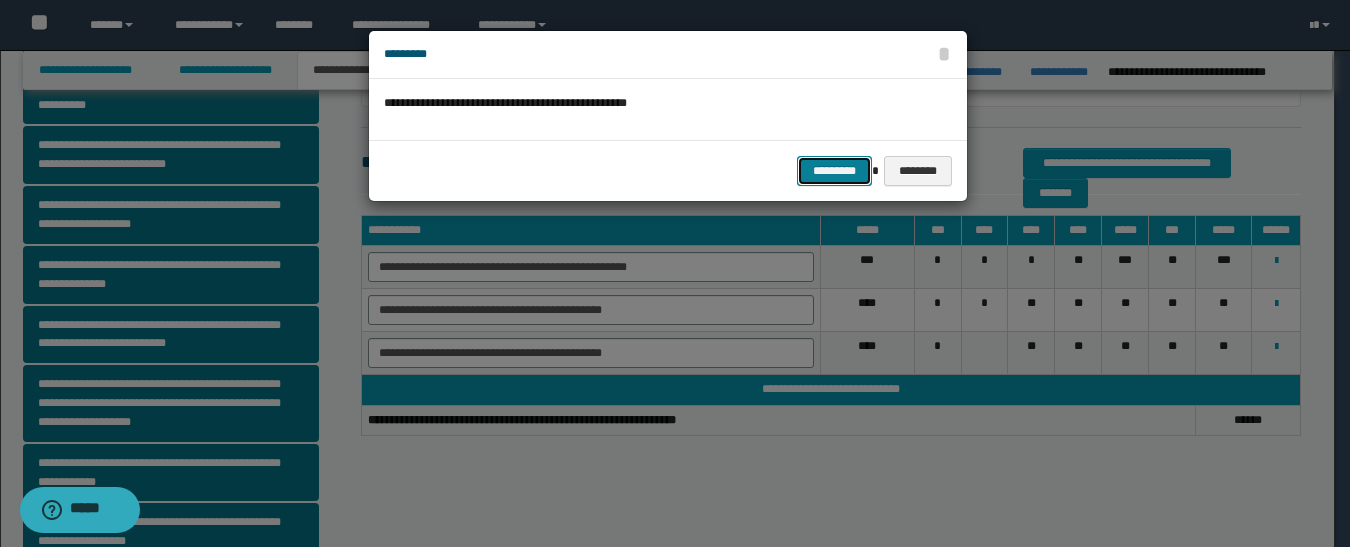 click on "*********" at bounding box center (834, 171) 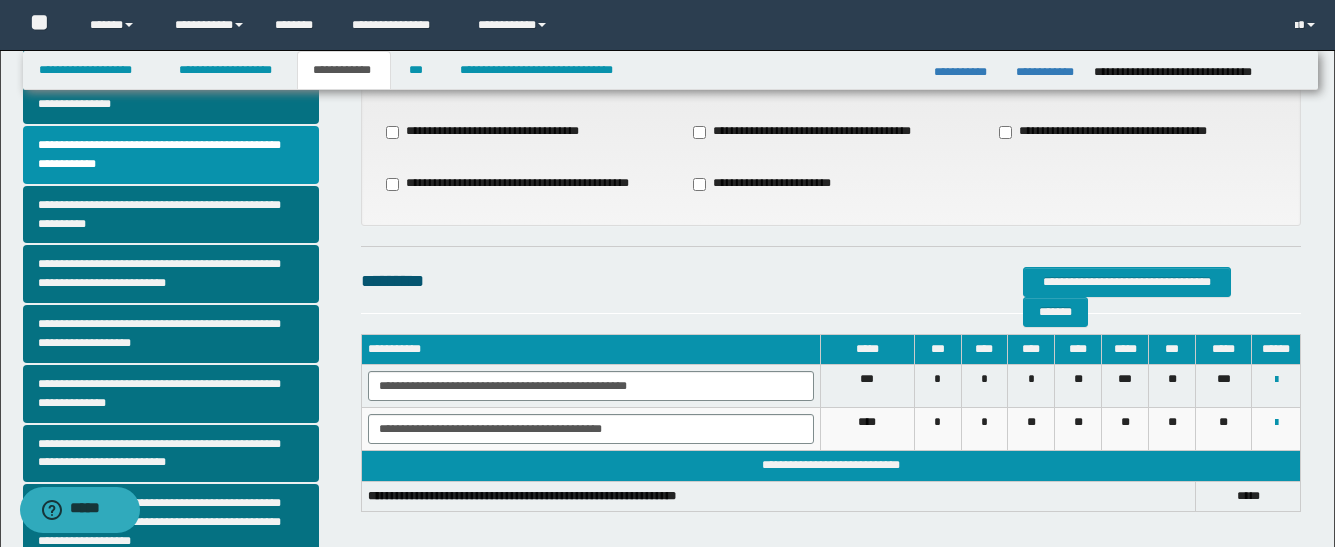 scroll, scrollTop: 0, scrollLeft: 0, axis: both 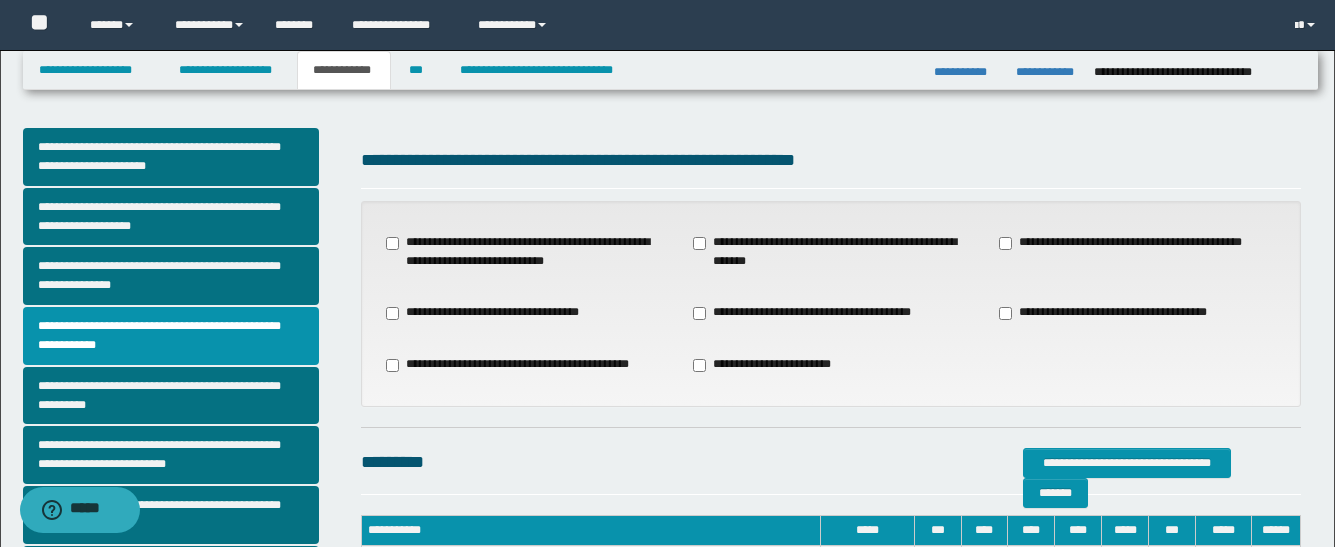 click on "**********" at bounding box center (1129, 243) 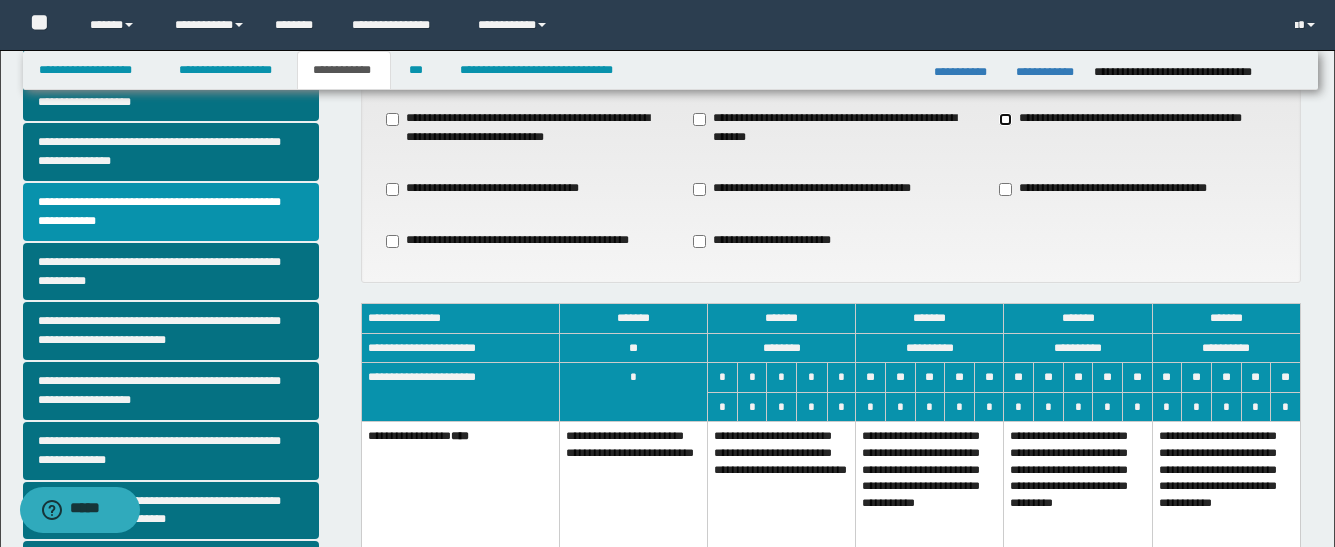 scroll, scrollTop: 300, scrollLeft: 0, axis: vertical 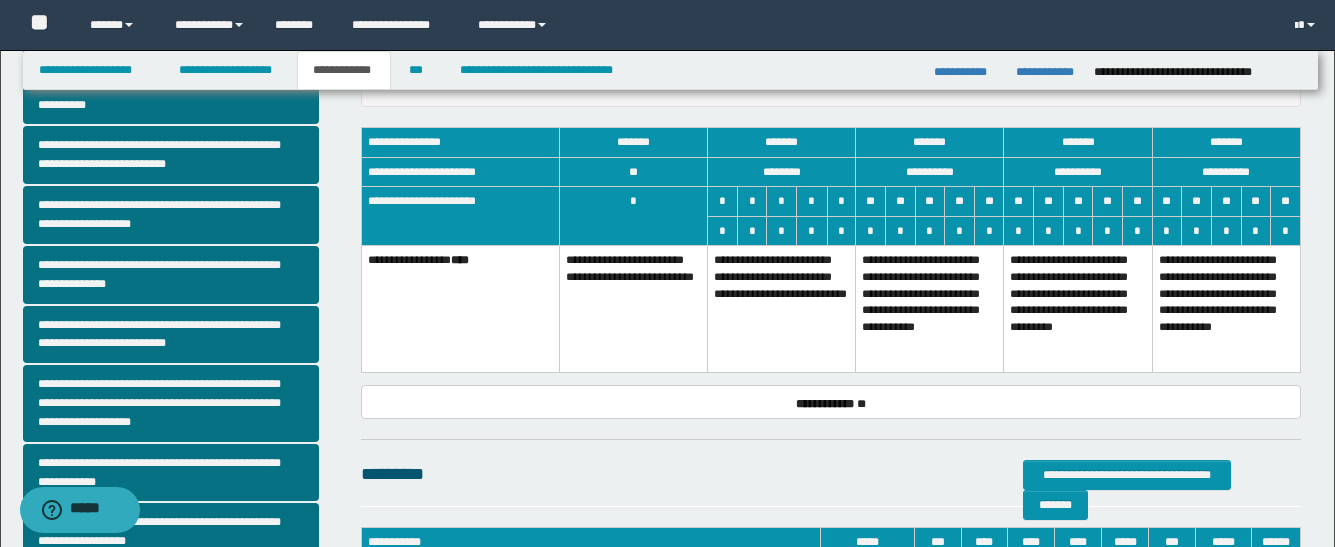 click on "**********" at bounding box center (930, 309) 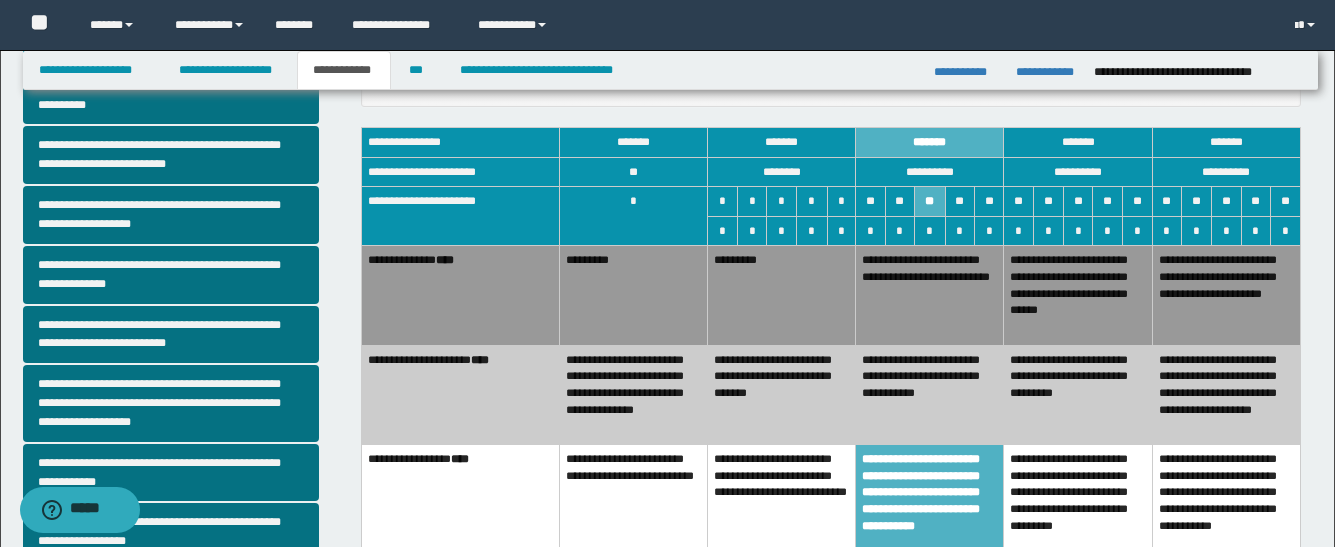 click on "**********" at bounding box center [781, 394] 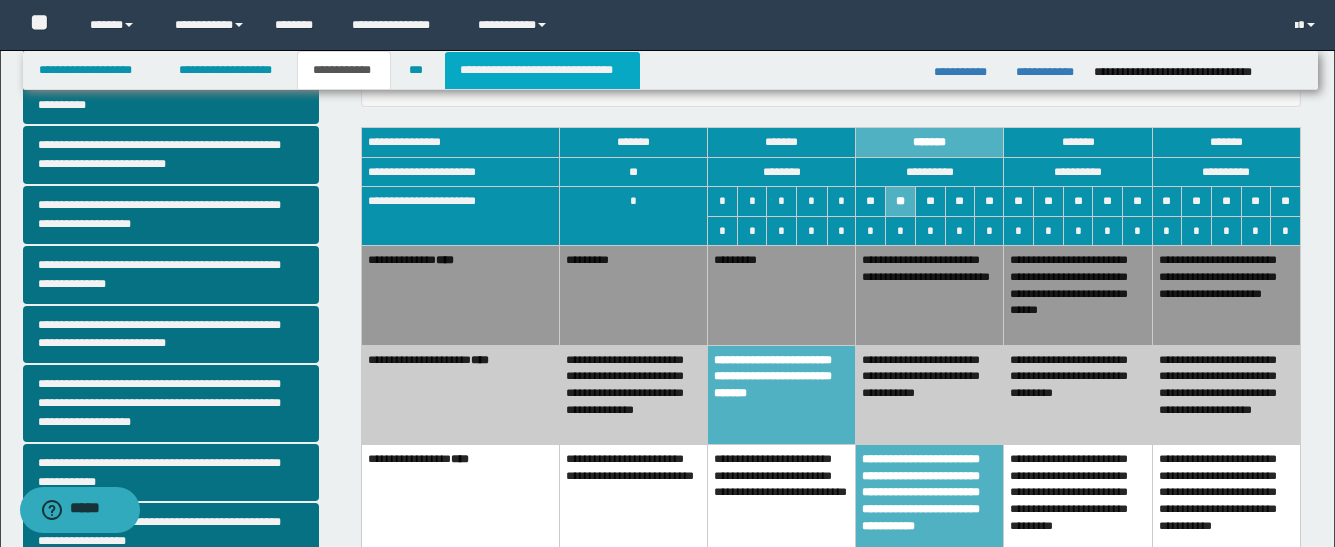 click on "**********" at bounding box center [542, 70] 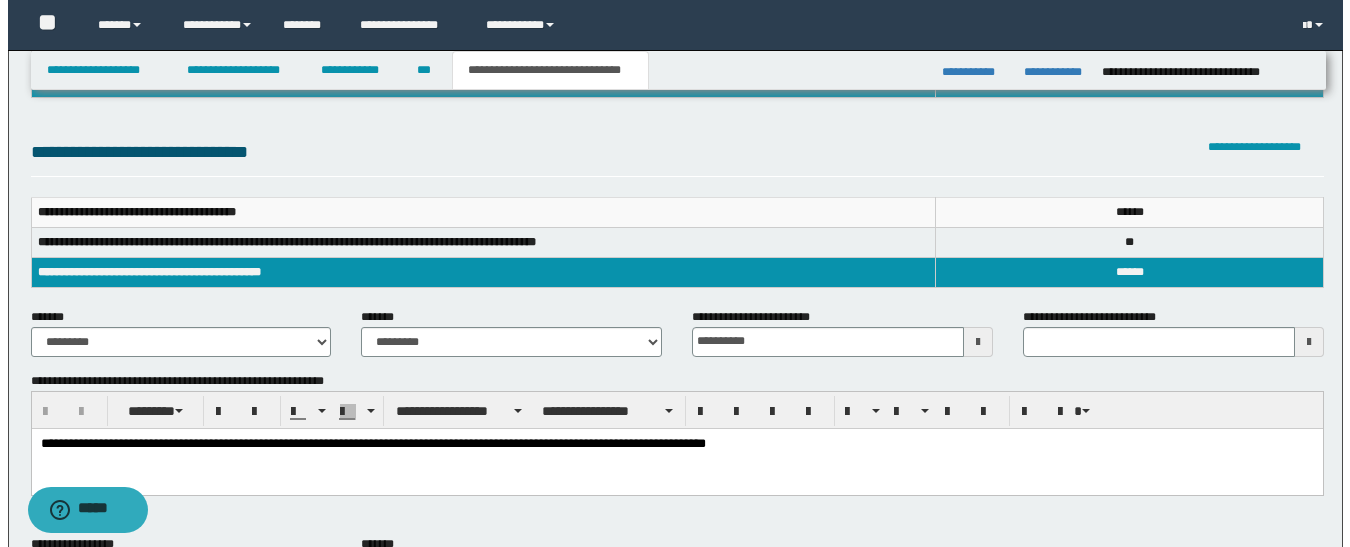 scroll, scrollTop: 0, scrollLeft: 0, axis: both 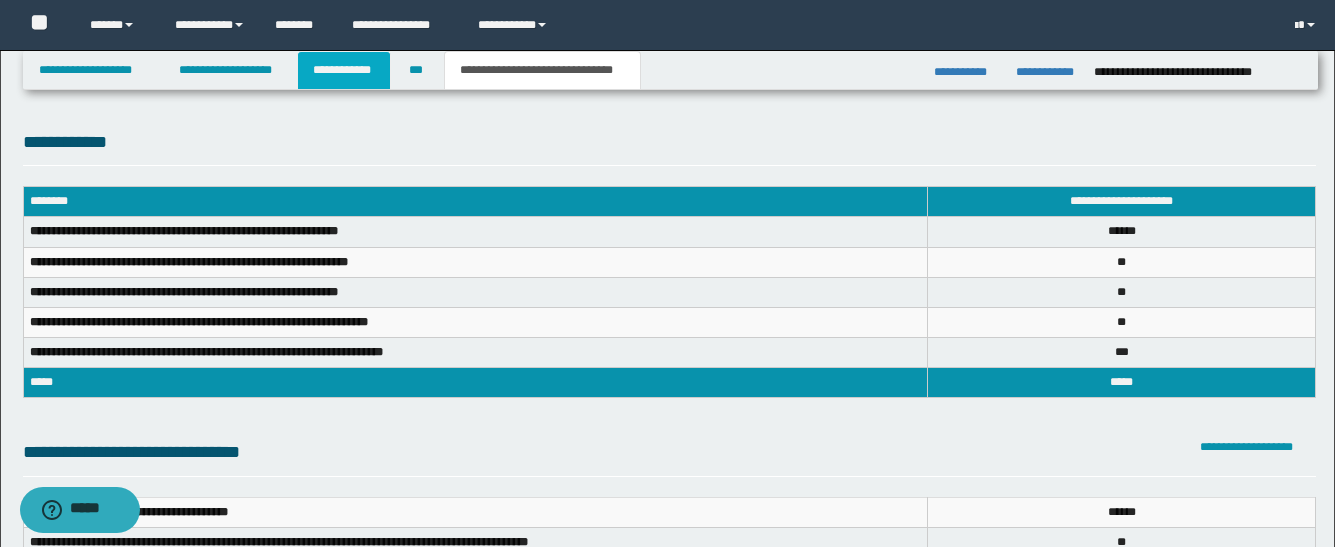 click on "**********" at bounding box center [344, 70] 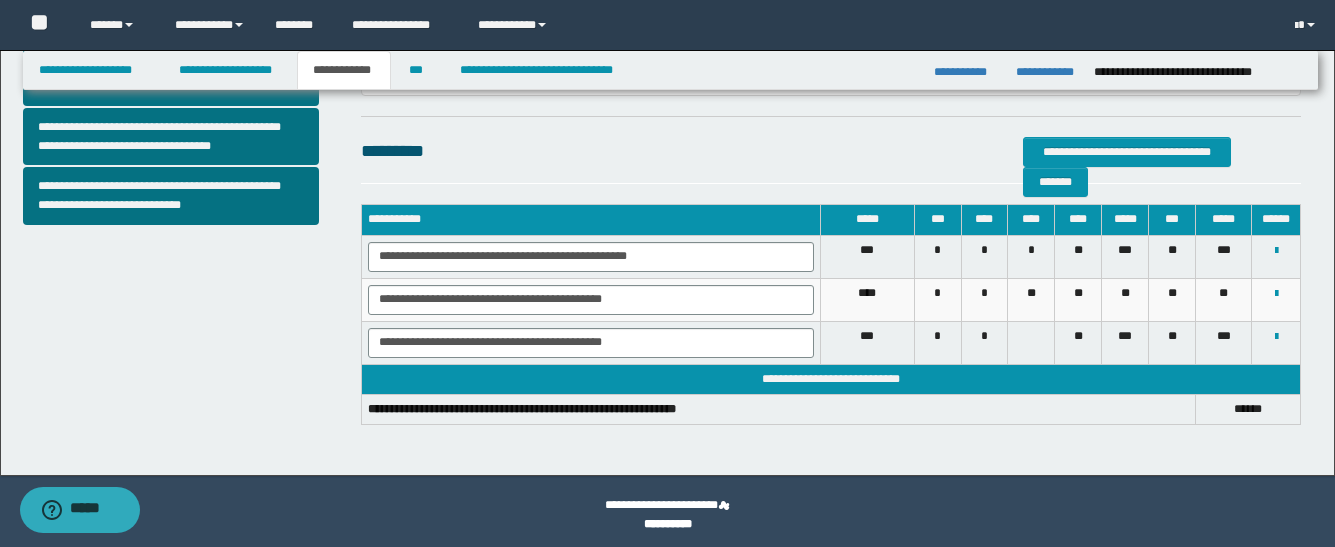 scroll, scrollTop: 822, scrollLeft: 0, axis: vertical 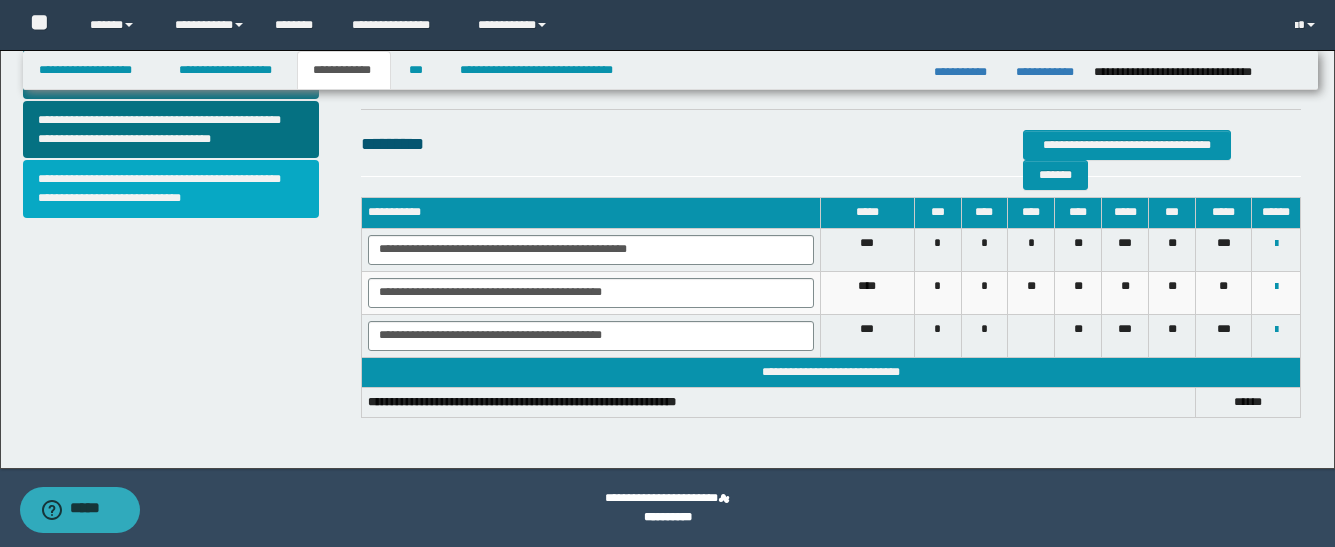 click on "**********" at bounding box center [171, 189] 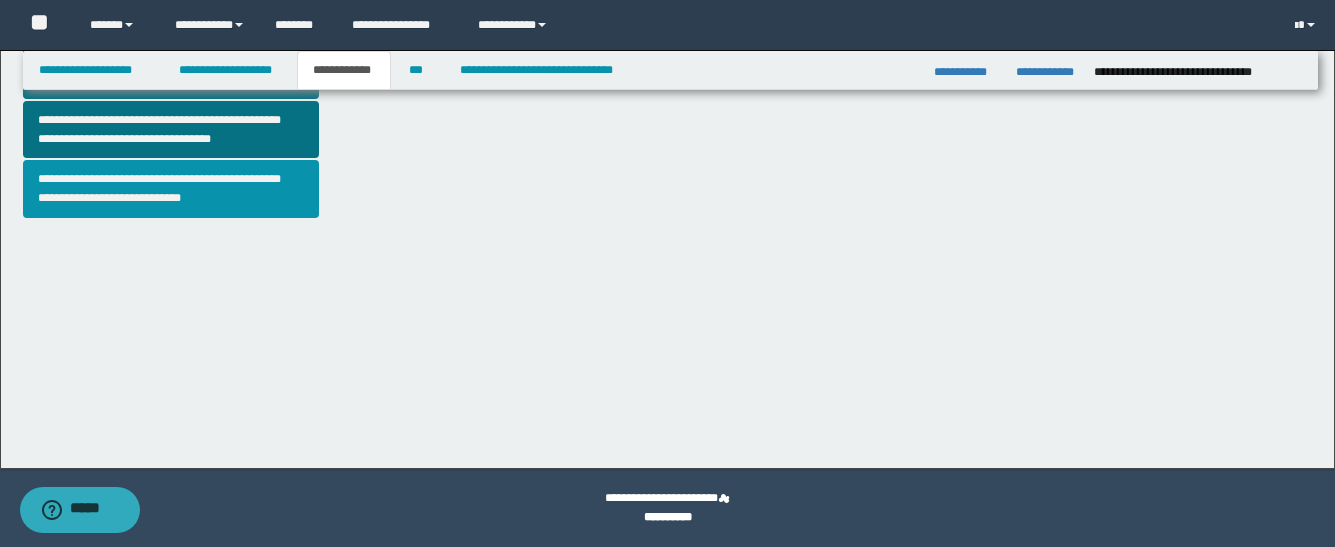 scroll, scrollTop: 0, scrollLeft: 0, axis: both 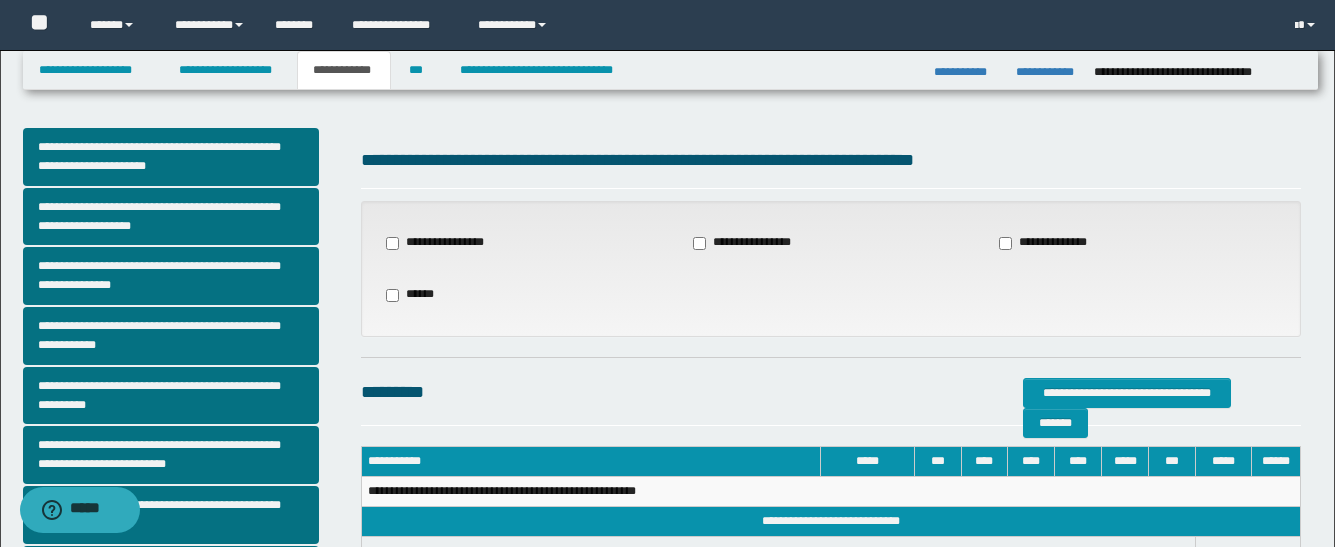 click on "**********" at bounding box center (1053, 243) 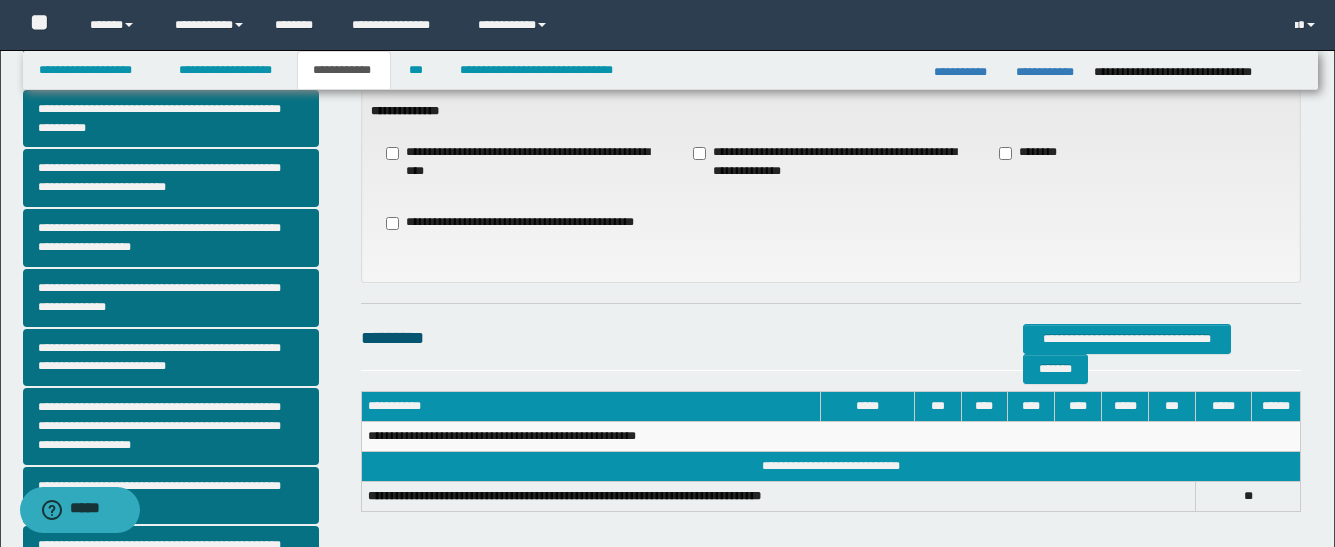 scroll, scrollTop: 300, scrollLeft: 0, axis: vertical 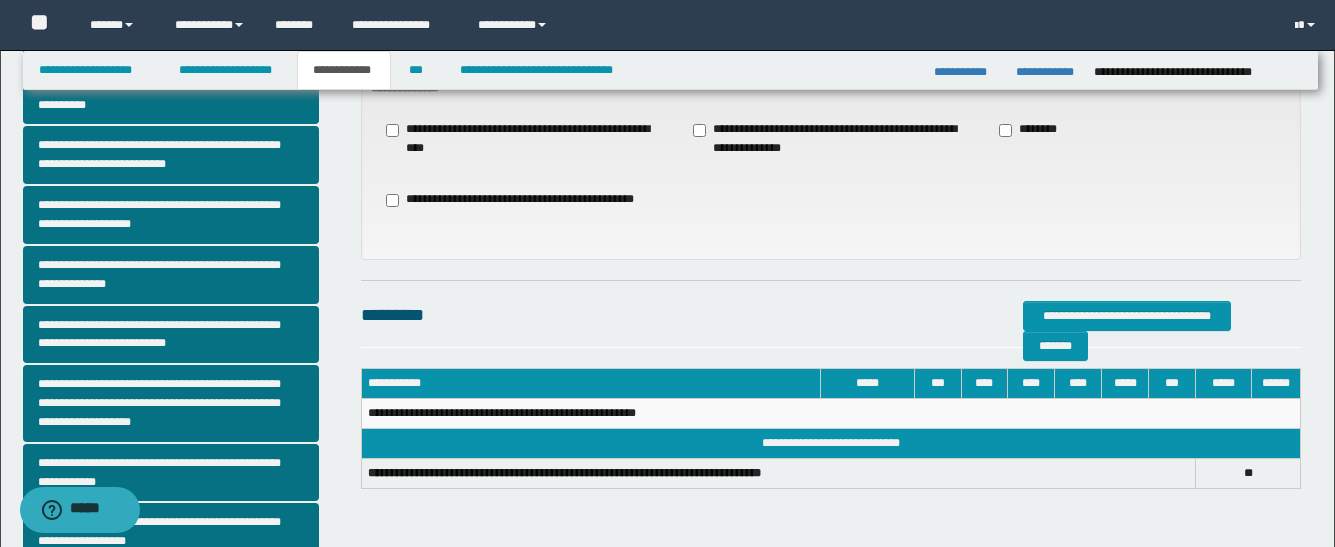 click on "**********" at bounding box center [831, 139] 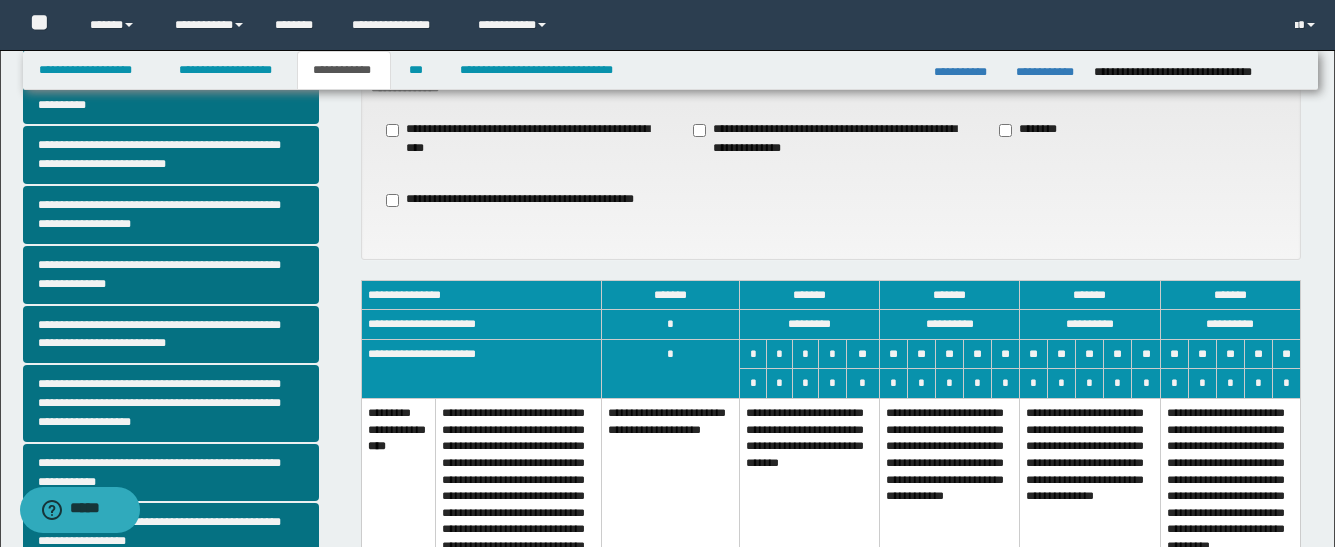 click on "**********" at bounding box center (810, 512) 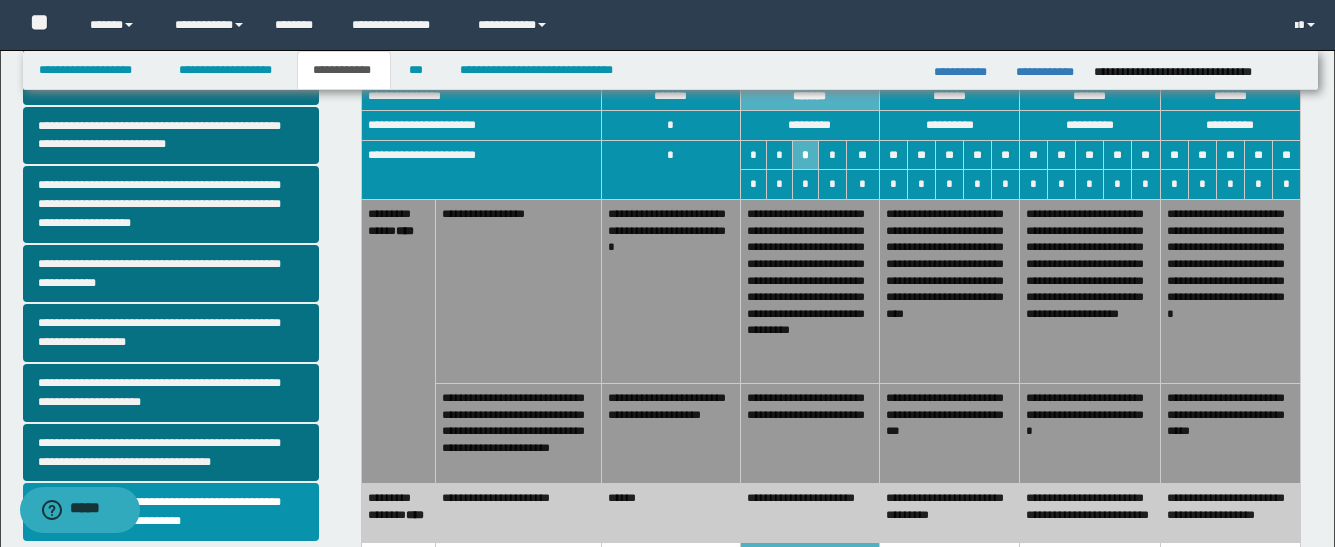 scroll, scrollTop: 500, scrollLeft: 0, axis: vertical 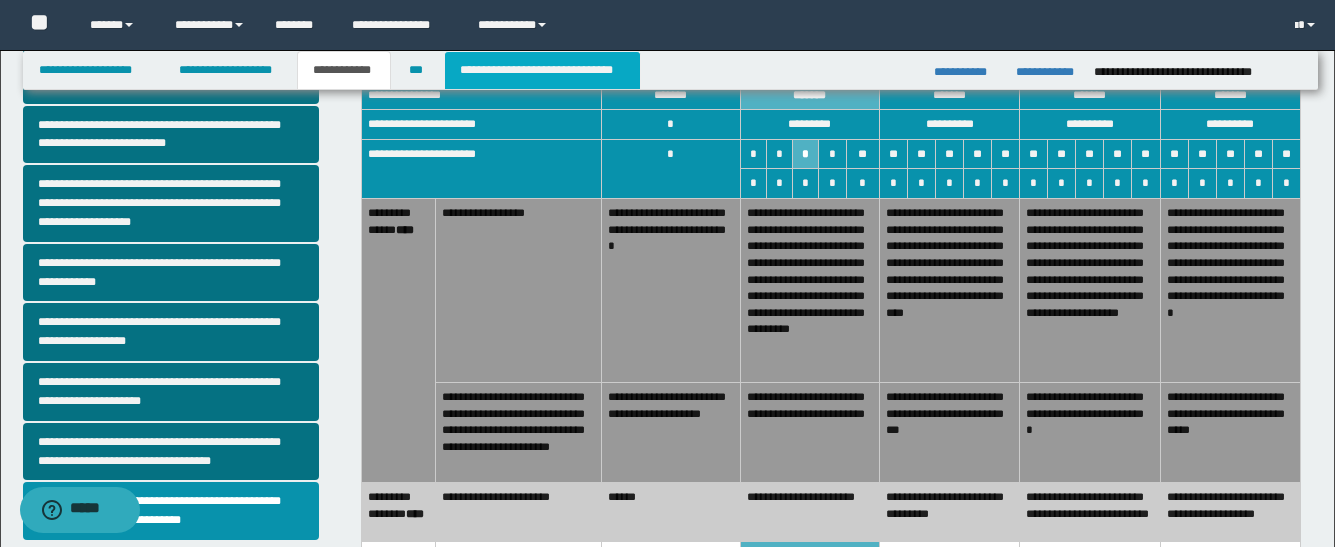 click on "**********" at bounding box center [542, 70] 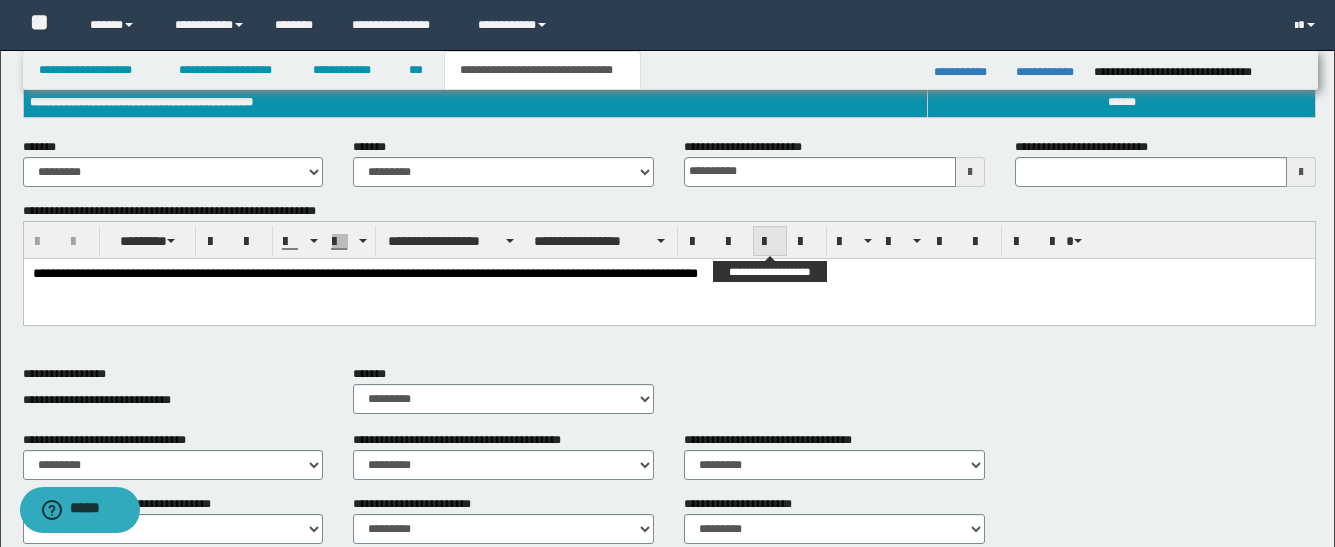 scroll, scrollTop: 100, scrollLeft: 0, axis: vertical 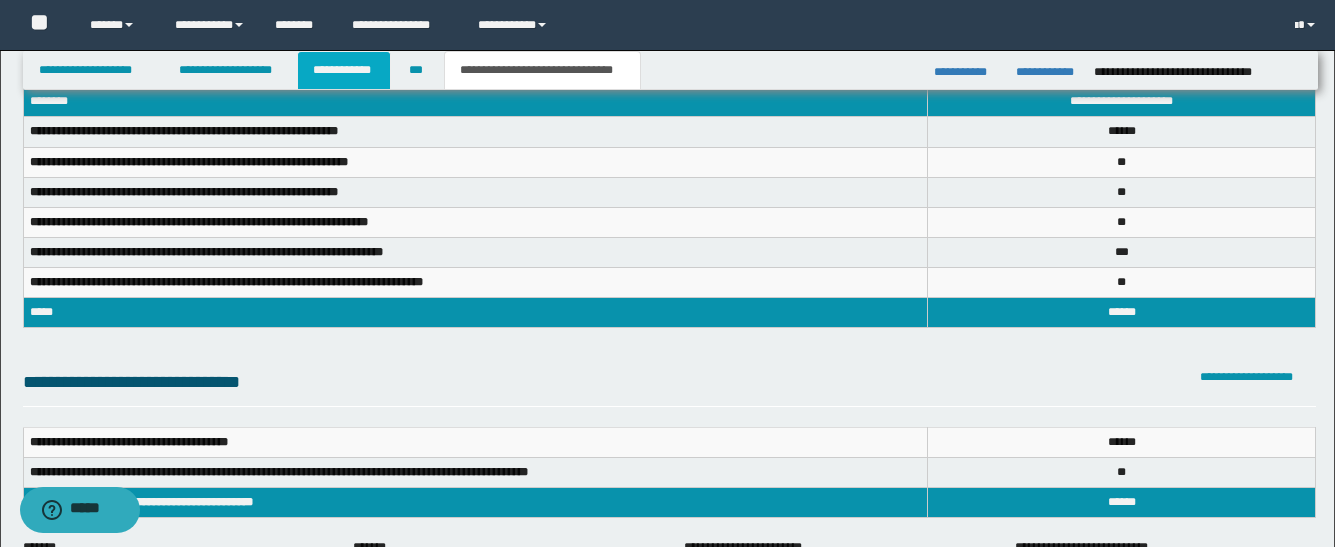 click on "**********" at bounding box center [344, 70] 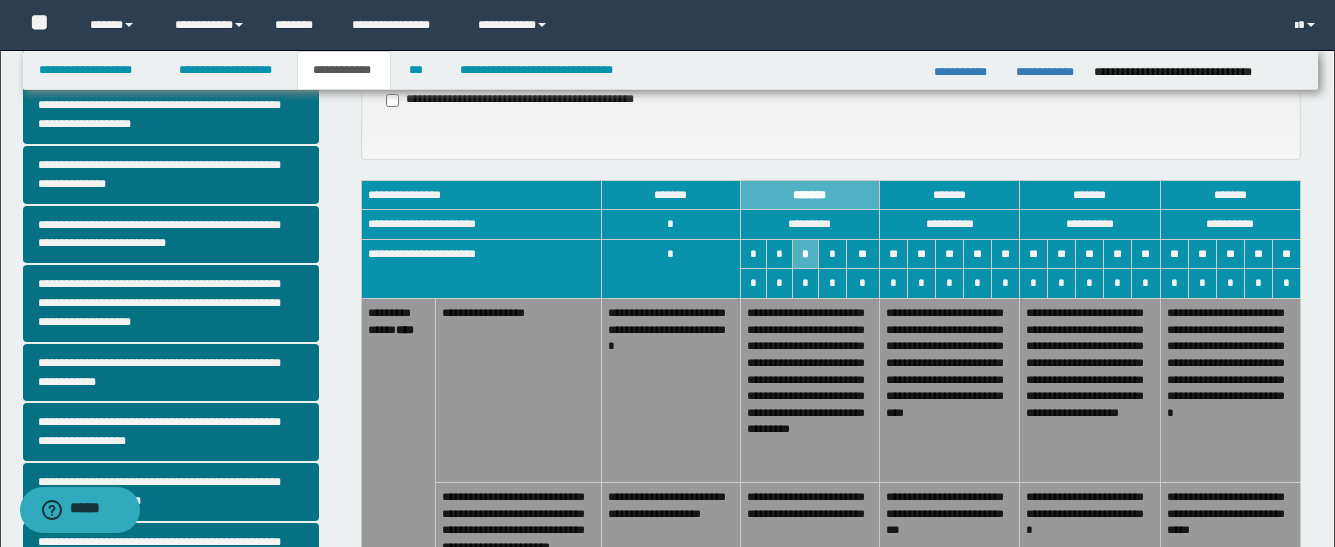 scroll, scrollTop: 500, scrollLeft: 0, axis: vertical 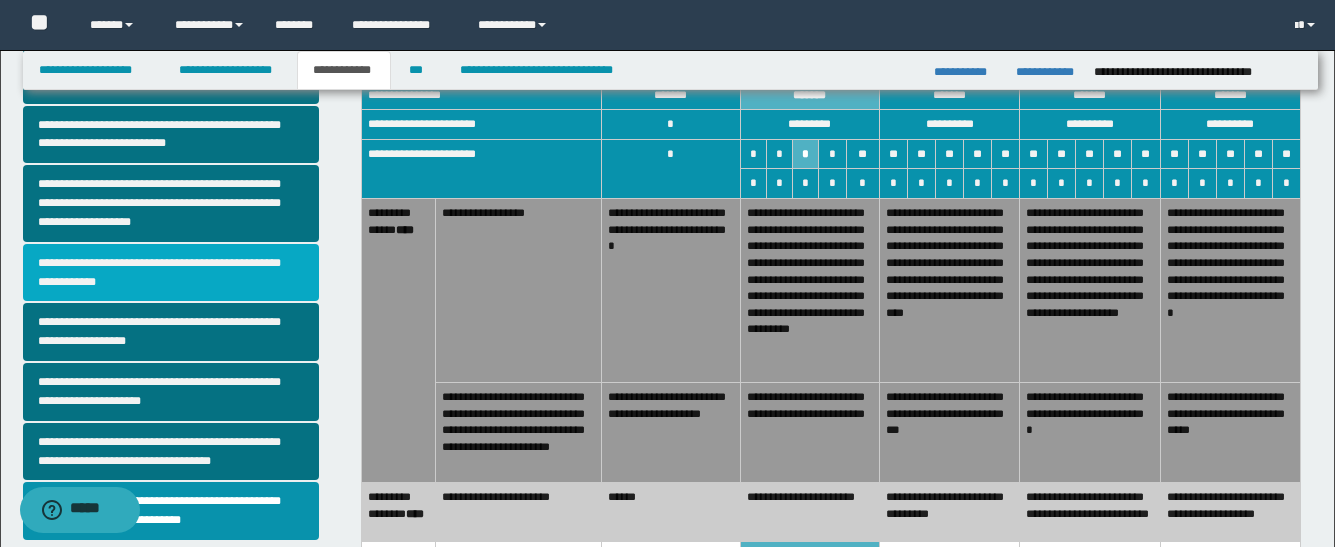 click on "**********" at bounding box center [171, 273] 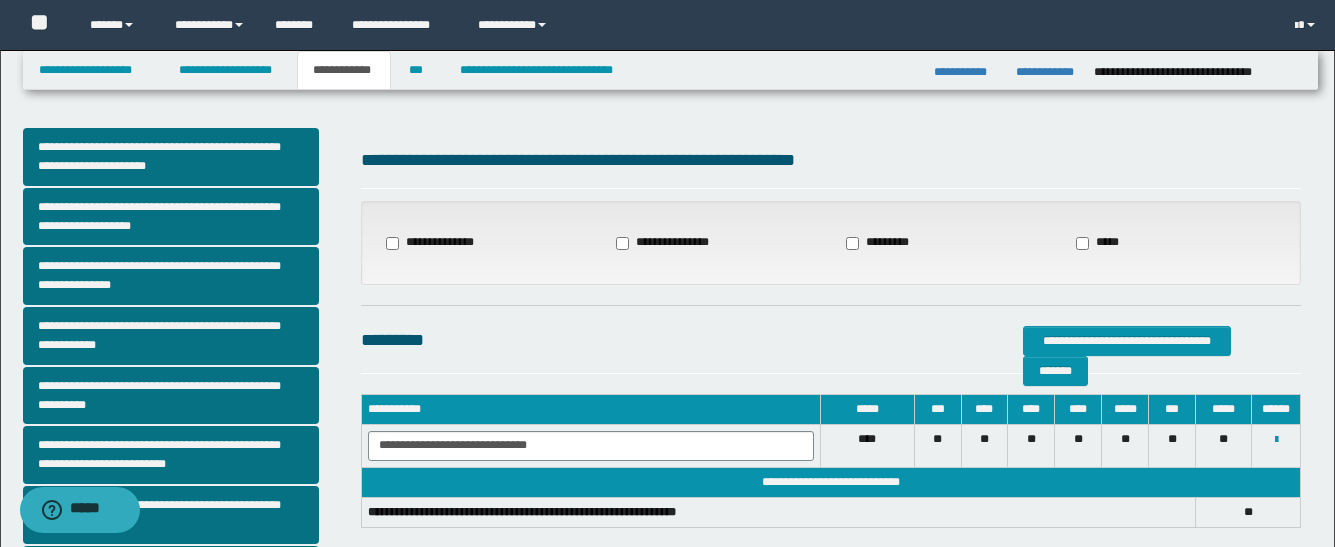drag, startPoint x: 422, startPoint y: 243, endPoint x: 434, endPoint y: 241, distance: 12.165525 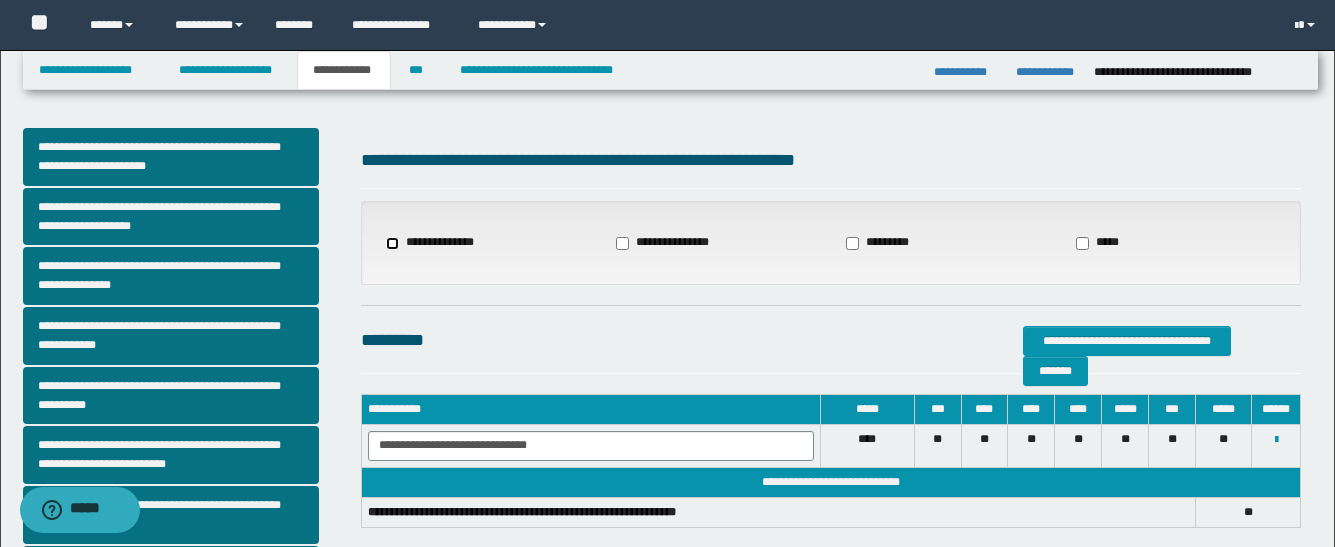 select on "*" 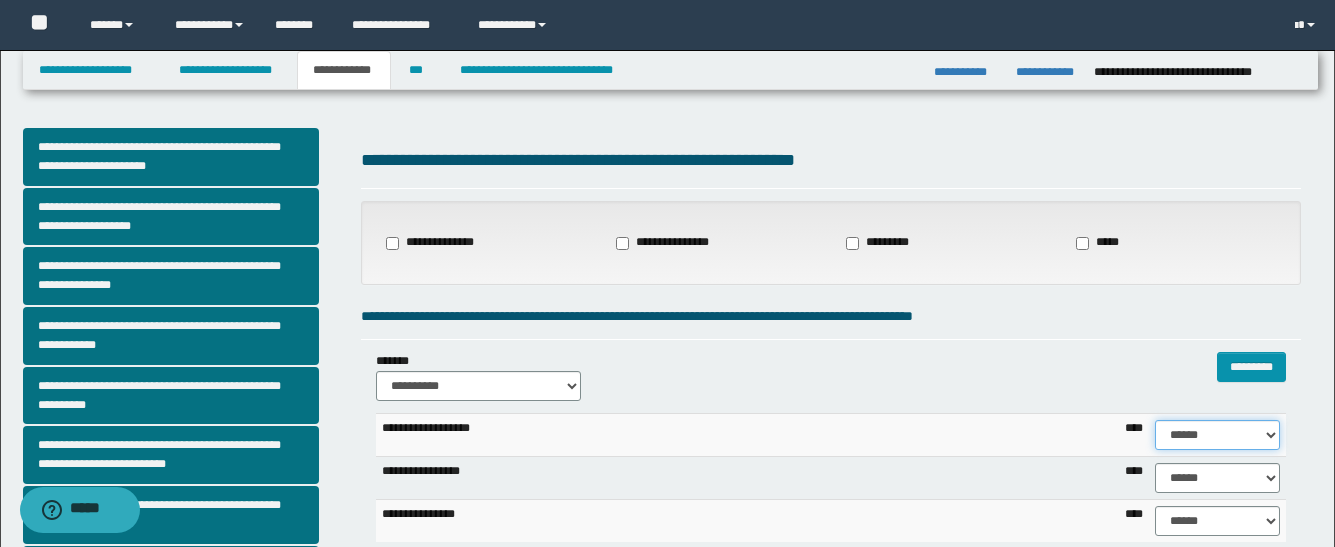 click on "******
****
**
**
**
**
**
**
**
**
***
***
***
***
***
***
***
***
***
***
****
****
****
****" at bounding box center (1217, 435) 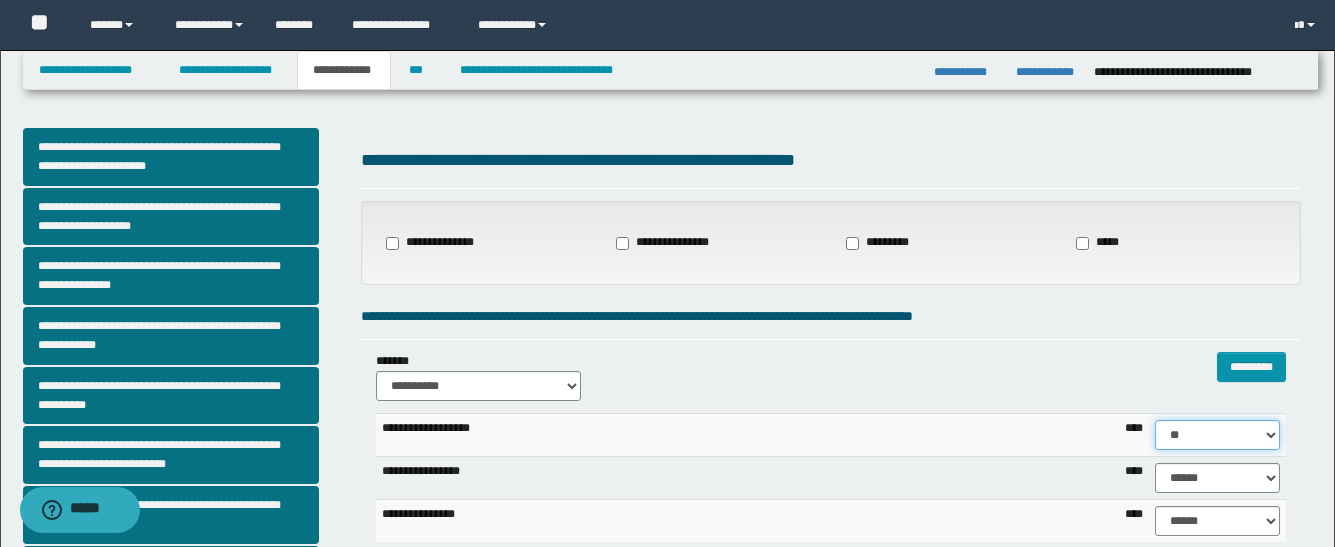 click on "******
****
**
**
**
**
**
**
**
**
***
***
***
***
***
***
***
***
***
***
****
****
****
****" at bounding box center [1217, 435] 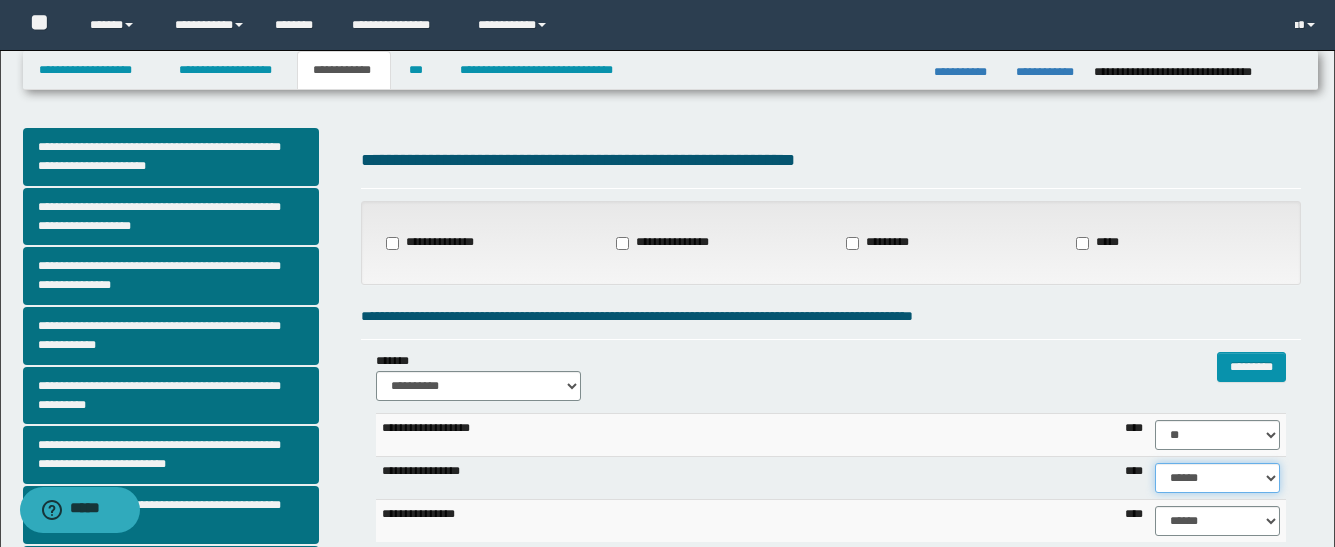 click on "******
****
**
**
**
**
**
**
**
**
***
***
***
***
***
***
***
***
***
***
****
****
****
****" at bounding box center (1217, 478) 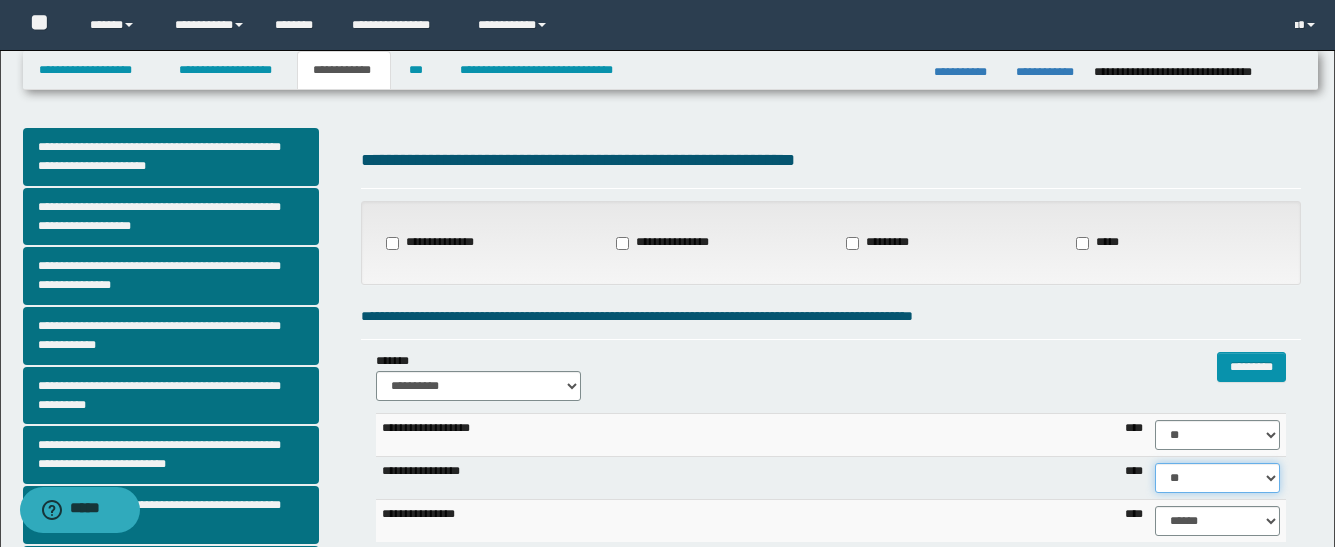 click on "******
****
**
**
**
**
**
**
**
**
***
***
***
***
***
***
***
***
***
***
****
****
****
****" at bounding box center (1217, 478) 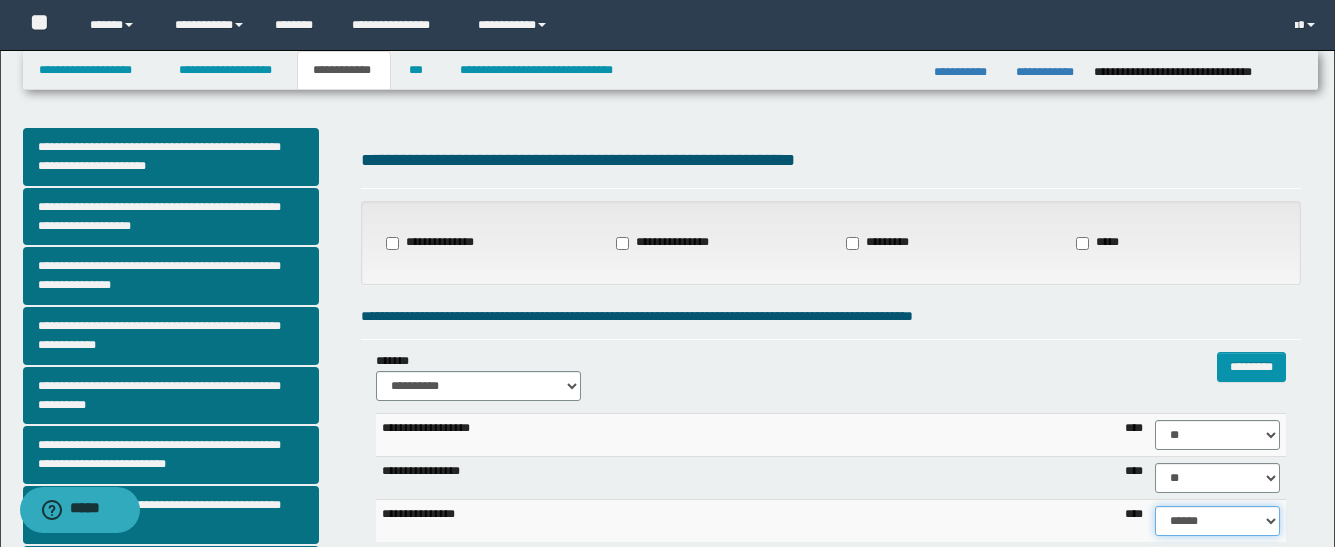 click on "******
****
**
**
**
**
**
**
**
**
***
***
***
***
***
***
***
***
***
***
****
****
****
****" at bounding box center (1217, 521) 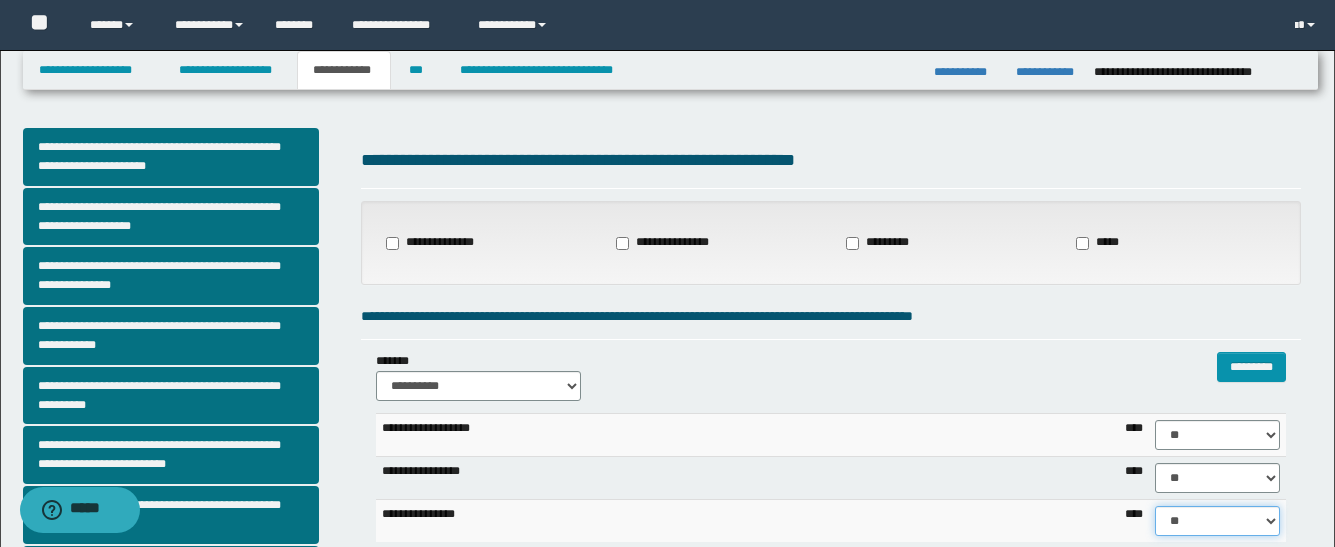 click on "******
****
**
**
**
**
**
**
**
**
***
***
***
***
***
***
***
***
***
***
****
****
****
****" at bounding box center (1217, 521) 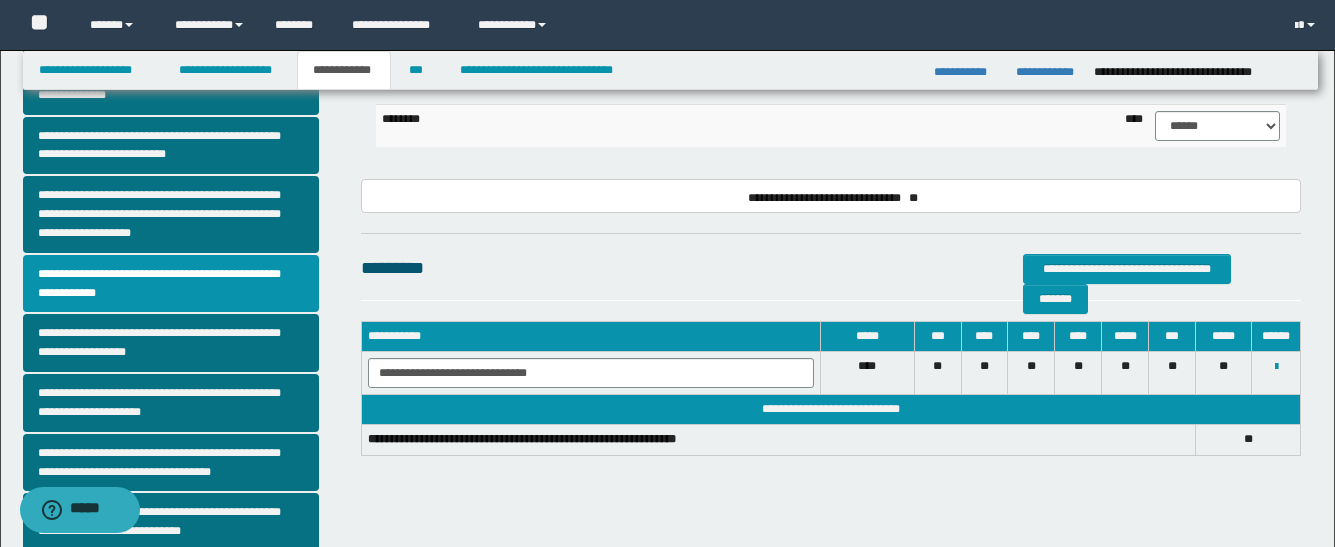 scroll, scrollTop: 500, scrollLeft: 0, axis: vertical 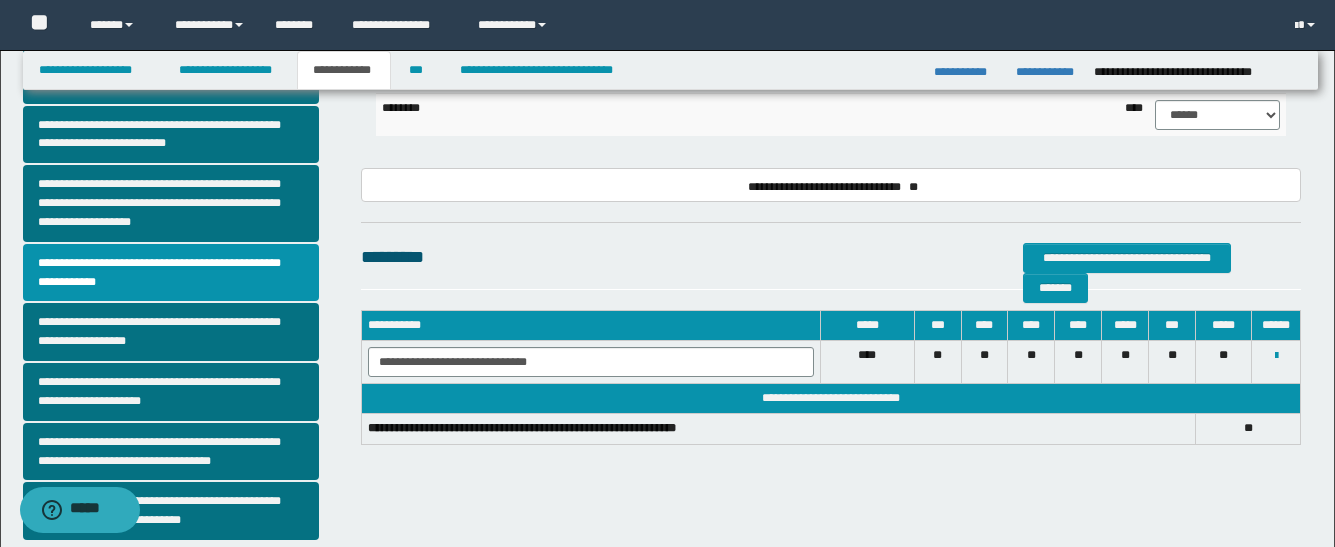 click on "**********" at bounding box center [669, 84] 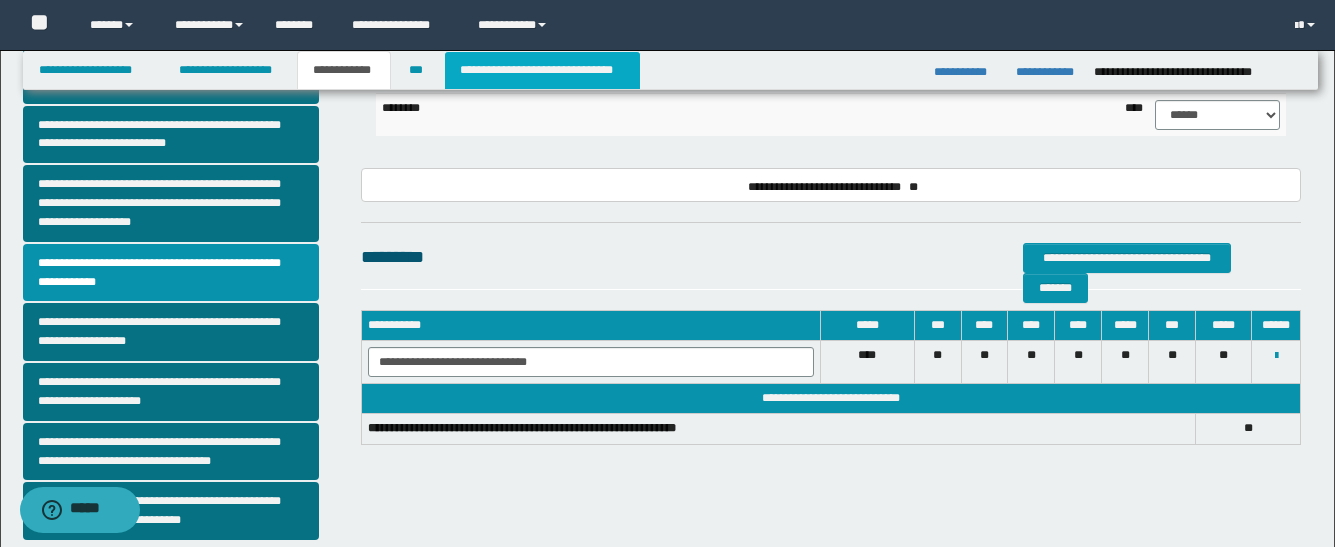 click on "**********" at bounding box center (542, 70) 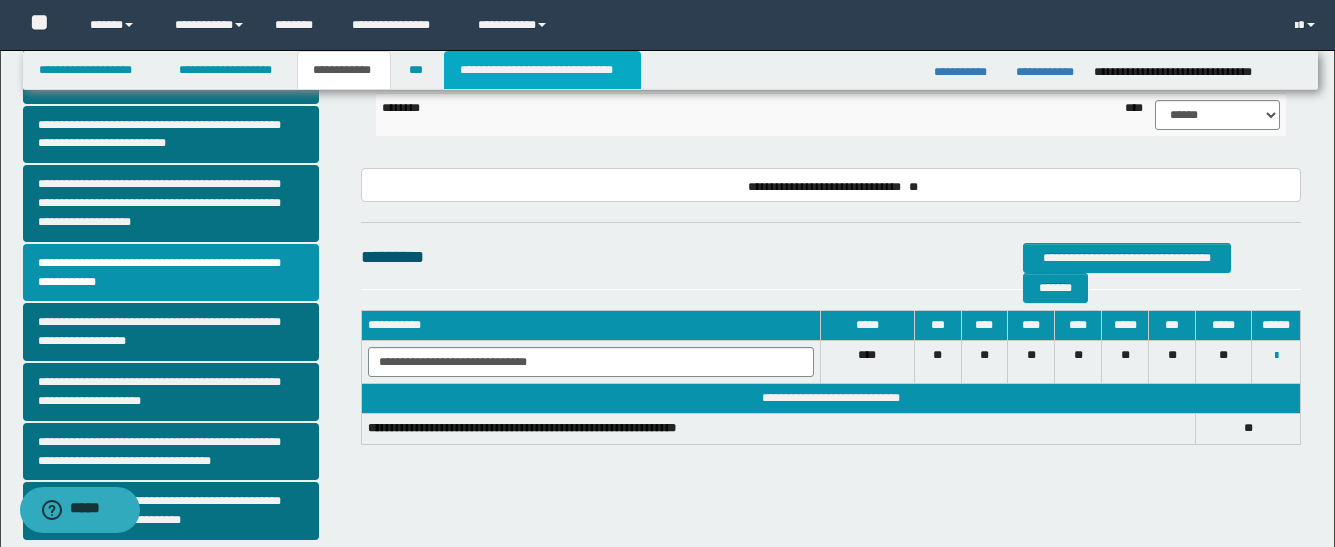 type on "**********" 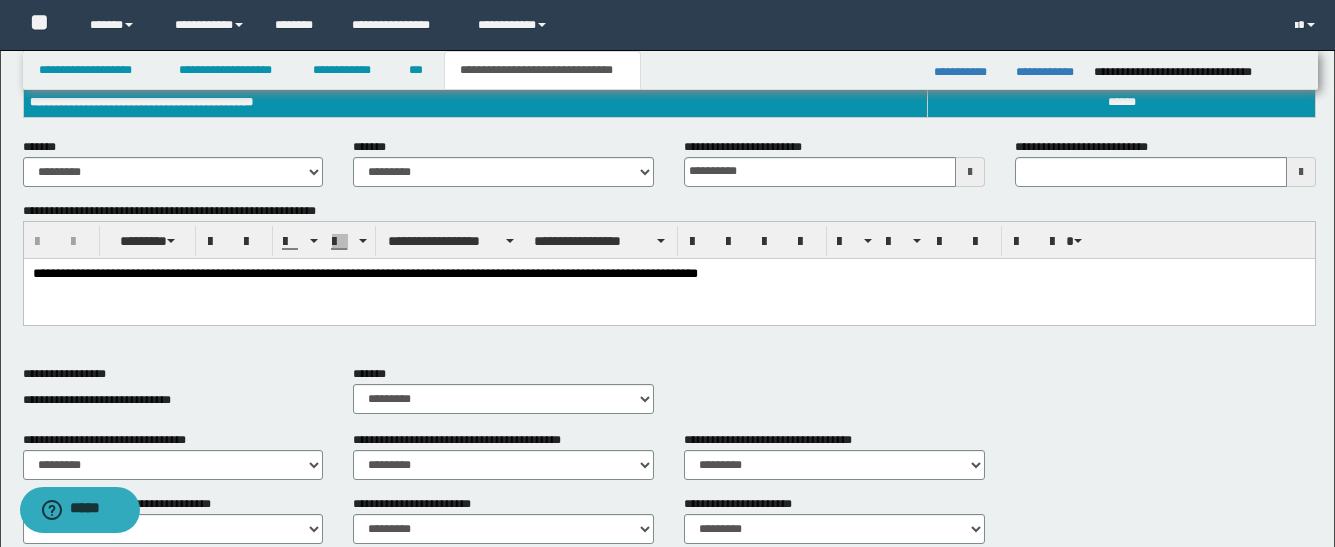 scroll, scrollTop: 200, scrollLeft: 0, axis: vertical 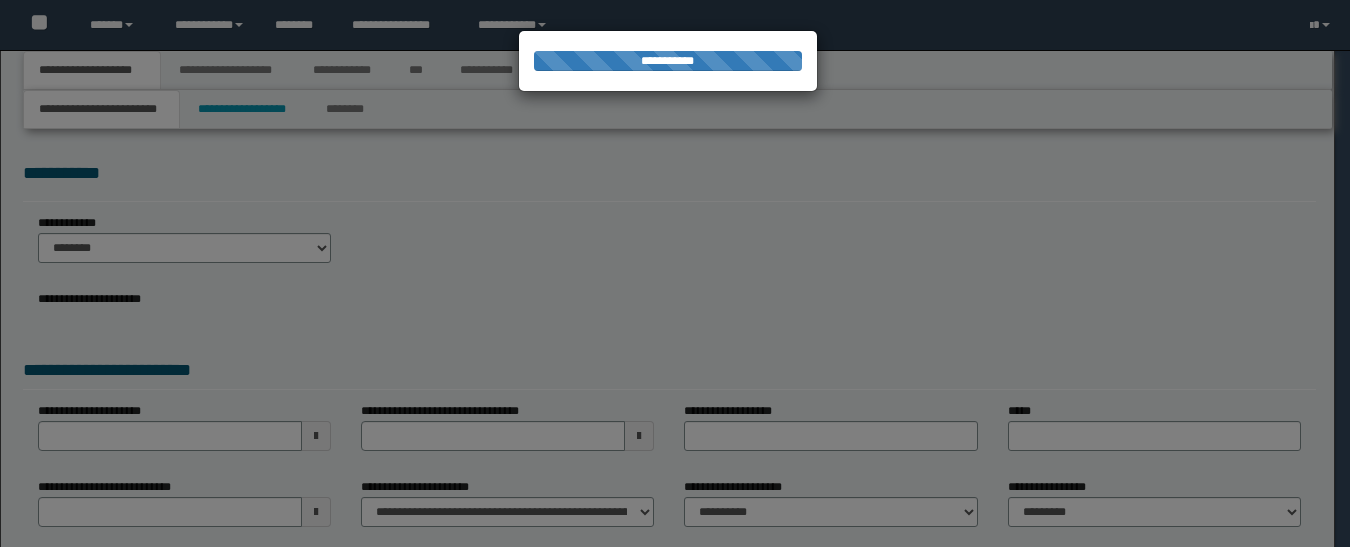 select on "*" 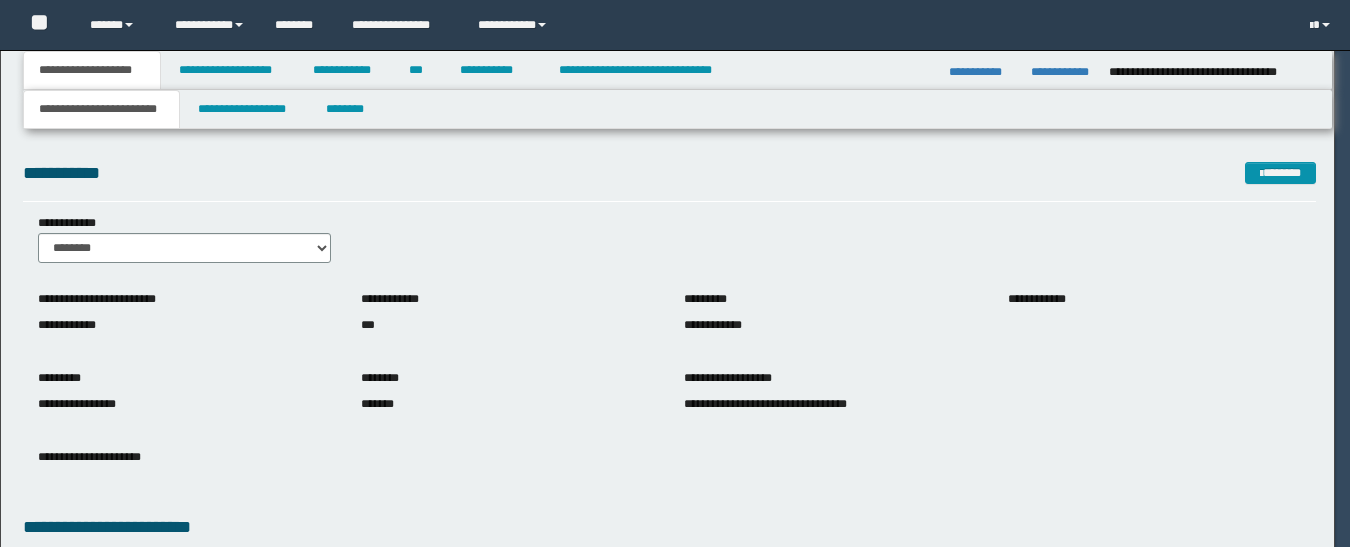 scroll, scrollTop: 0, scrollLeft: 0, axis: both 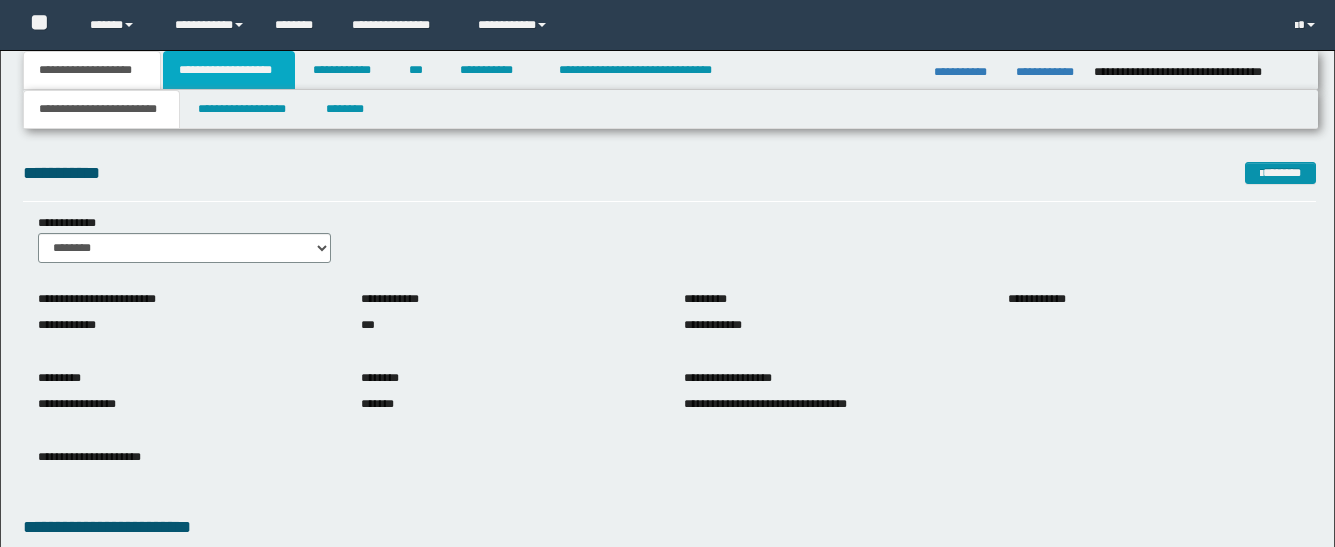 click on "**********" at bounding box center (229, 70) 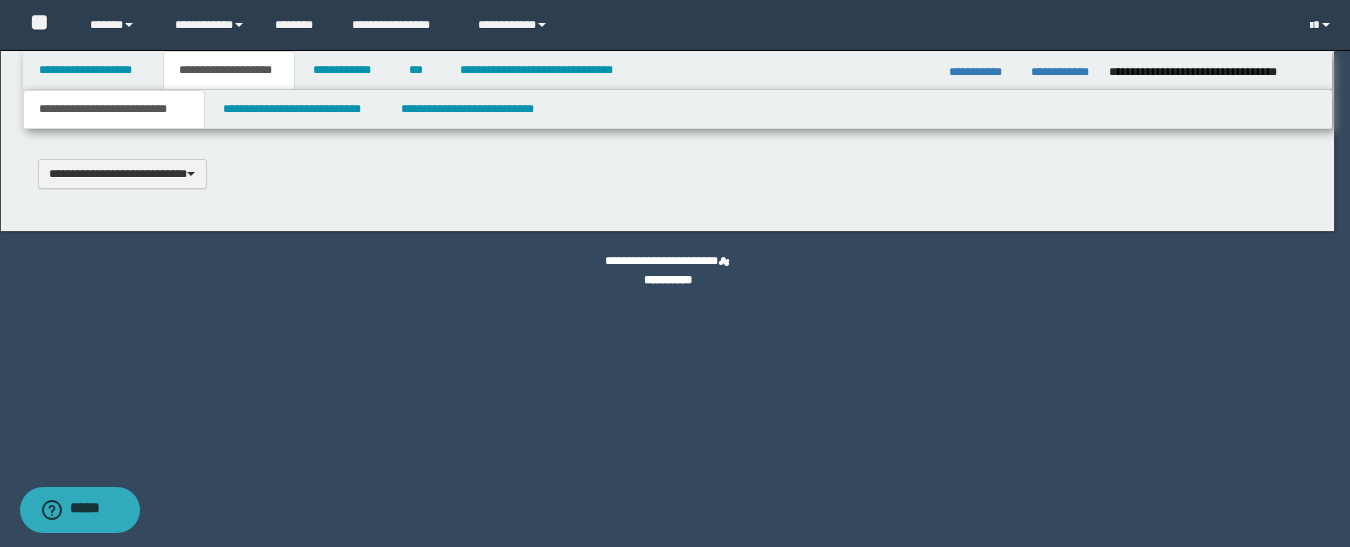 type 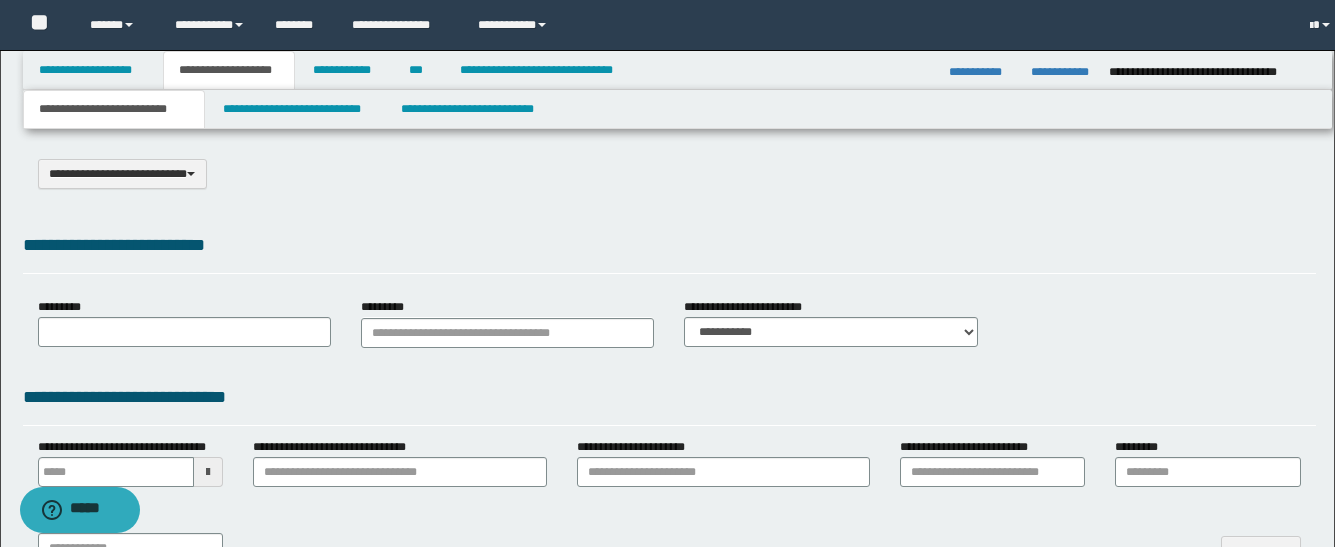 select on "*" 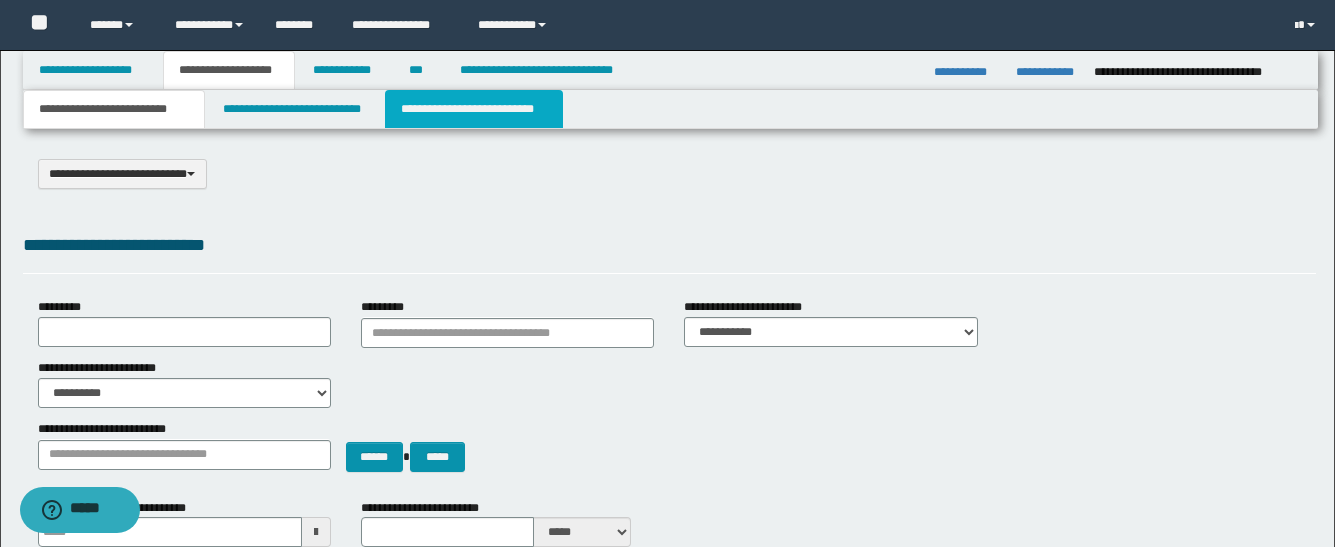 click on "**********" at bounding box center [474, 109] 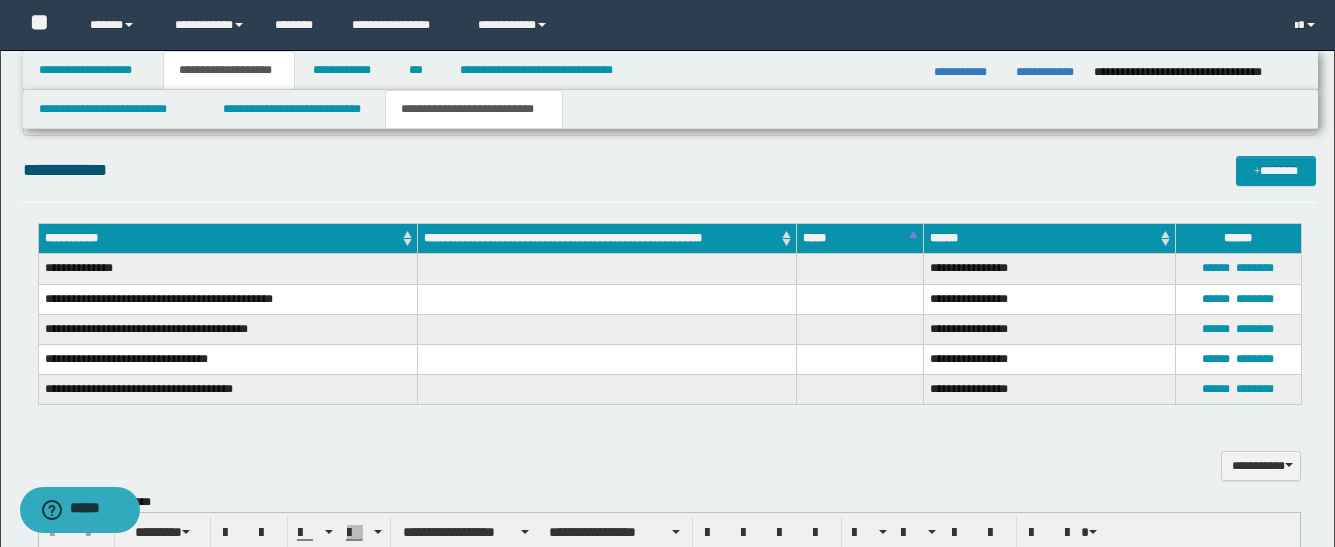 scroll, scrollTop: 500, scrollLeft: 0, axis: vertical 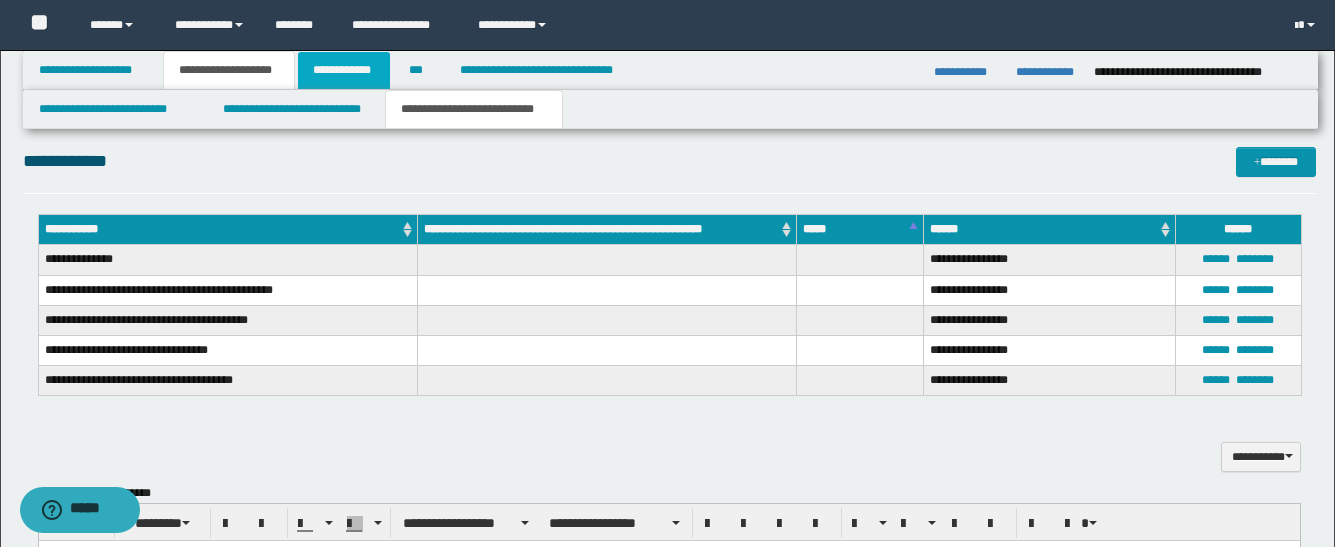 click on "**********" at bounding box center (344, 70) 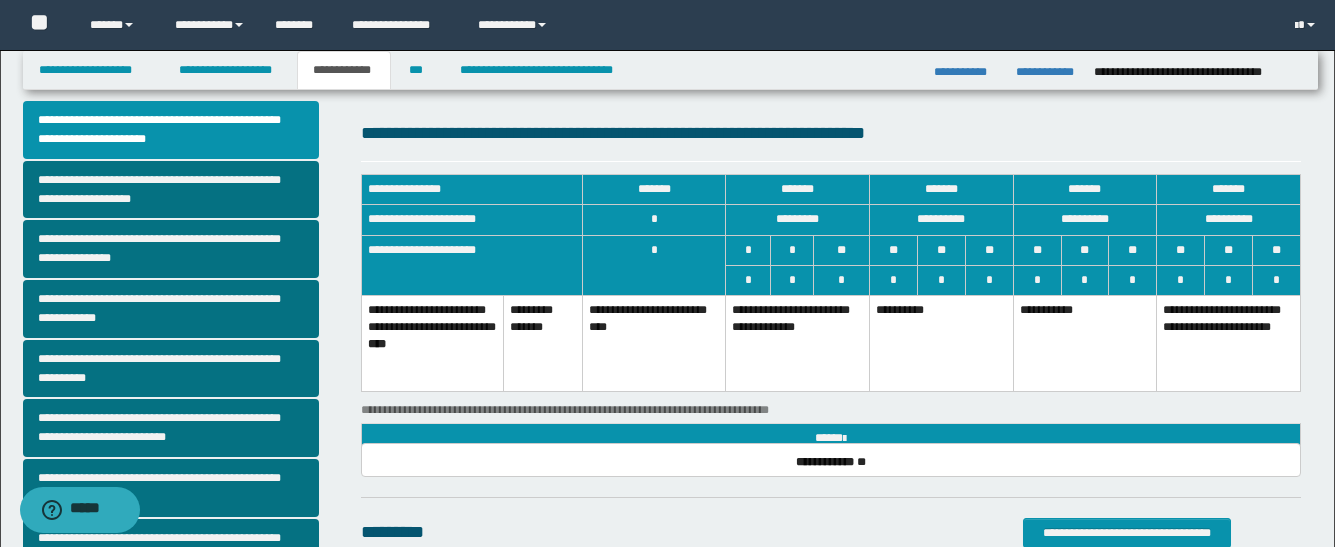 scroll, scrollTop: 0, scrollLeft: 0, axis: both 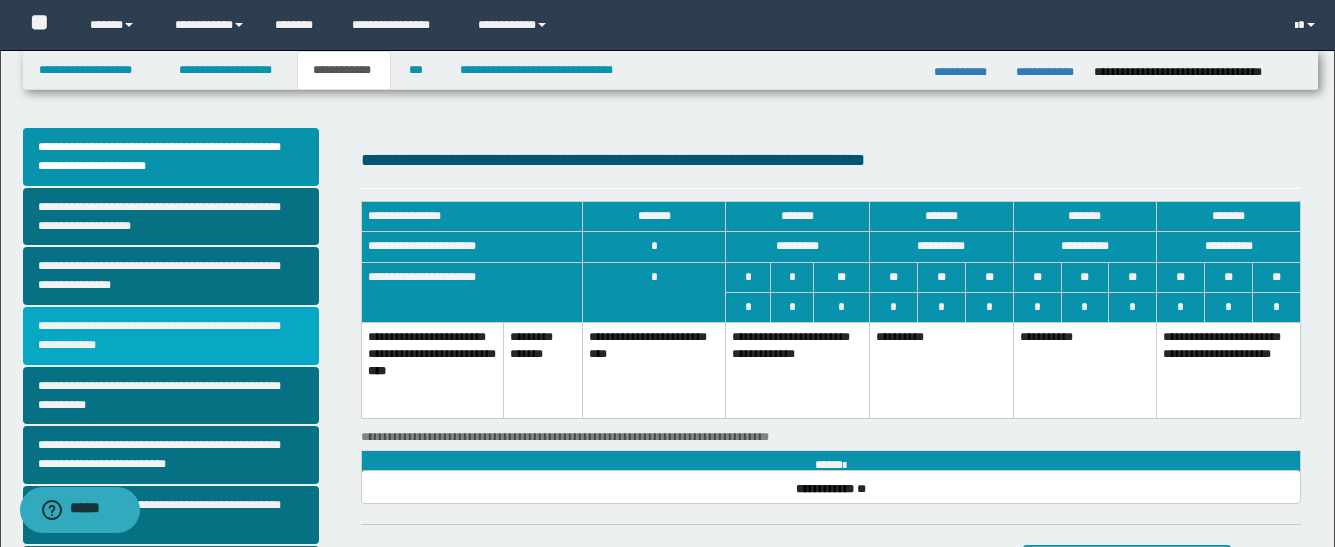 click on "**********" at bounding box center [171, 336] 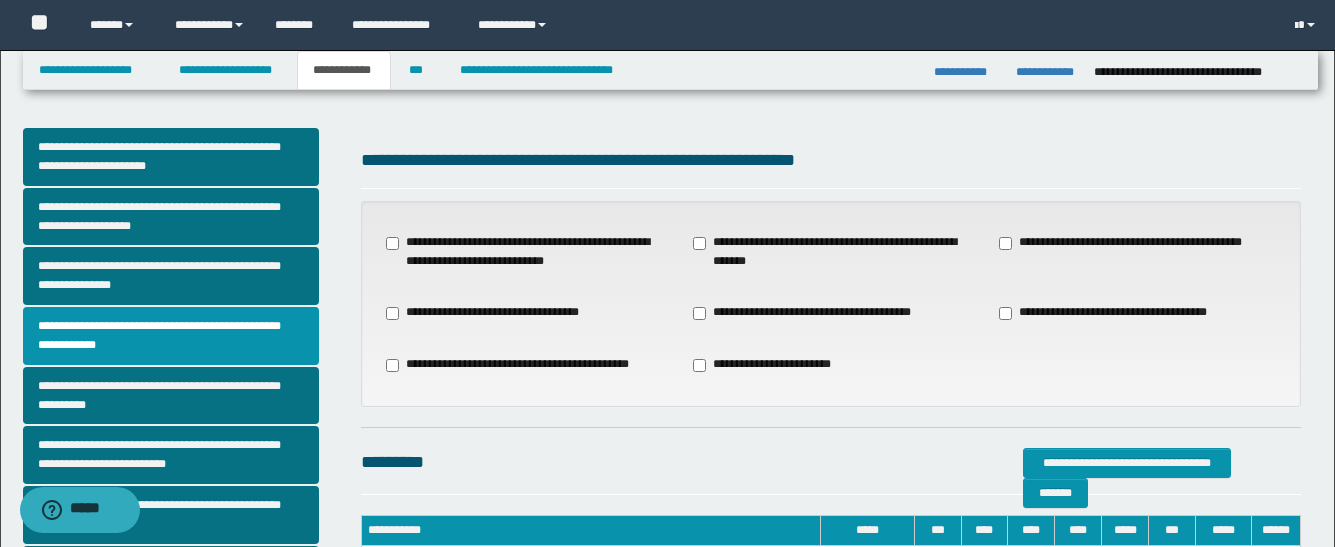 click on "**********" at bounding box center [831, 252] 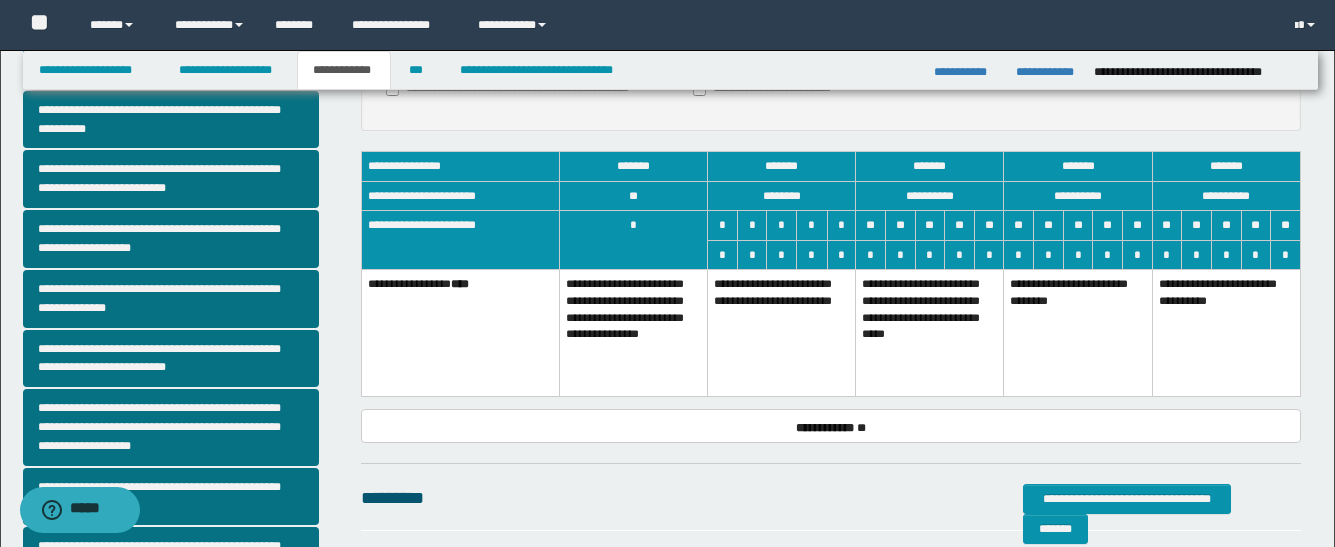 scroll, scrollTop: 300, scrollLeft: 0, axis: vertical 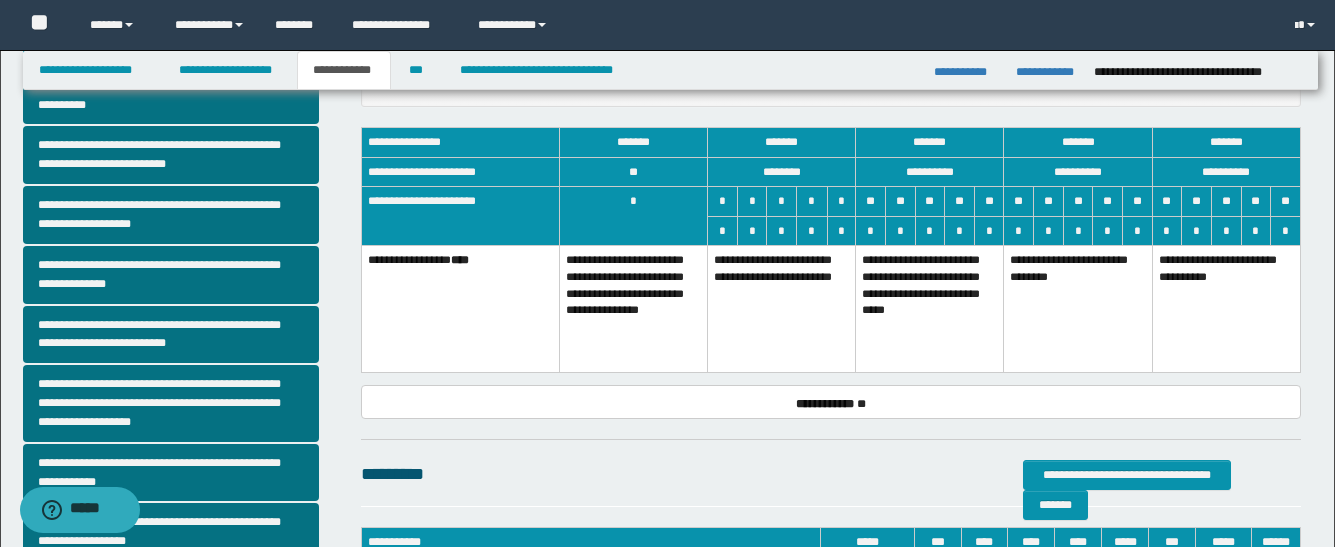 click on "**********" at bounding box center [930, 309] 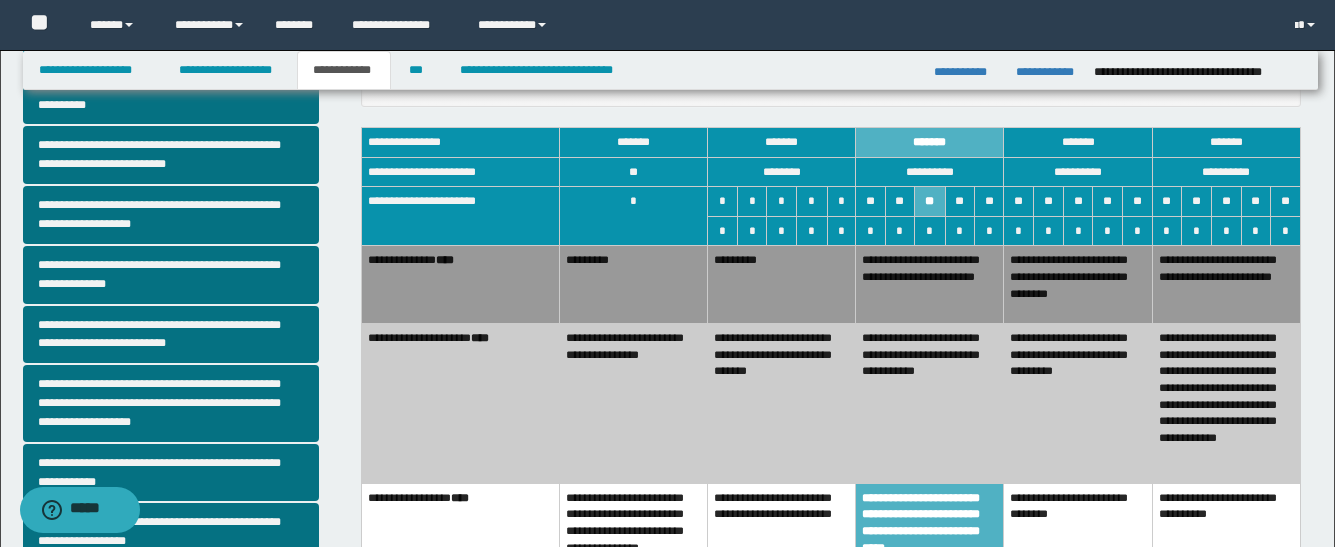 click on "**********" at bounding box center (781, 404) 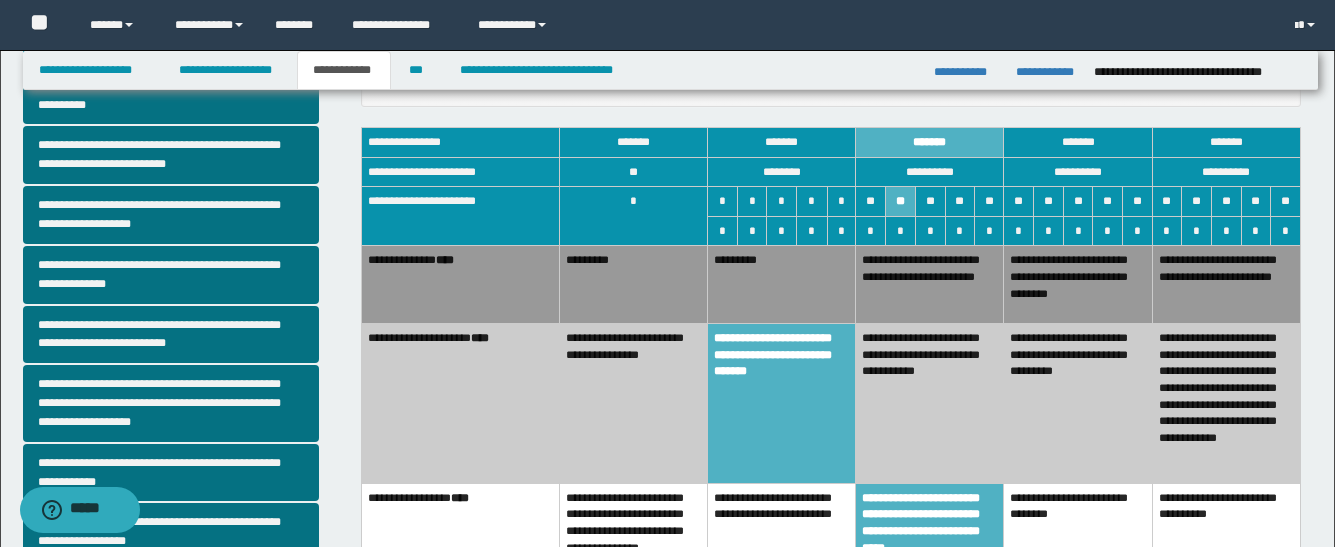 click on "*********" at bounding box center (781, 285) 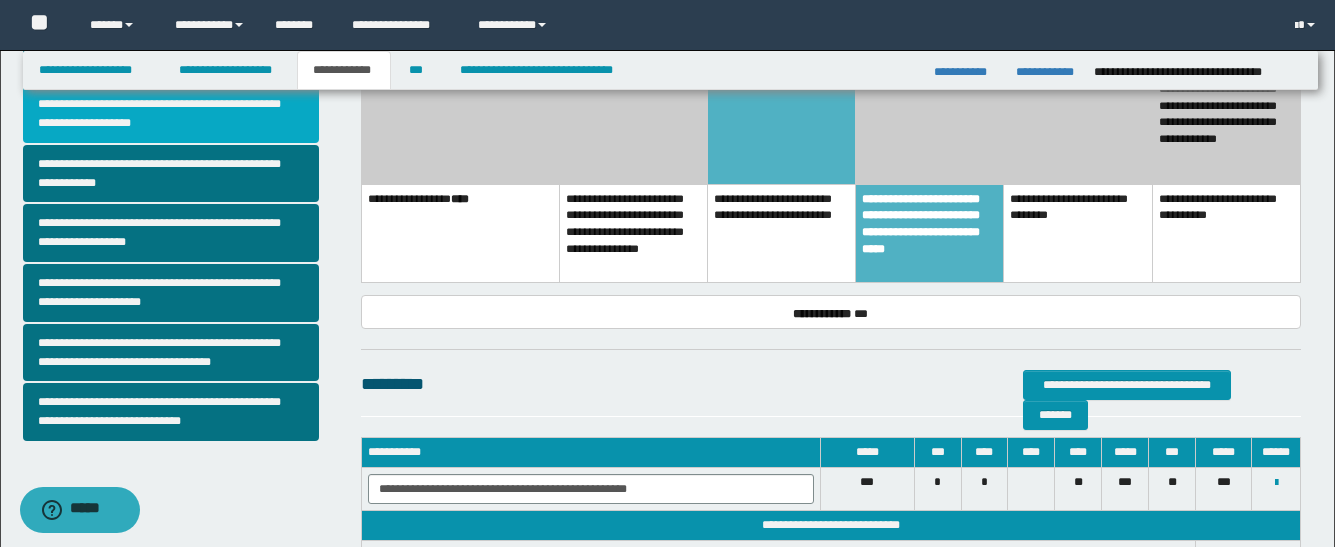 scroll, scrollTop: 600, scrollLeft: 0, axis: vertical 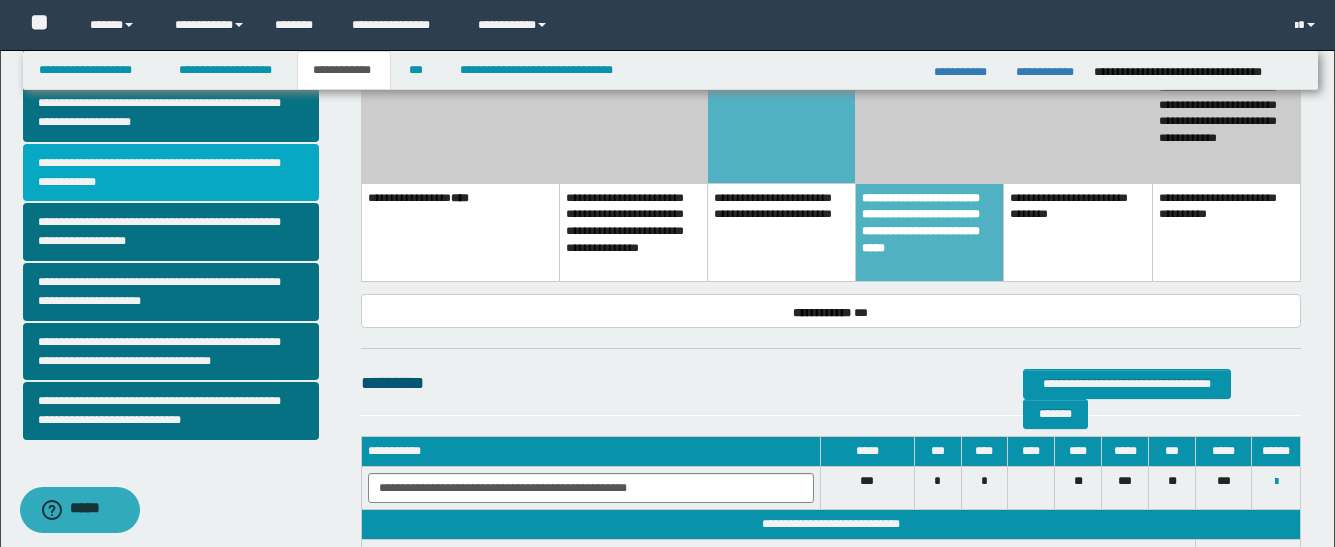 click on "**********" at bounding box center [171, 173] 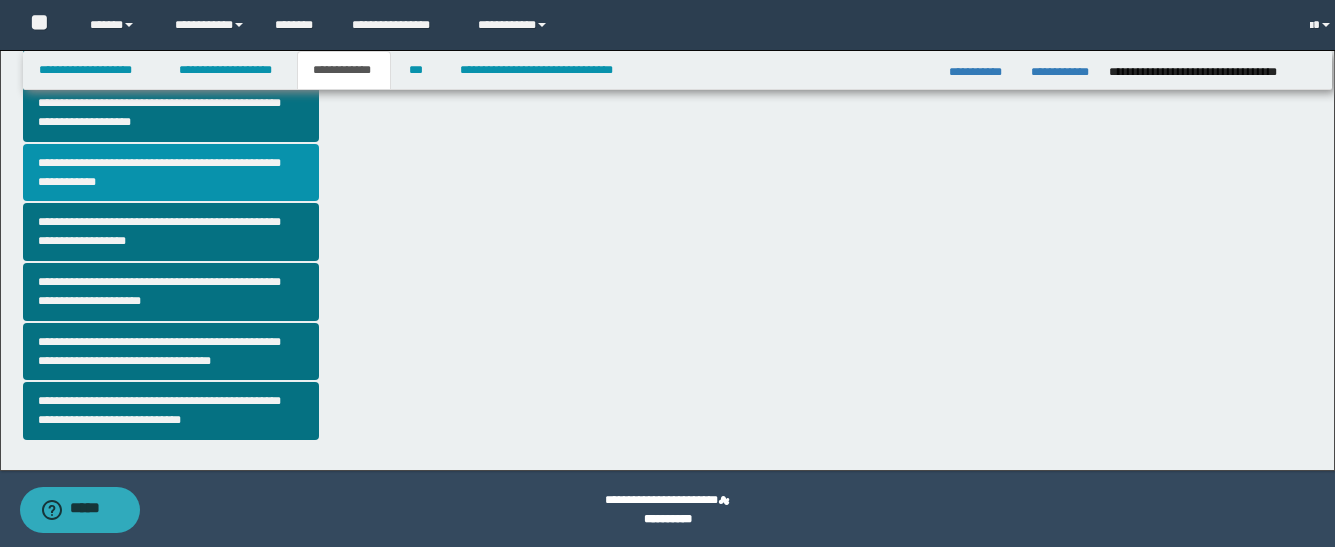 scroll, scrollTop: 0, scrollLeft: 0, axis: both 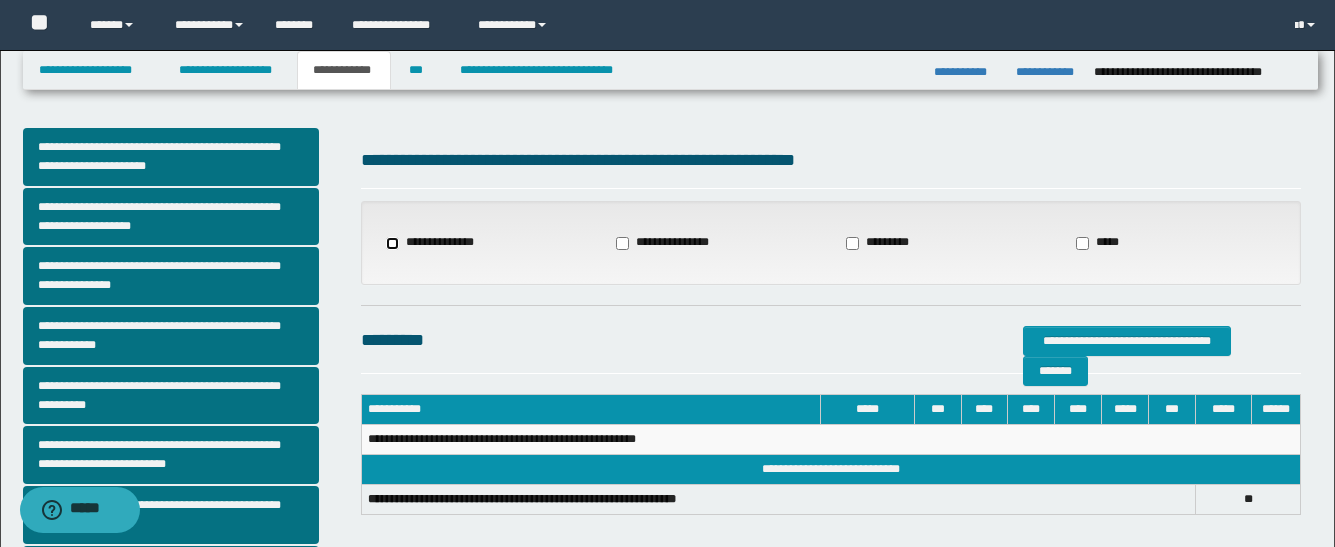 select on "*" 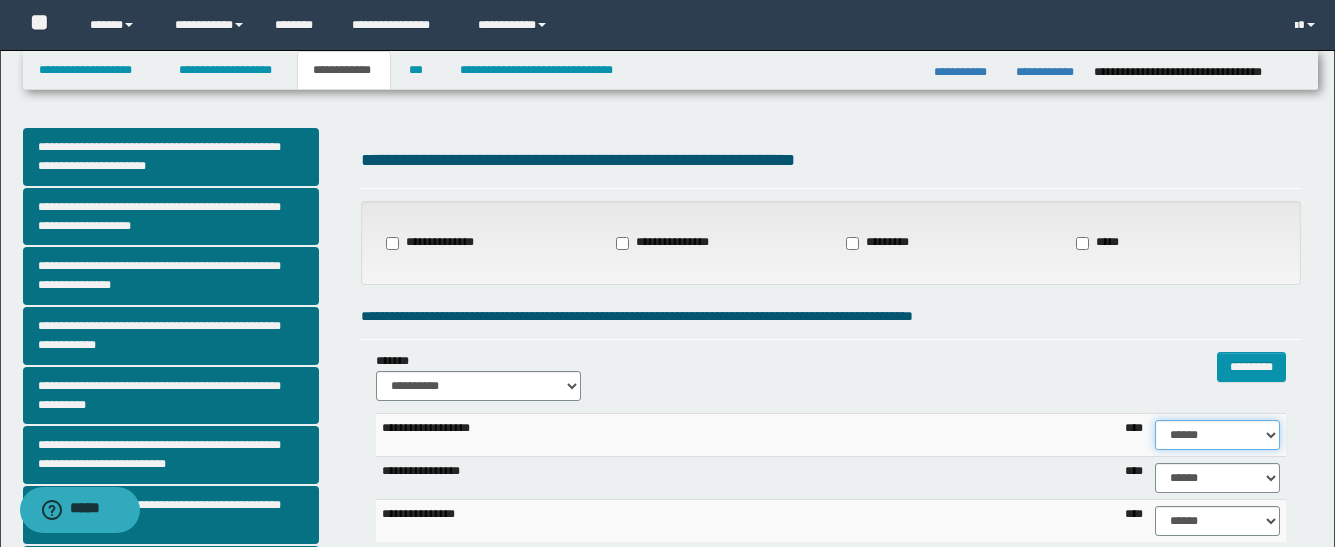 click on "******
****
**
**
**
**
**
**
**
**
***
***
***
***
***
***
***
***
***
***
****
****
****
****" at bounding box center (1217, 435) 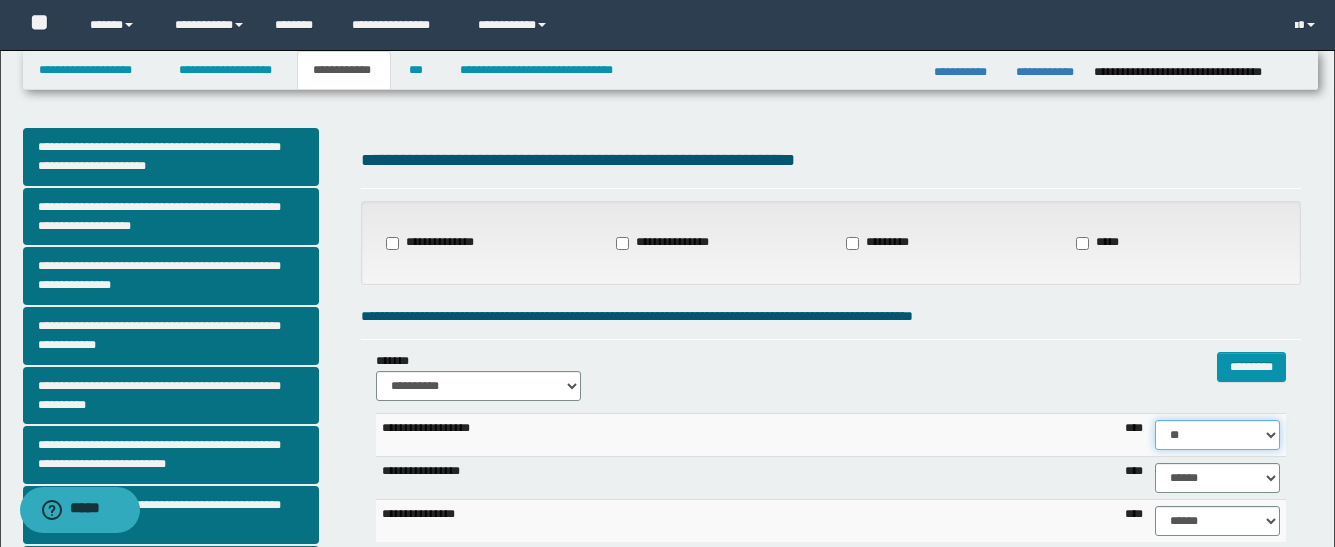 click on "******
****
**
**
**
**
**
**
**
**
***
***
***
***
***
***
***
***
***
***
****
****
****
****" at bounding box center (1217, 435) 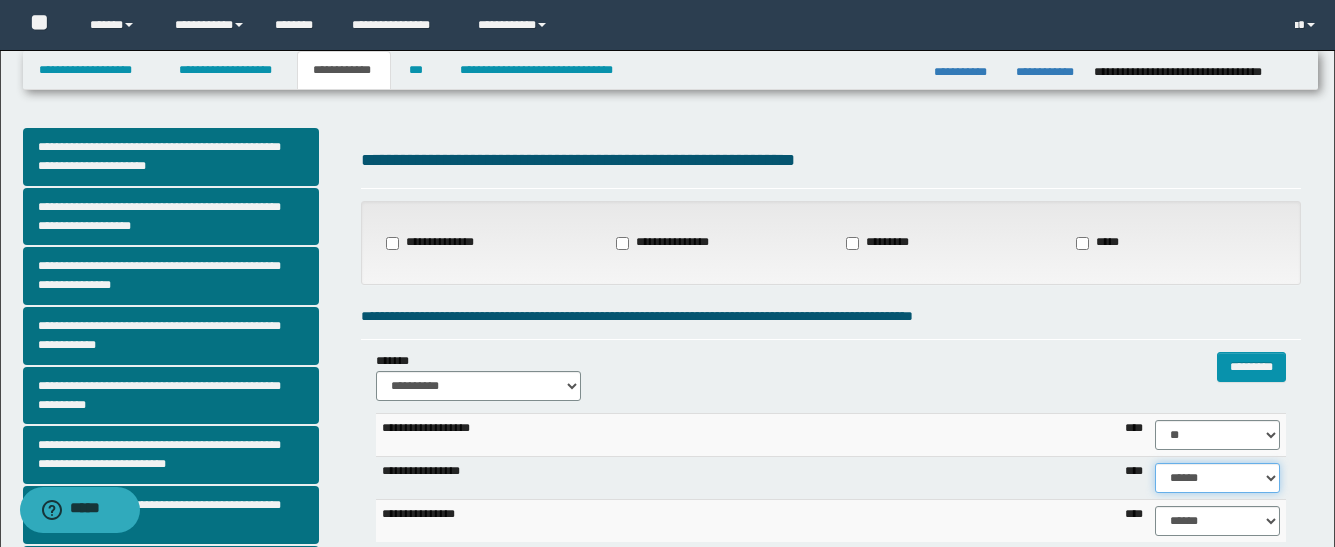 click on "******
****
**
**
**
**
**
**
**
**
***
***
***
***
***
***
***
***
***
***
****
****
****
****" at bounding box center (1217, 478) 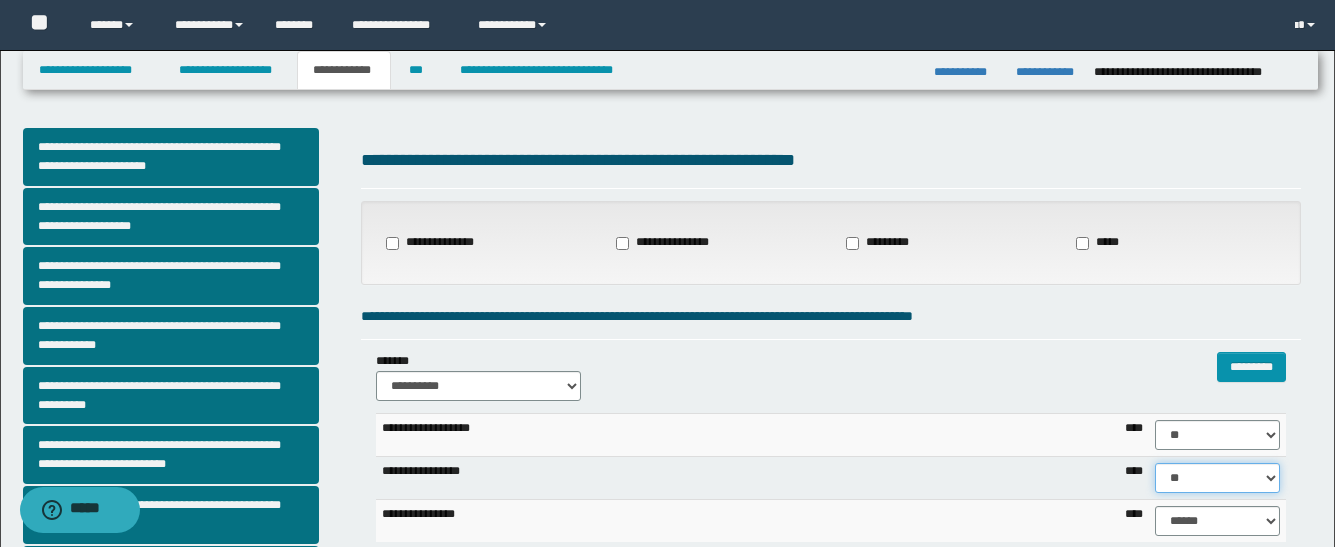 click on "******
****
**
**
**
**
**
**
**
**
***
***
***
***
***
***
***
***
***
***
****
****
****
****" at bounding box center (1217, 478) 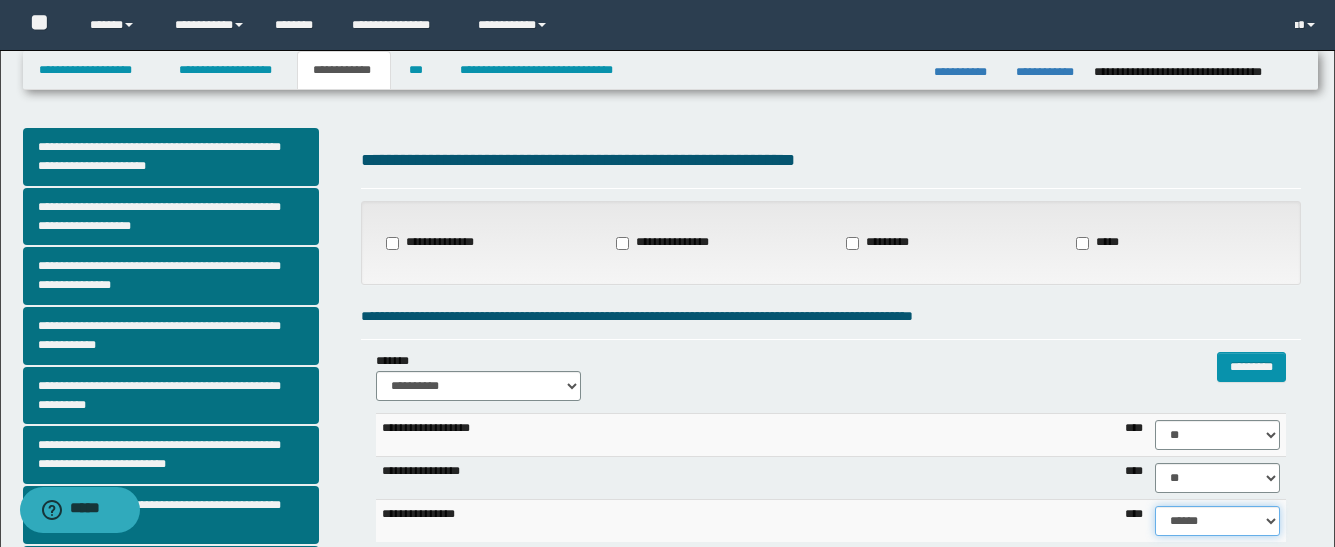 click on "******
****
**
**
**
**
**
**
**
**
***
***
***
***
***
***
***
***
***
***
****
****
****
****" at bounding box center (1217, 521) 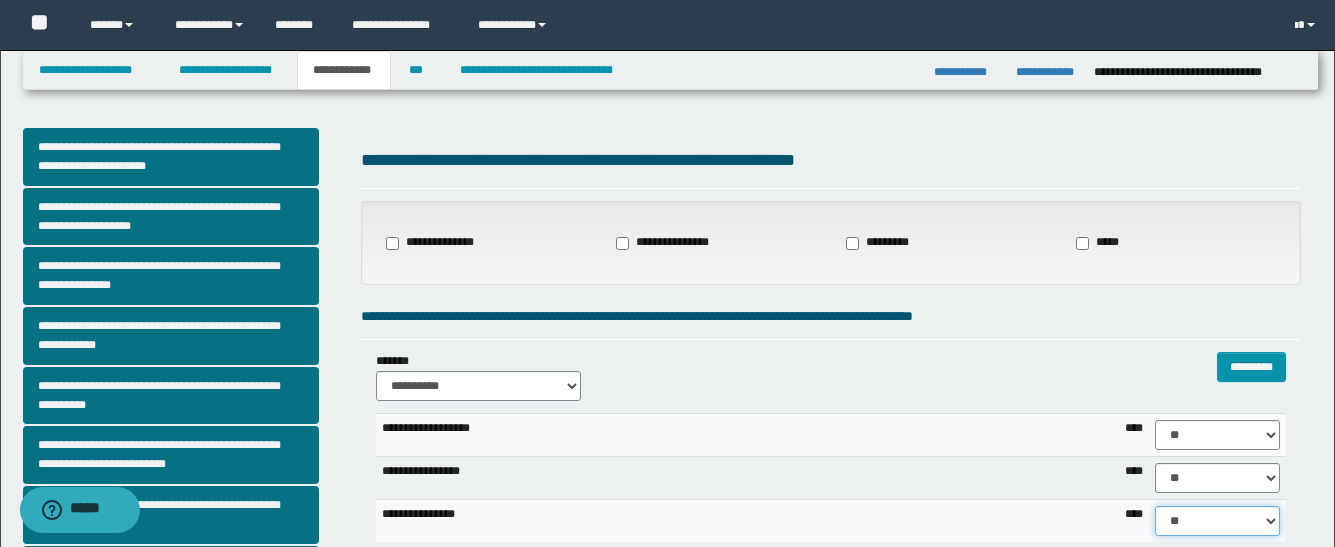 click on "******
****
**
**
**
**
**
**
**
**
***
***
***
***
***
***
***
***
***
***
****
****
****
****" at bounding box center (1217, 521) 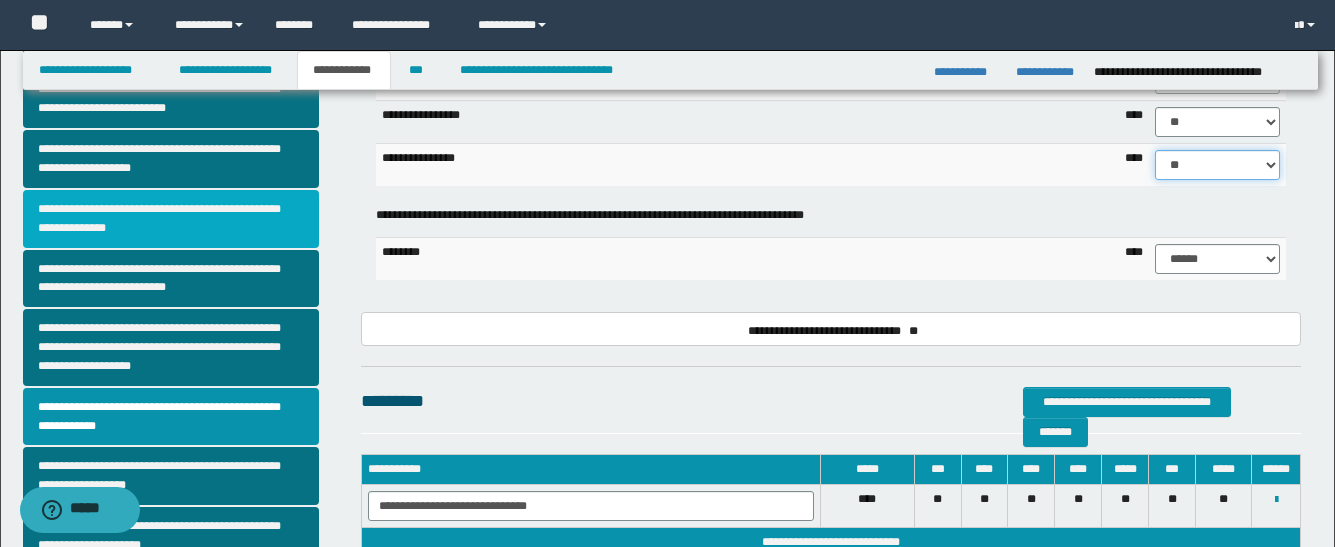 scroll, scrollTop: 400, scrollLeft: 0, axis: vertical 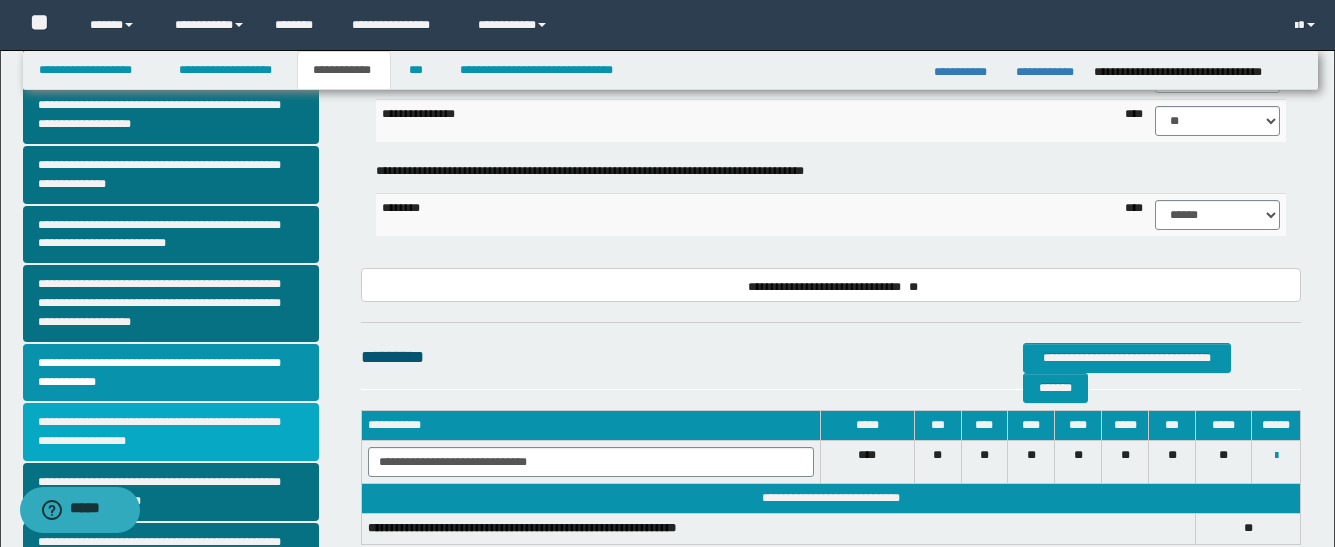 click on "**********" at bounding box center (171, 432) 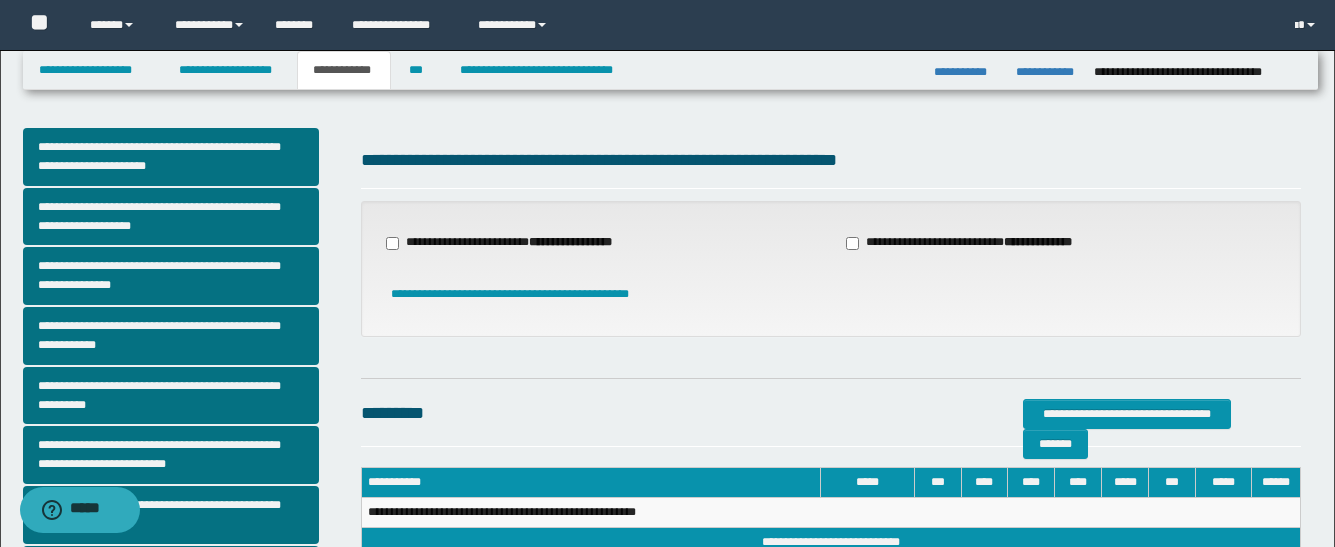 click on "**********" at bounding box center [511, 243] 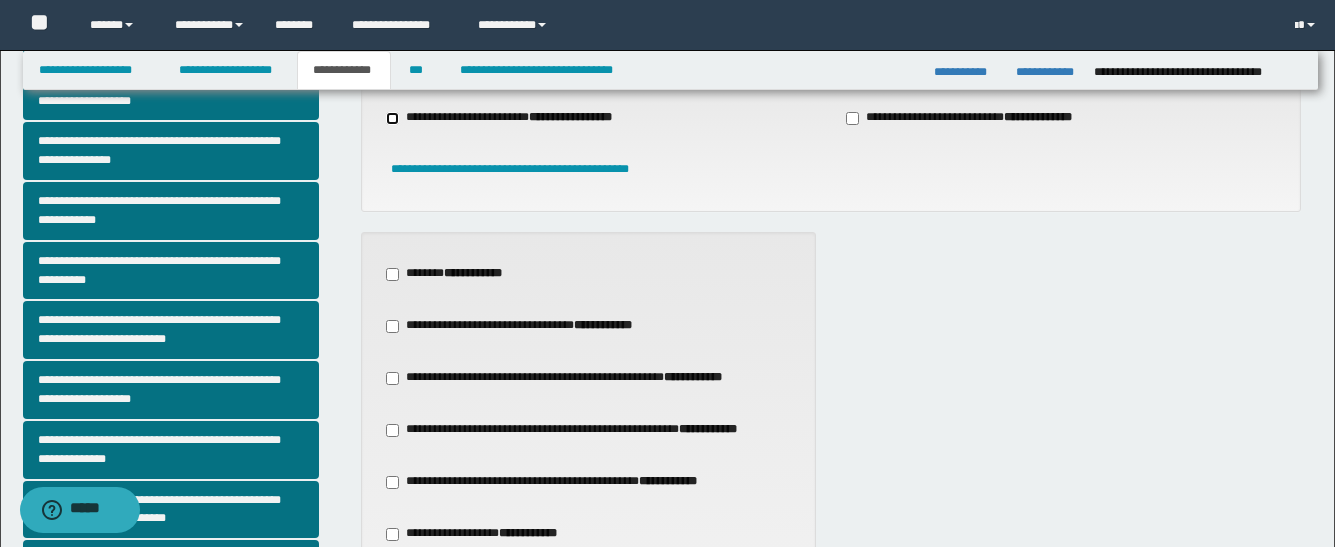 scroll, scrollTop: 300, scrollLeft: 0, axis: vertical 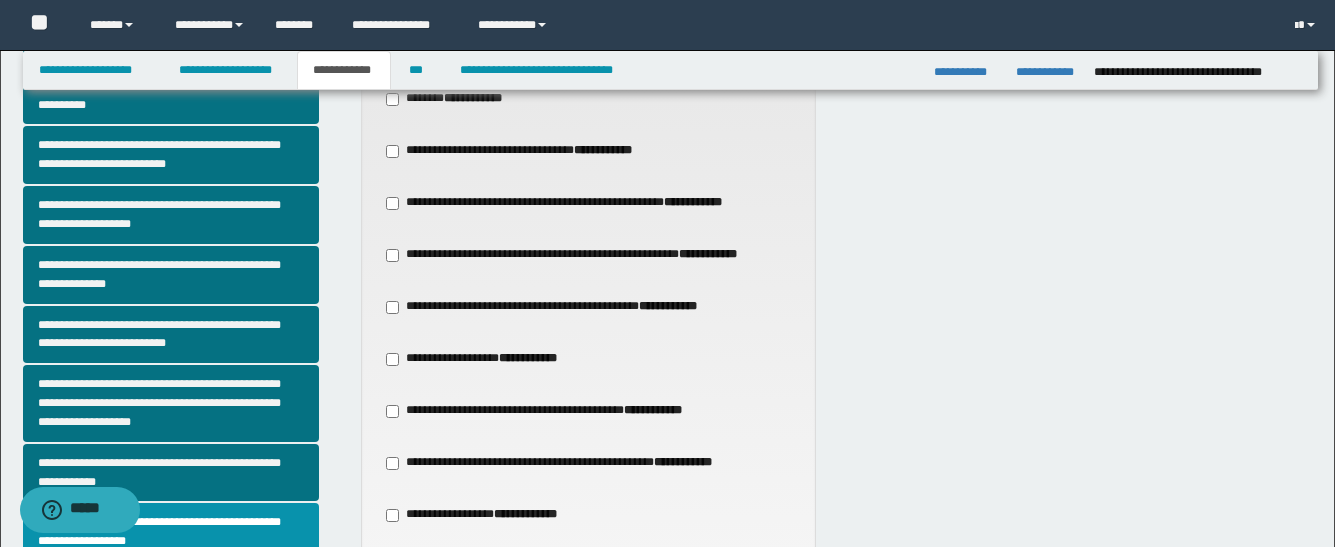 click on "**********" at bounding box center (561, 463) 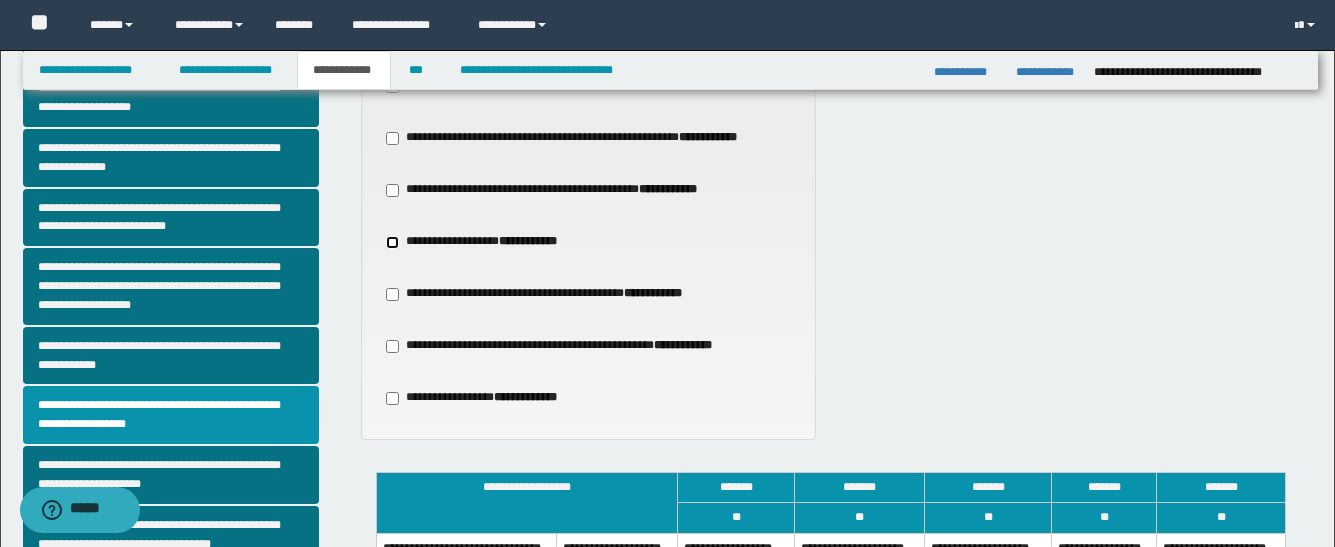 scroll, scrollTop: 600, scrollLeft: 0, axis: vertical 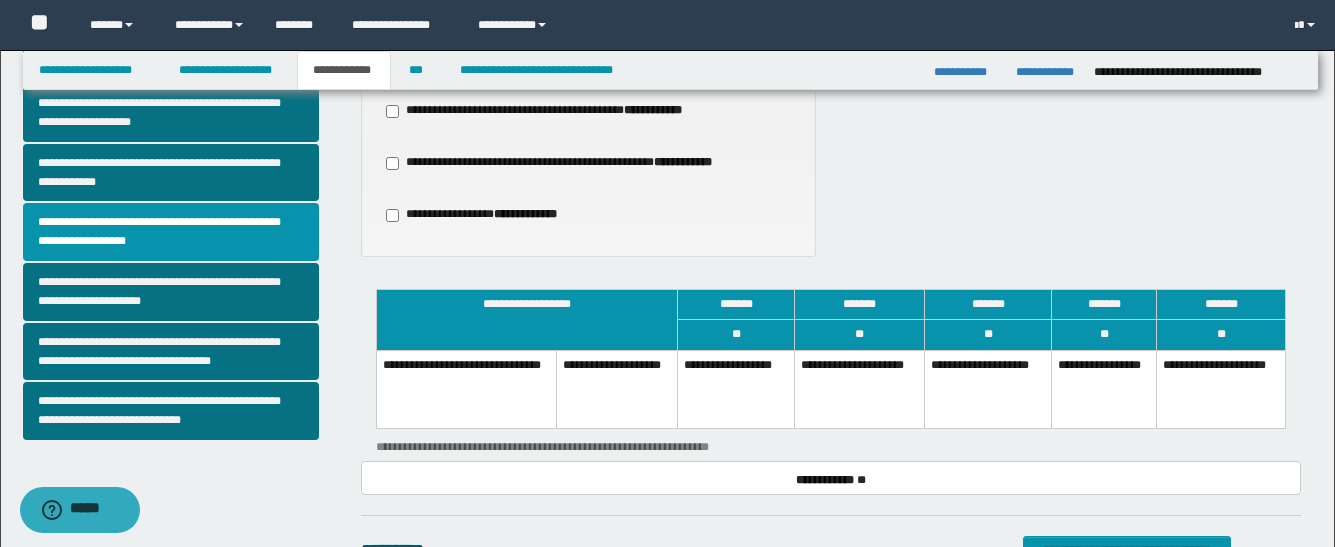 click on "**********" at bounding box center (988, 389) 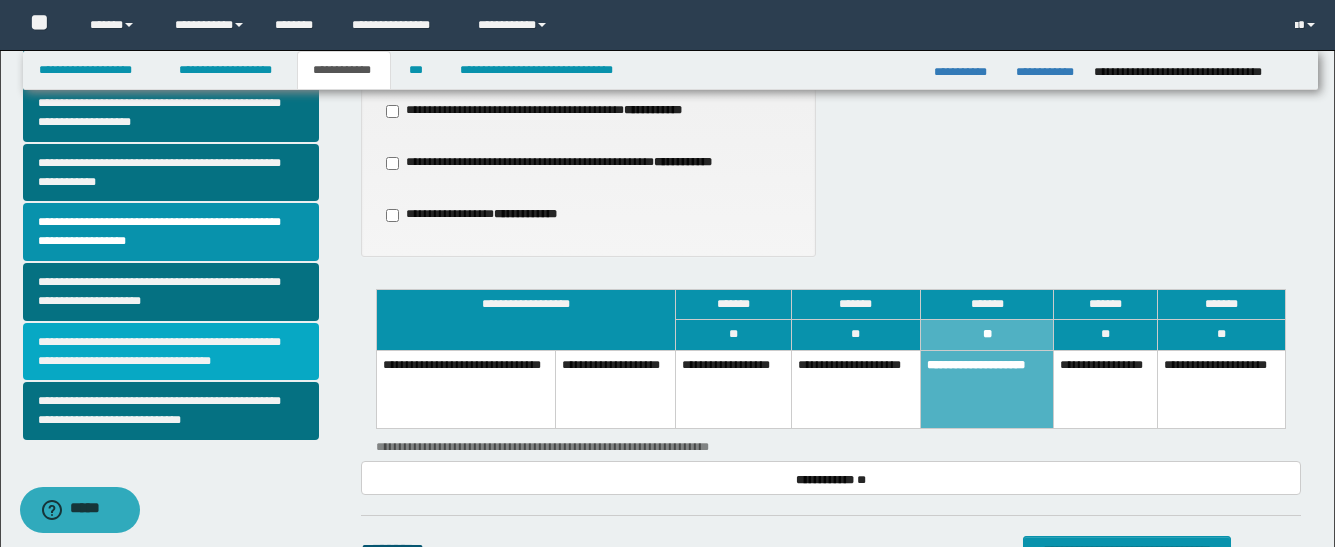 click on "**********" at bounding box center [171, 352] 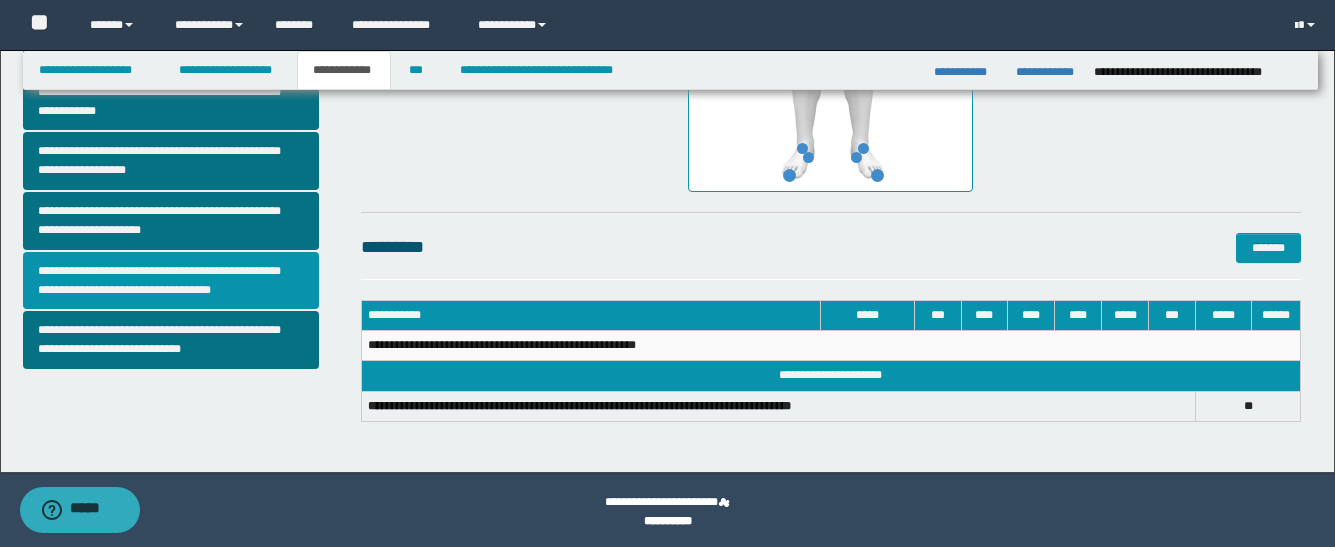 scroll, scrollTop: 674, scrollLeft: 0, axis: vertical 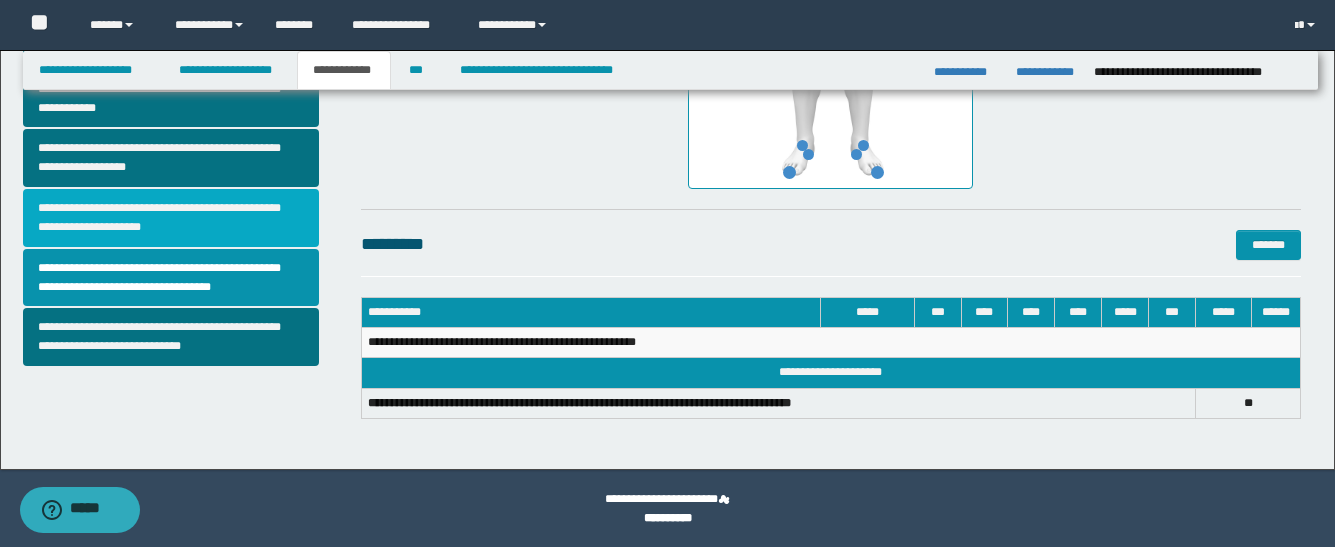 click on "**********" at bounding box center [171, 218] 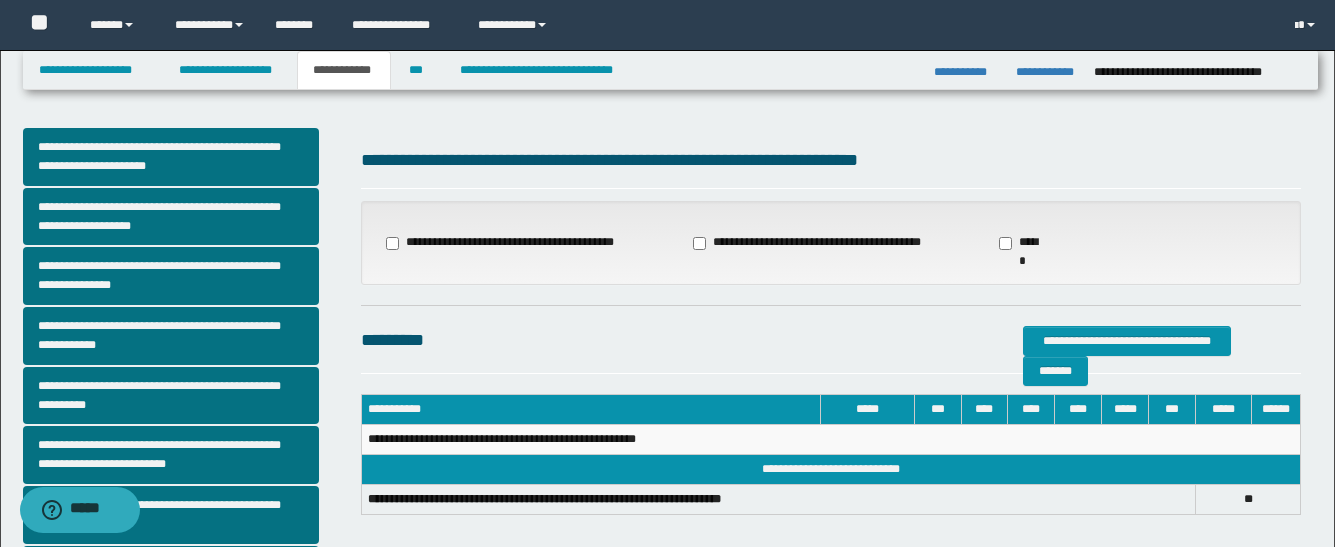 click on "**********" at bounding box center (809, 243) 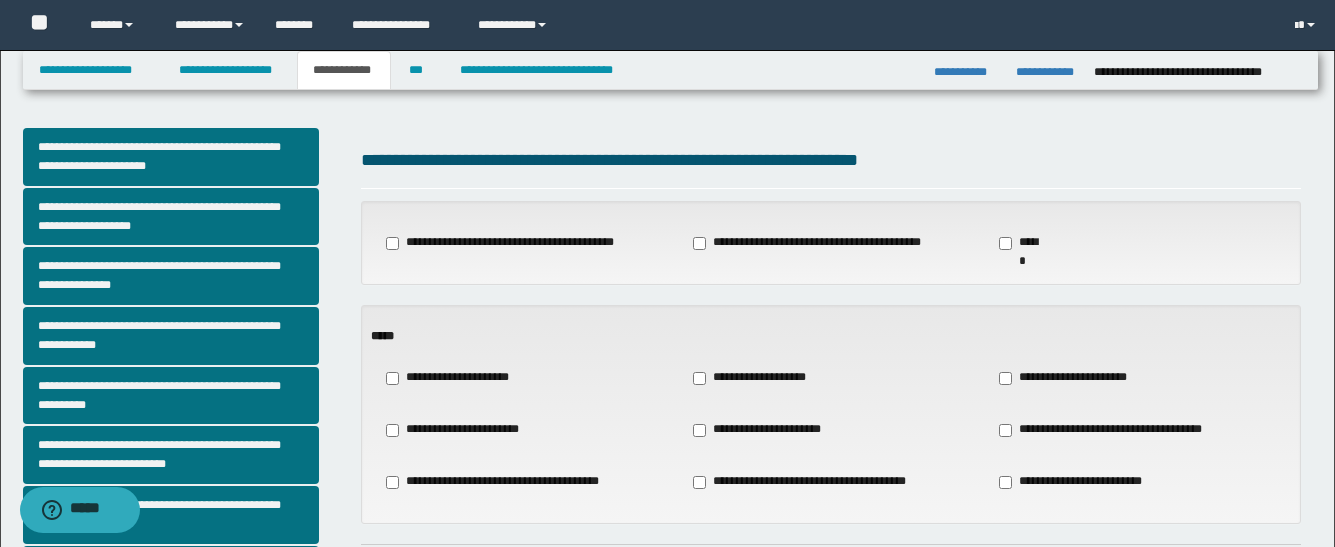 click on "**********" at bounding box center (757, 378) 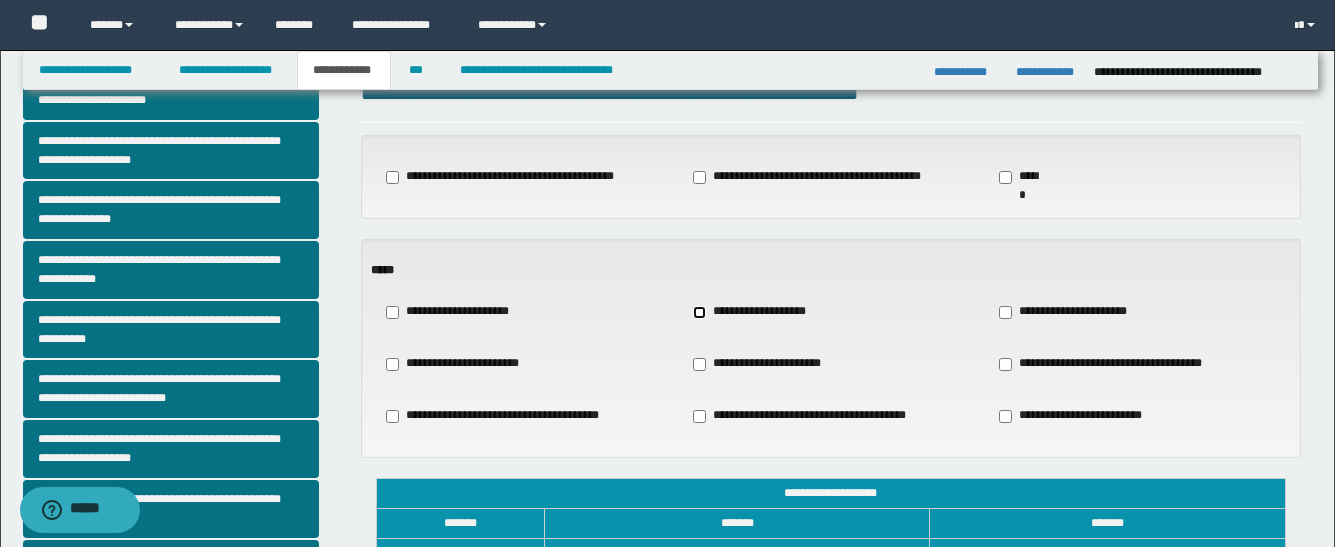 scroll, scrollTop: 200, scrollLeft: 0, axis: vertical 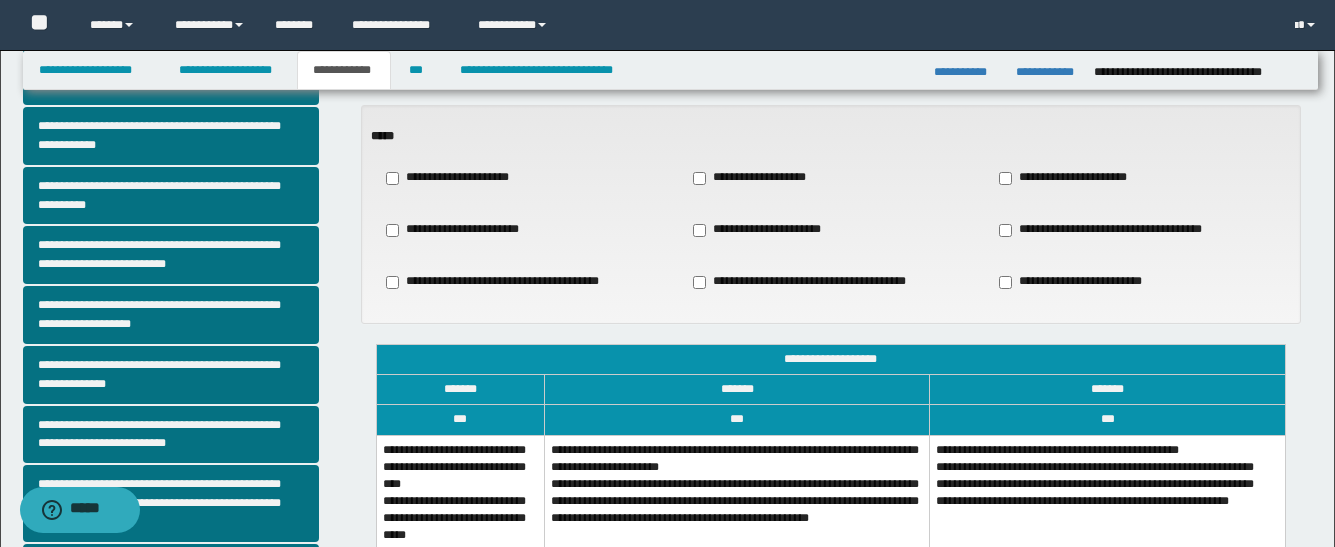 click on "**********" at bounding box center [460, 508] 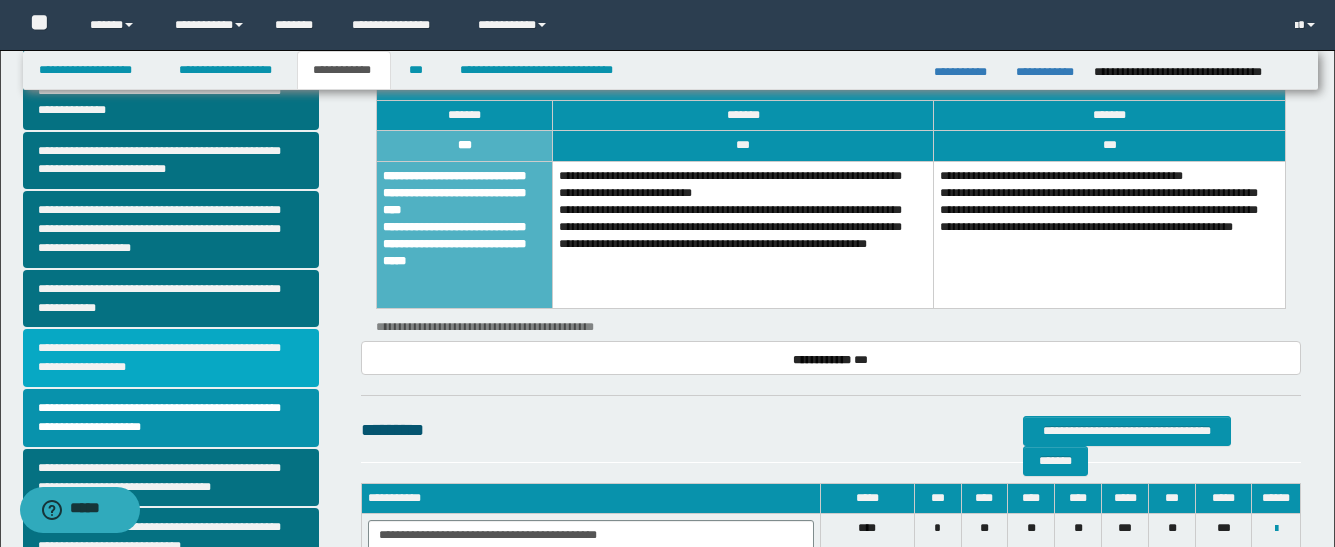 scroll, scrollTop: 600, scrollLeft: 0, axis: vertical 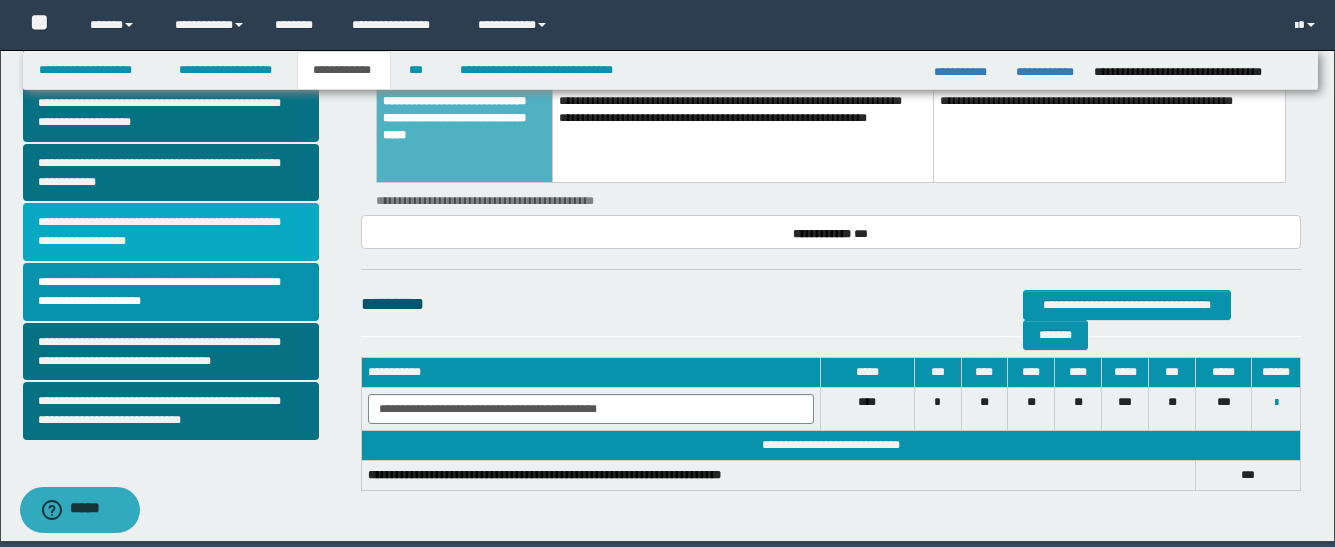 click on "**********" at bounding box center [171, 232] 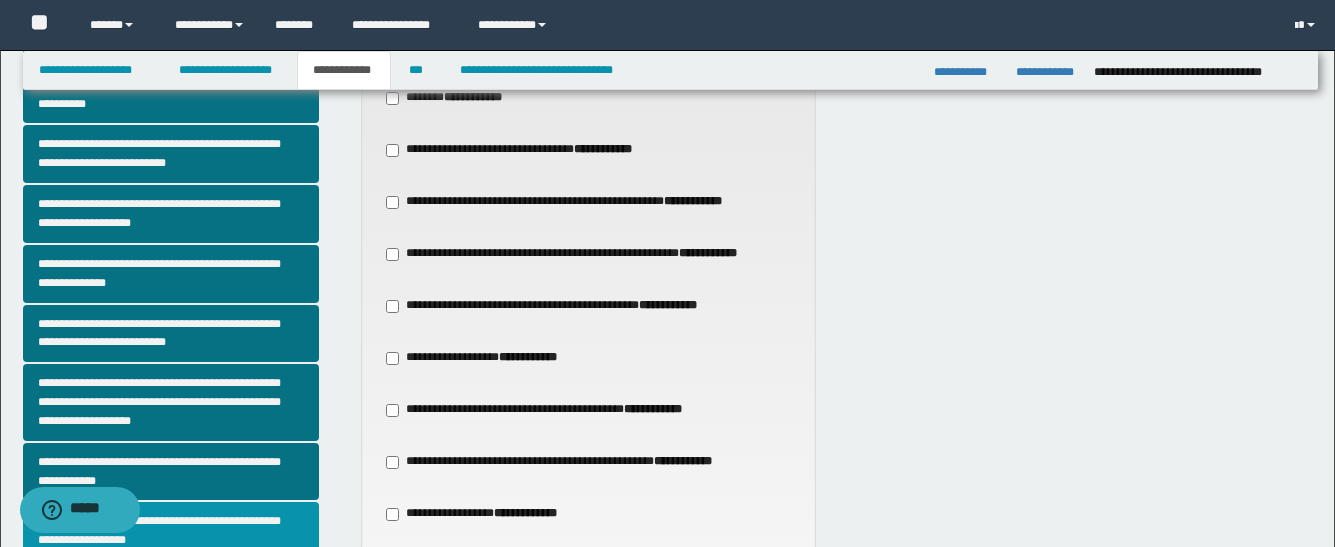 scroll, scrollTop: 300, scrollLeft: 0, axis: vertical 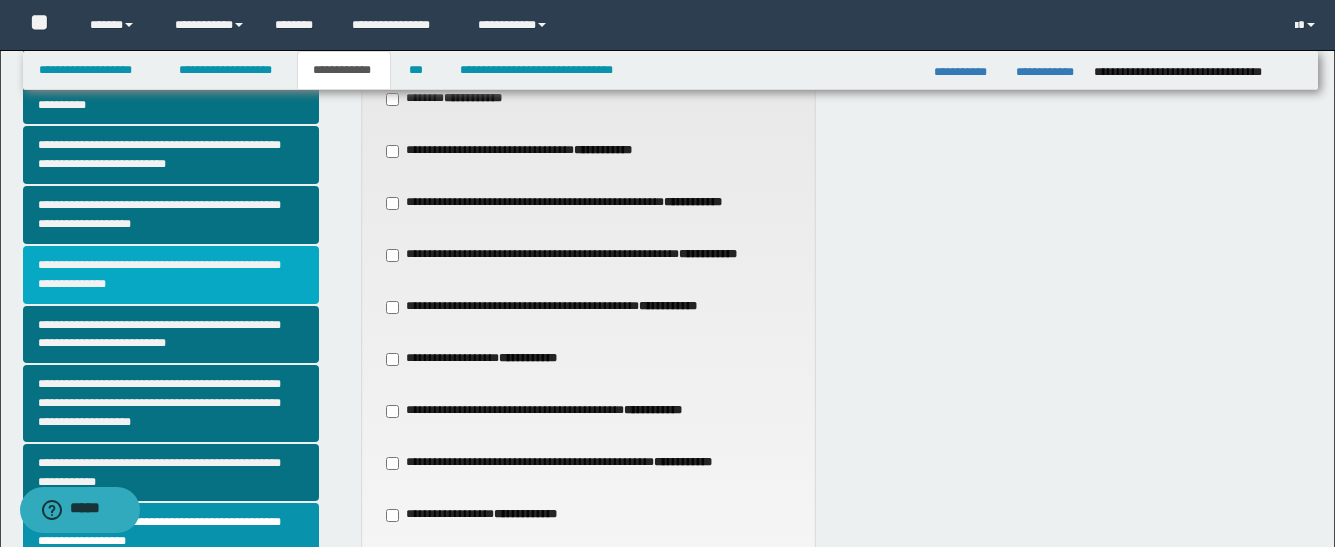 click on "**********" at bounding box center (171, 275) 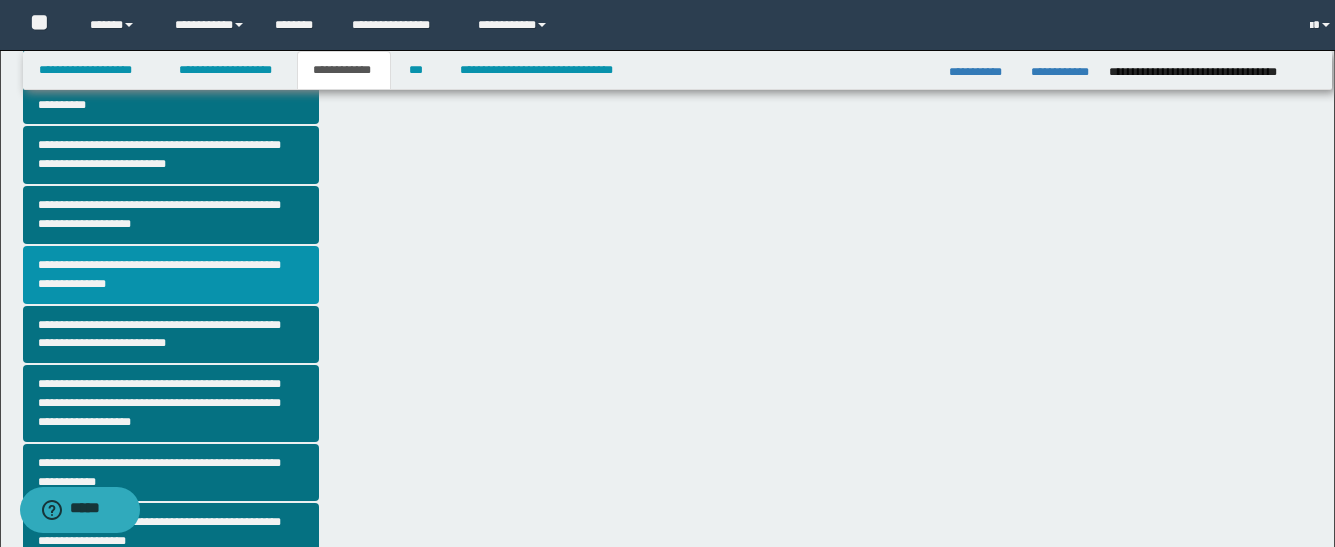 scroll, scrollTop: 0, scrollLeft: 0, axis: both 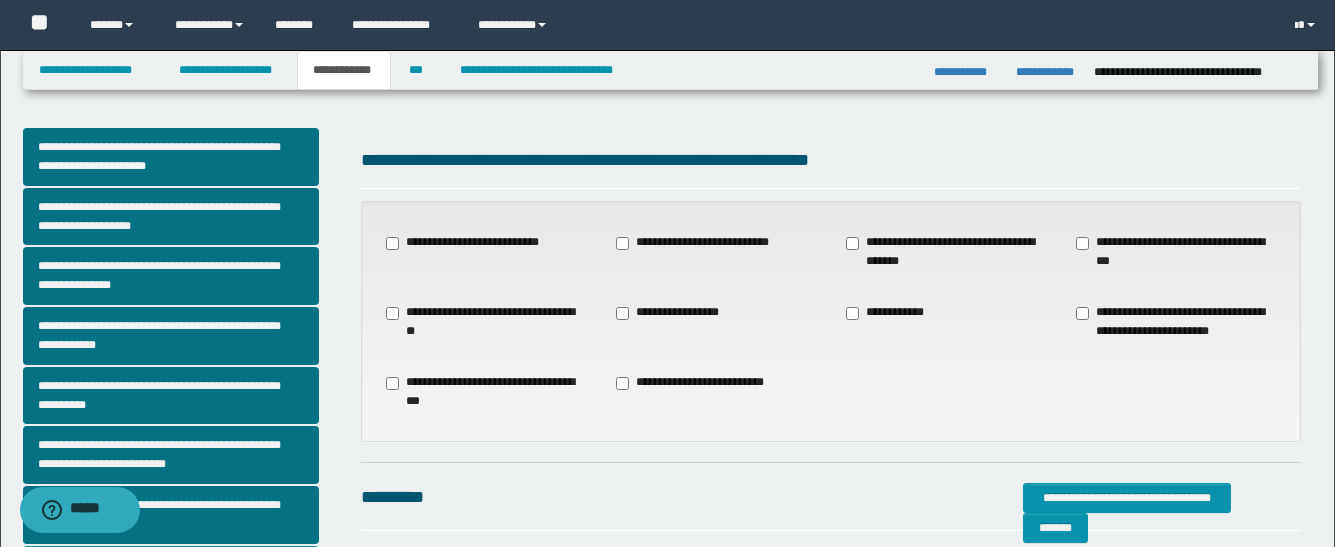 click on "**********" at bounding box center [699, 243] 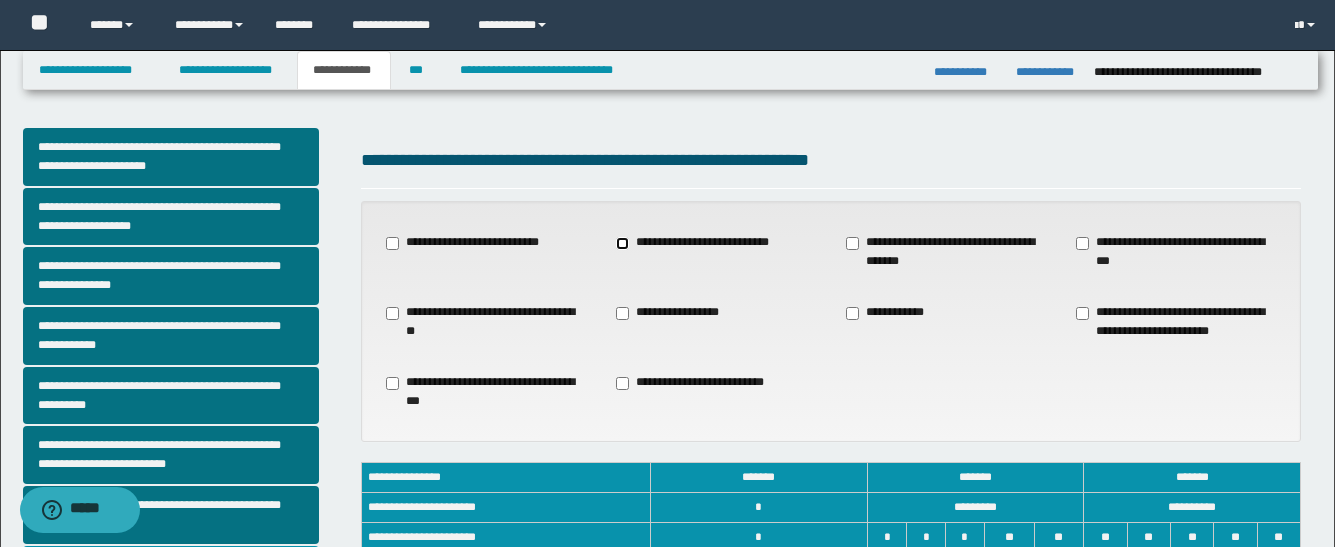 scroll, scrollTop: 200, scrollLeft: 0, axis: vertical 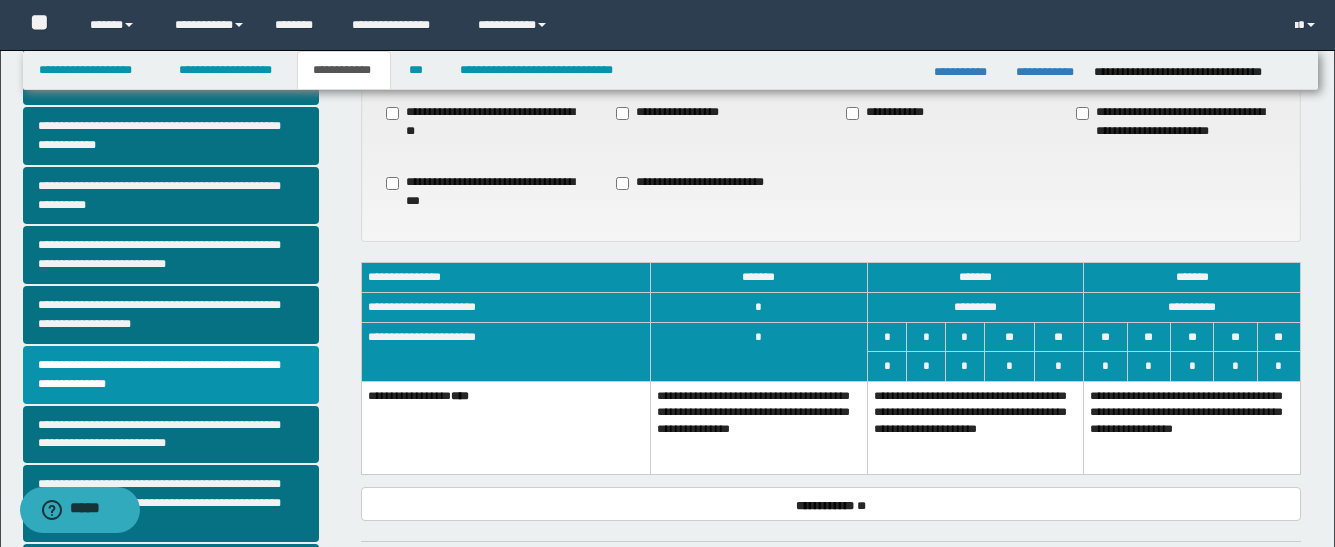 click on "**********" at bounding box center (975, 427) 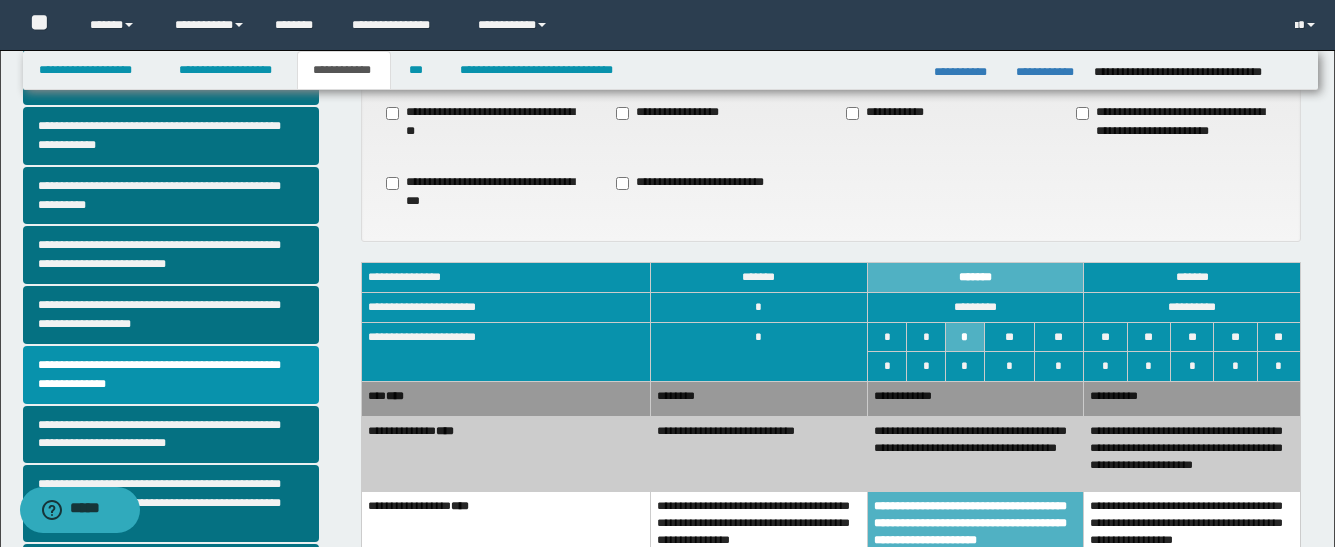click on "**********" at bounding box center [758, 454] 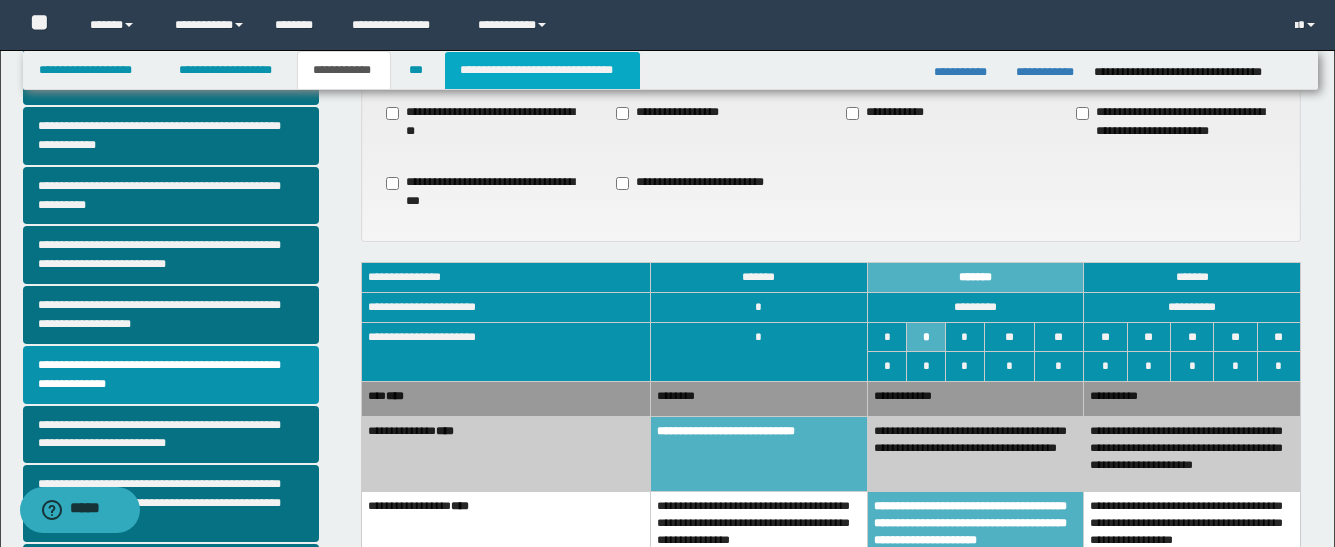 click on "**********" at bounding box center (542, 70) 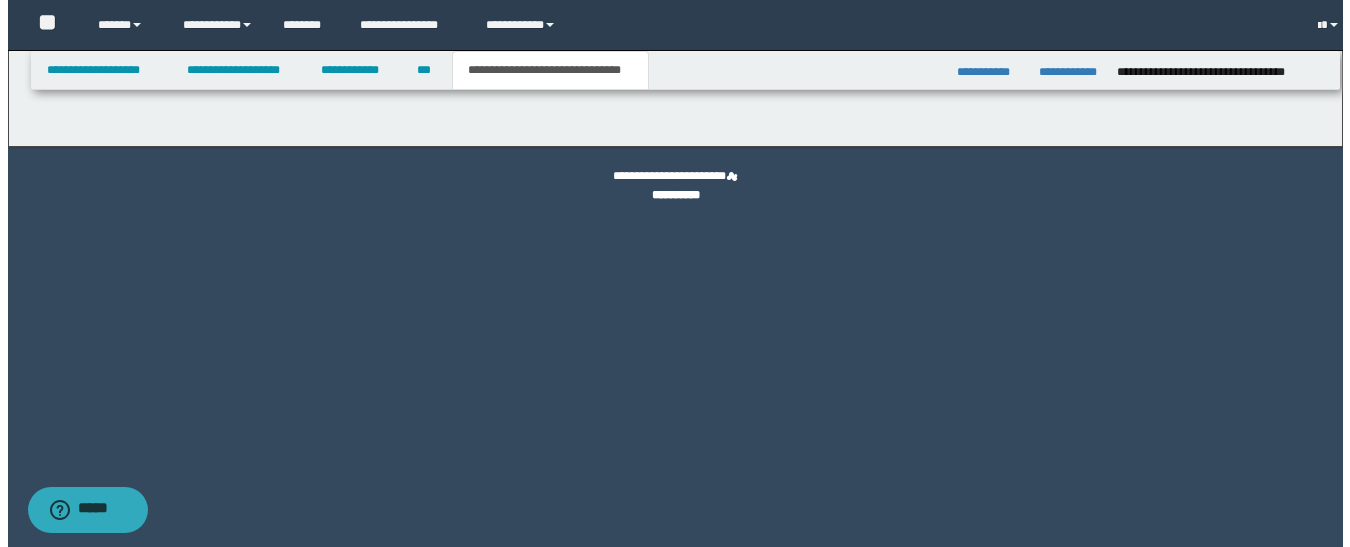 scroll, scrollTop: 0, scrollLeft: 0, axis: both 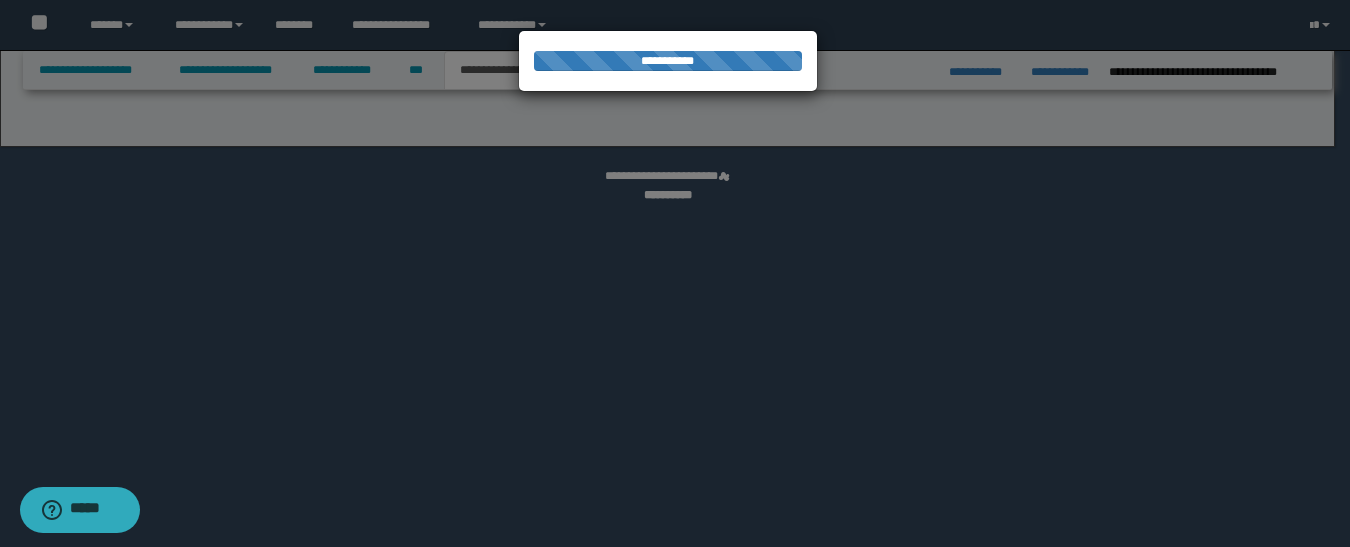 select on "*" 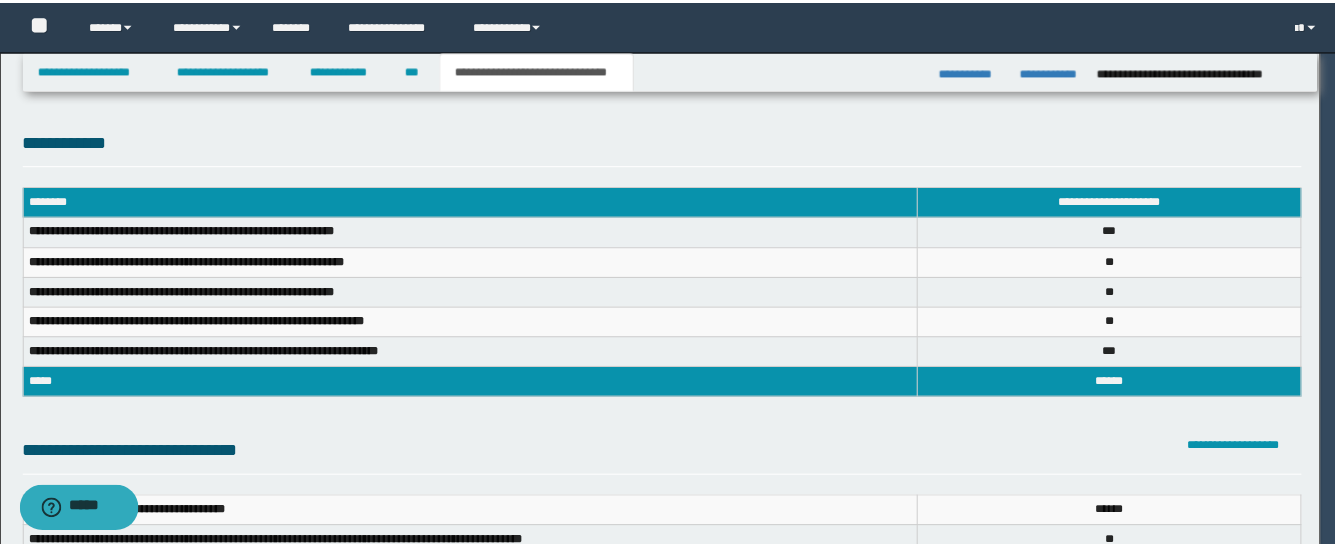 scroll, scrollTop: 0, scrollLeft: 0, axis: both 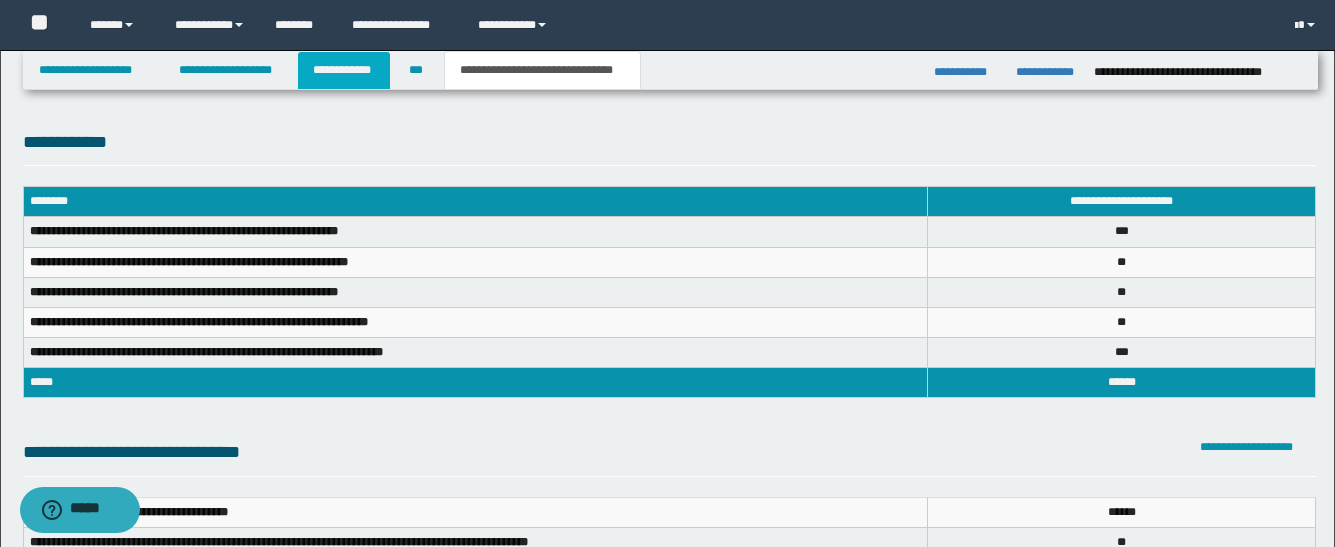 click on "**********" at bounding box center [344, 70] 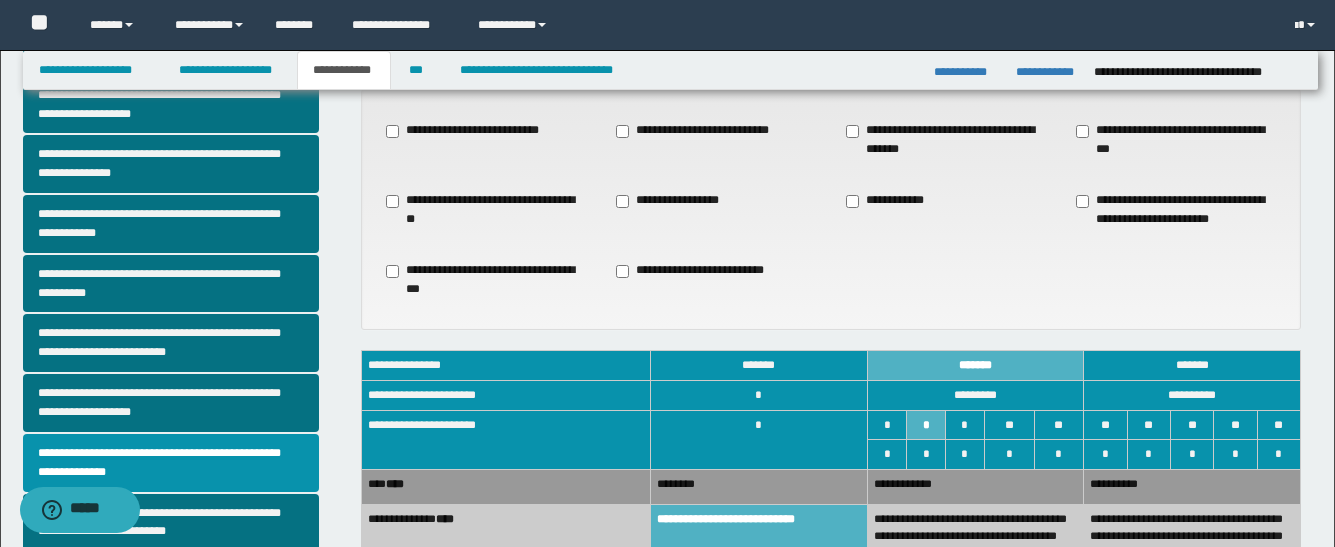 scroll, scrollTop: 400, scrollLeft: 0, axis: vertical 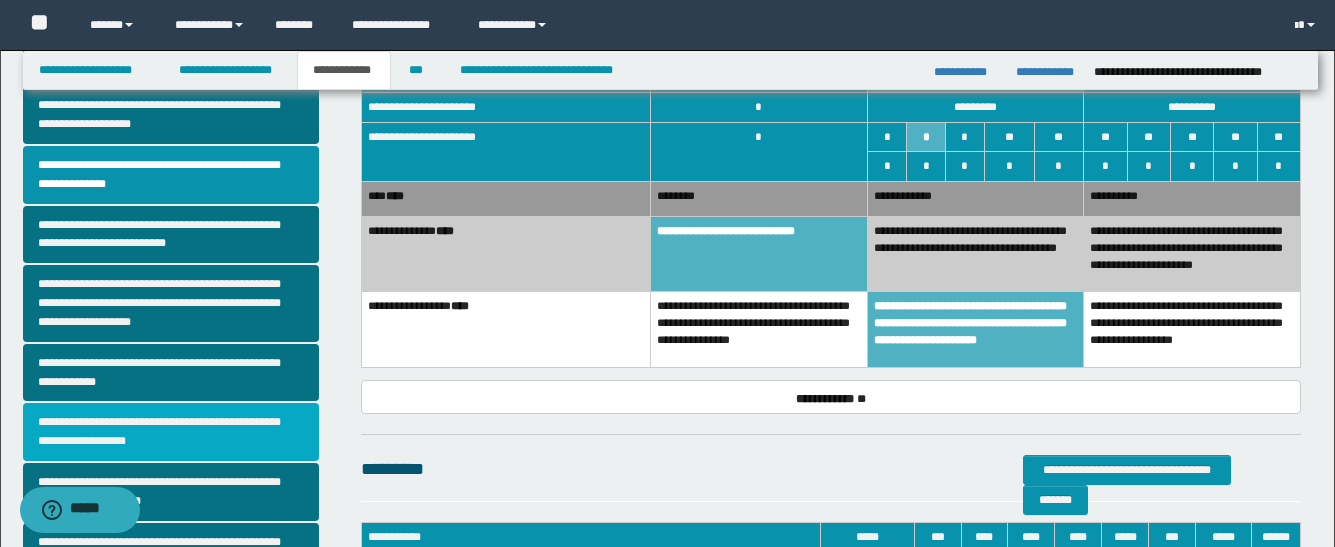 click on "**********" at bounding box center [171, 432] 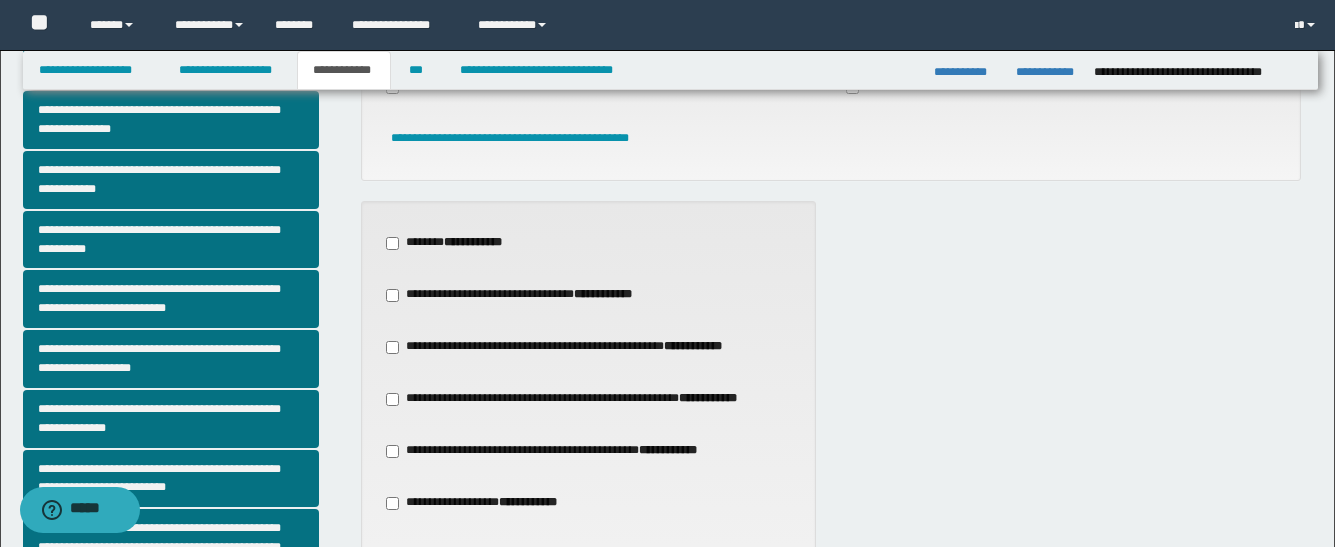 scroll, scrollTop: 300, scrollLeft: 0, axis: vertical 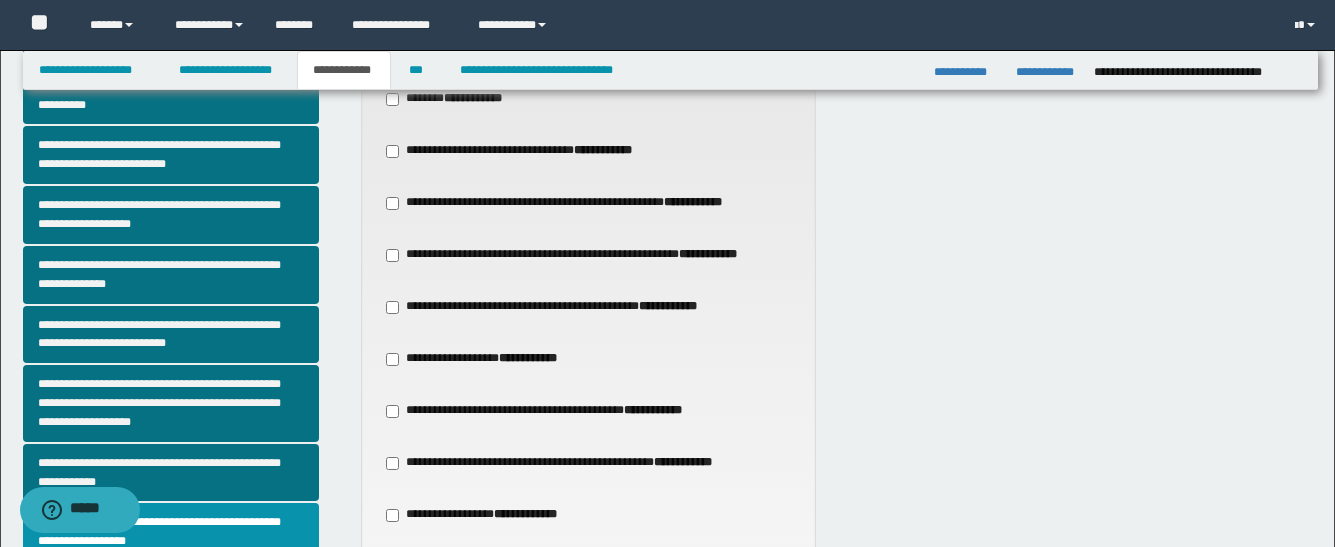 click on "**********" at bounding box center [554, 307] 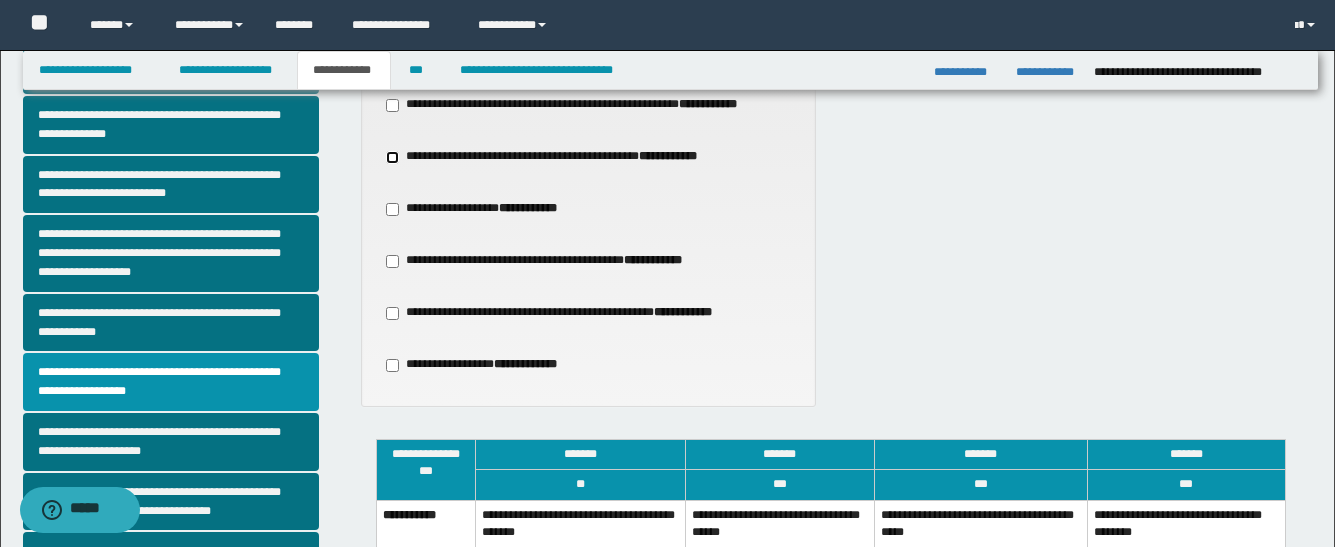 scroll, scrollTop: 600, scrollLeft: 0, axis: vertical 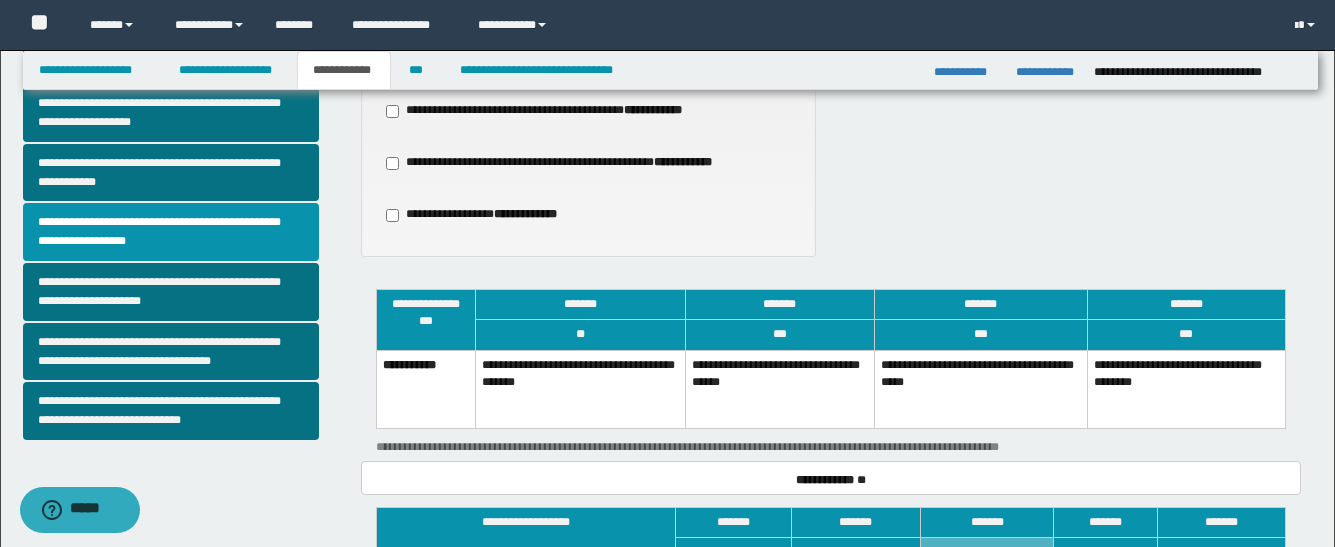 click on "**********" at bounding box center [780, 389] 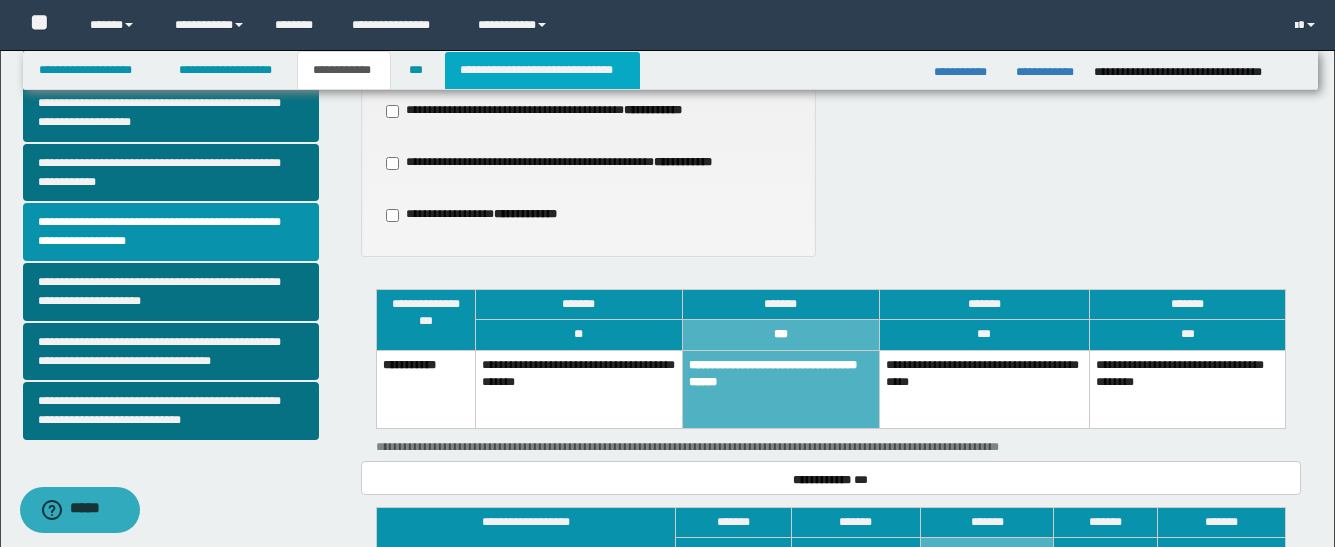 drag, startPoint x: 529, startPoint y: 77, endPoint x: 510, endPoint y: 8, distance: 71.568146 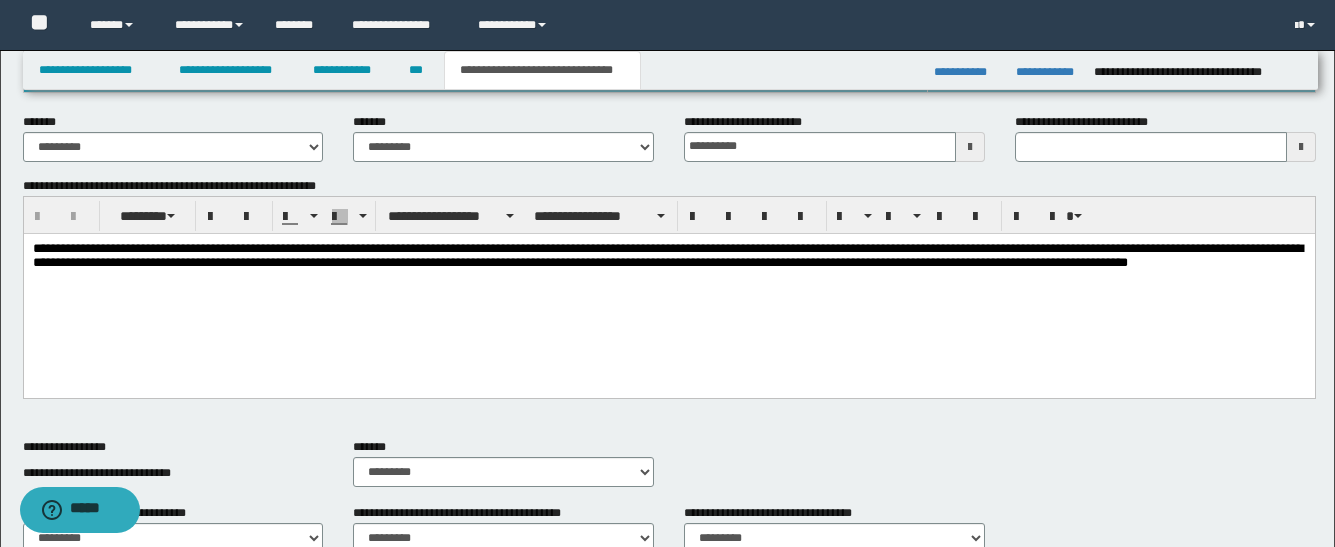 scroll, scrollTop: 500, scrollLeft: 0, axis: vertical 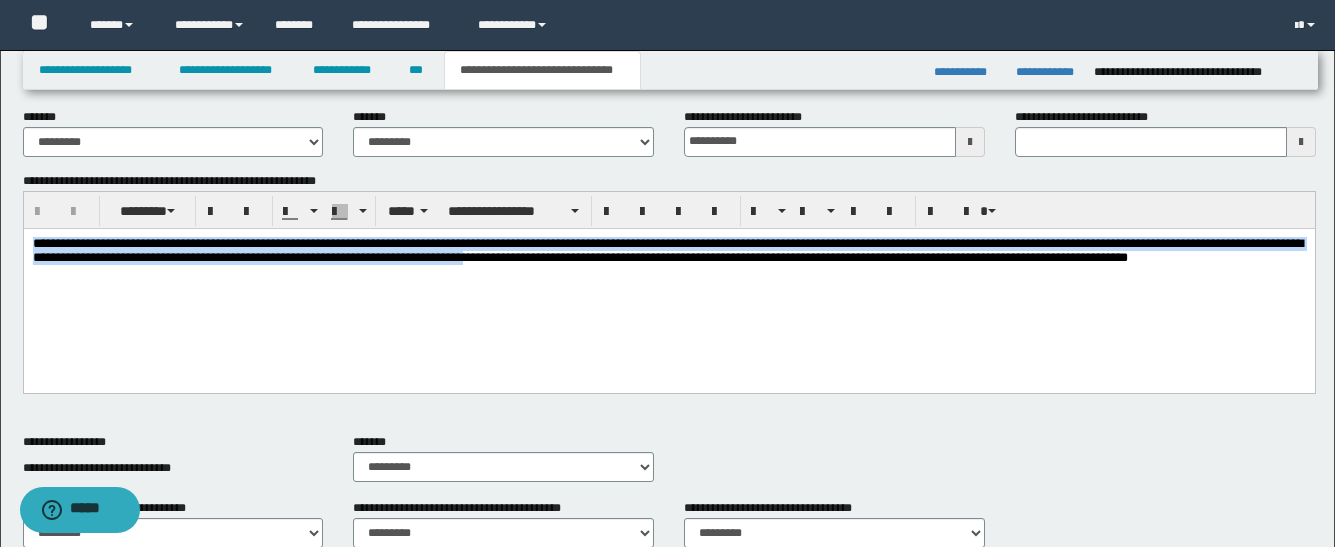 drag, startPoint x: 765, startPoint y: 261, endPoint x: -9, endPoint y: 245, distance: 774.16534 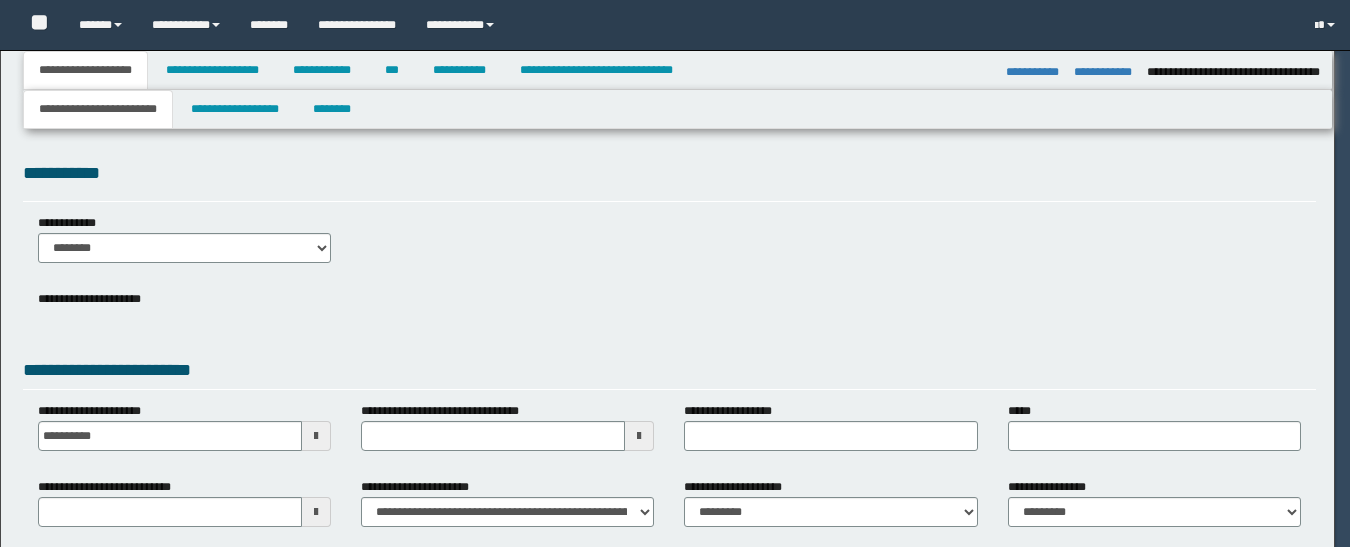 select on "*" 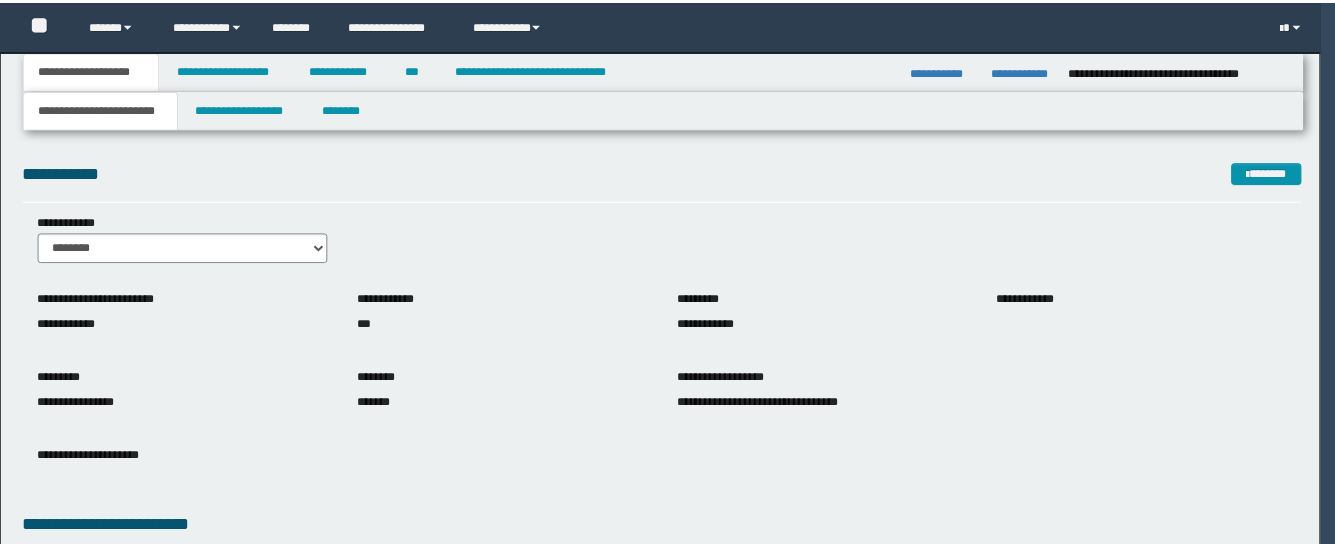 scroll, scrollTop: 0, scrollLeft: 0, axis: both 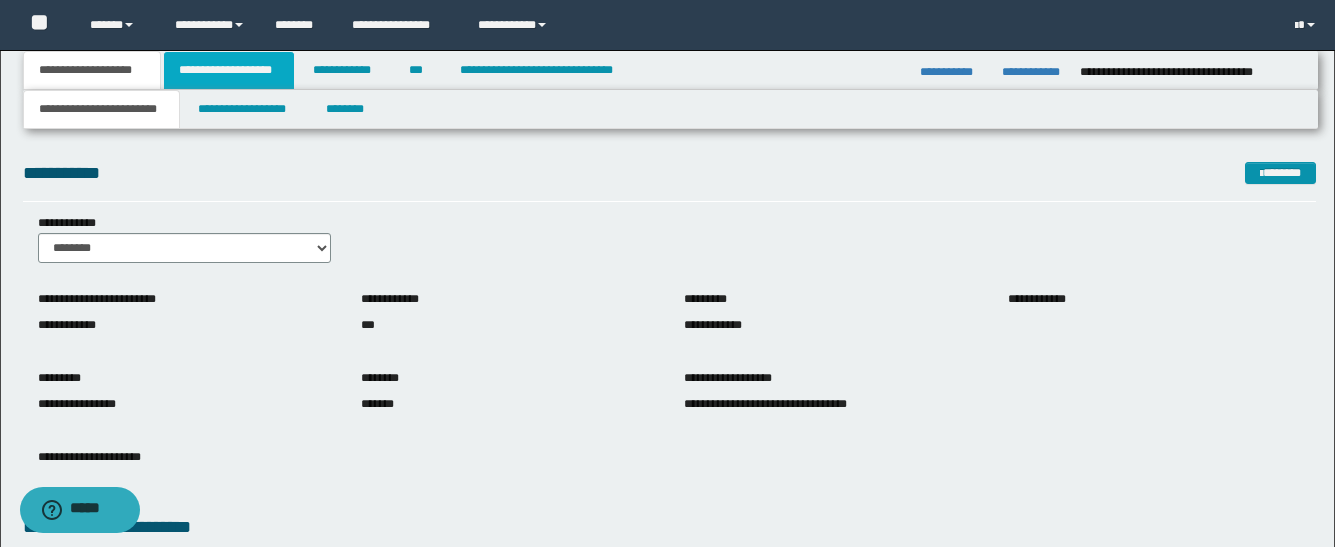 click on "**********" at bounding box center [229, 70] 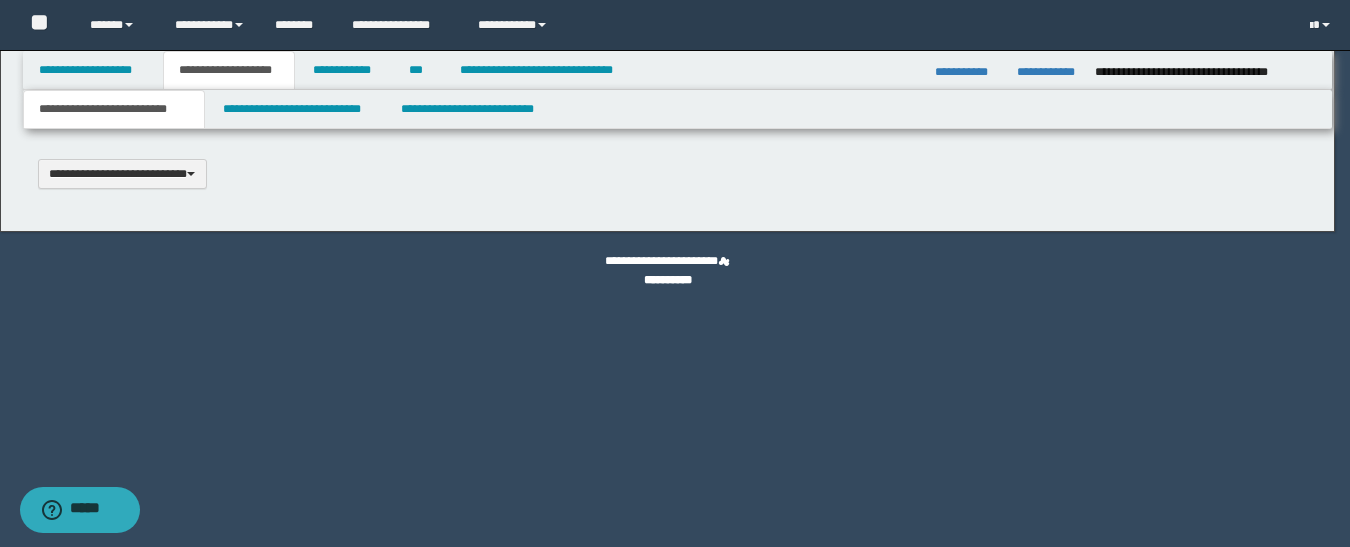 type 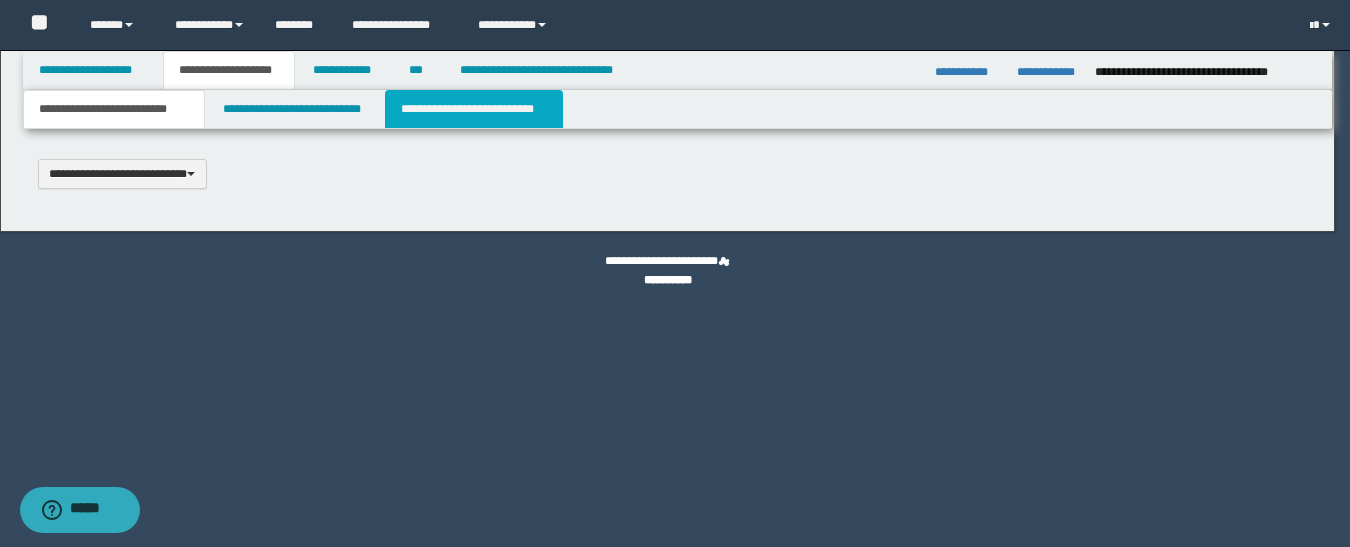 select on "*" 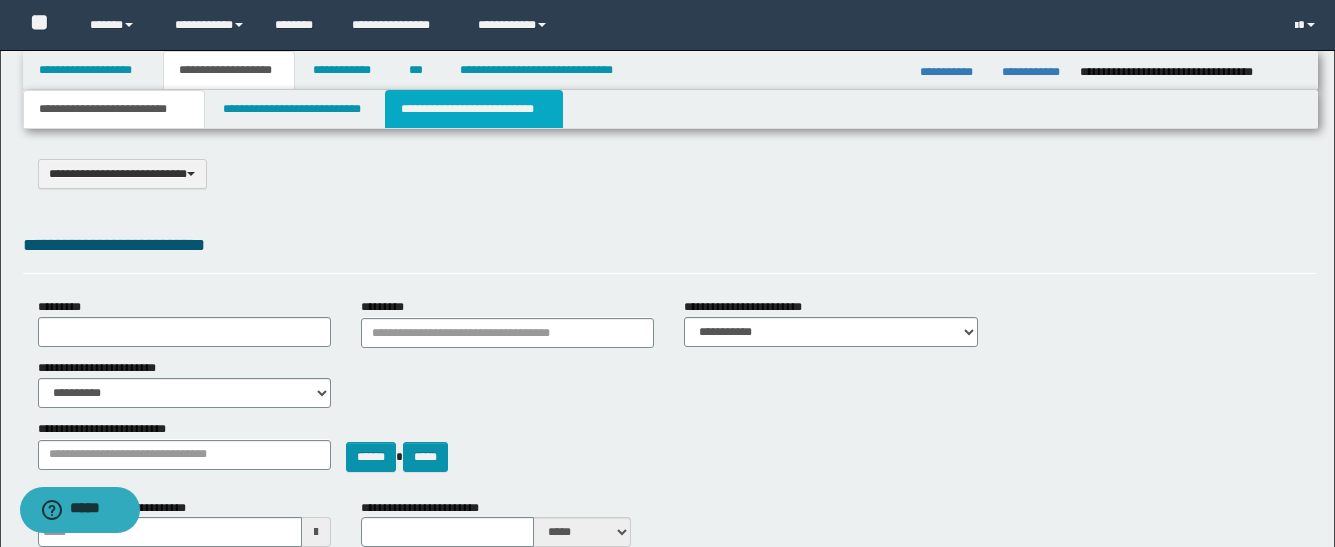 click on "**********" at bounding box center (474, 109) 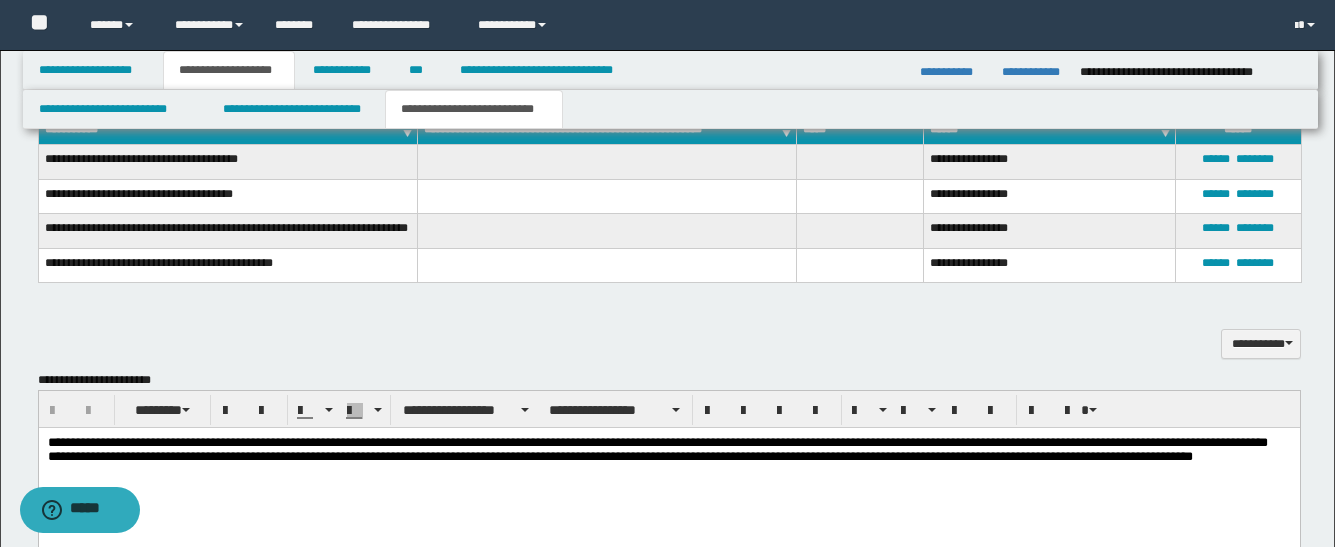 scroll, scrollTop: 600, scrollLeft: 0, axis: vertical 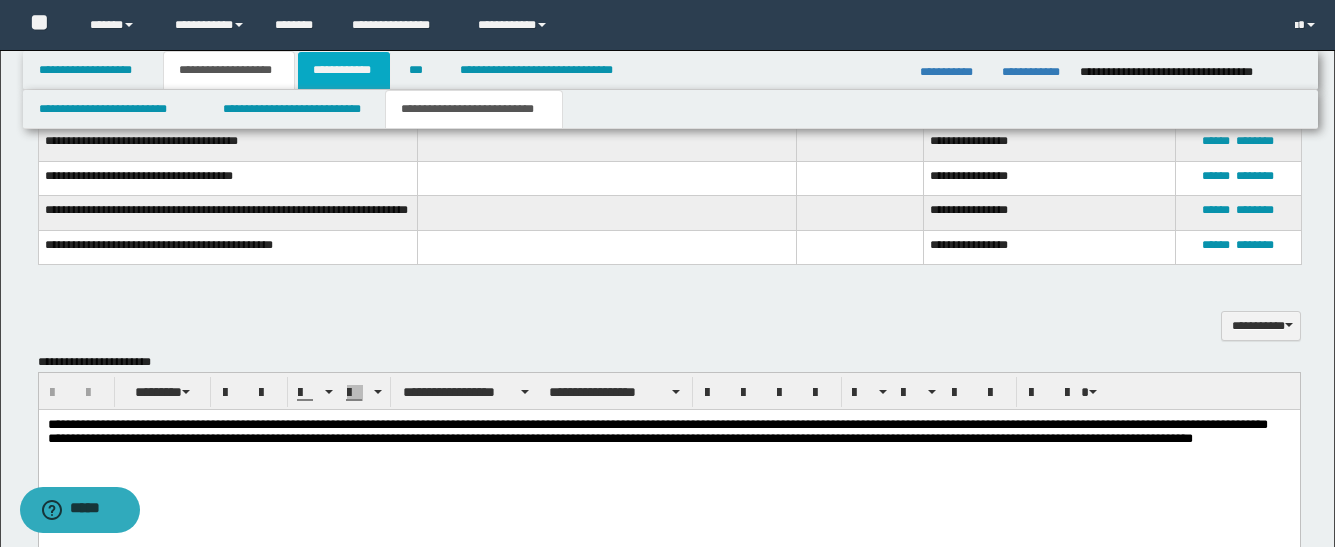 click on "**********" at bounding box center [344, 70] 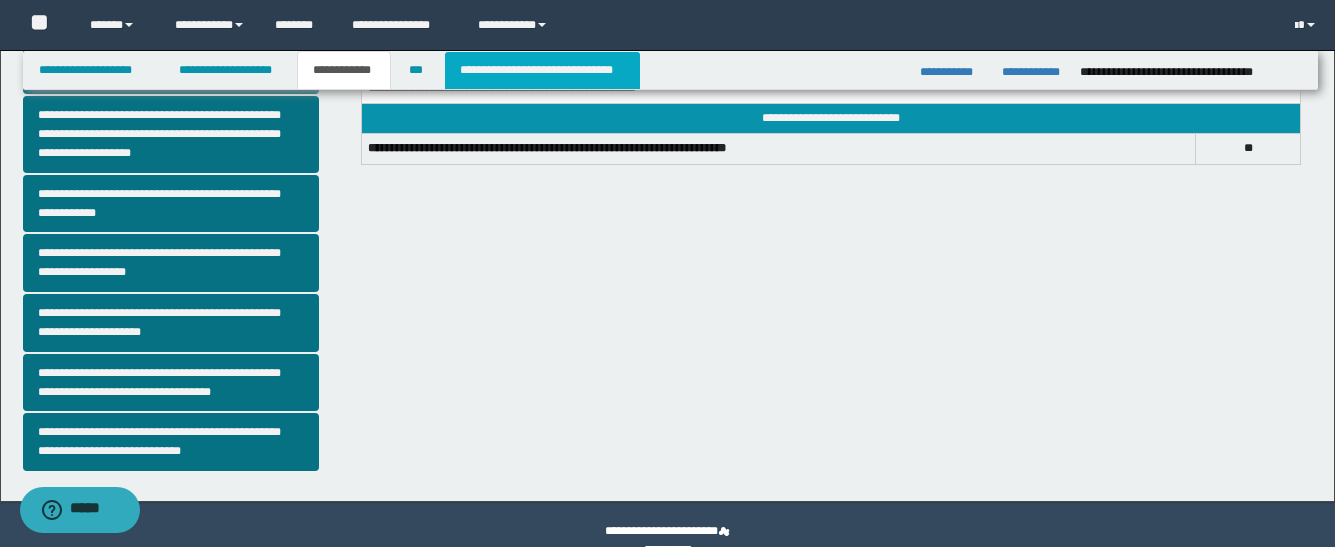 click on "**********" at bounding box center (542, 70) 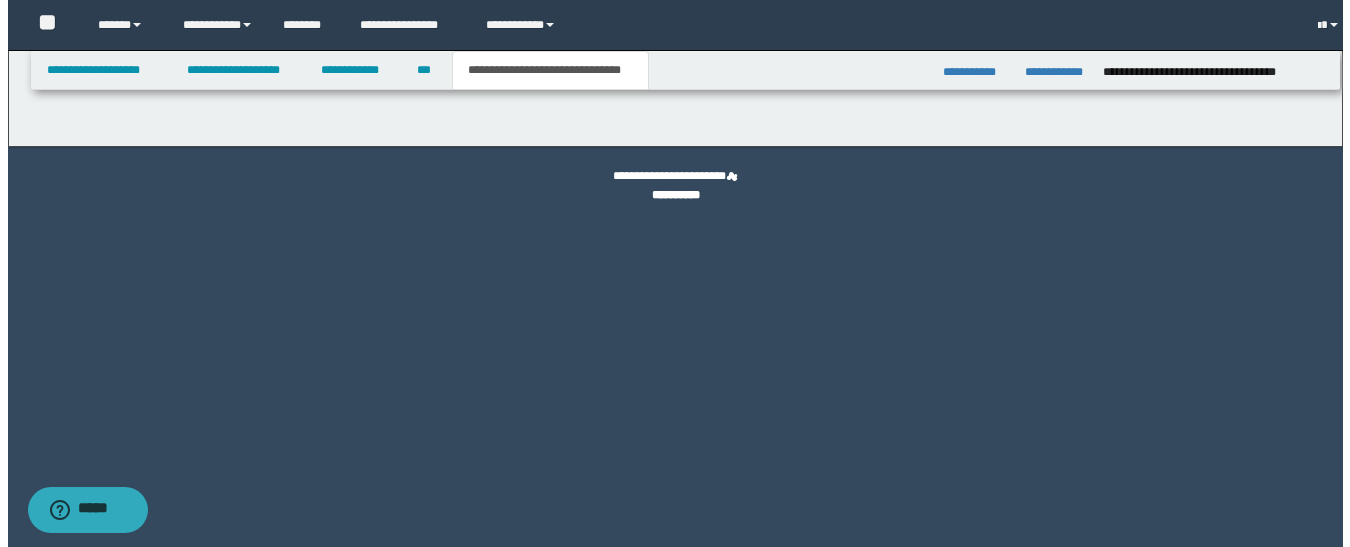 scroll, scrollTop: 0, scrollLeft: 0, axis: both 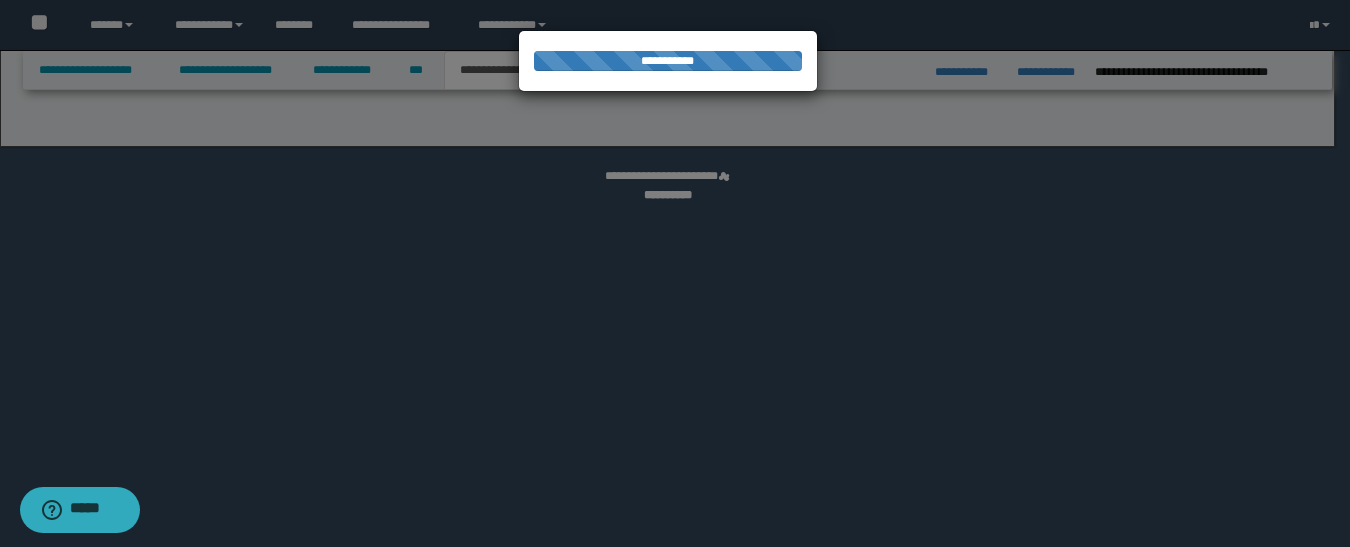 select on "*" 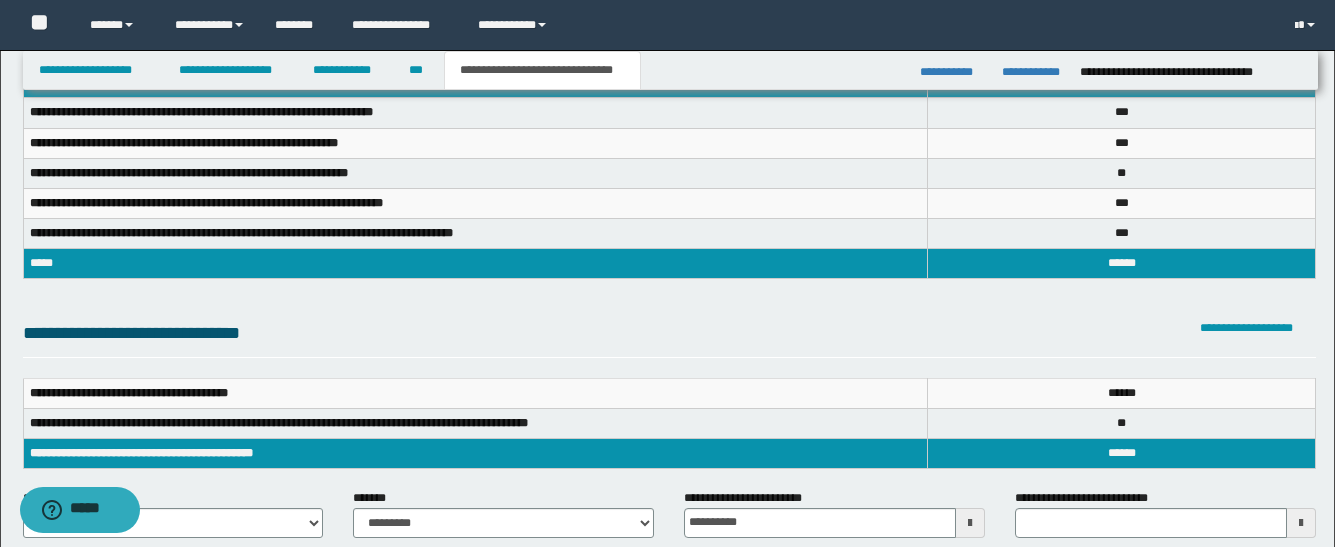 scroll, scrollTop: 300, scrollLeft: 0, axis: vertical 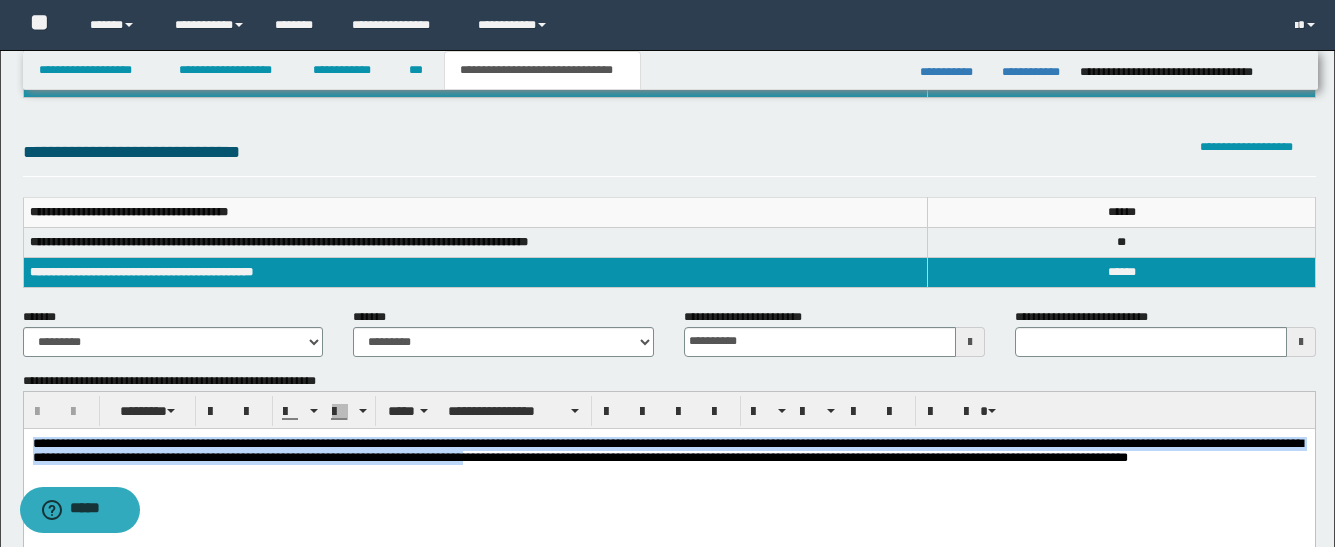 drag, startPoint x: 761, startPoint y: 462, endPoint x: -9, endPoint y: 431, distance: 770.6238 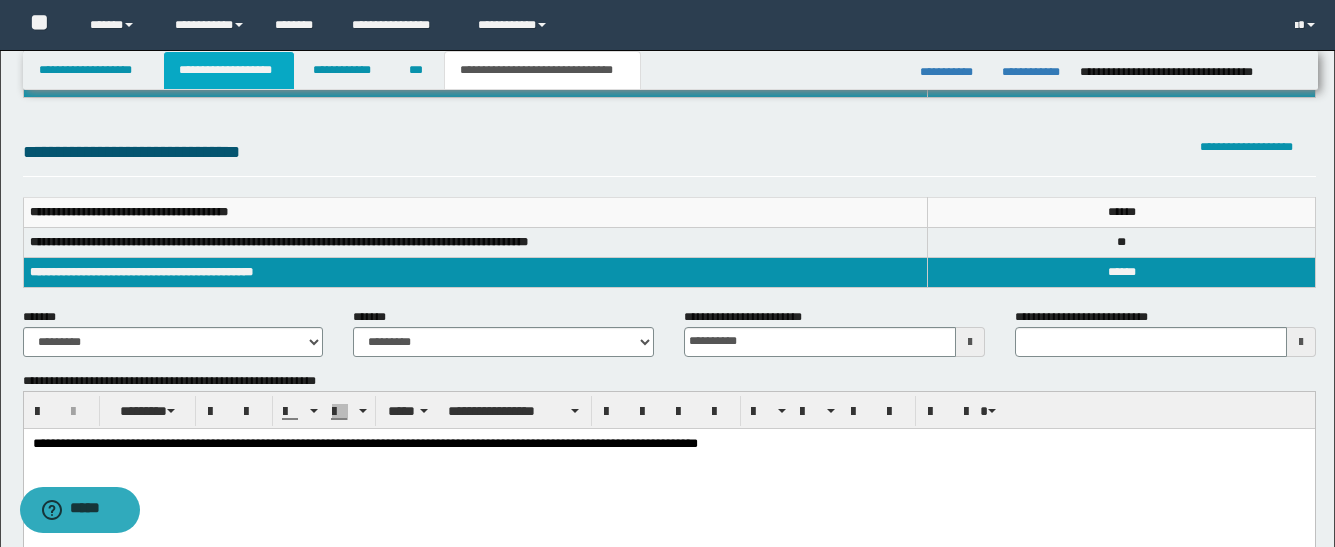click on "**********" at bounding box center (229, 70) 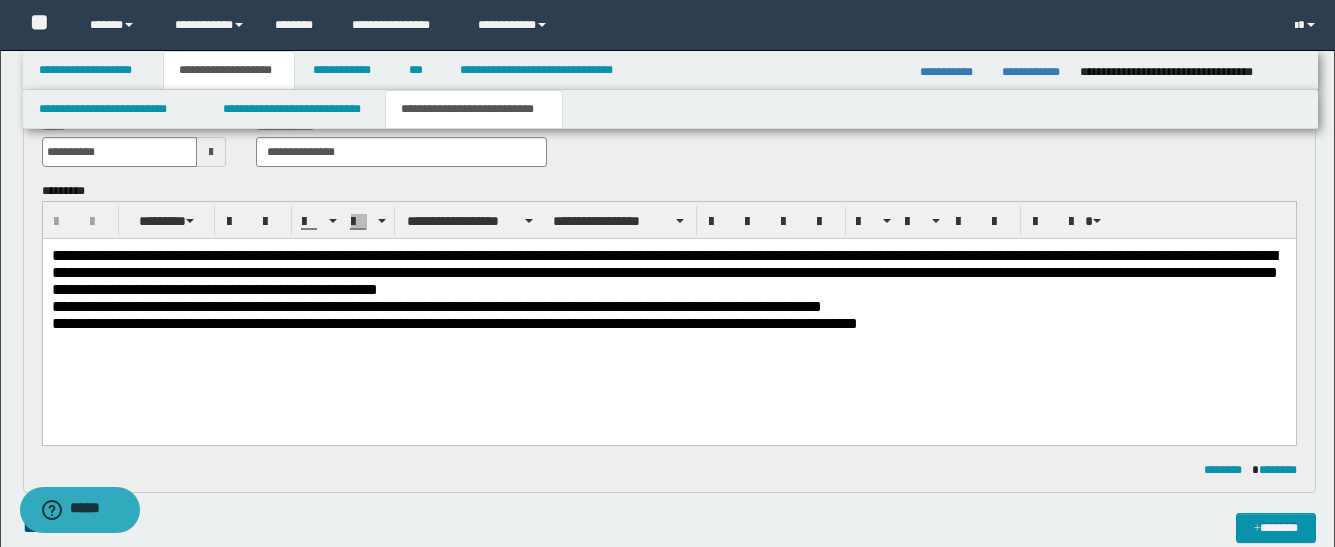 scroll, scrollTop: 100, scrollLeft: 0, axis: vertical 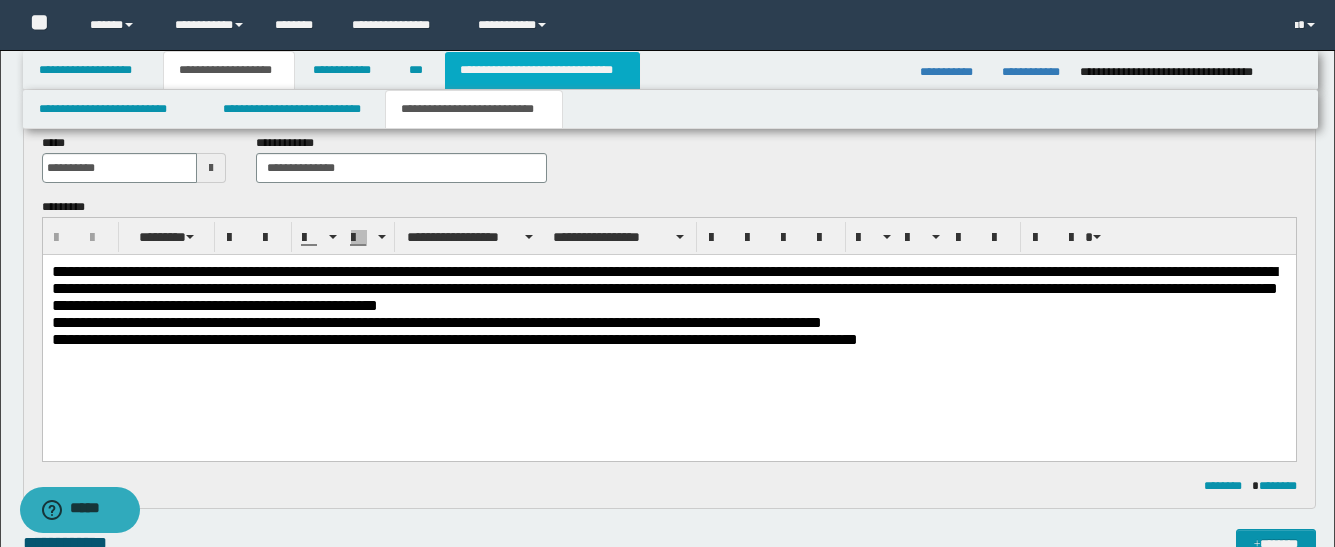 click on "**********" at bounding box center (542, 70) 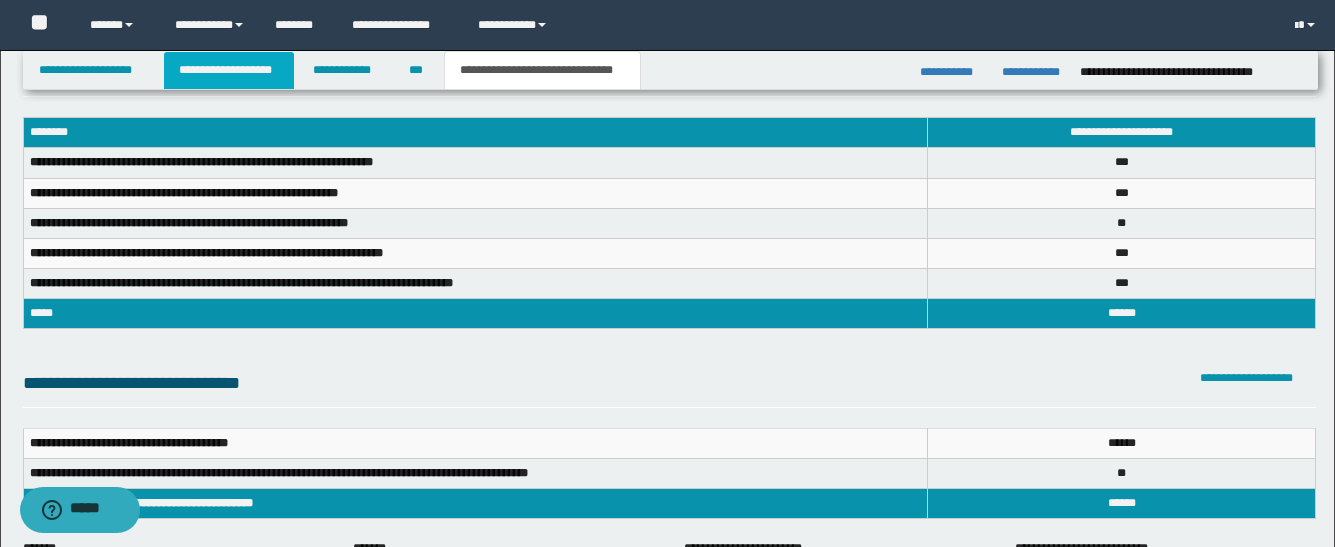click on "**********" at bounding box center [229, 70] 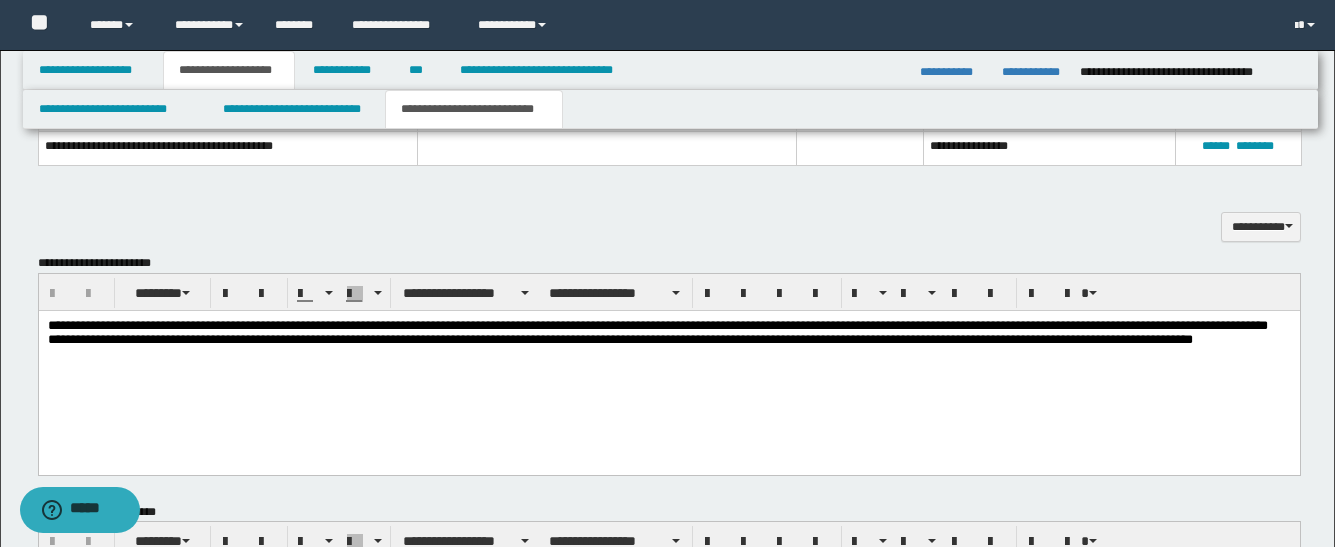 scroll, scrollTop: 700, scrollLeft: 0, axis: vertical 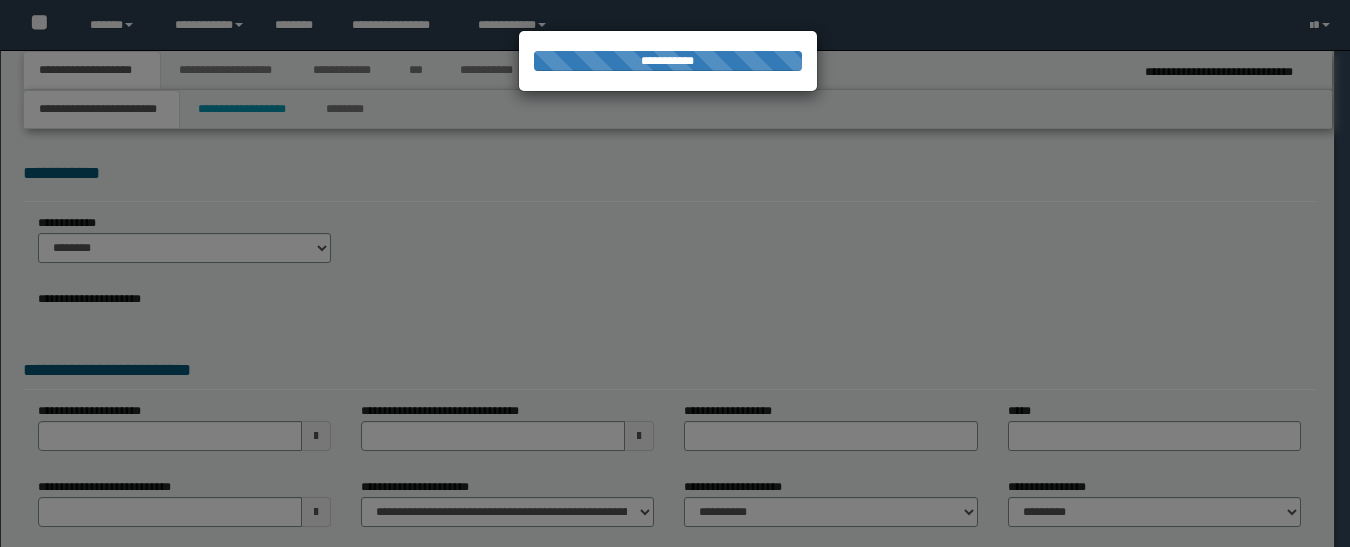 select on "*" 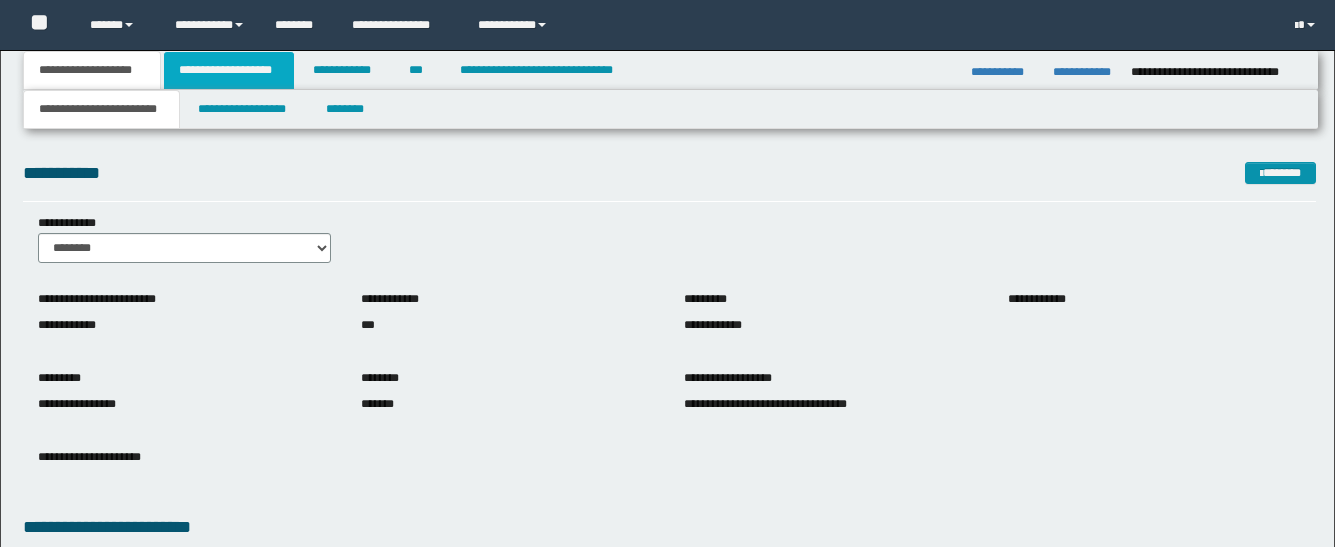 click on "**********" at bounding box center (229, 70) 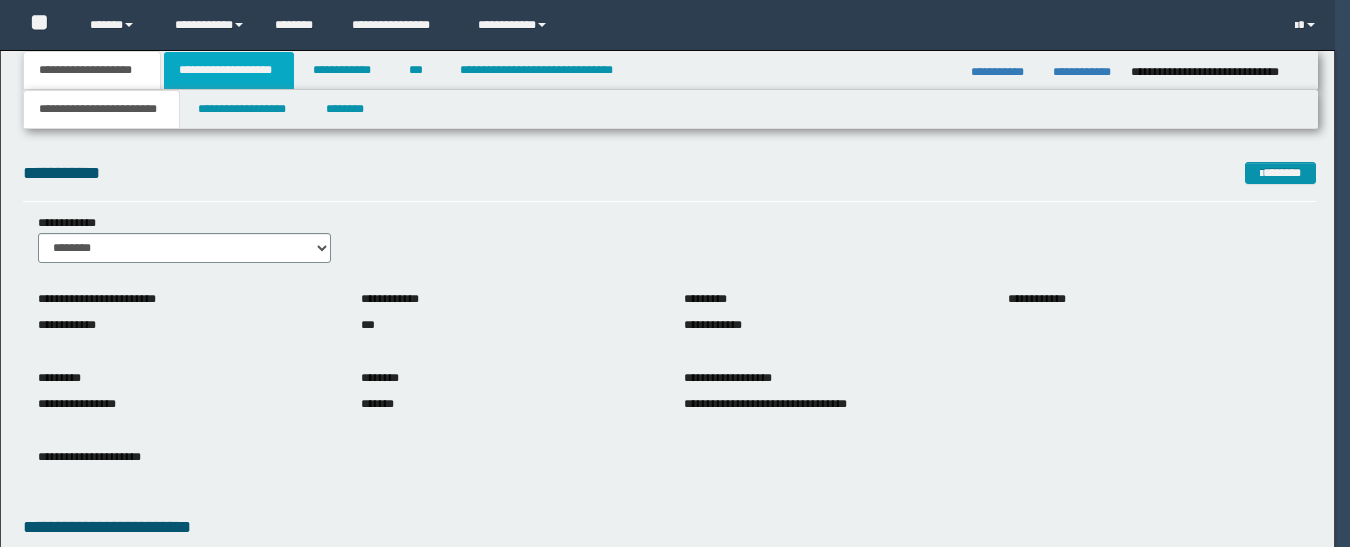 scroll, scrollTop: 0, scrollLeft: 0, axis: both 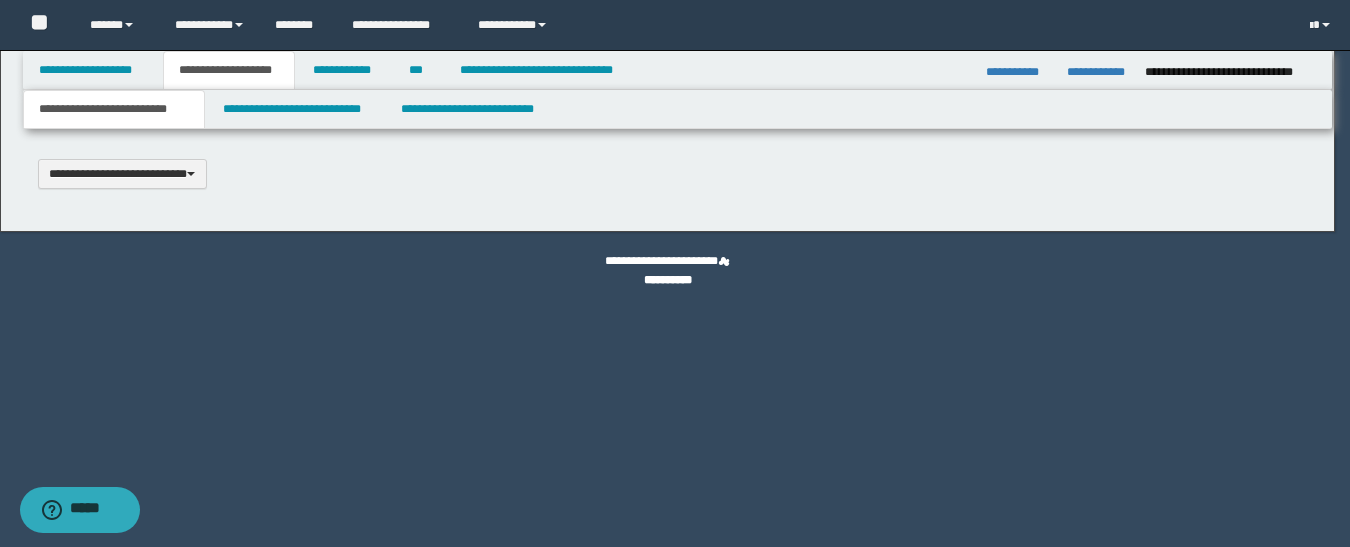 type 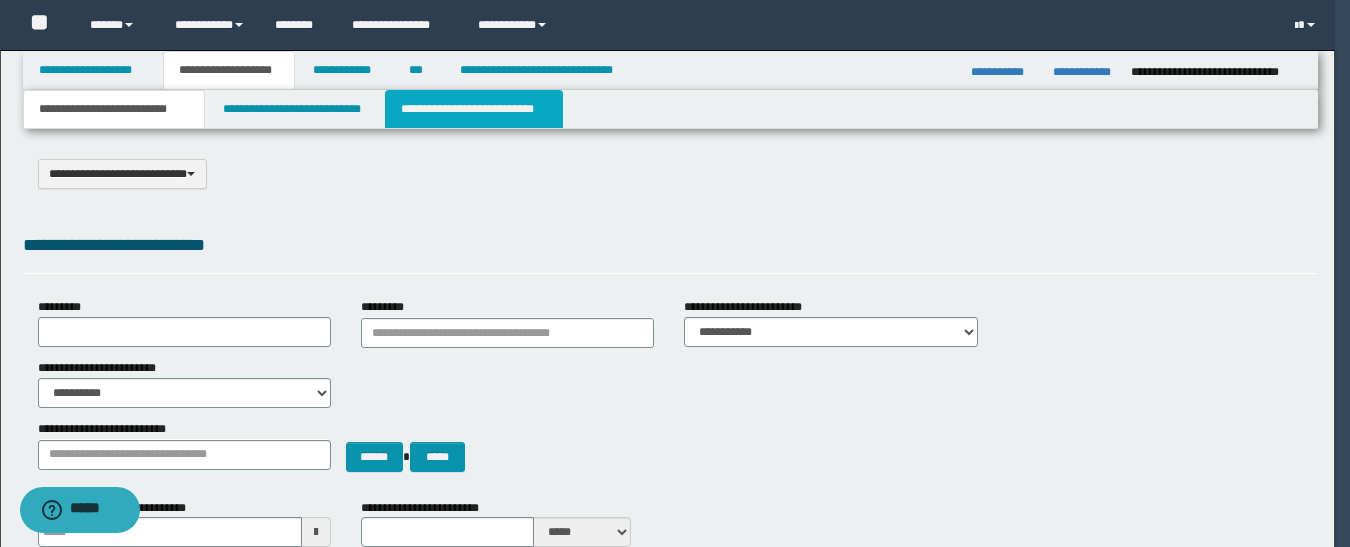 click on "**********" at bounding box center (474, 109) 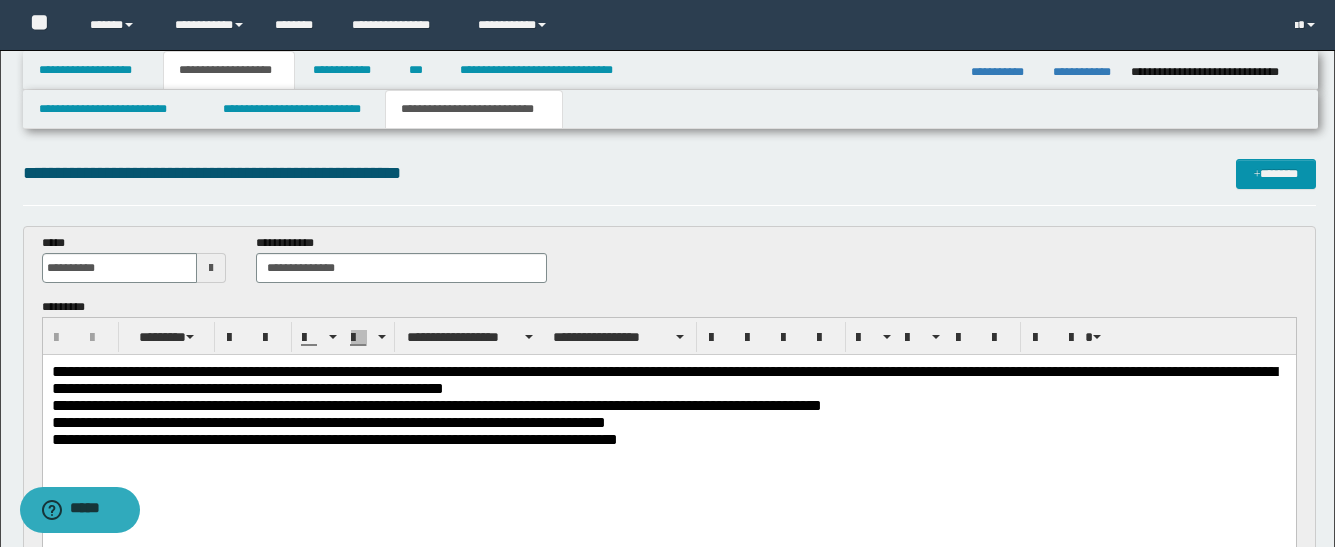 scroll, scrollTop: 0, scrollLeft: 0, axis: both 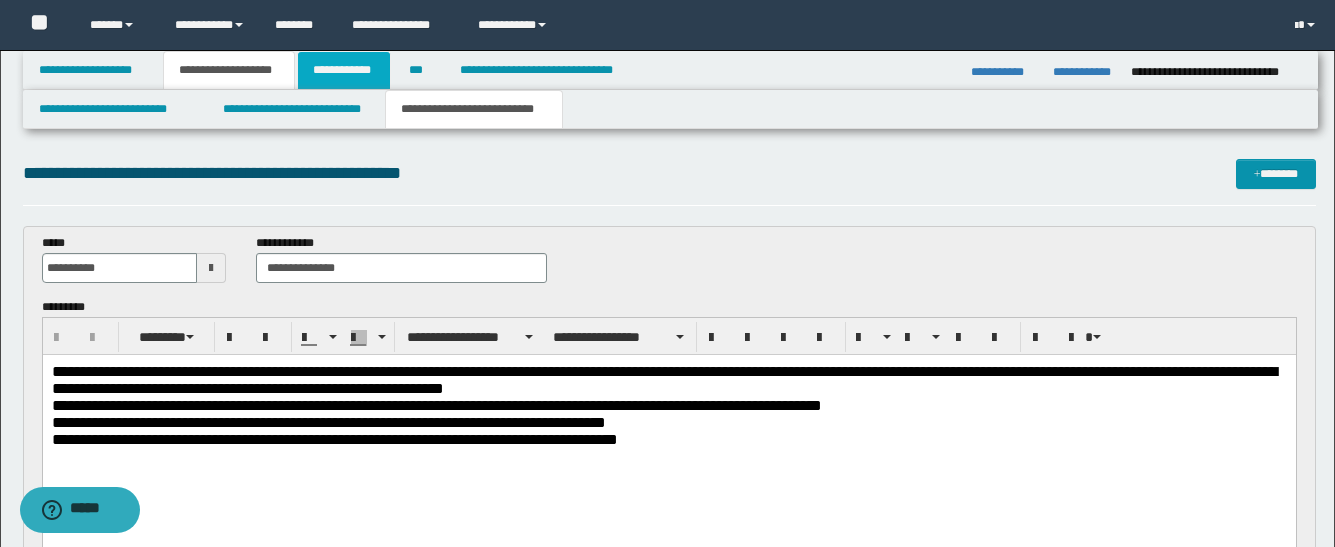 click on "**********" at bounding box center (344, 70) 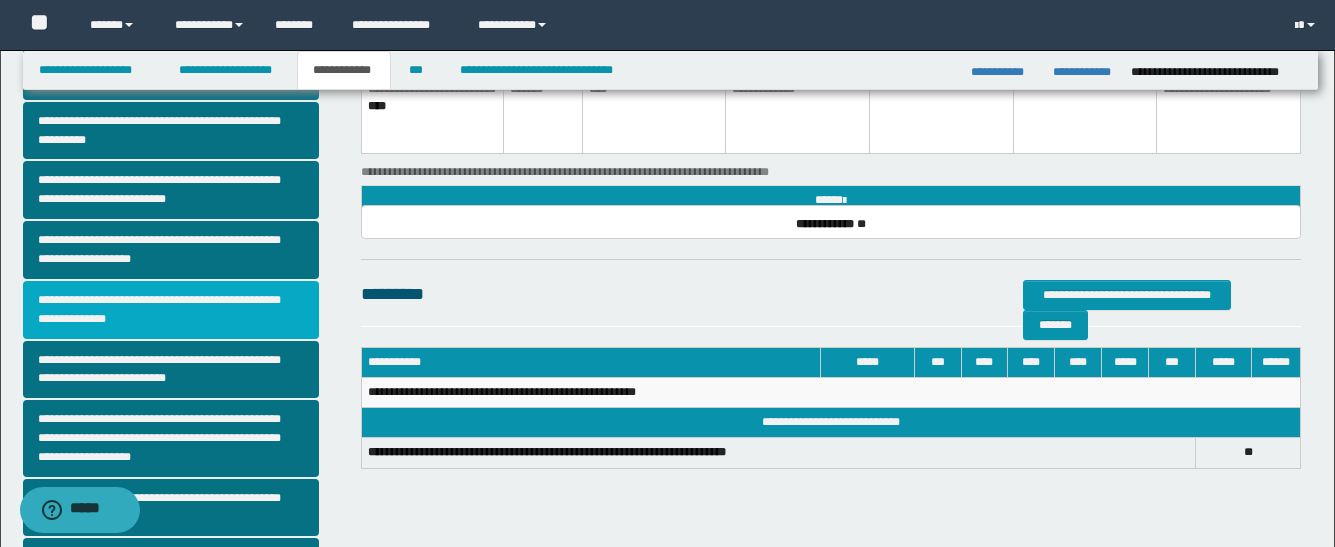 scroll, scrollTop: 300, scrollLeft: 0, axis: vertical 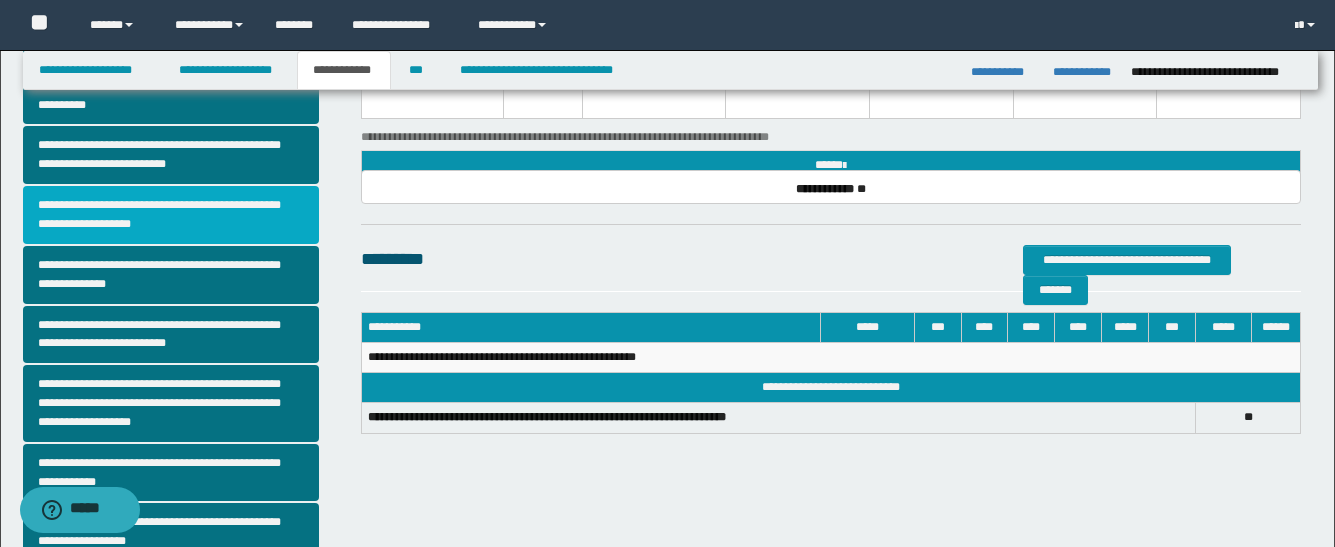 click on "**********" at bounding box center [171, 215] 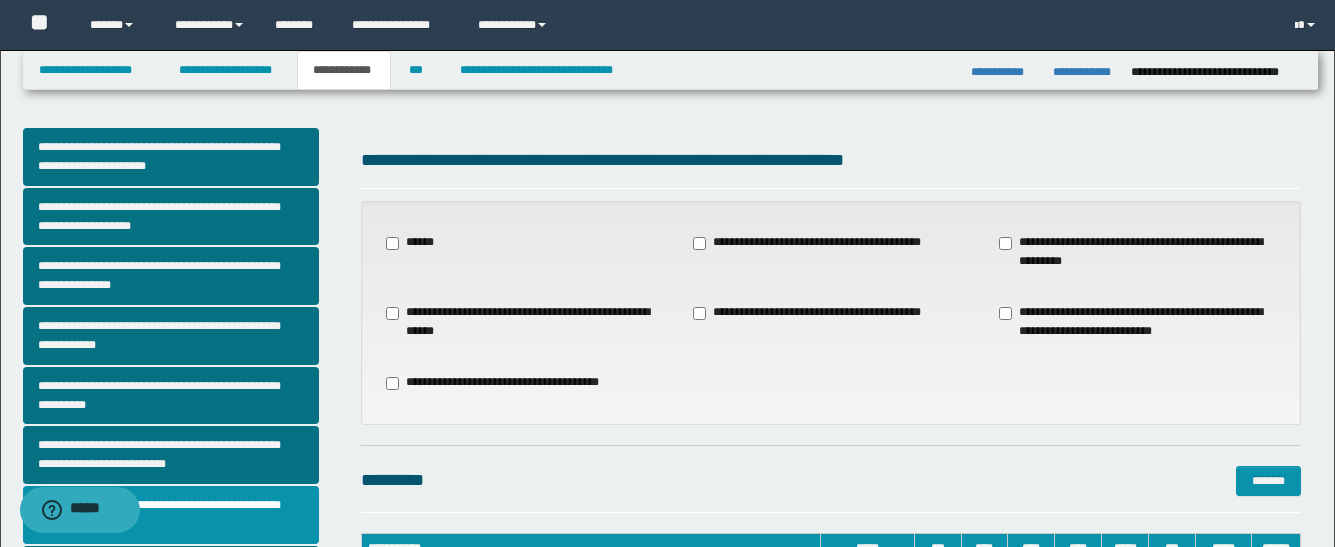 click on "**********" at bounding box center (1137, 322) 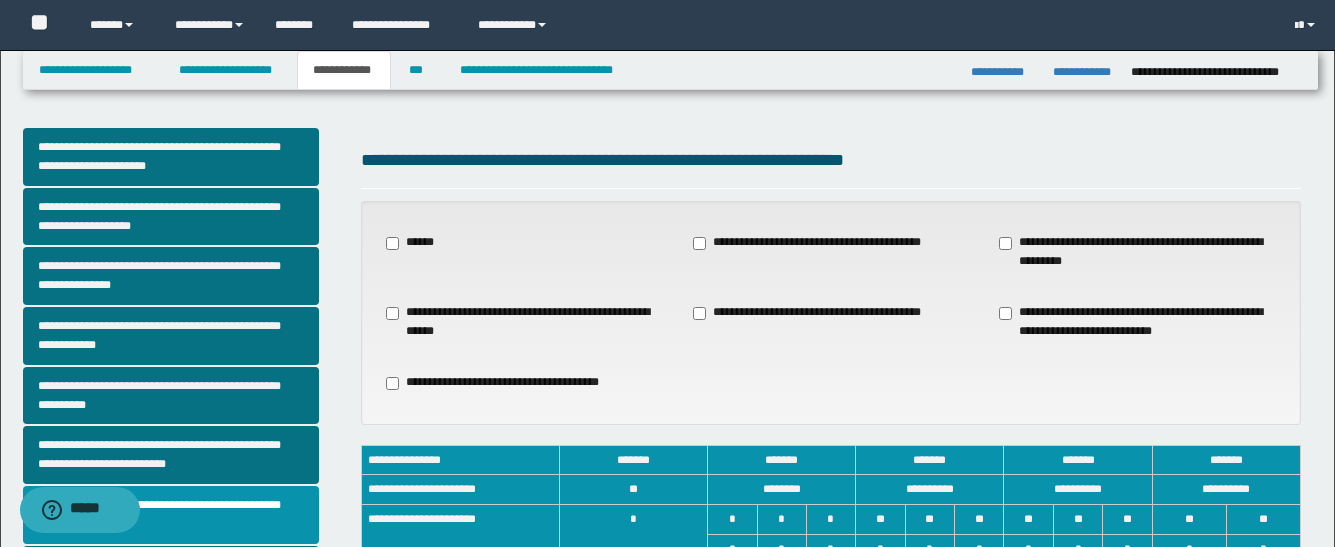 click on "**********" at bounding box center [1137, 322] 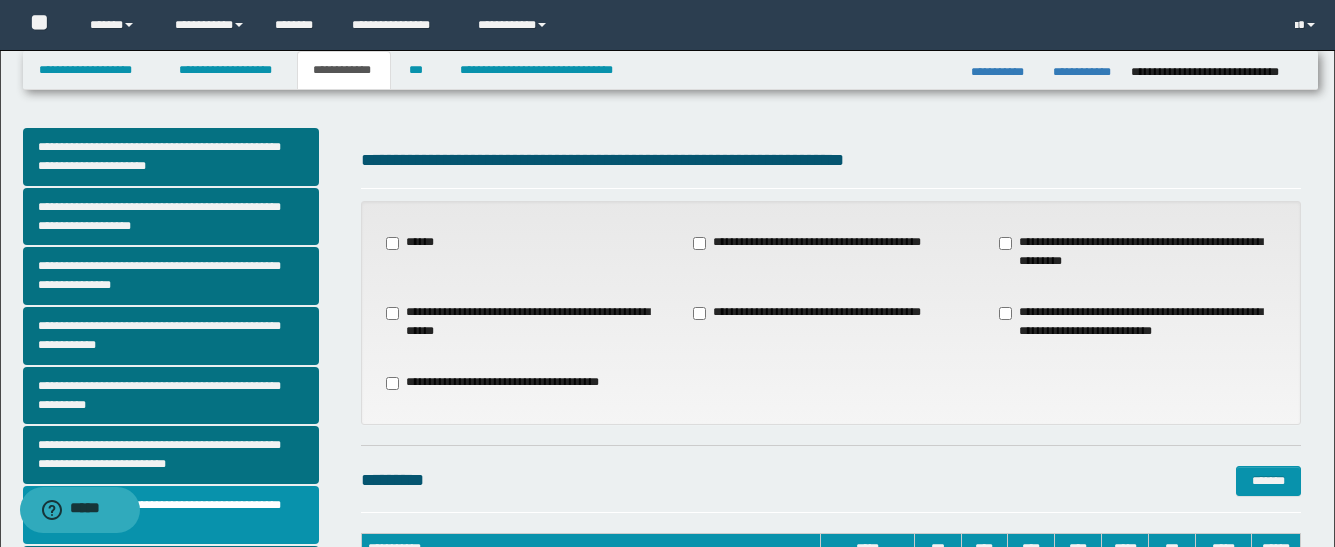 click on "**********" at bounding box center (1137, 252) 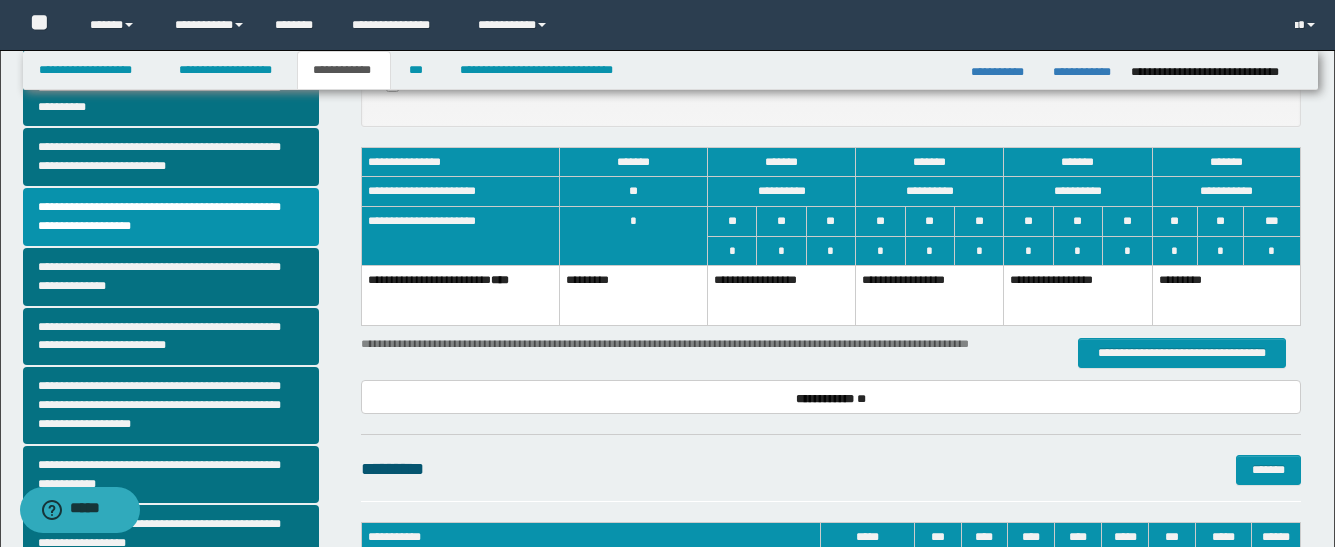 scroll, scrollTop: 300, scrollLeft: 0, axis: vertical 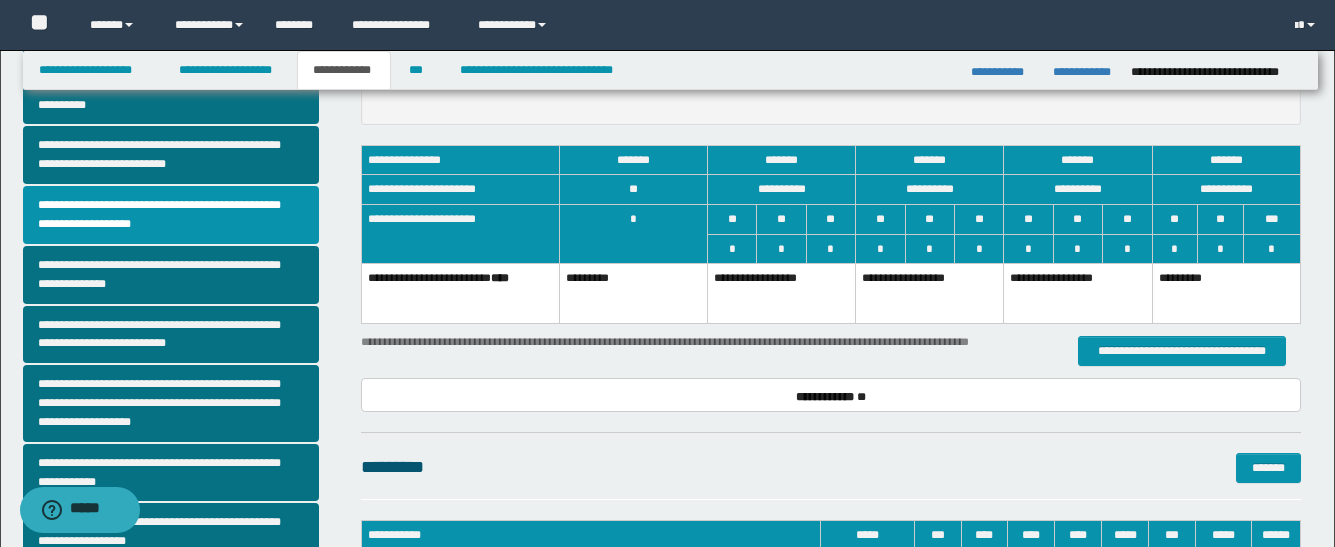 click on "**********" at bounding box center (781, 294) 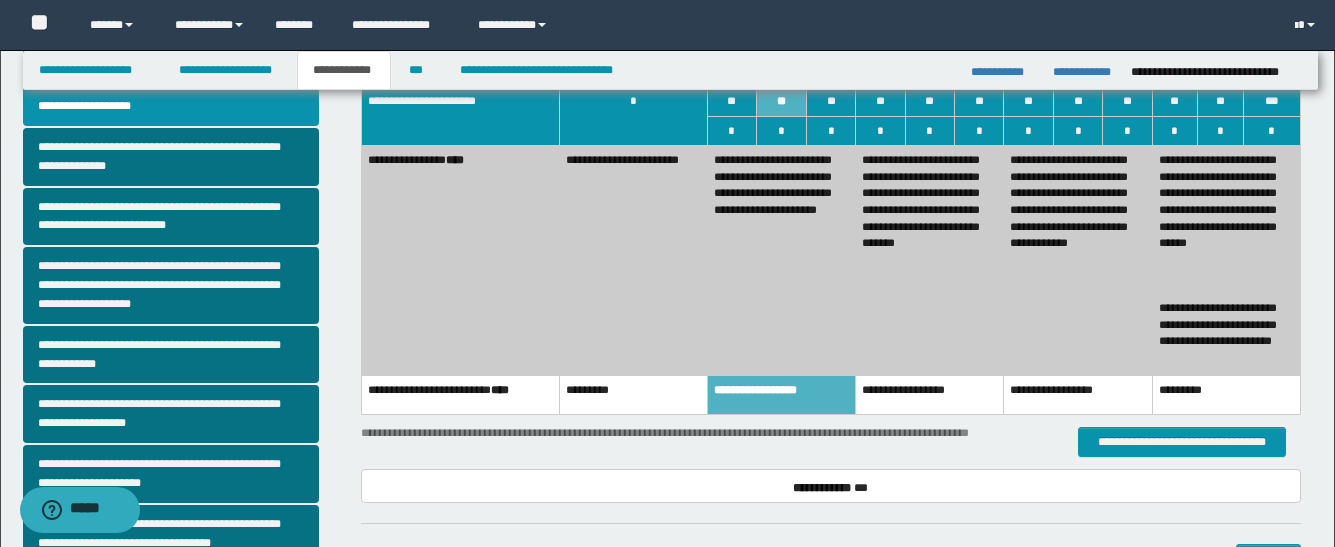 scroll, scrollTop: 600, scrollLeft: 0, axis: vertical 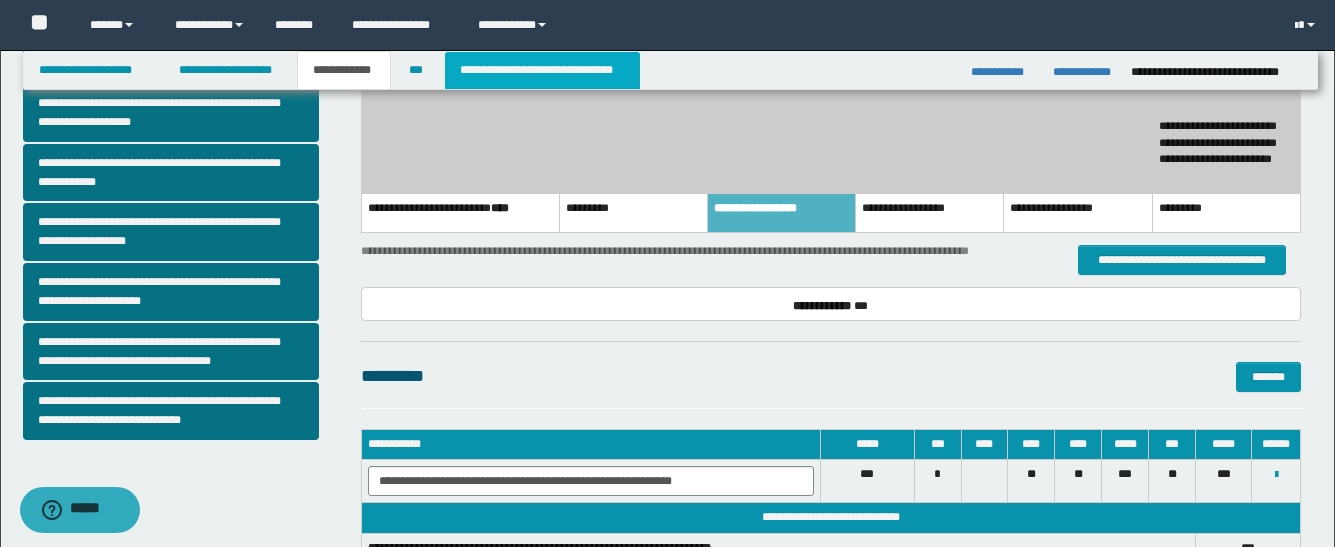 click on "**********" at bounding box center [542, 70] 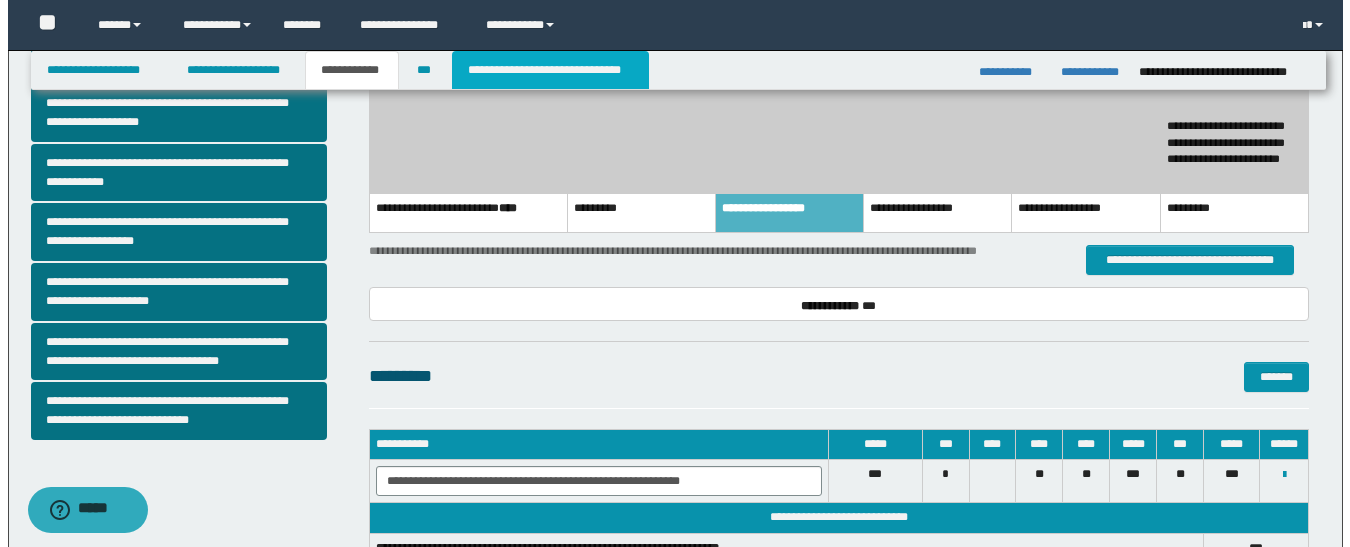 scroll, scrollTop: 0, scrollLeft: 0, axis: both 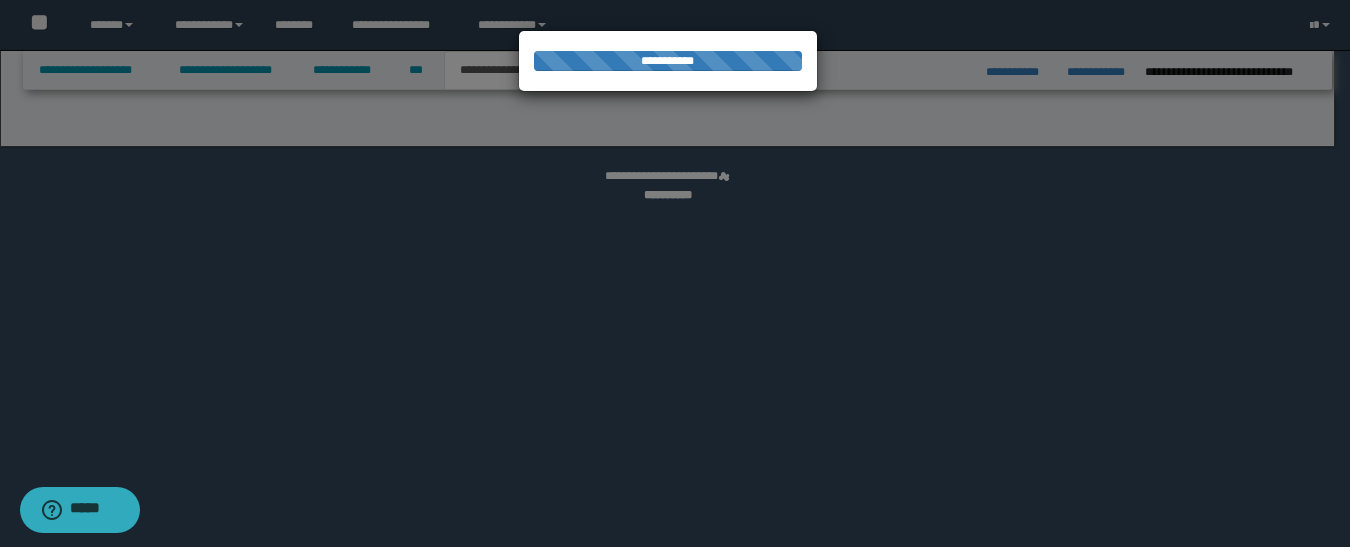 select on "*" 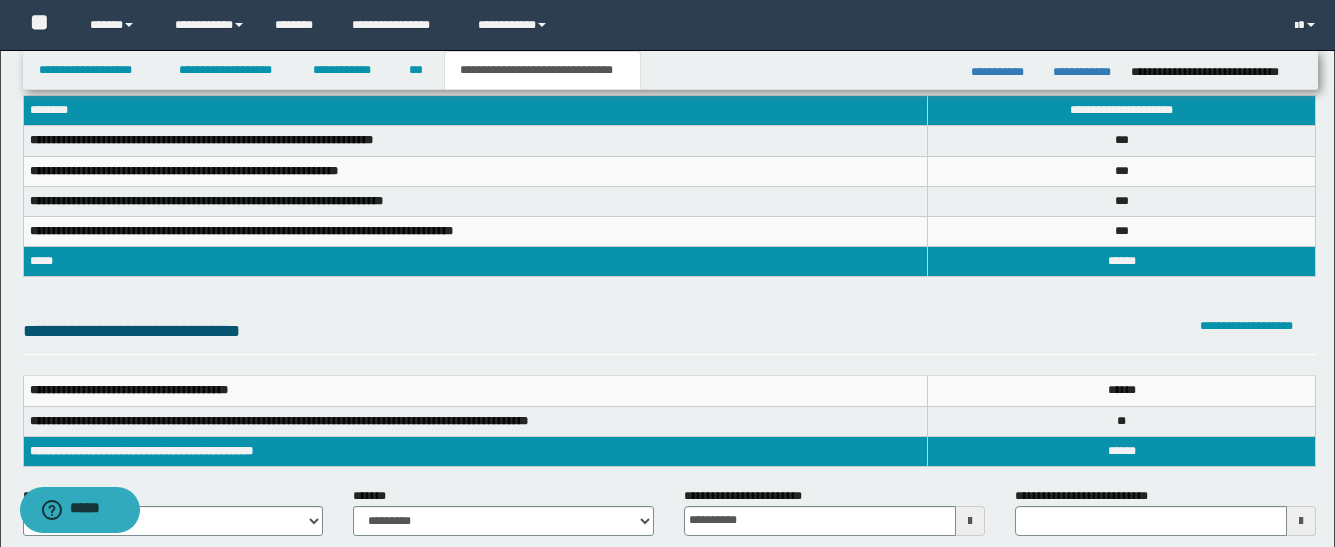scroll, scrollTop: 300, scrollLeft: 0, axis: vertical 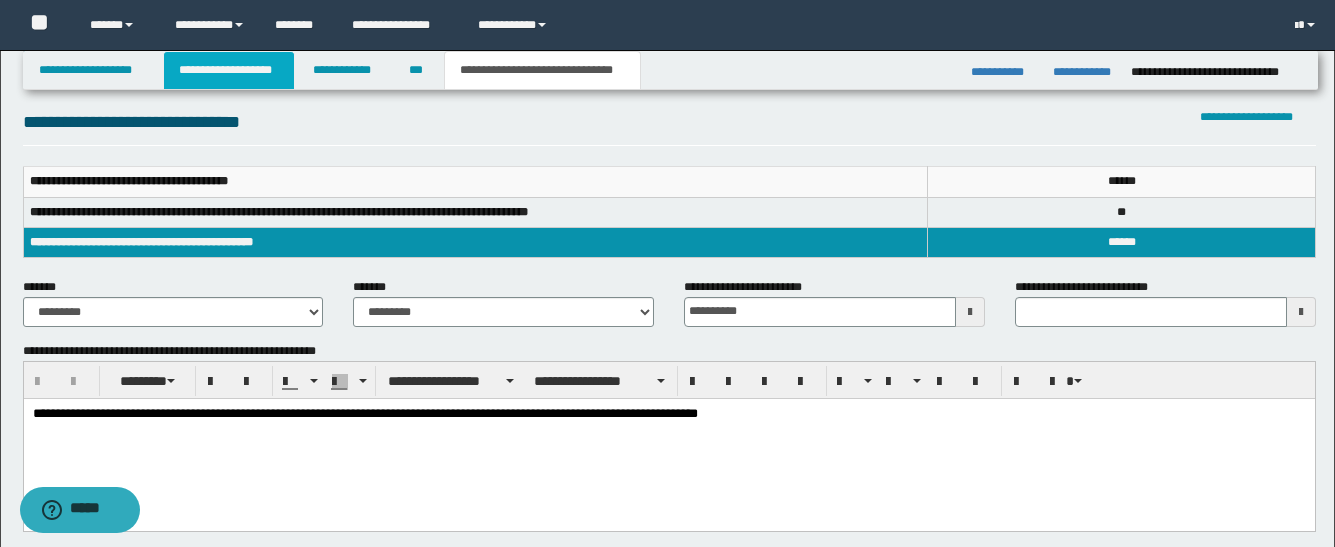 click on "**********" at bounding box center (229, 70) 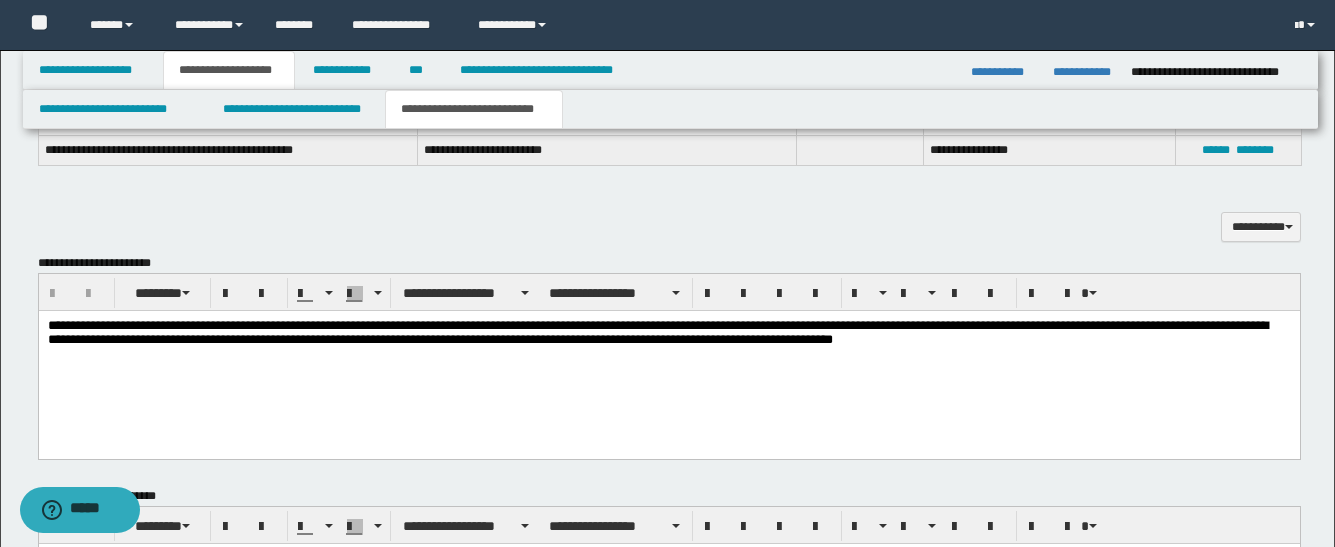 scroll, scrollTop: 731, scrollLeft: 0, axis: vertical 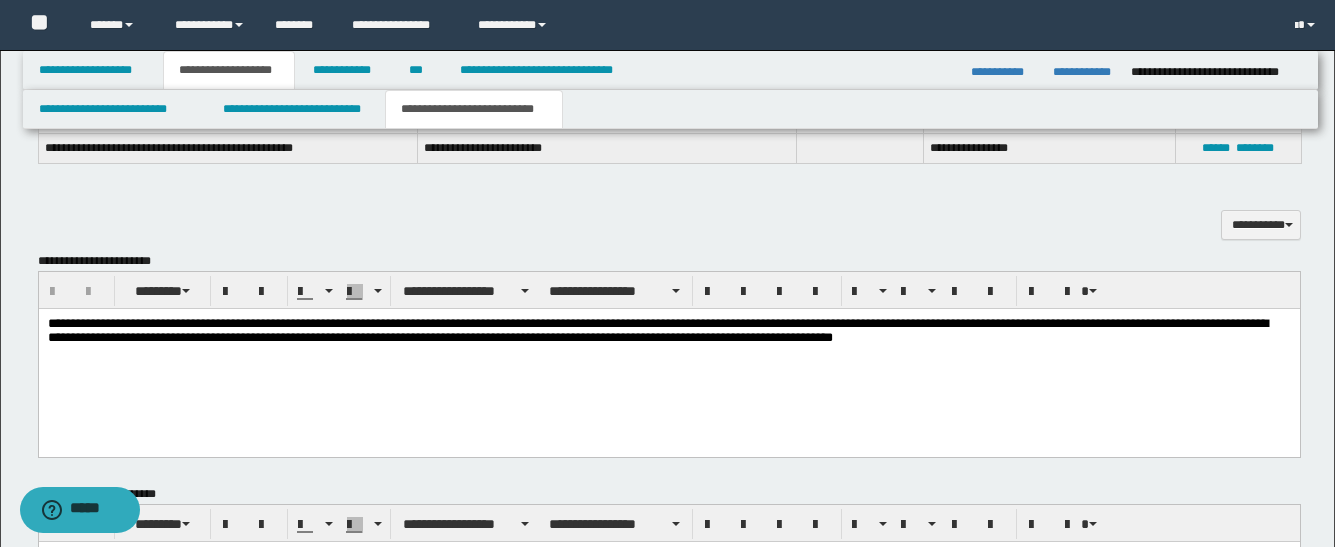 click on "**********" at bounding box center [657, 329] 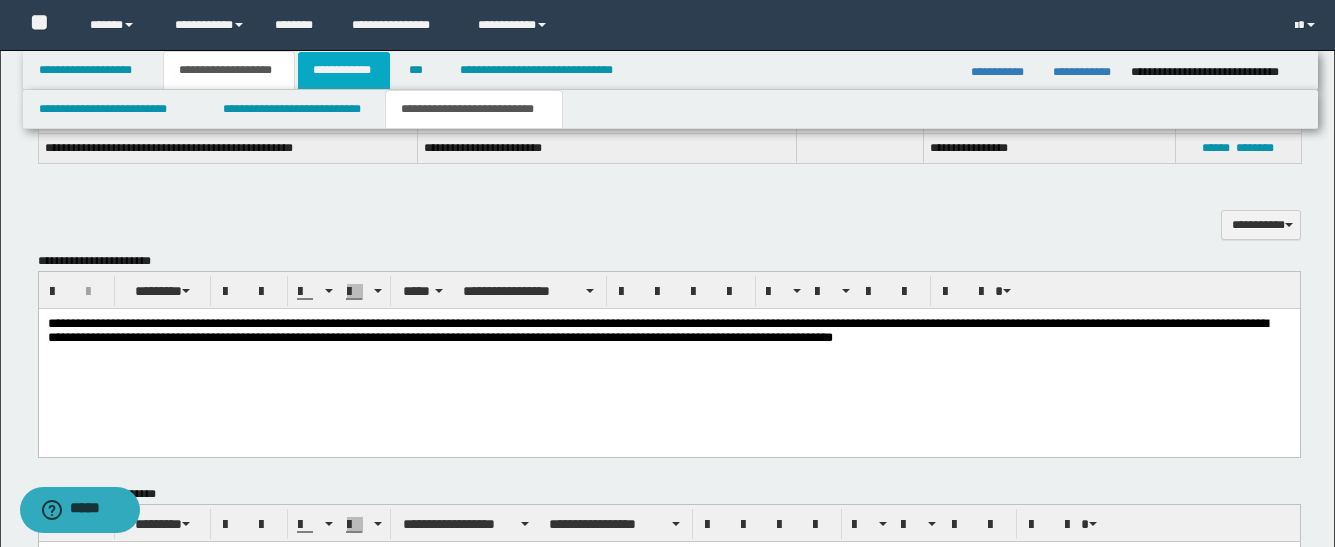 click on "**********" at bounding box center (344, 70) 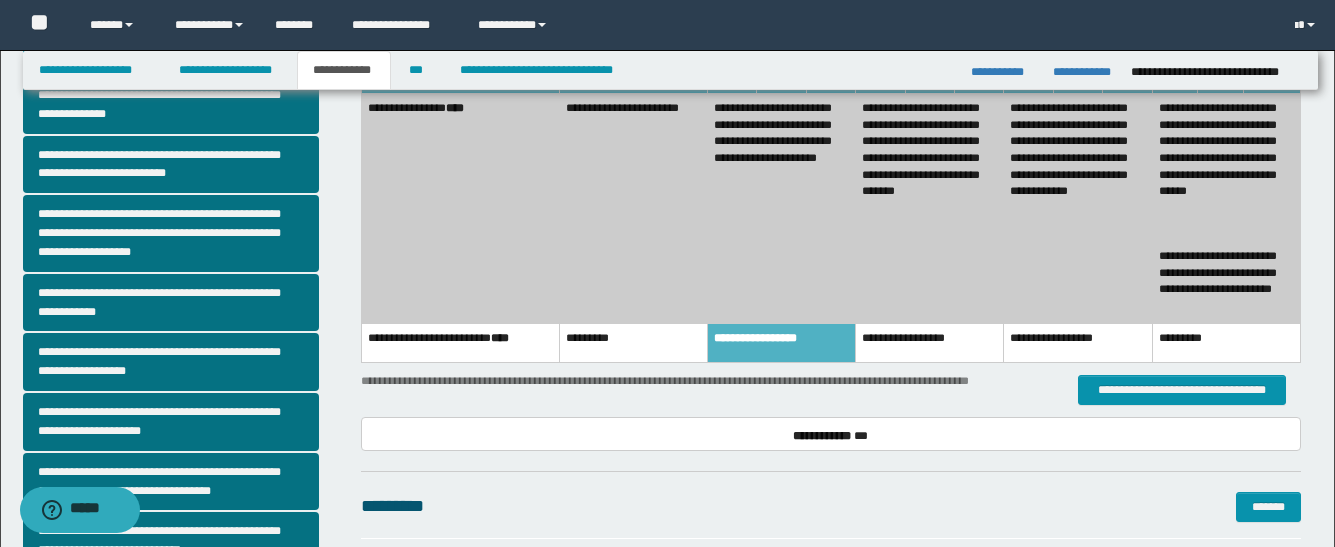 scroll, scrollTop: 500, scrollLeft: 0, axis: vertical 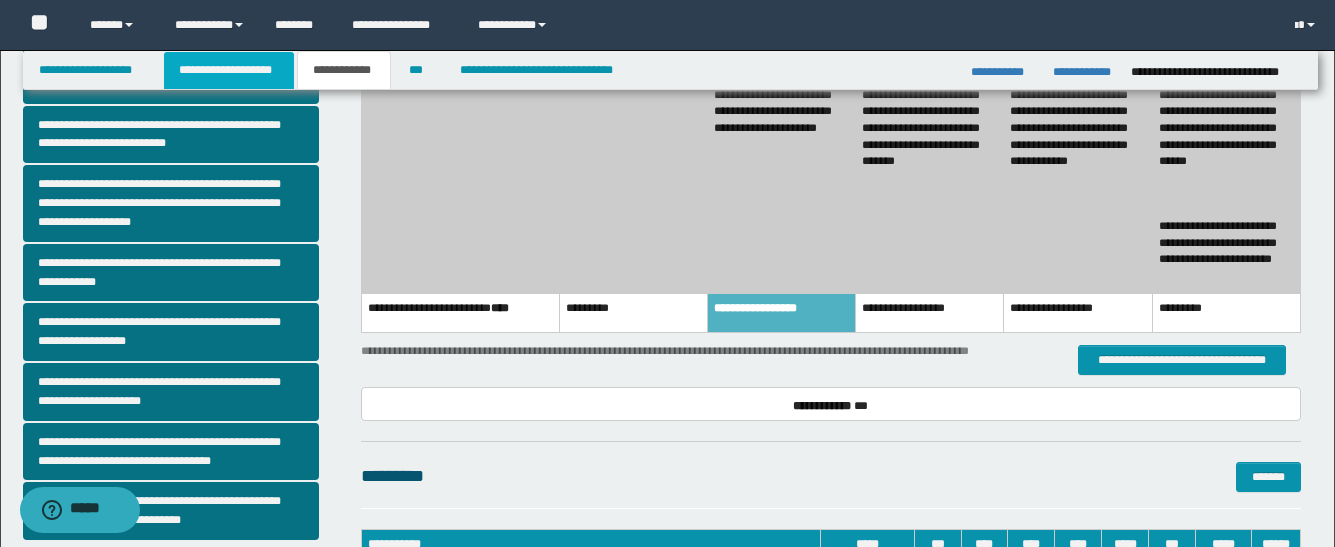 click on "**********" at bounding box center [229, 70] 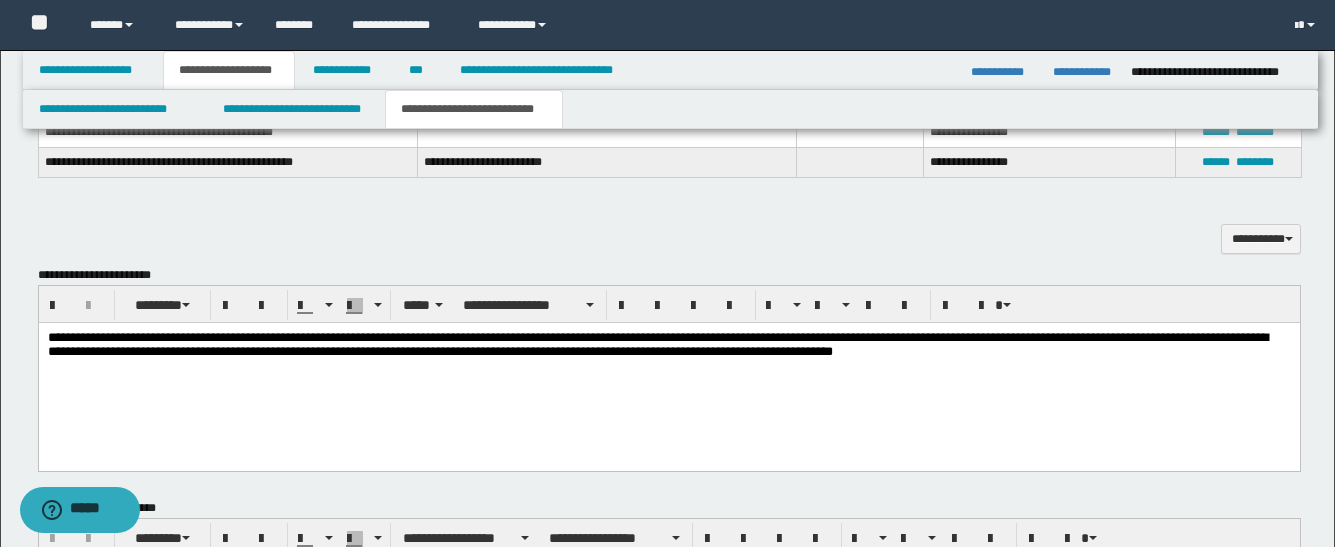 scroll, scrollTop: 731, scrollLeft: 0, axis: vertical 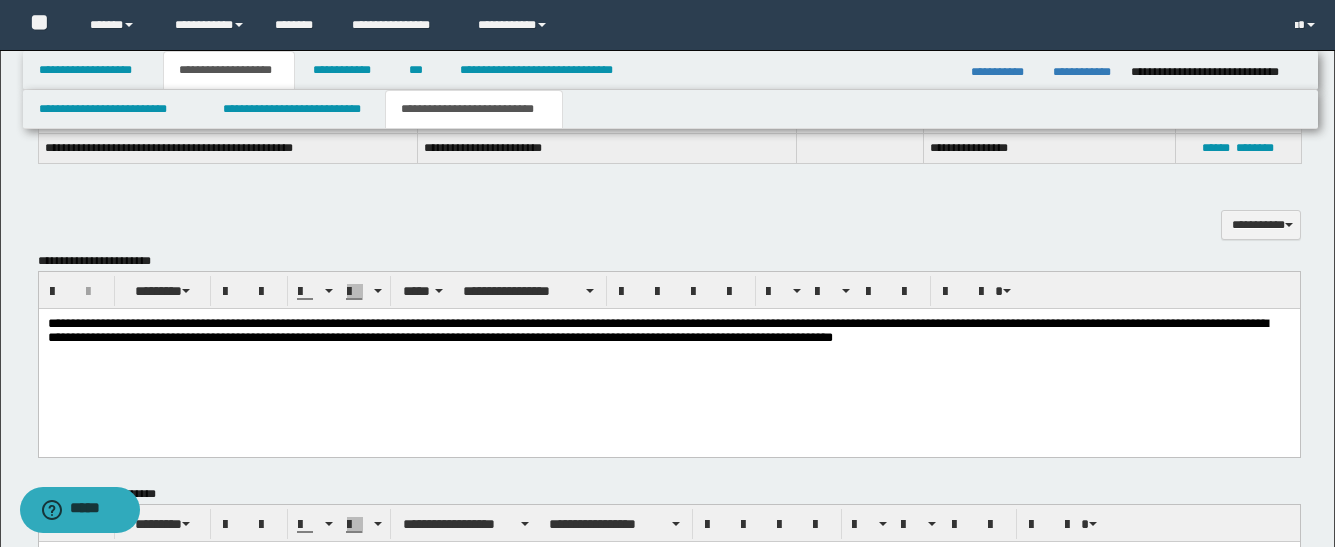 click on "**********" at bounding box center (657, 329) 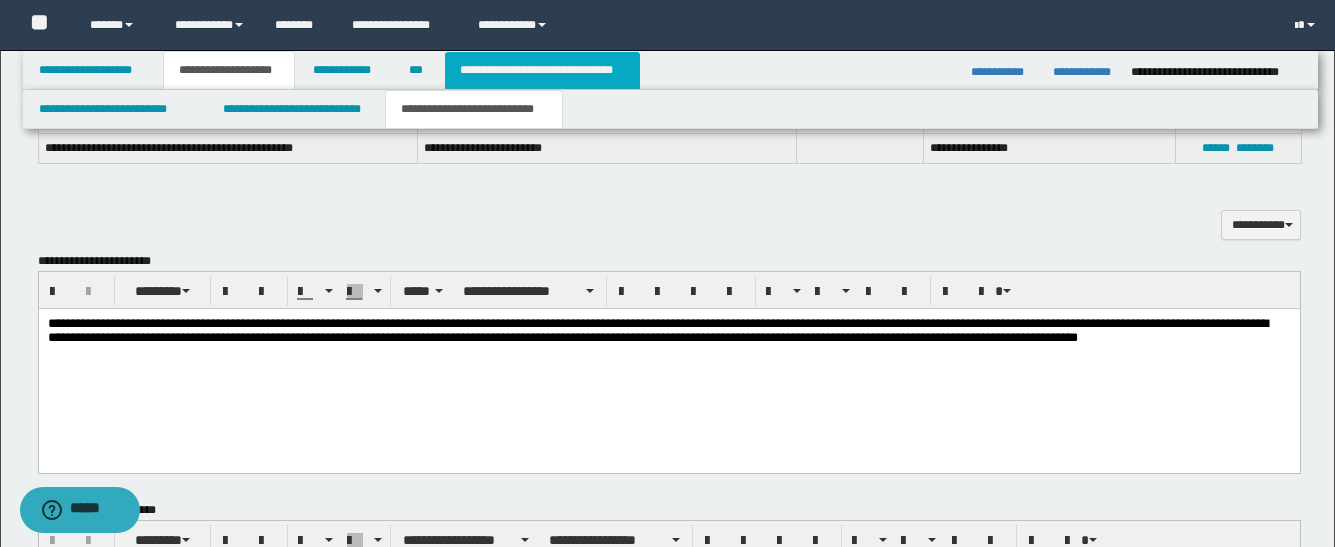 click on "**********" at bounding box center (542, 70) 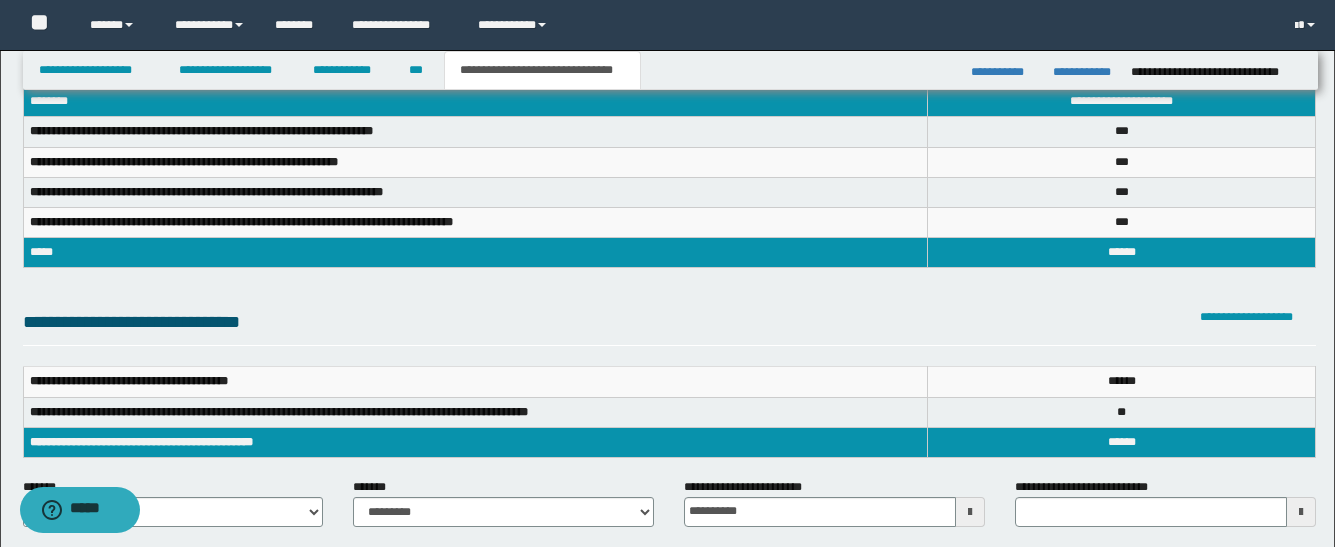 scroll, scrollTop: 0, scrollLeft: 0, axis: both 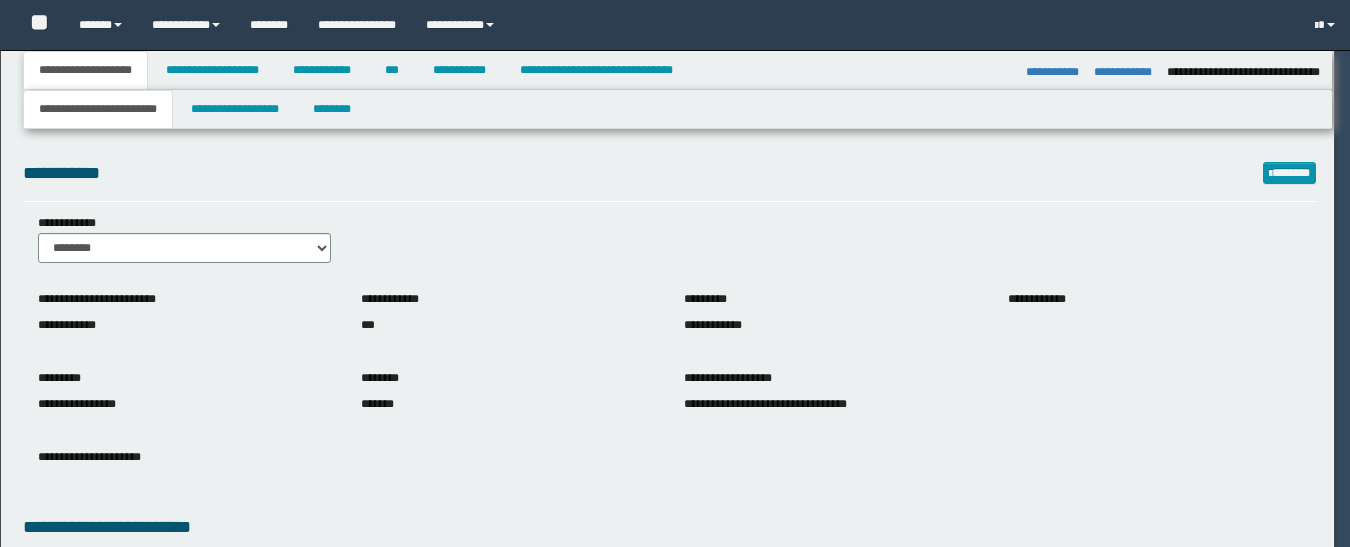 select on "*" 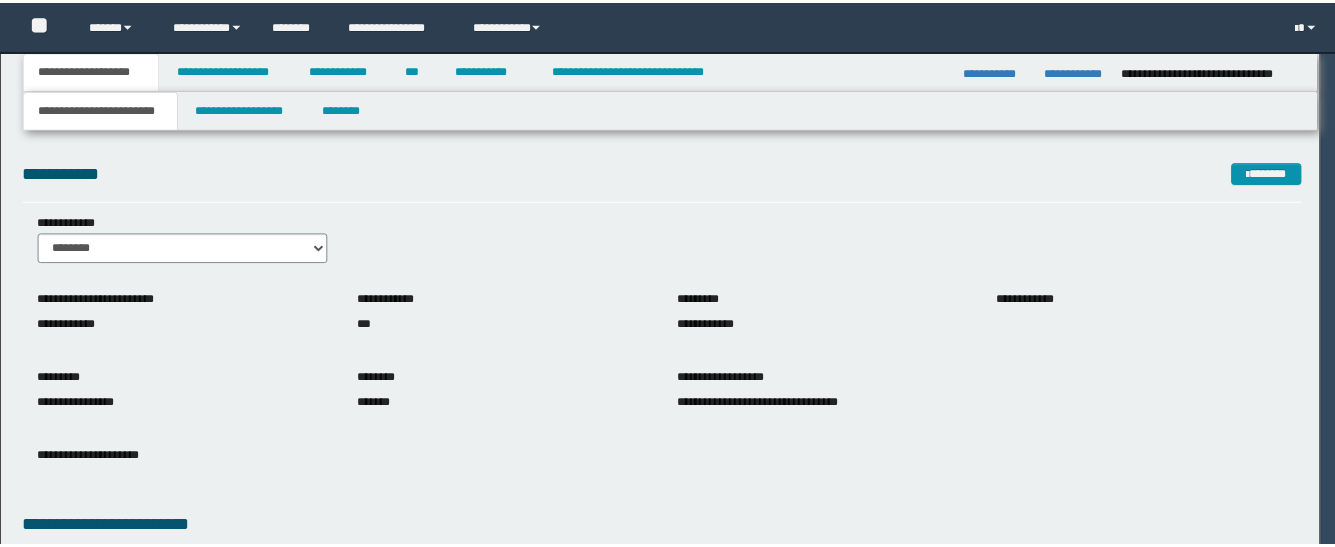 scroll, scrollTop: 0, scrollLeft: 0, axis: both 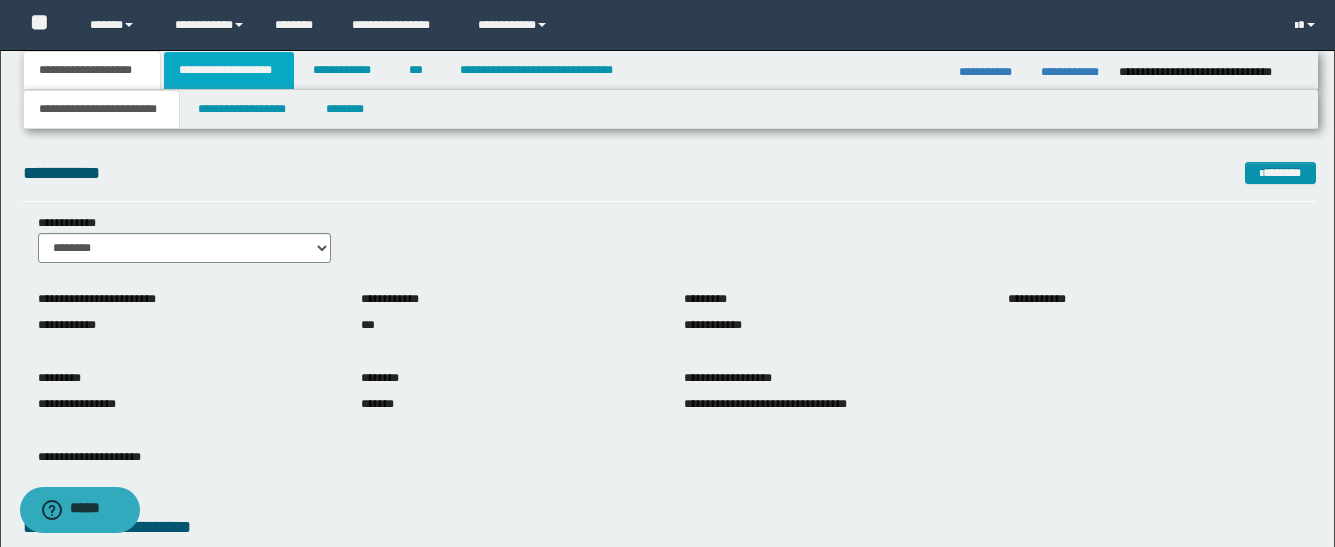 click on "**********" at bounding box center [229, 70] 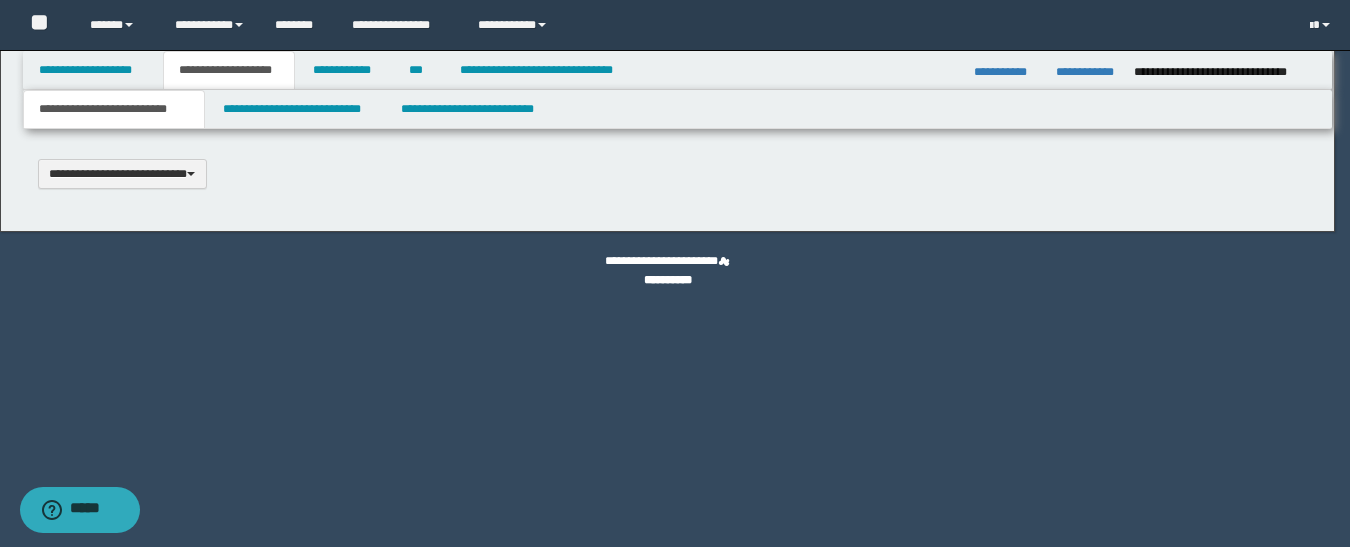 type 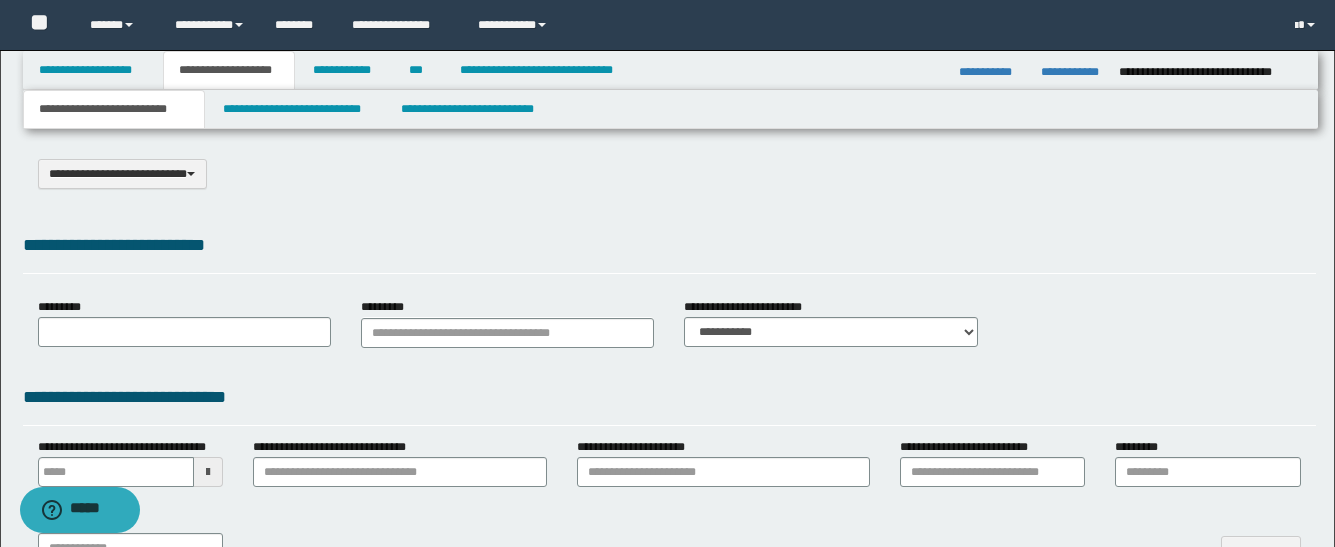 select on "*" 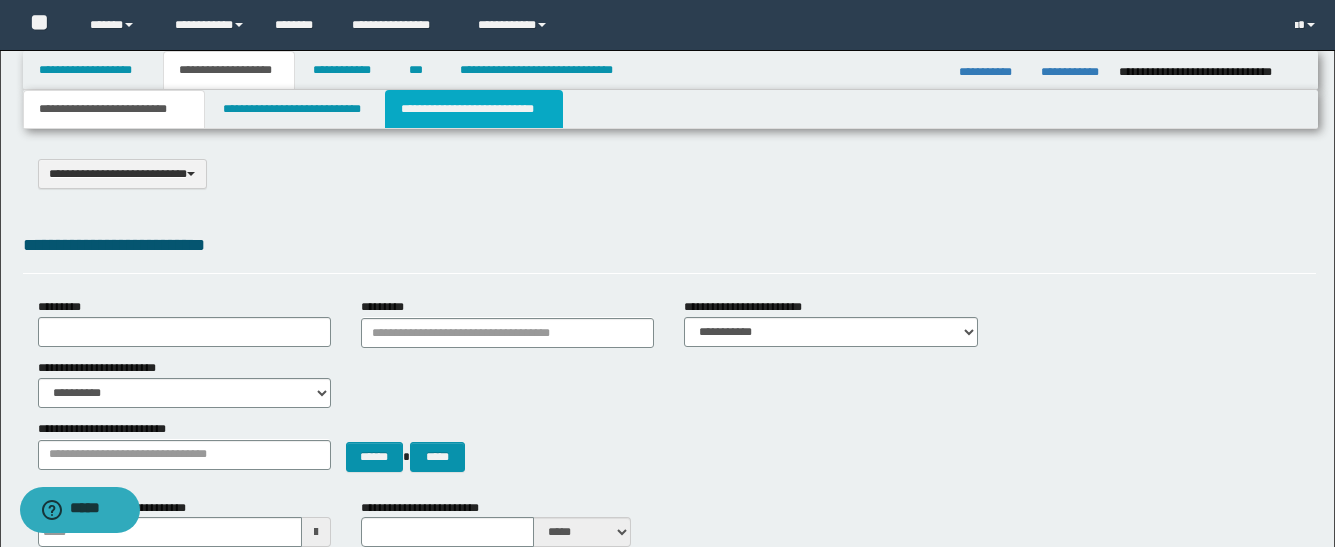 click on "**********" at bounding box center [474, 109] 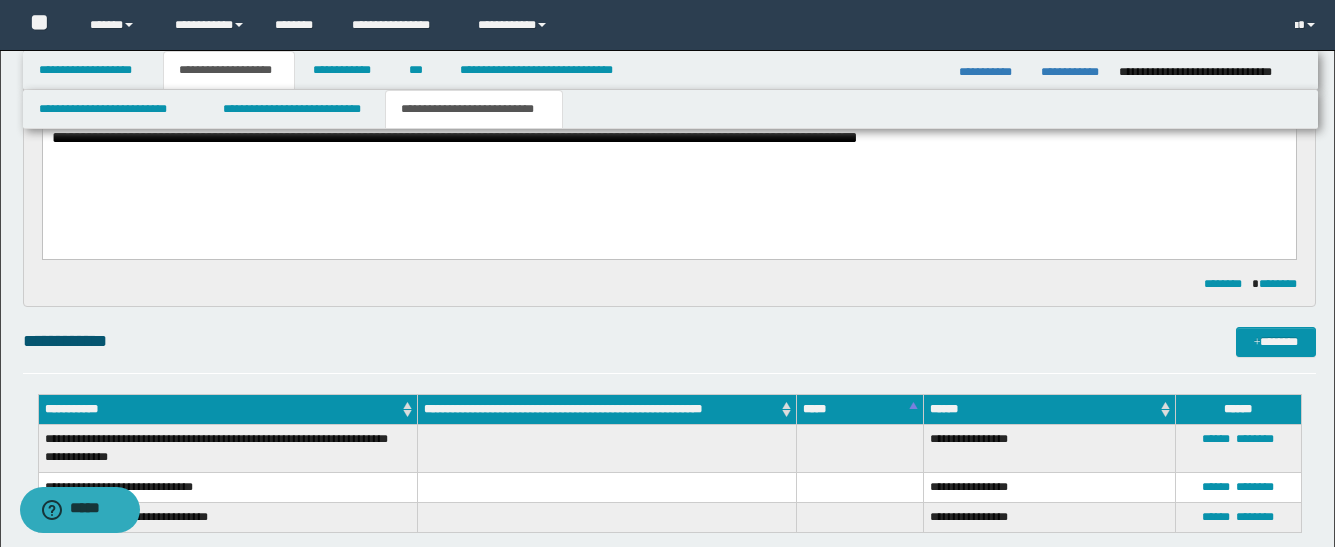 scroll, scrollTop: 500, scrollLeft: 0, axis: vertical 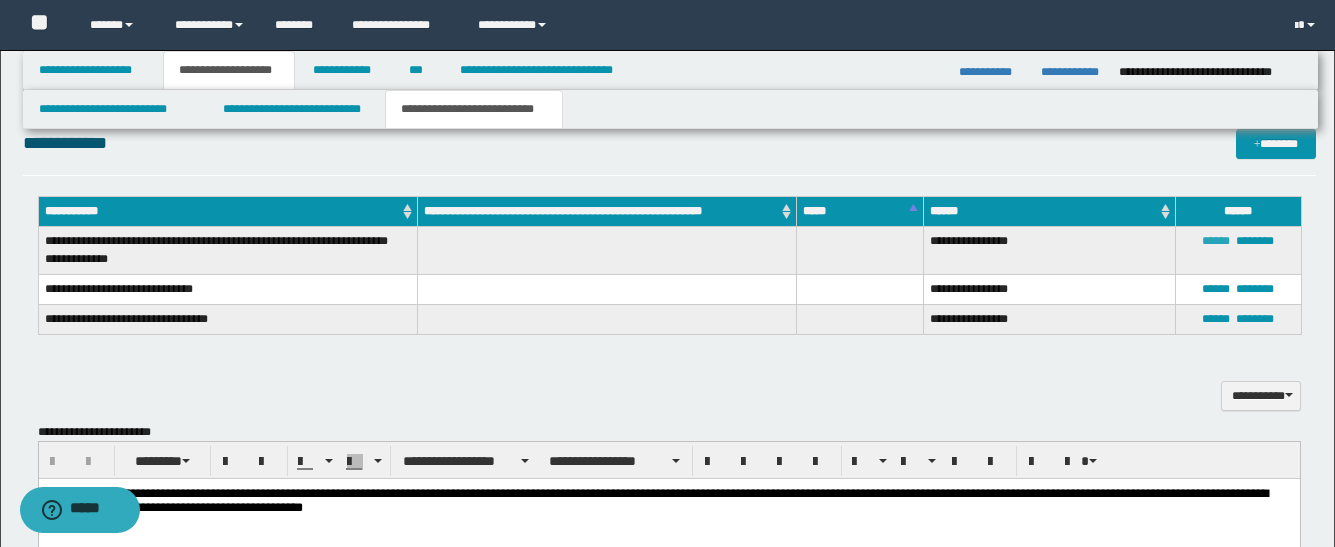 click on "******" at bounding box center (1216, 241) 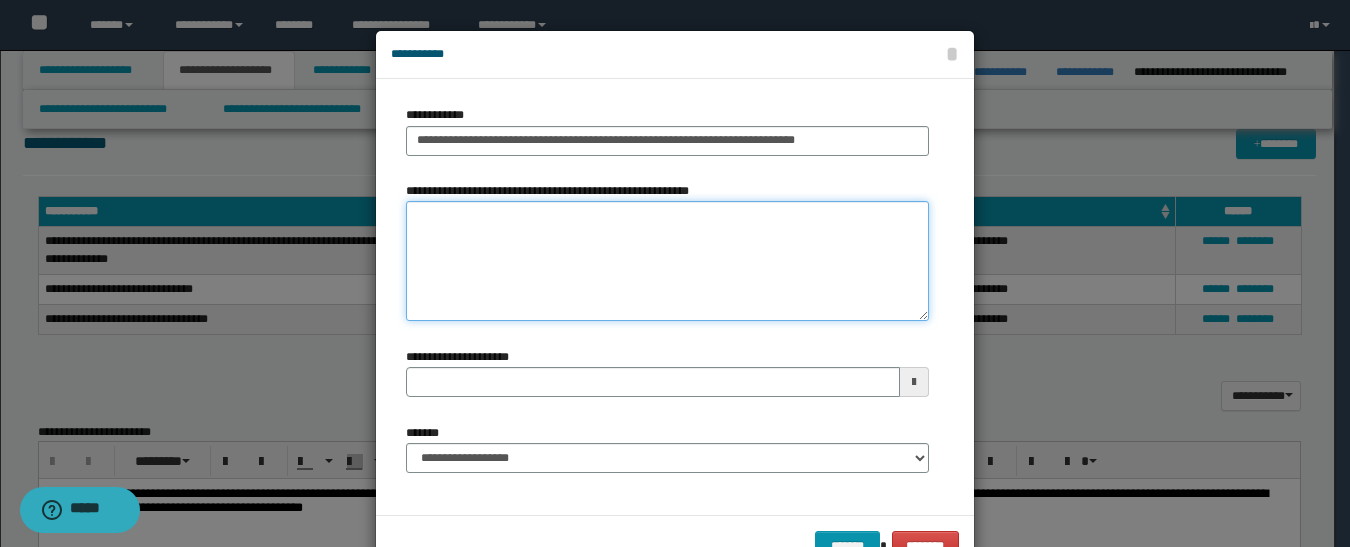 click on "**********" at bounding box center (667, 261) 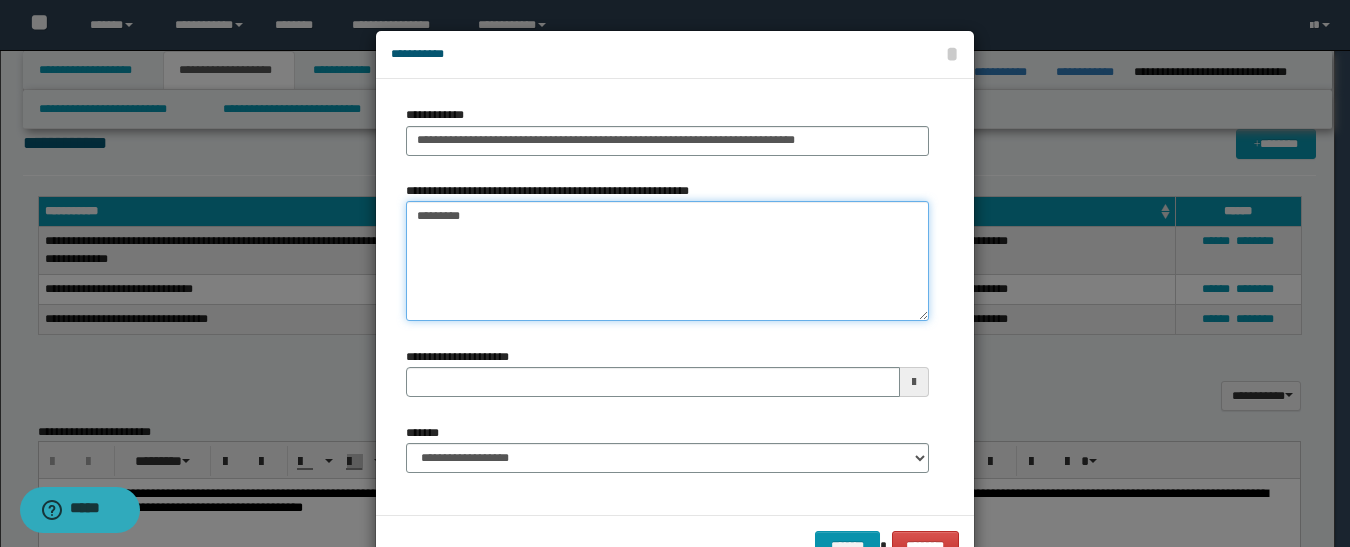 type on "**********" 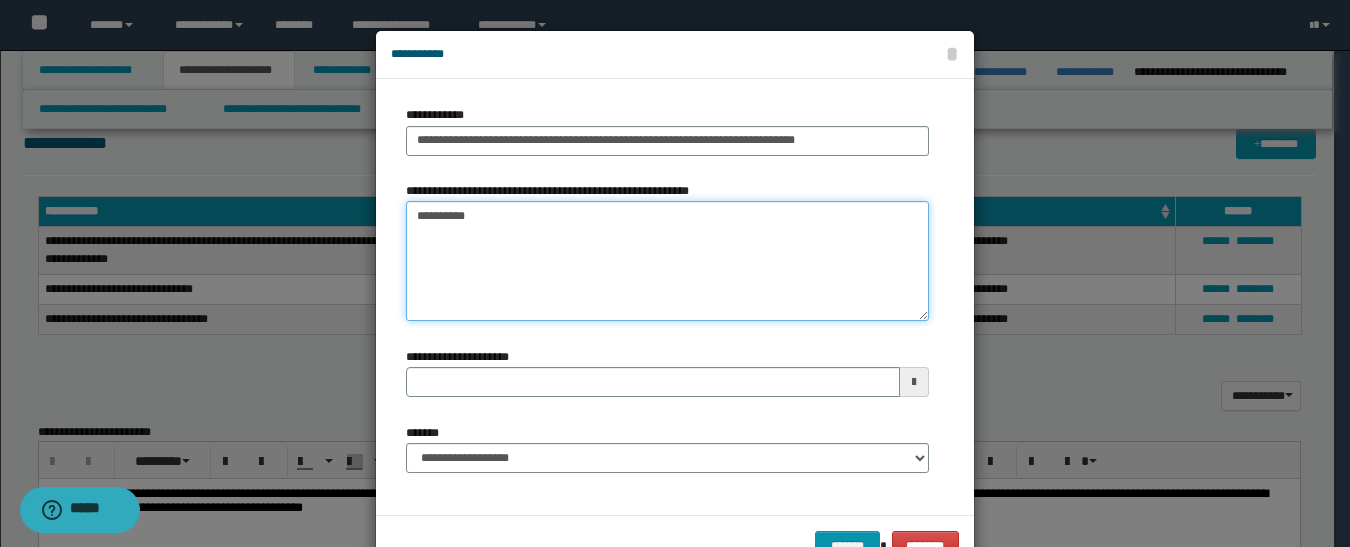 type 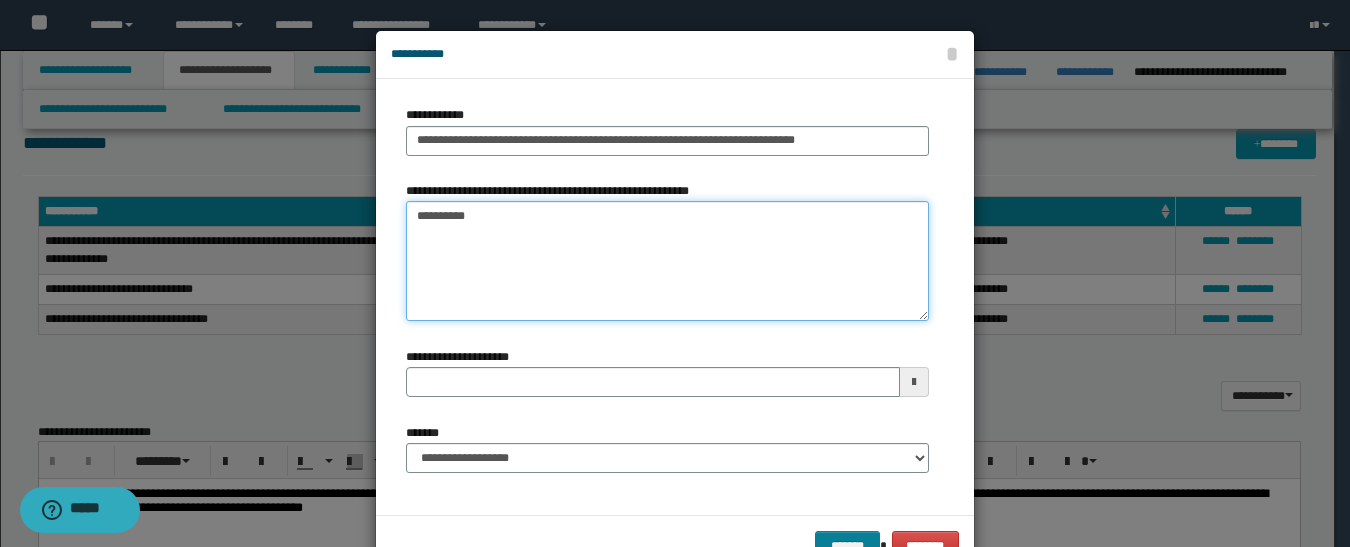 type on "**********" 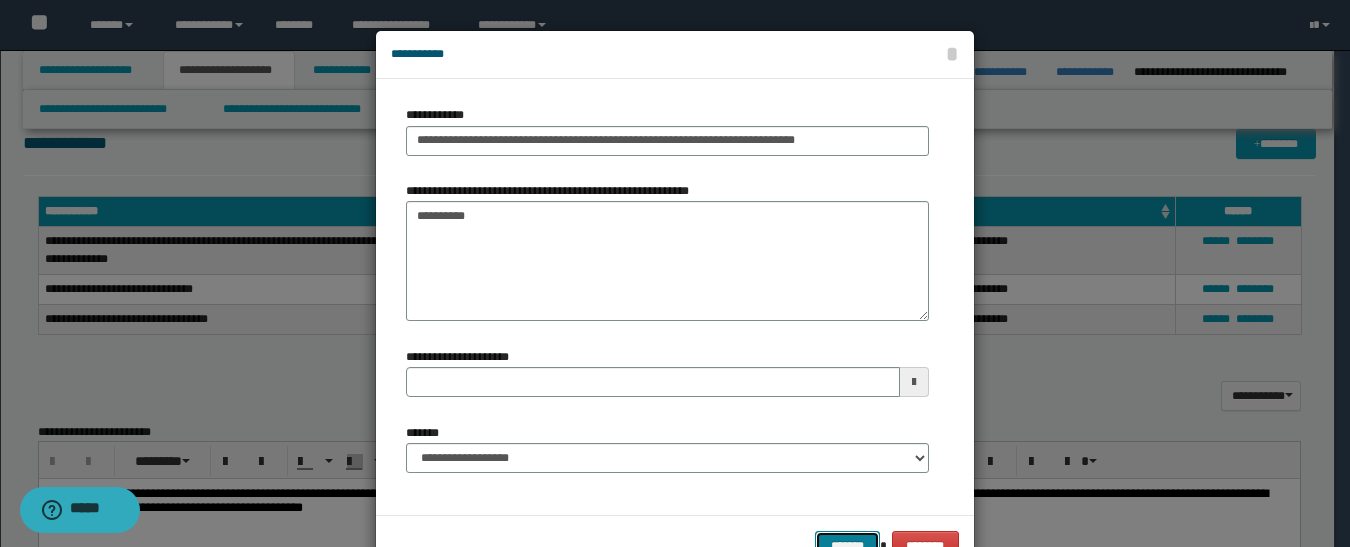 click on "*******" at bounding box center [847, 546] 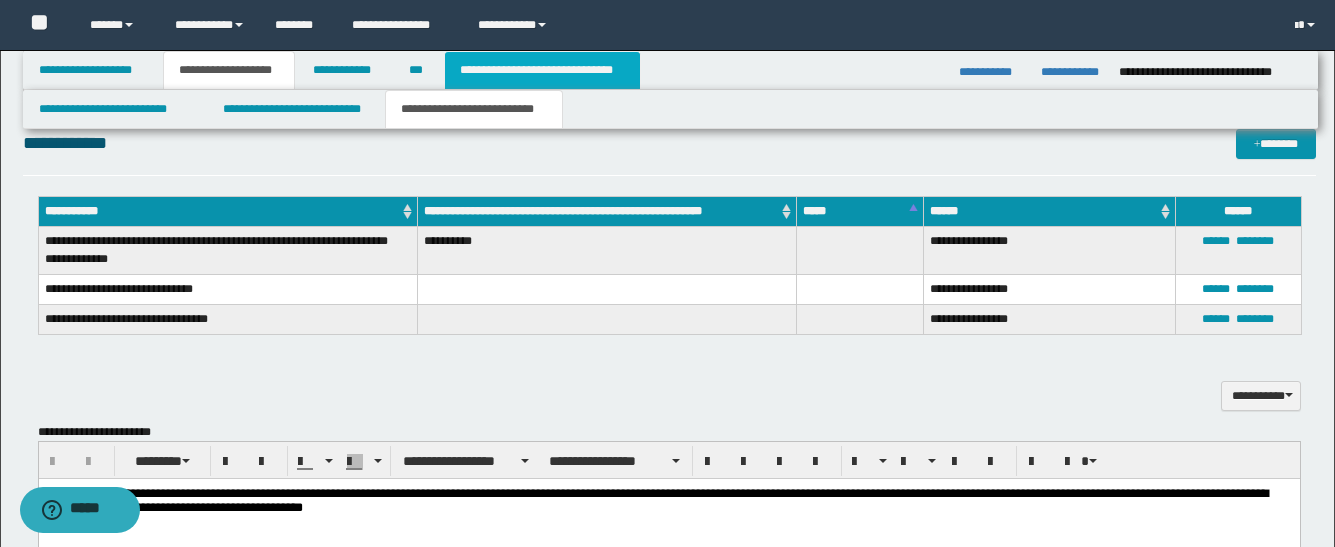 click on "**********" at bounding box center [542, 70] 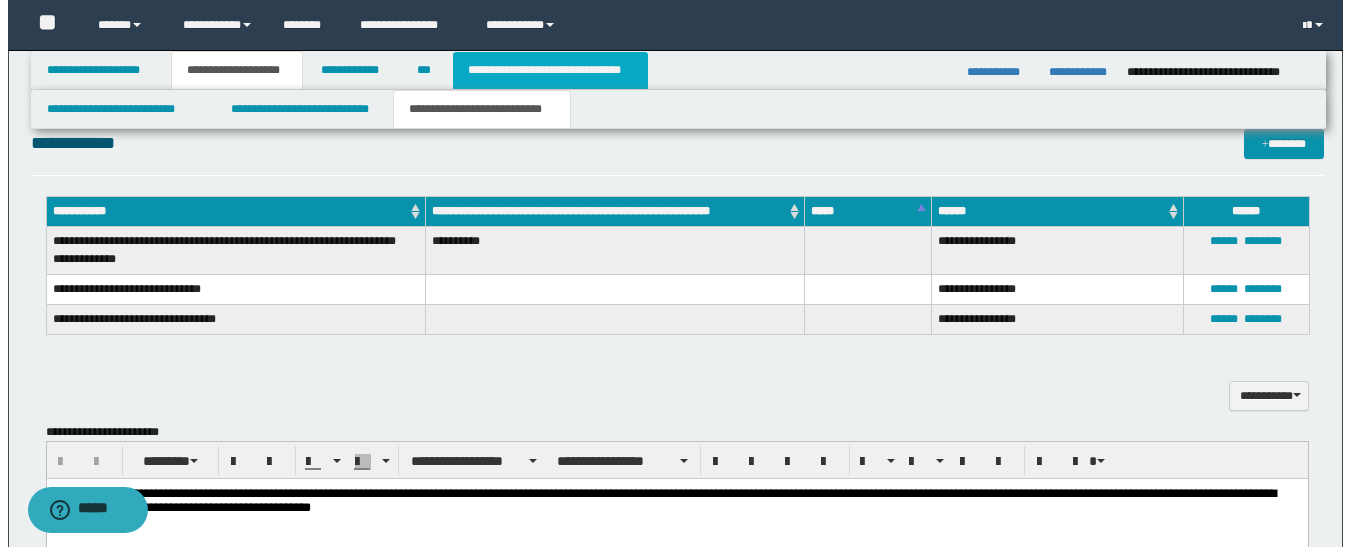 scroll, scrollTop: 0, scrollLeft: 0, axis: both 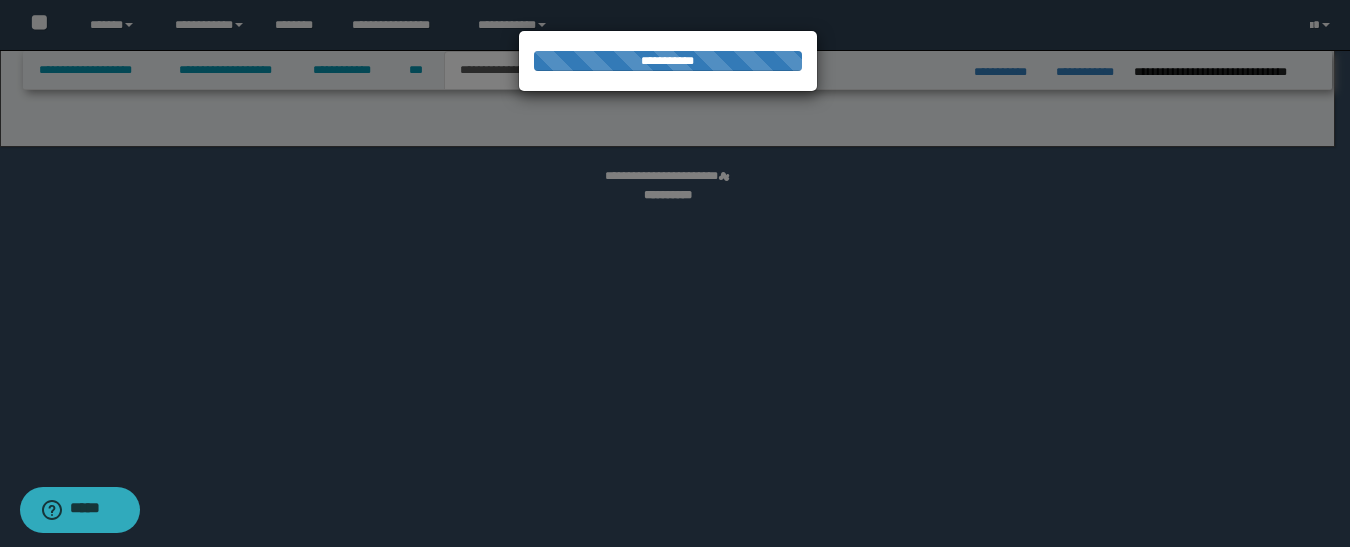 select on "*" 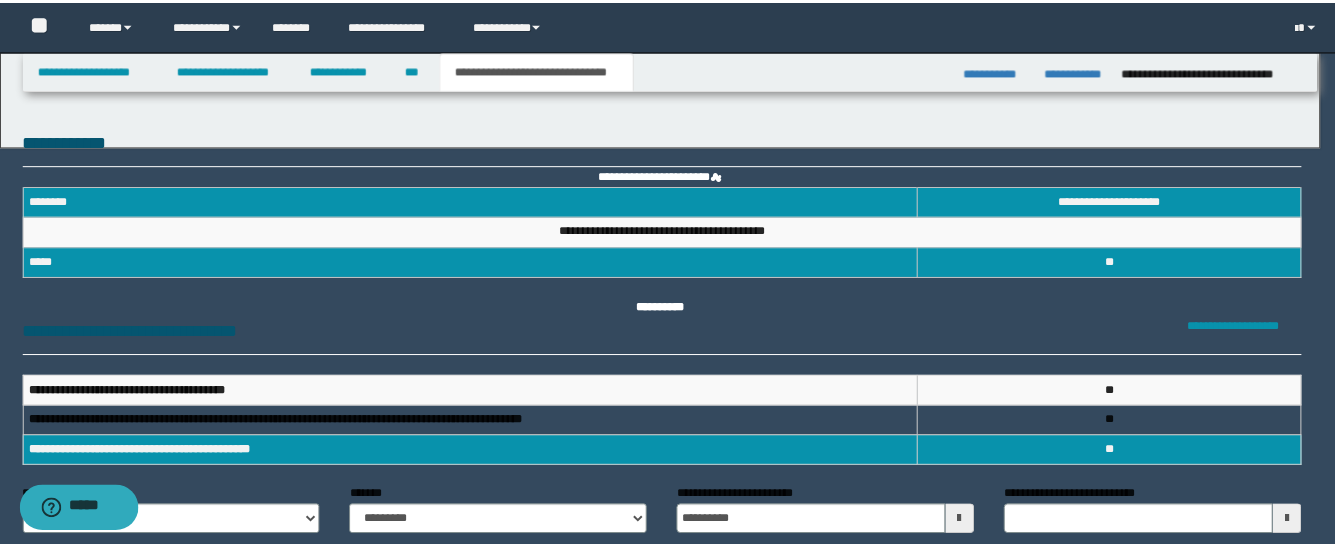 scroll, scrollTop: 0, scrollLeft: 0, axis: both 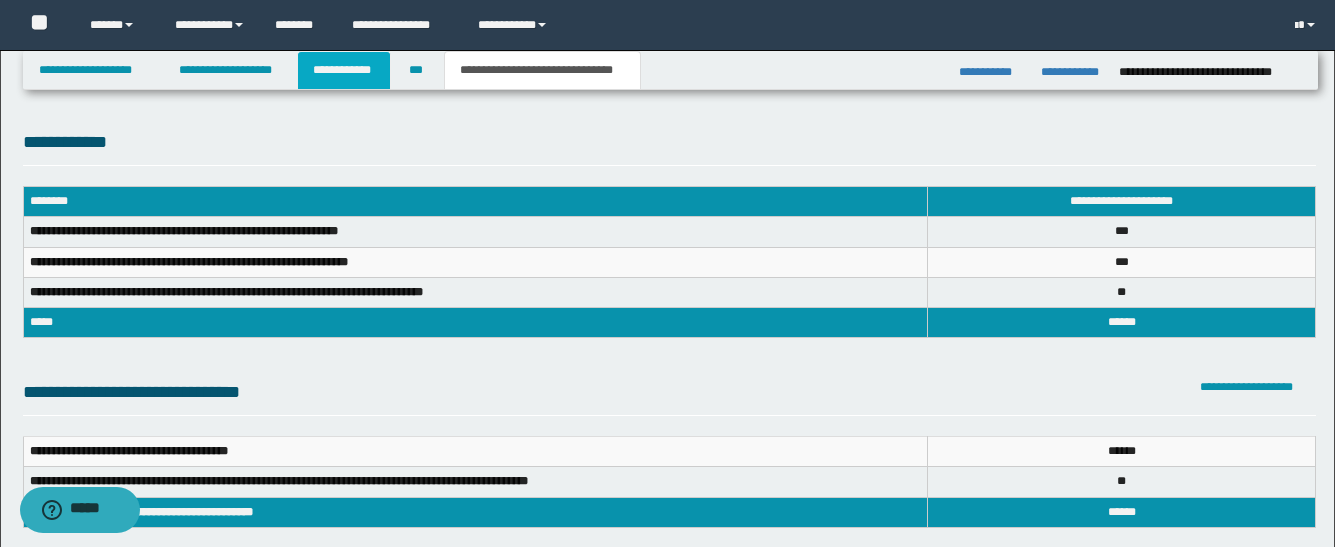 click on "**********" at bounding box center (344, 70) 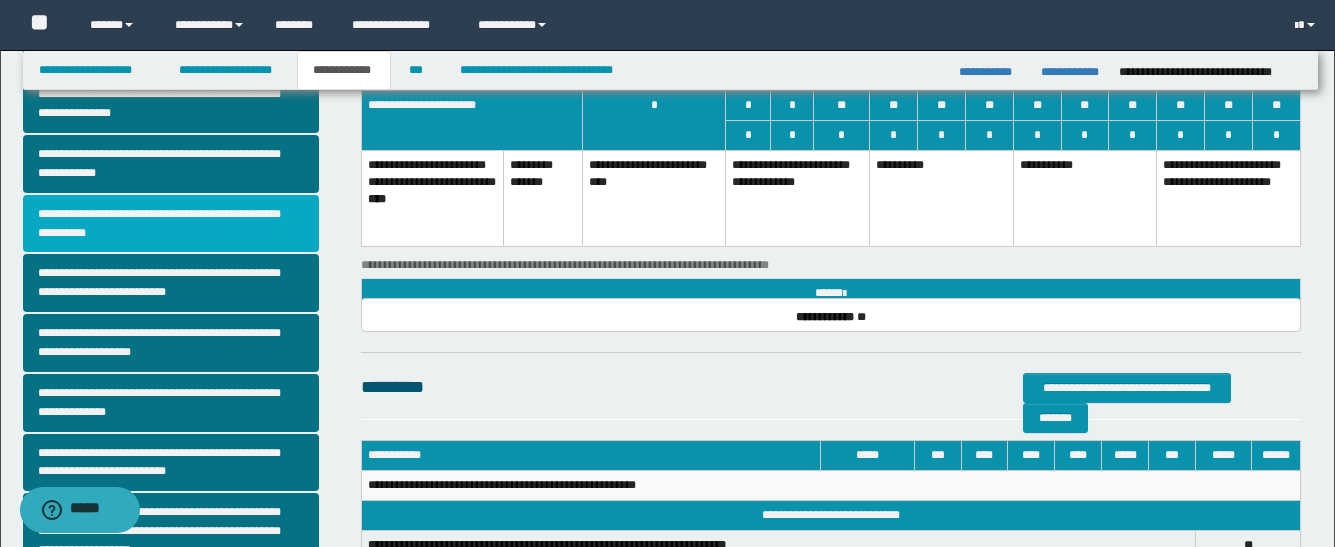 scroll, scrollTop: 200, scrollLeft: 0, axis: vertical 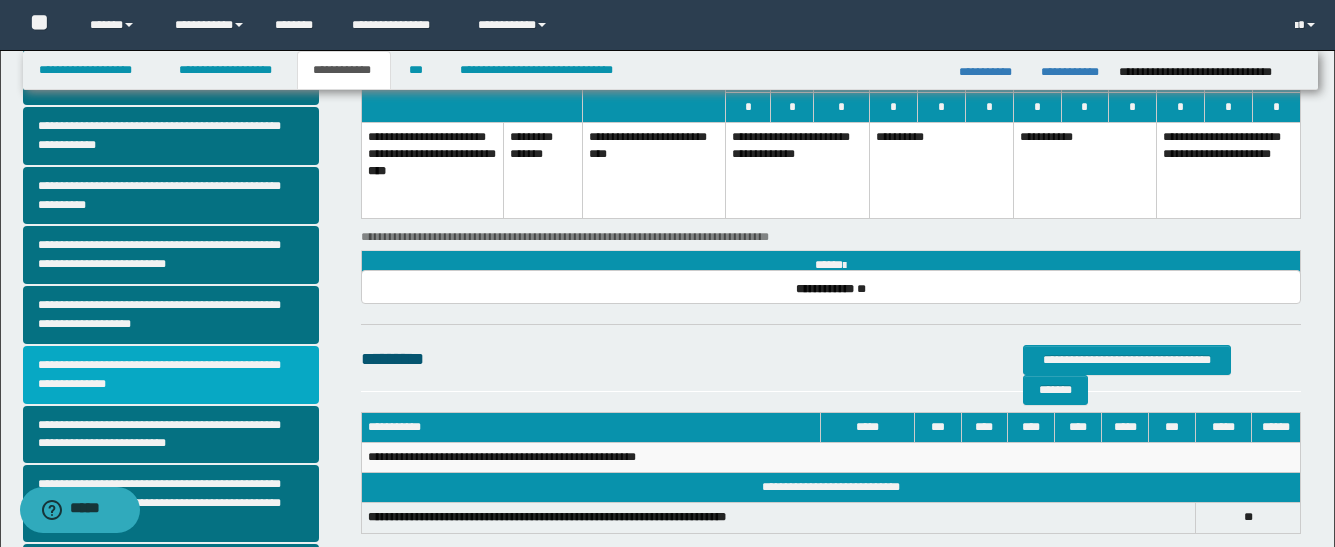 click on "**********" at bounding box center [171, 375] 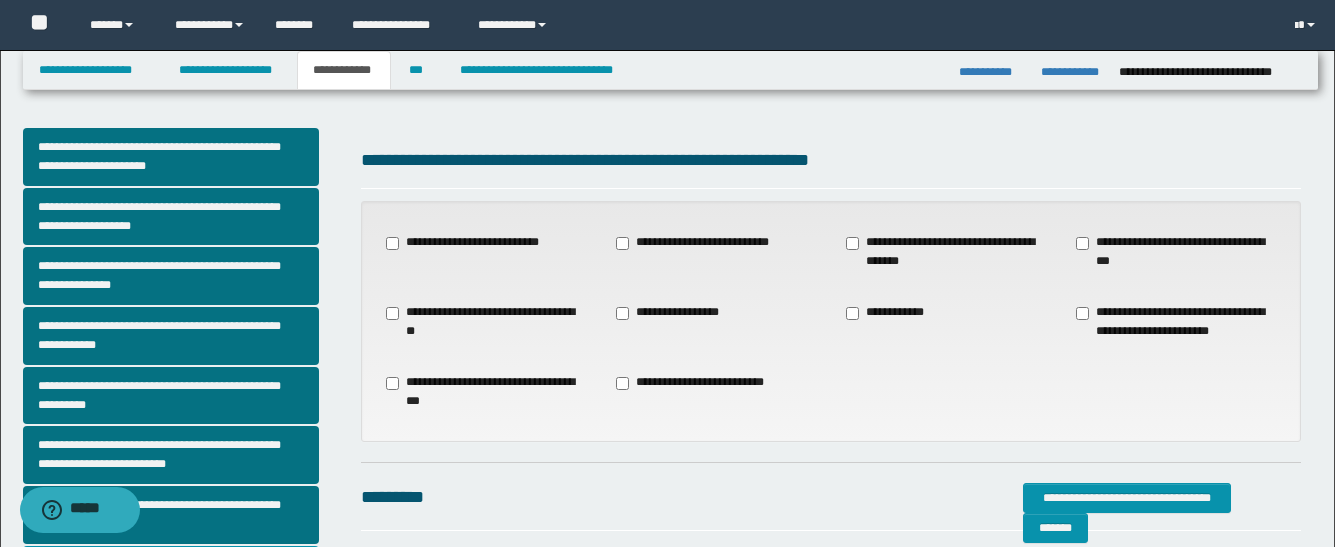 click on "**********" at bounding box center (671, 313) 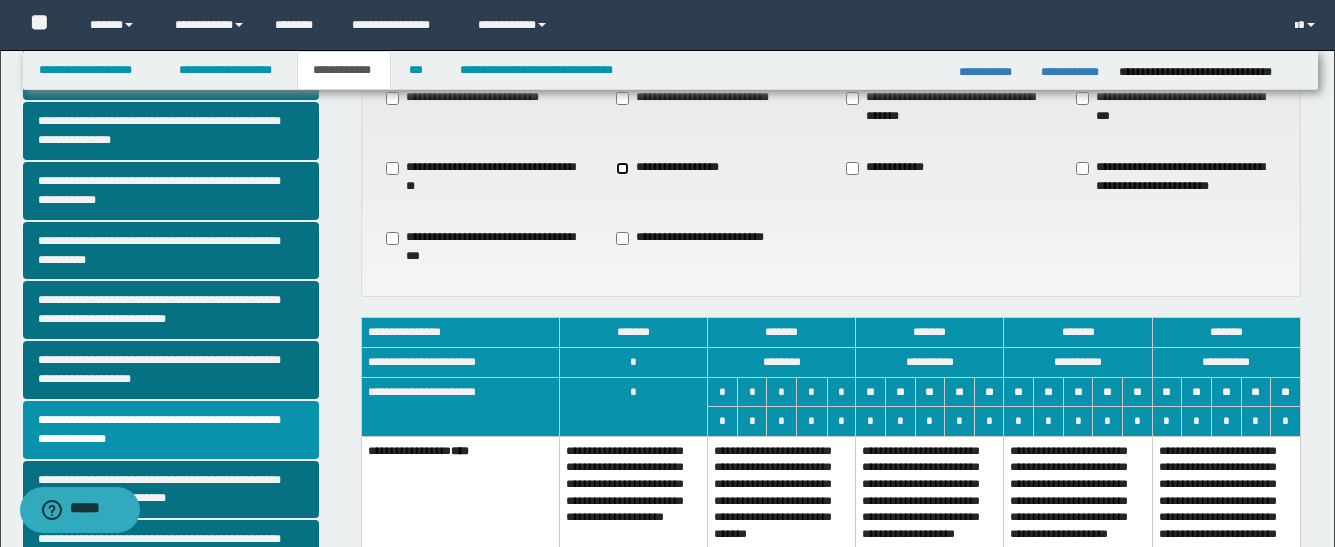scroll, scrollTop: 300, scrollLeft: 0, axis: vertical 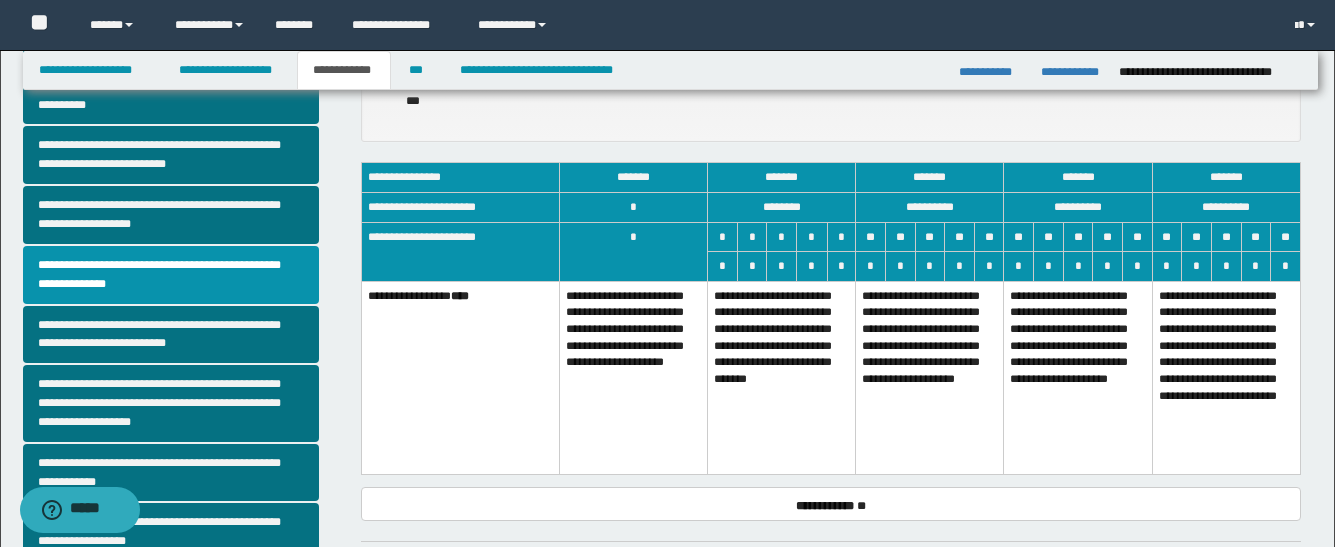 click on "**********" at bounding box center (930, 377) 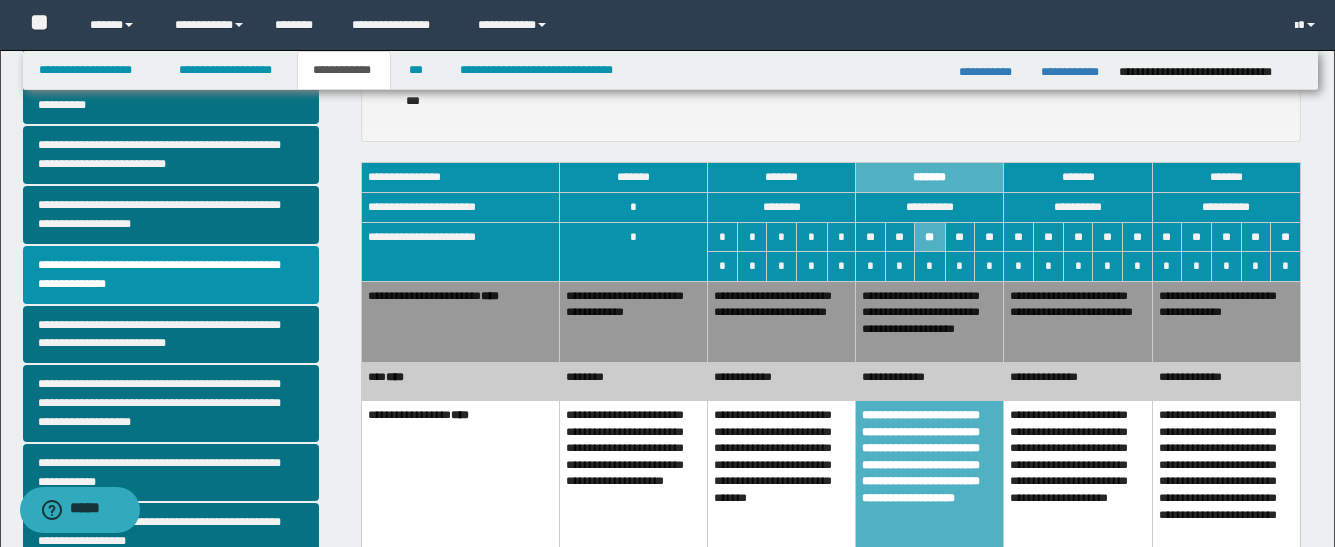 click on "**********" at bounding box center (1078, 321) 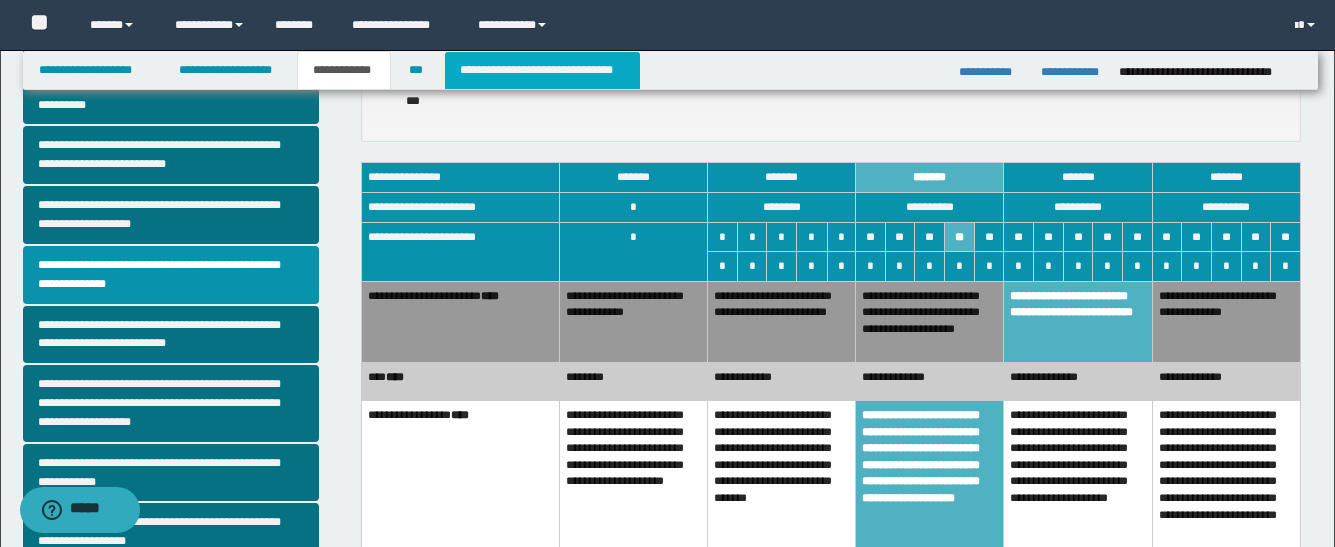 click on "**********" at bounding box center [542, 70] 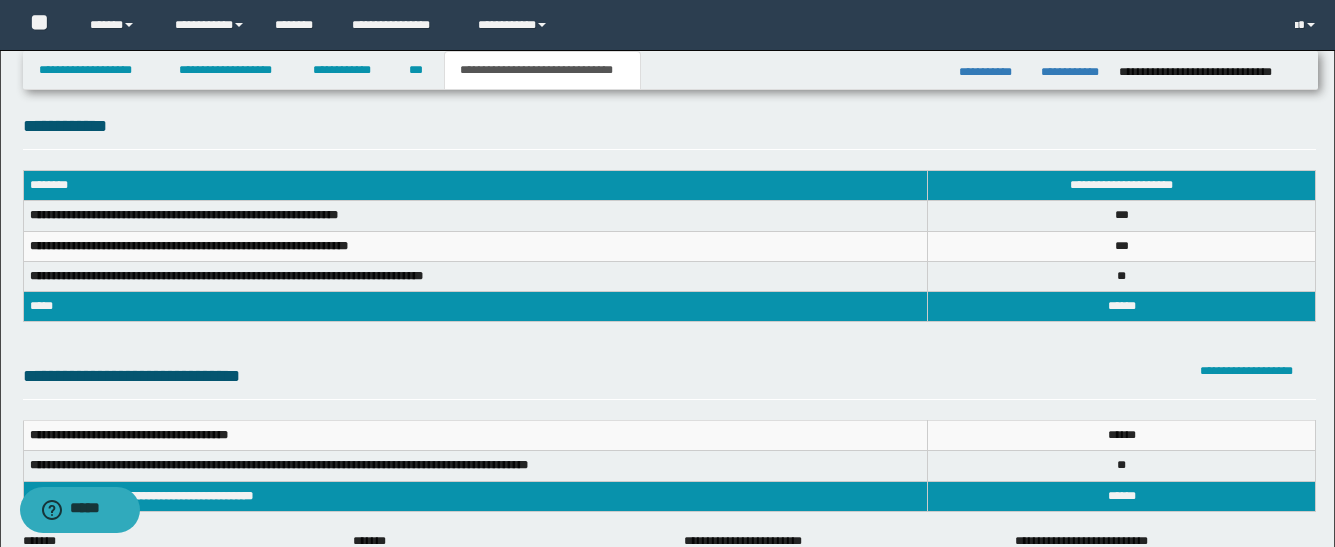 scroll, scrollTop: 0, scrollLeft: 0, axis: both 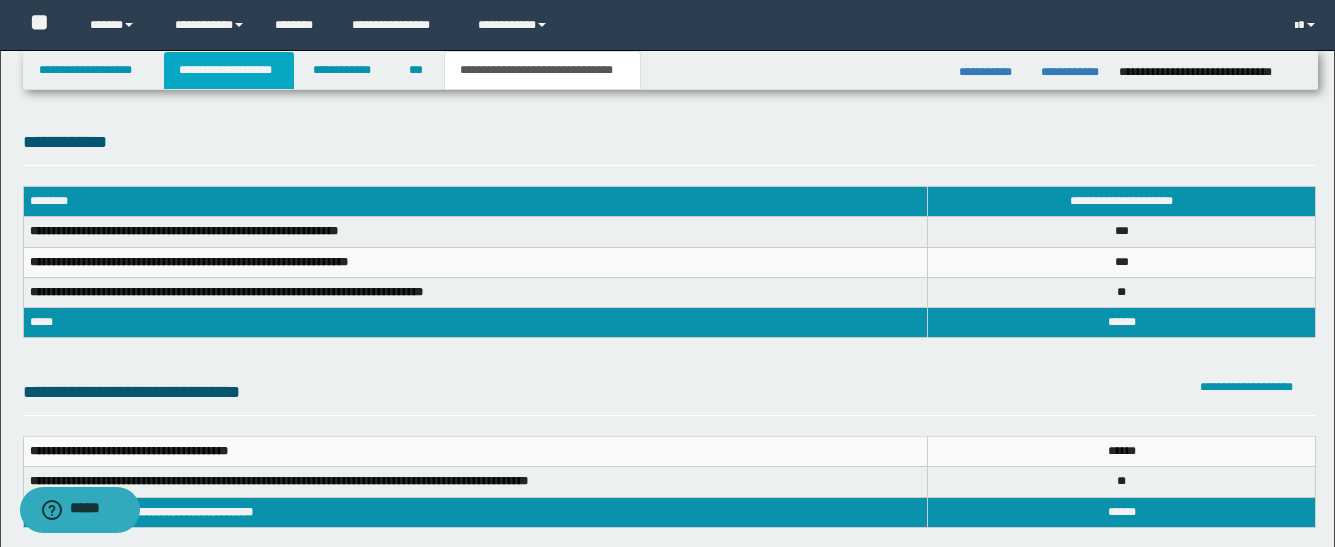 click on "**********" at bounding box center [229, 70] 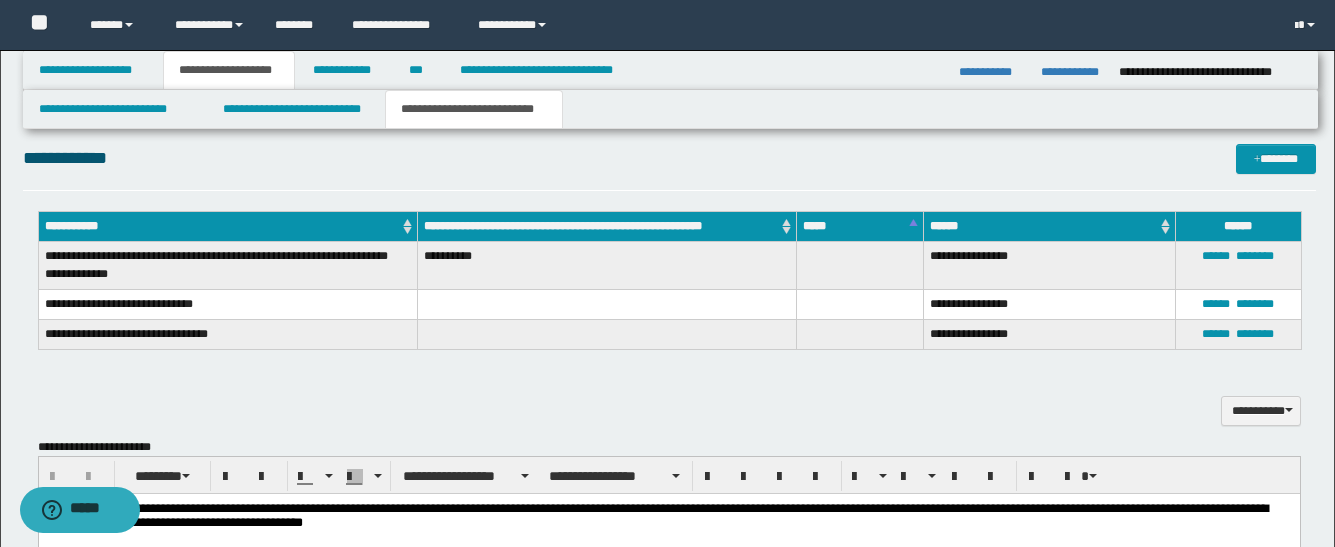 scroll, scrollTop: 600, scrollLeft: 0, axis: vertical 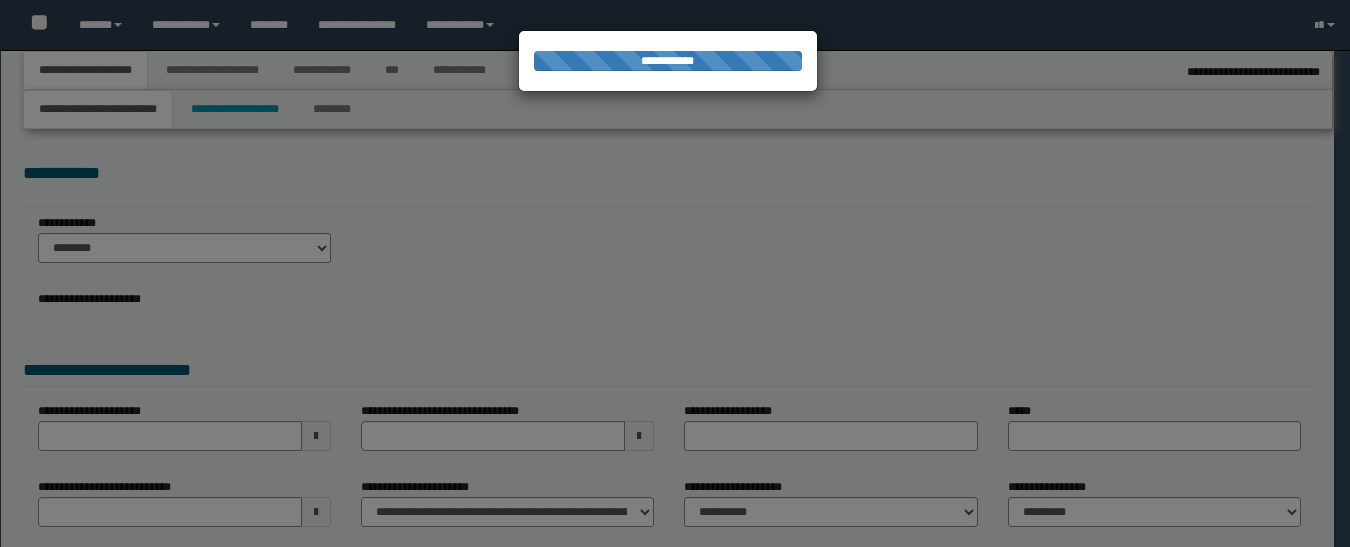 select on "*" 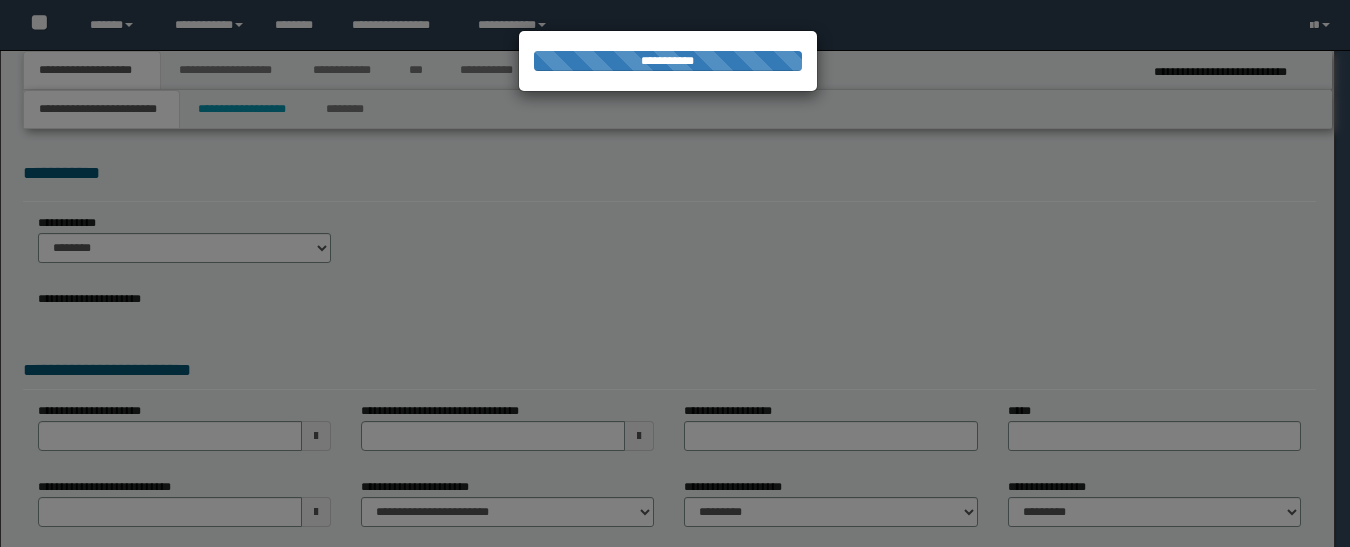 scroll, scrollTop: 0, scrollLeft: 0, axis: both 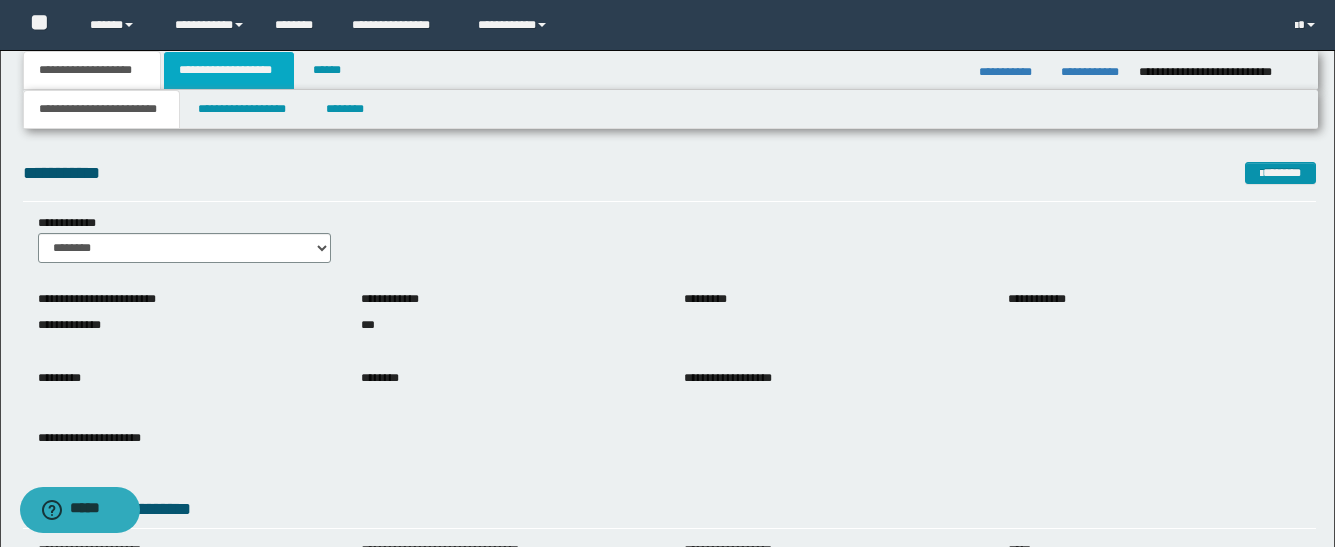 click on "**********" at bounding box center [229, 70] 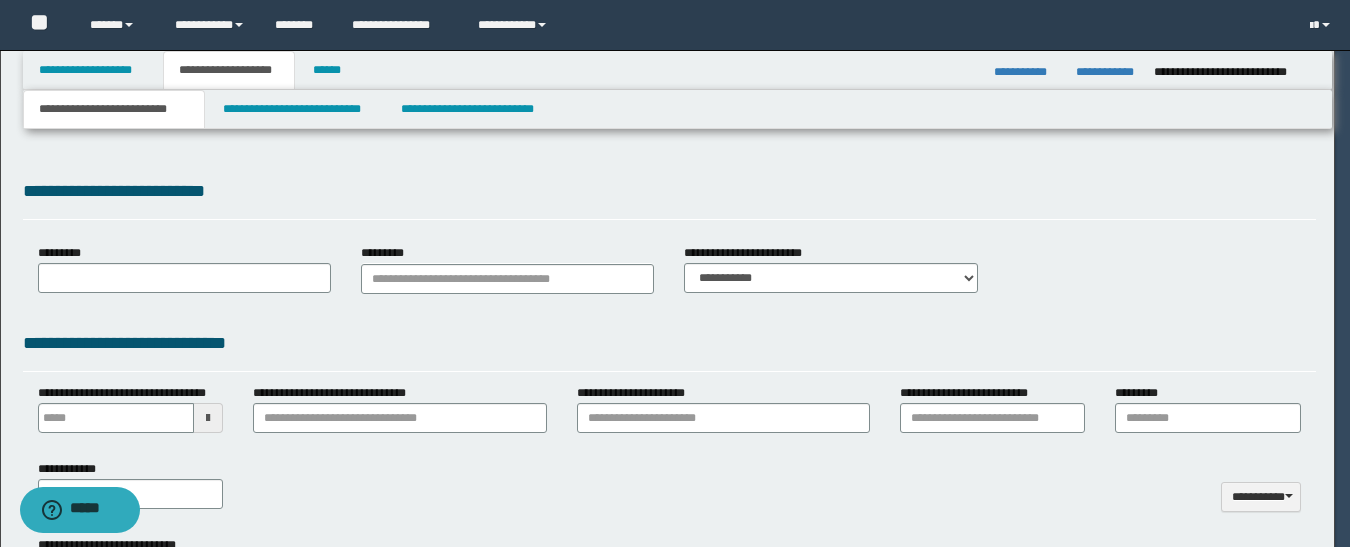 type 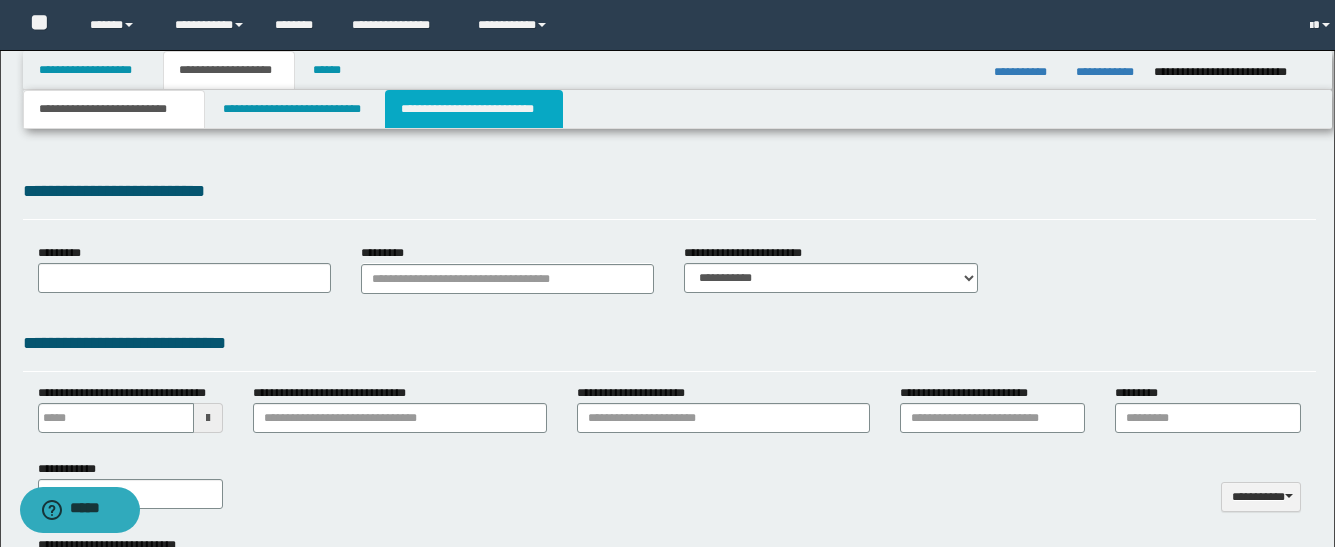 select on "*" 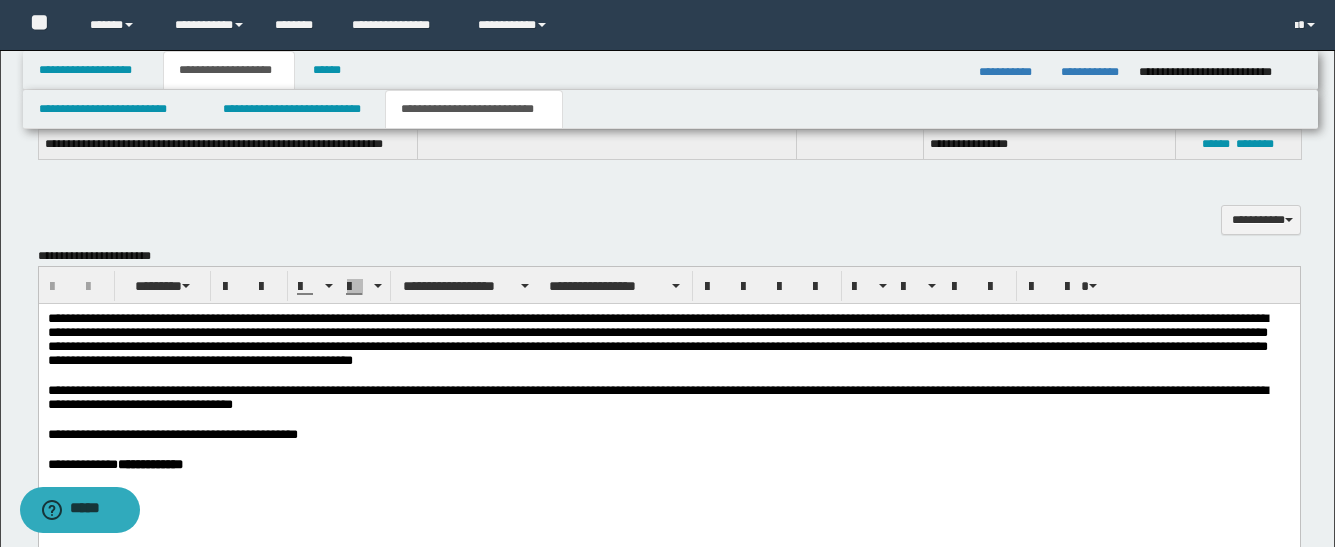 scroll, scrollTop: 700, scrollLeft: 0, axis: vertical 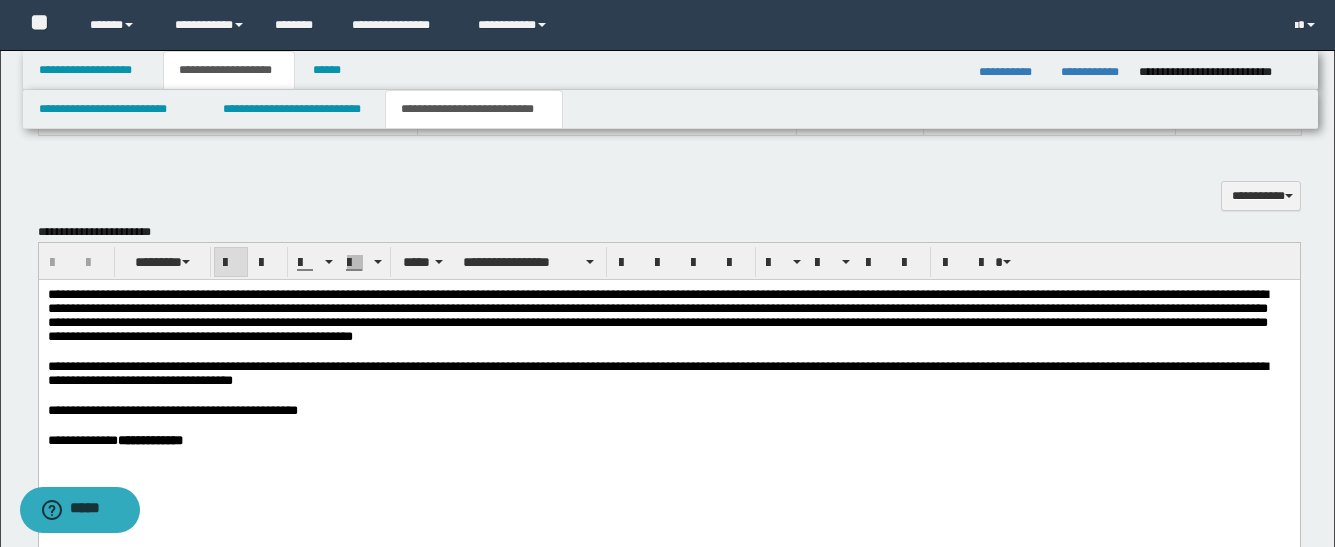 click on "**********" at bounding box center [668, 441] 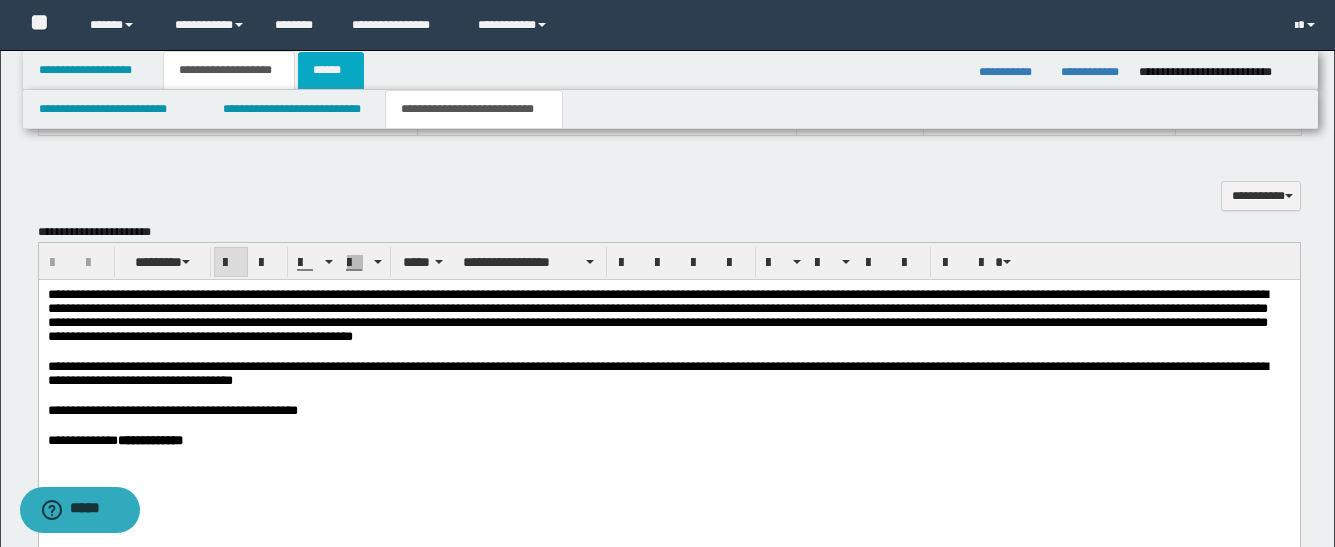 click on "******" at bounding box center [331, 70] 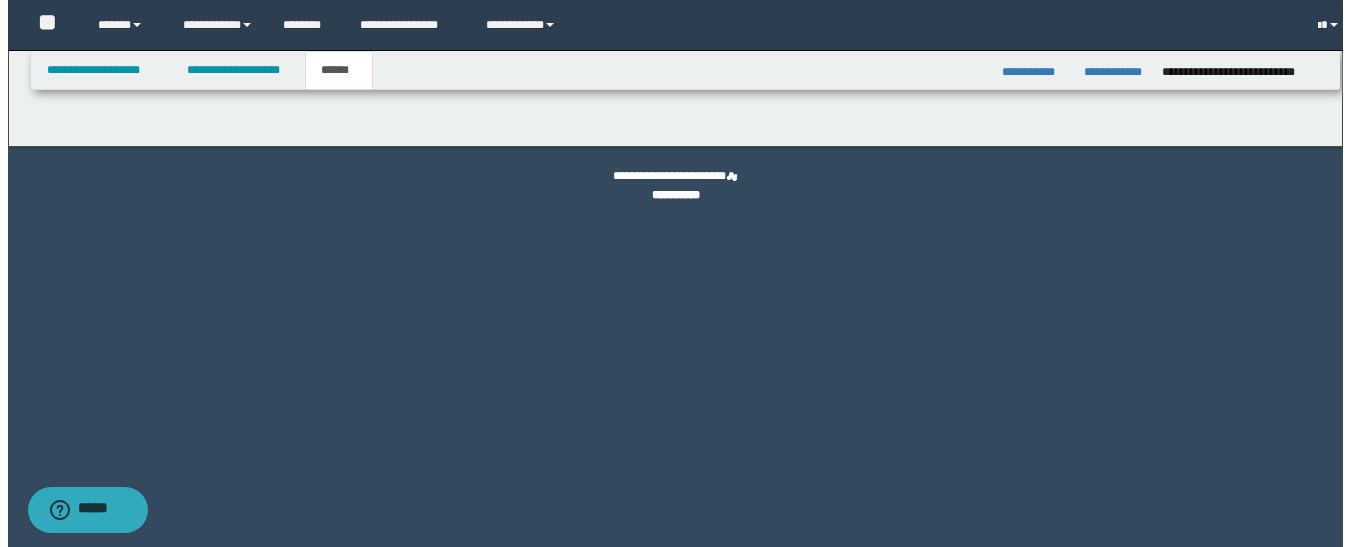 scroll, scrollTop: 0, scrollLeft: 0, axis: both 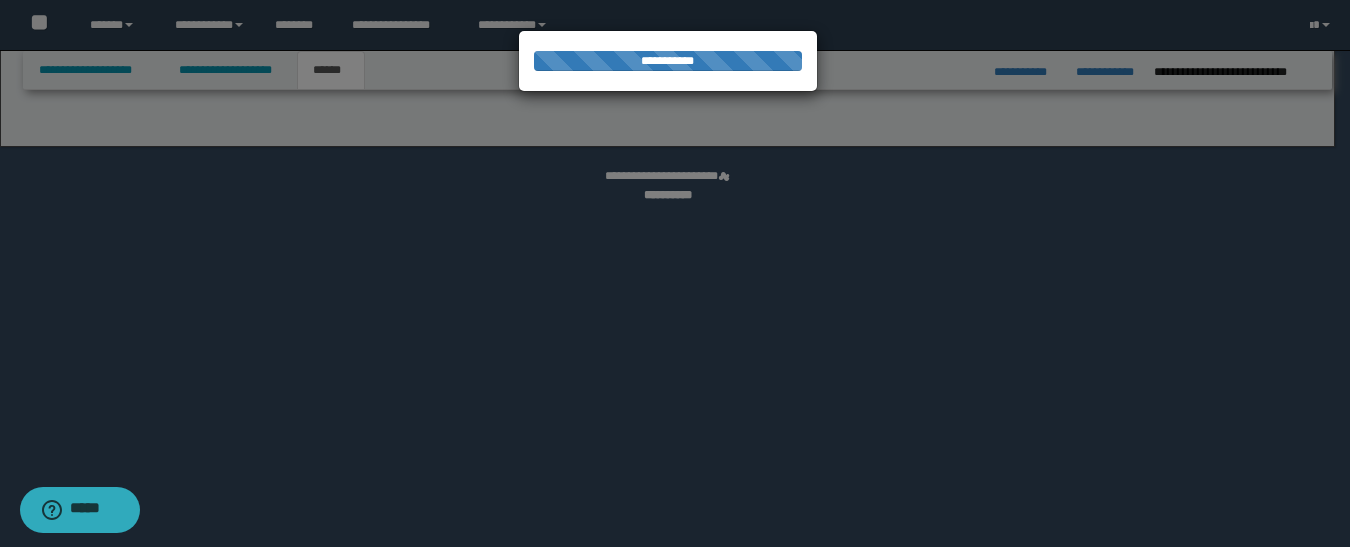 select on "*" 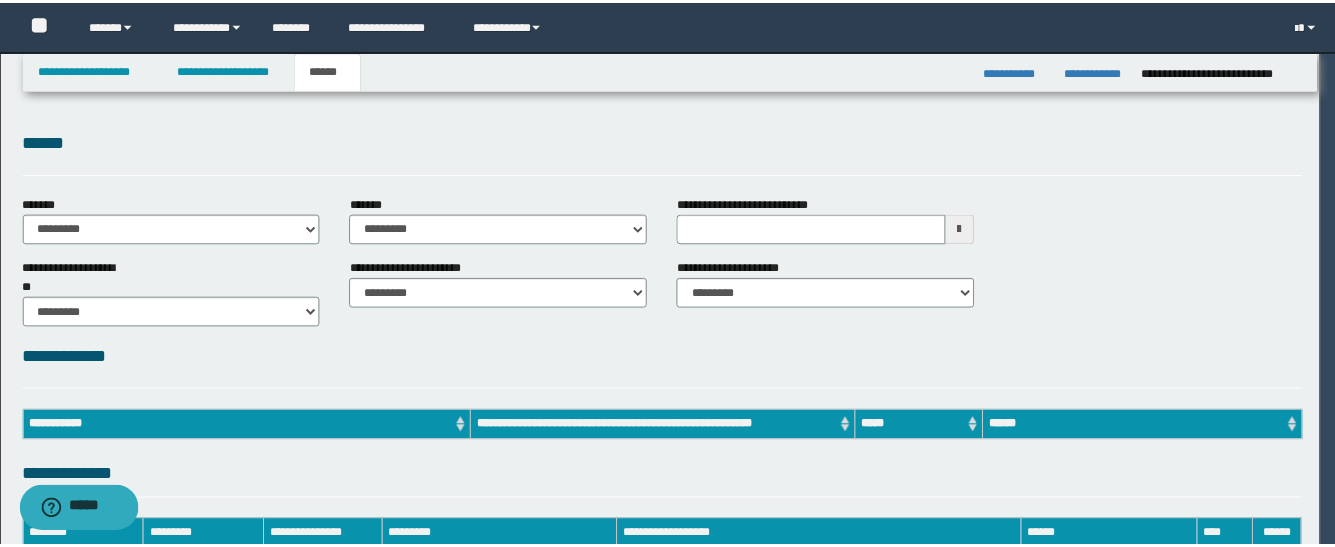 scroll, scrollTop: 0, scrollLeft: 0, axis: both 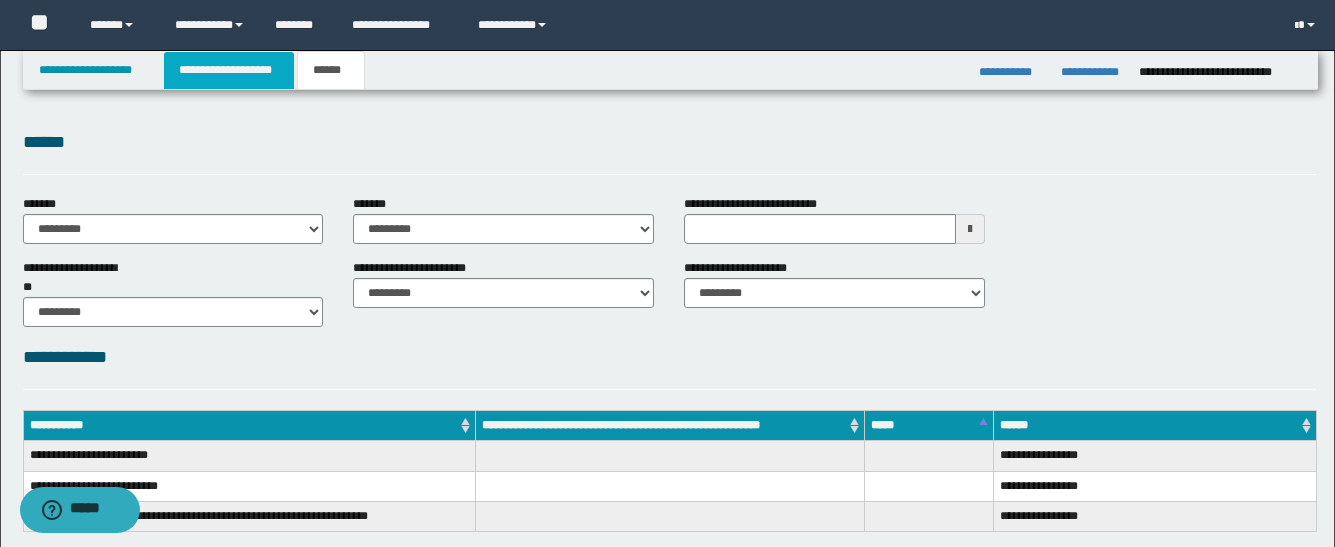 click on "**********" at bounding box center (229, 70) 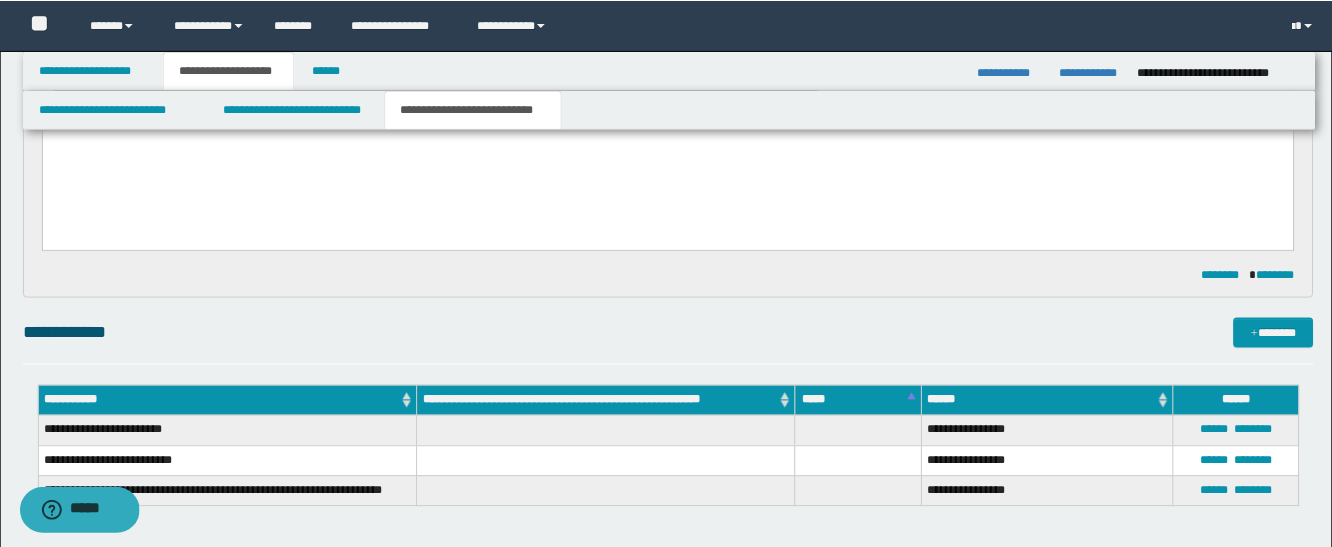 scroll, scrollTop: 500, scrollLeft: 0, axis: vertical 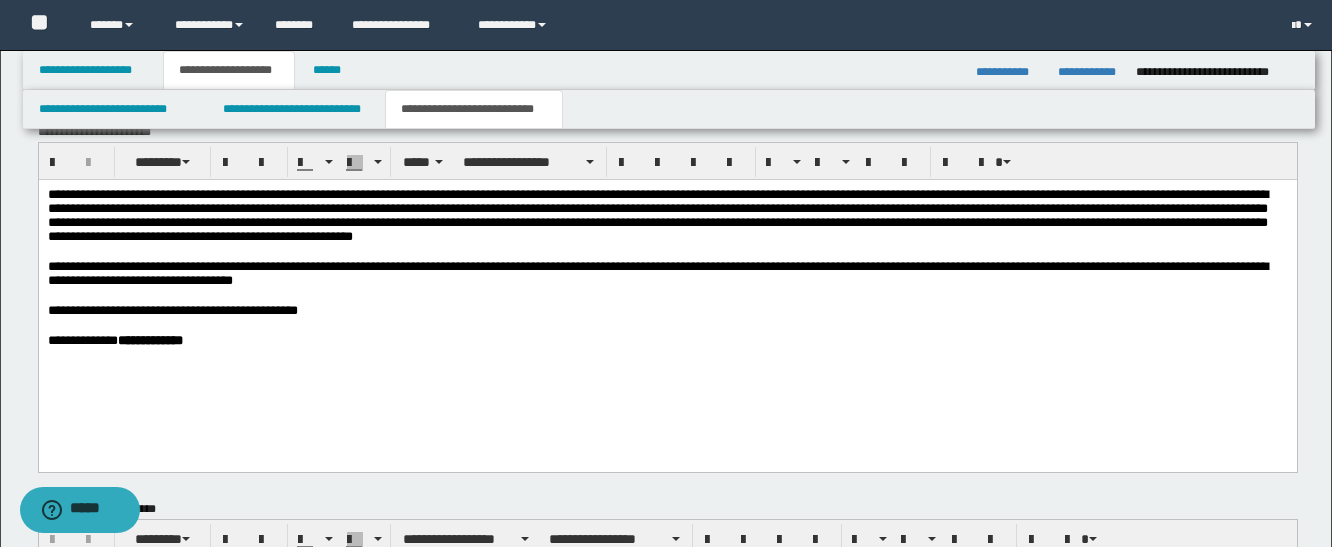 drag, startPoint x: 690, startPoint y: 207, endPoint x: 728, endPoint y: 206, distance: 38.013157 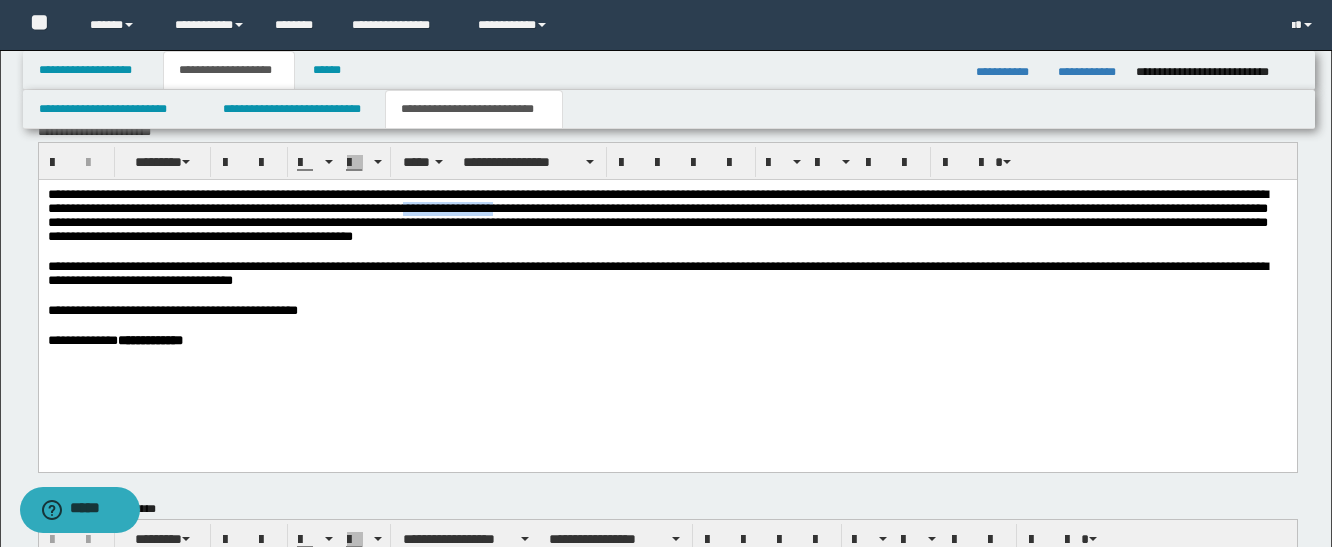 drag, startPoint x: 705, startPoint y: 211, endPoint x: 851, endPoint y: 216, distance: 146.08559 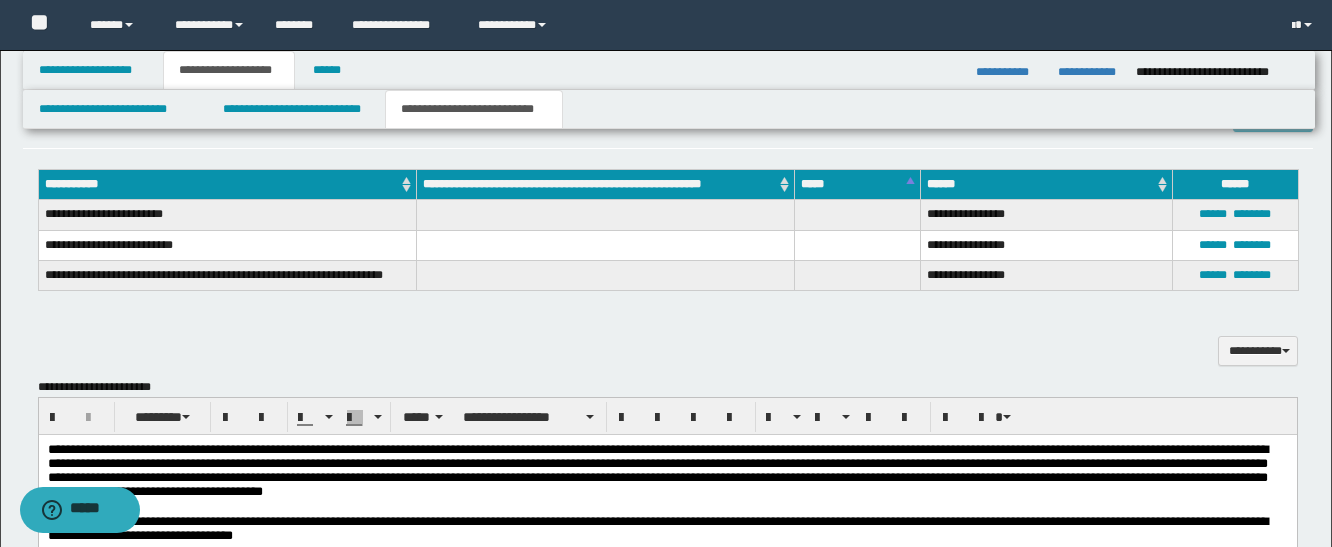 scroll, scrollTop: 500, scrollLeft: 0, axis: vertical 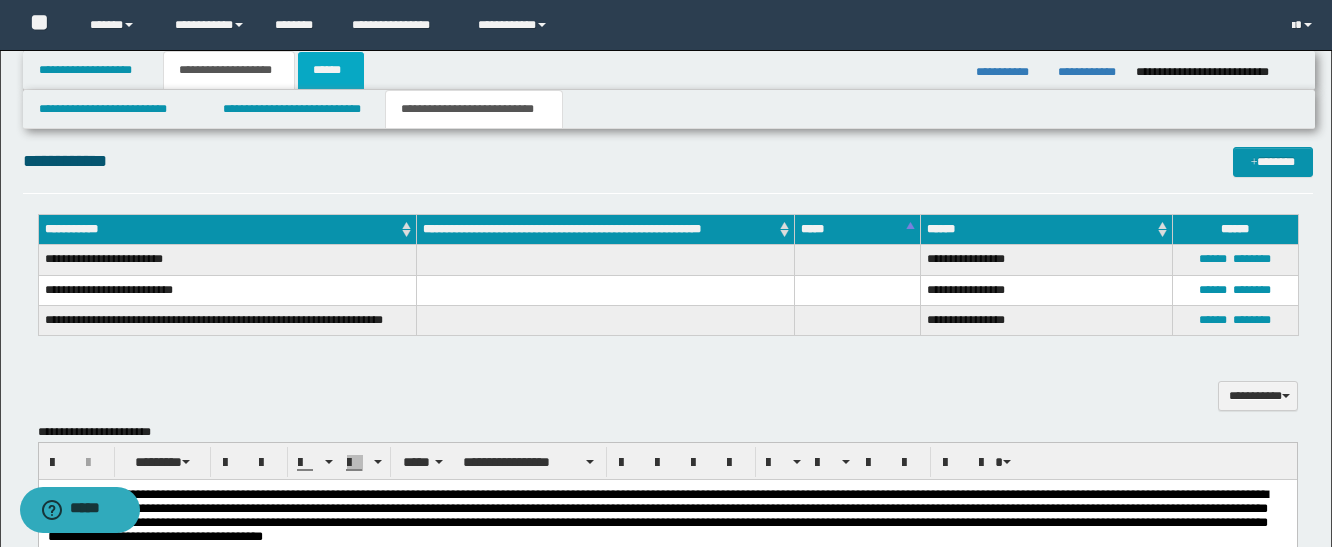 click on "******" at bounding box center [331, 70] 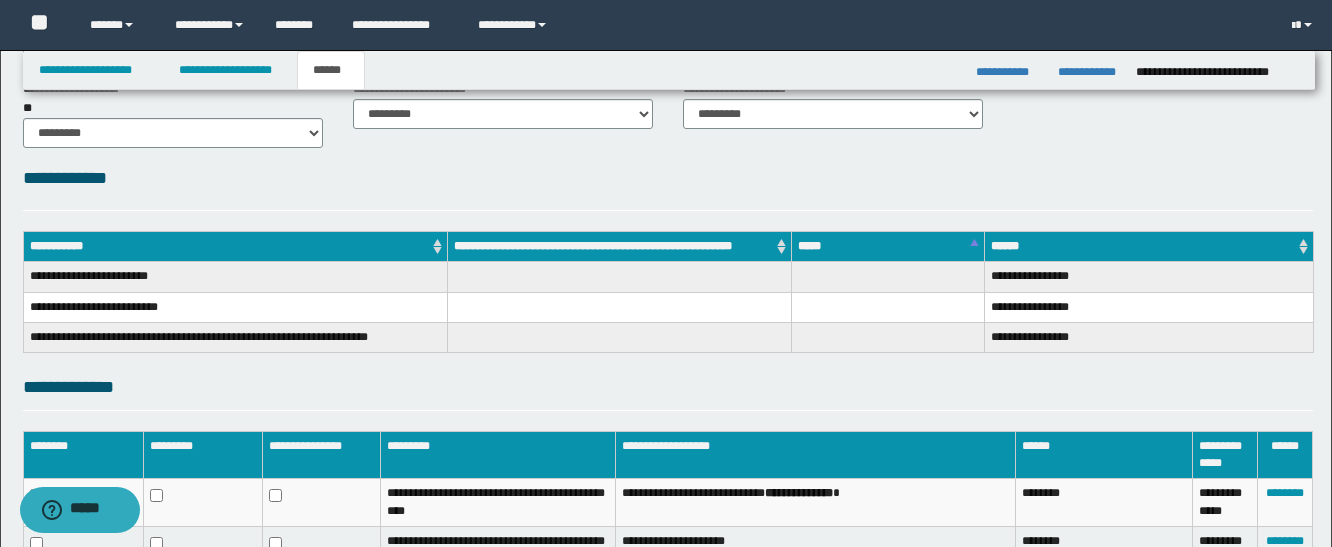 scroll, scrollTop: 100, scrollLeft: 0, axis: vertical 